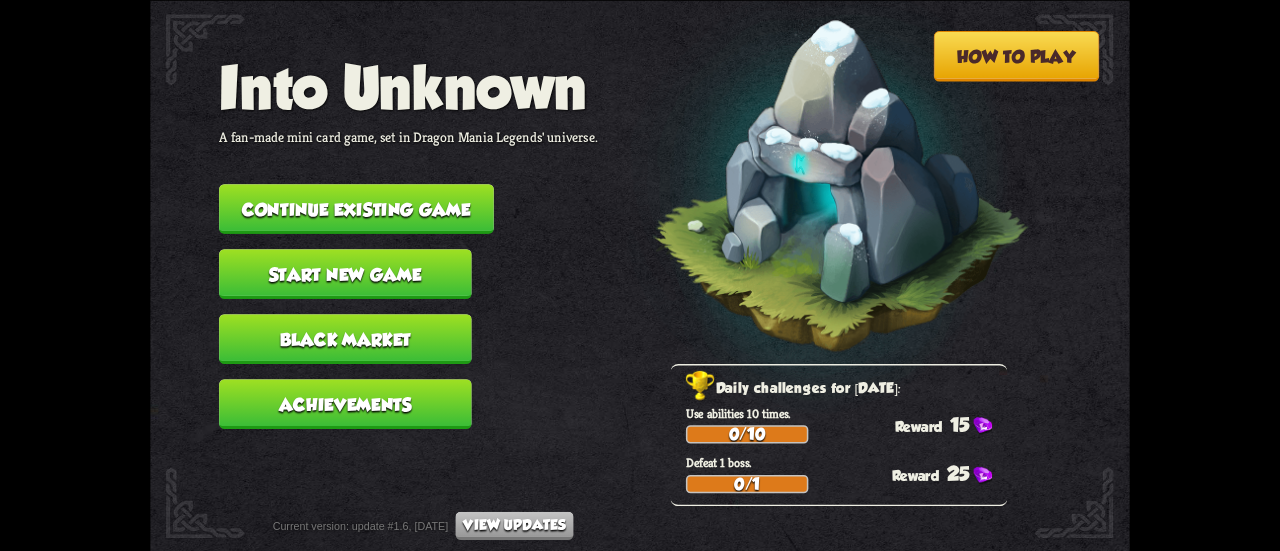 scroll, scrollTop: 0, scrollLeft: 0, axis: both 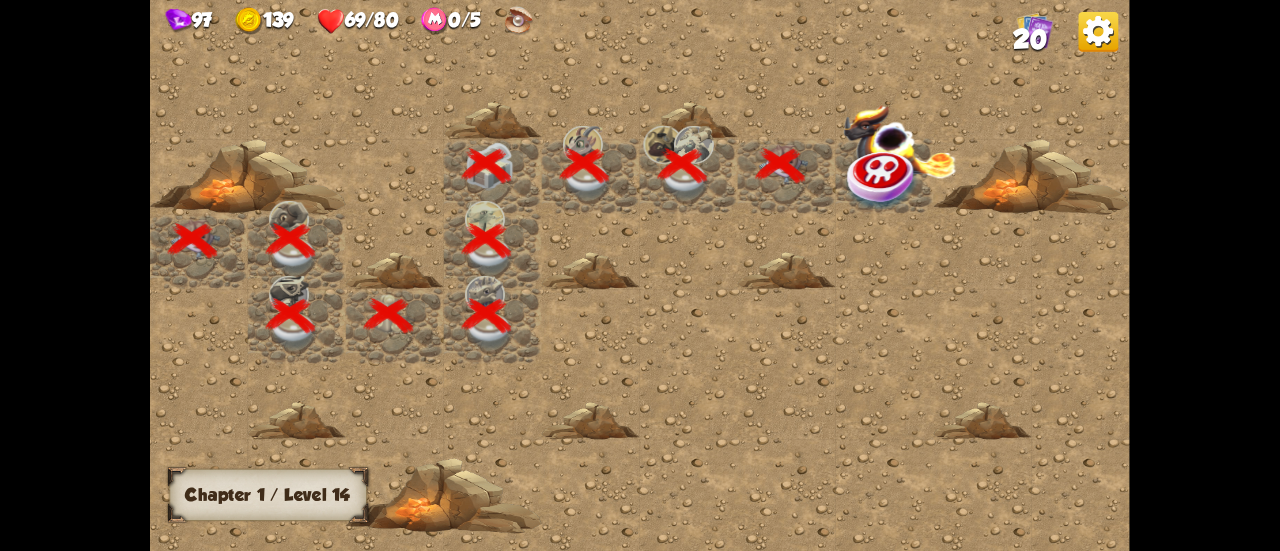 click at bounding box center (883, 180) 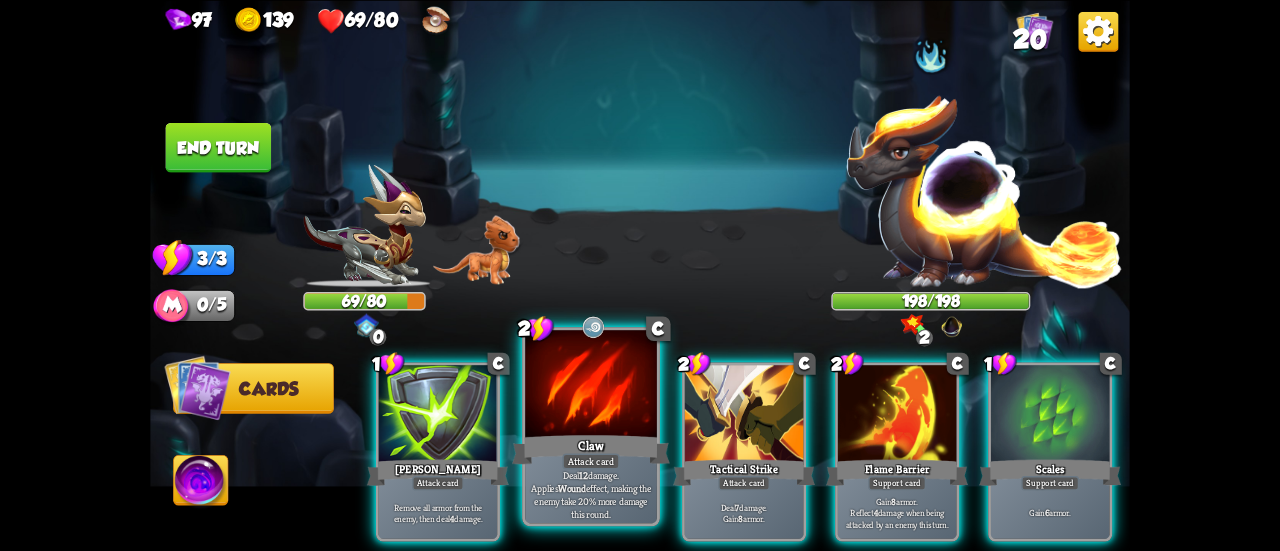 click at bounding box center (591, 385) 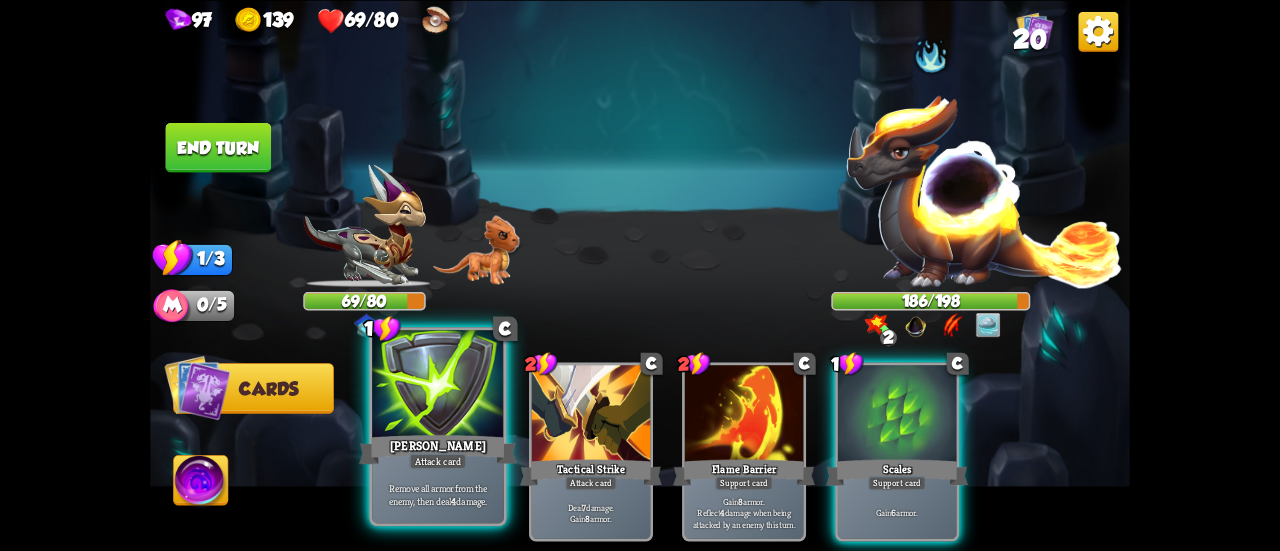 click on "Attack card" at bounding box center (437, 461) 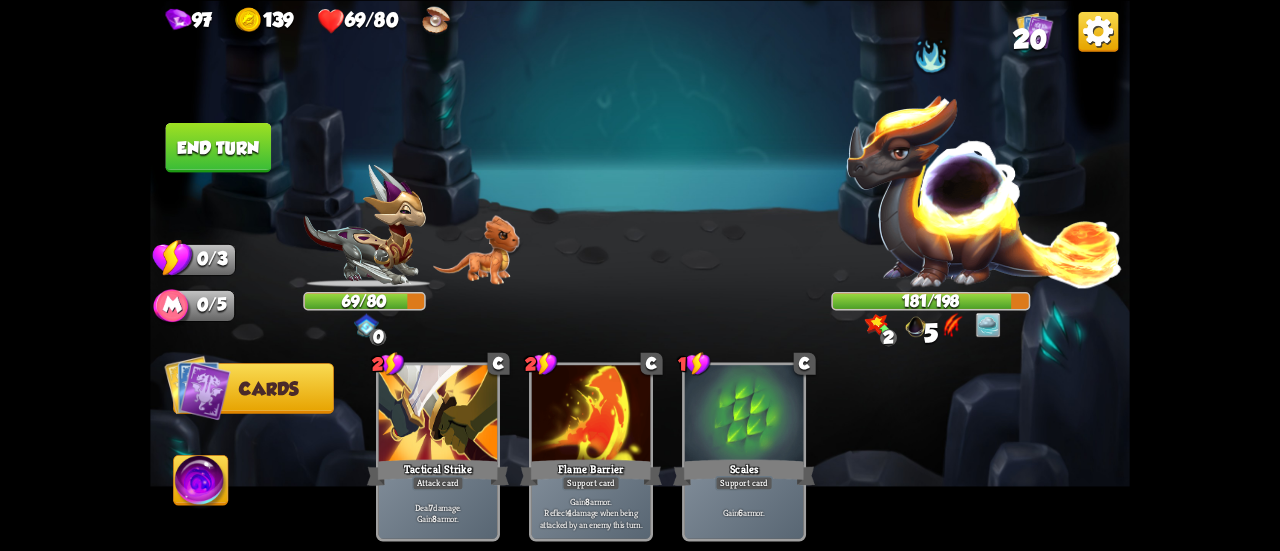 click on "End turn" at bounding box center (219, 147) 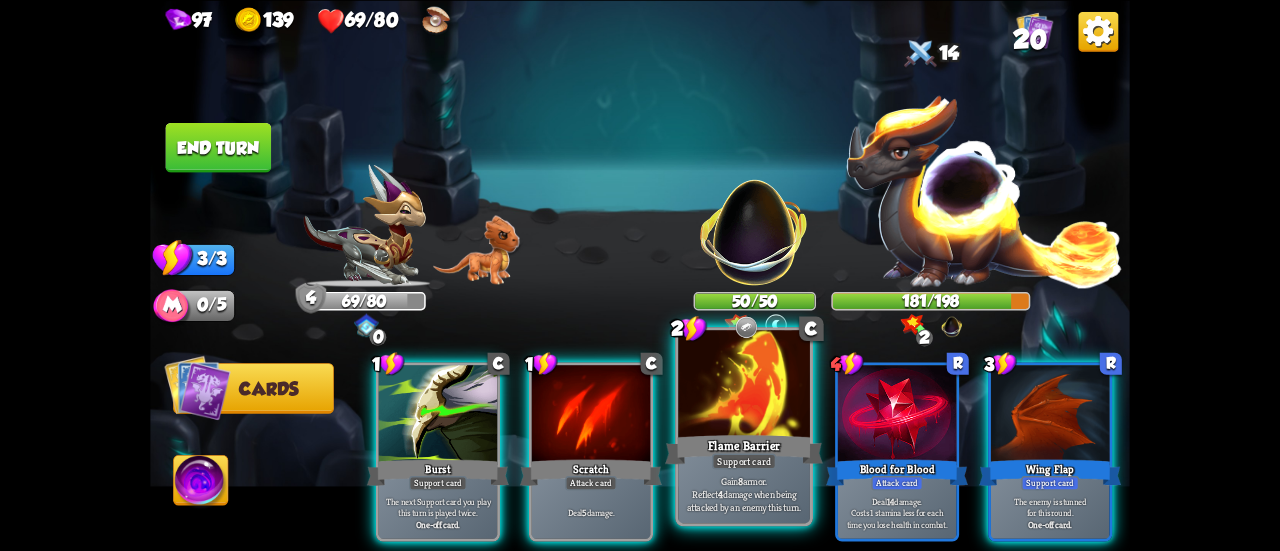 click at bounding box center [744, 385] 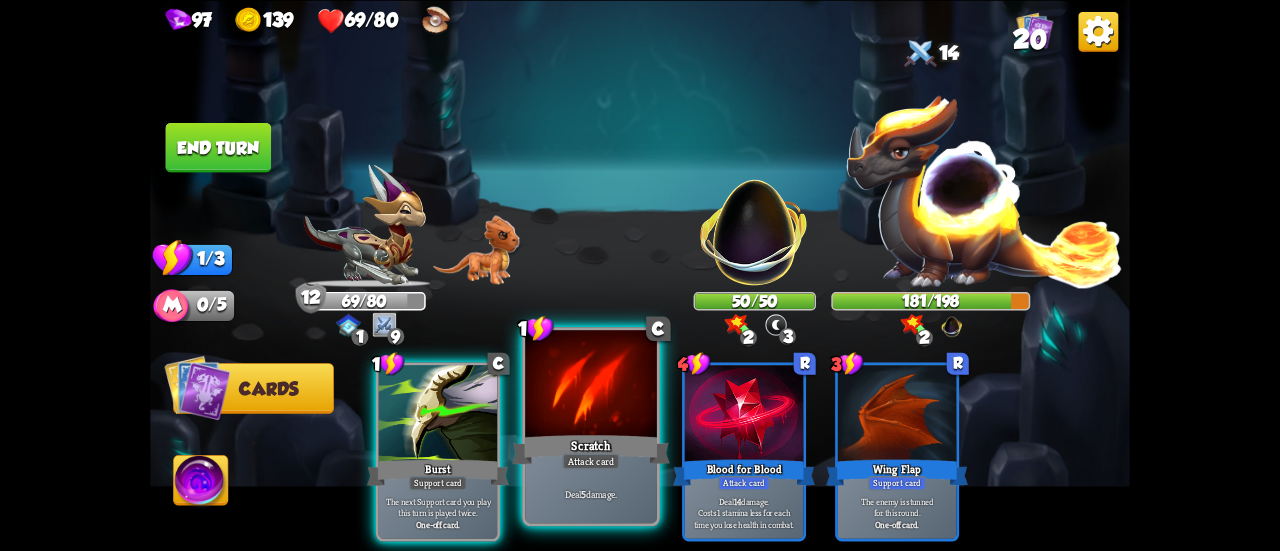 click on "Scratch" at bounding box center (591, 449) 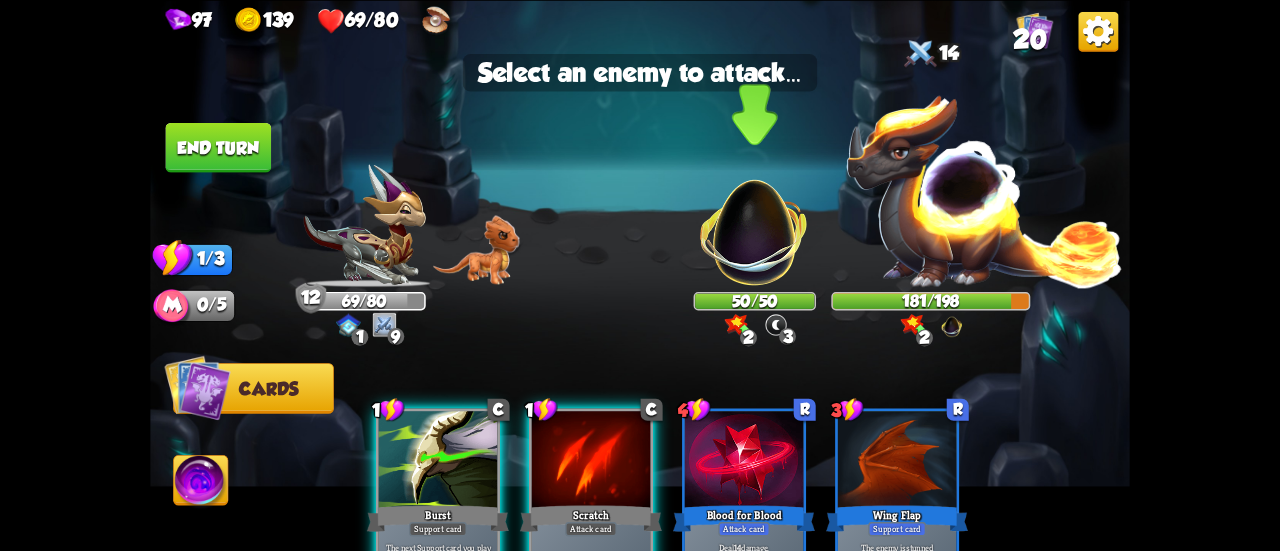 click at bounding box center [755, 222] 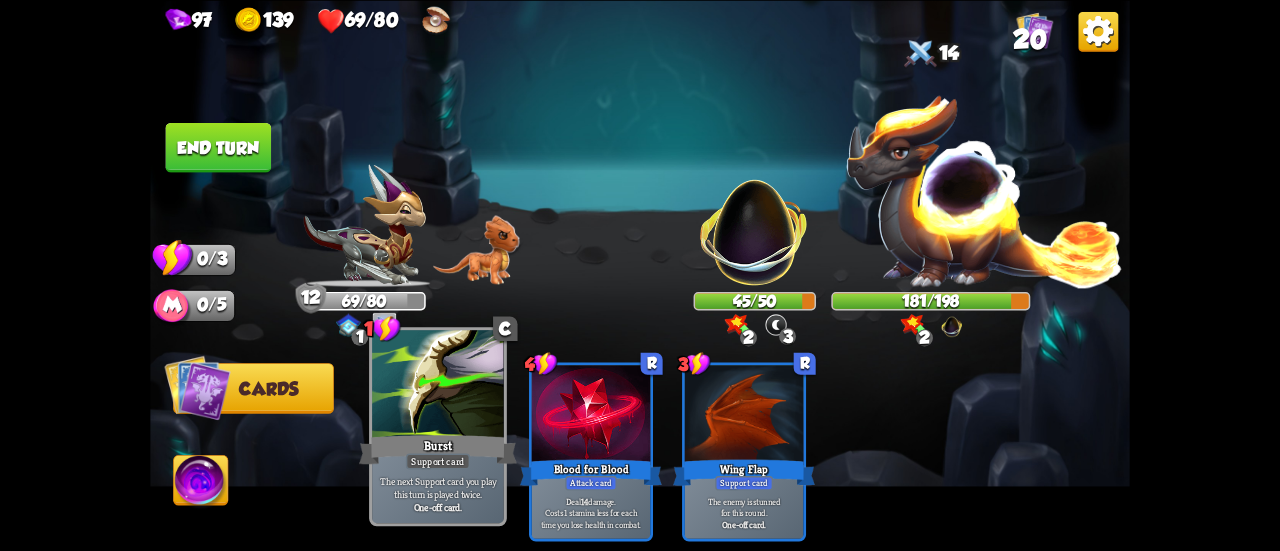click at bounding box center [438, 385] 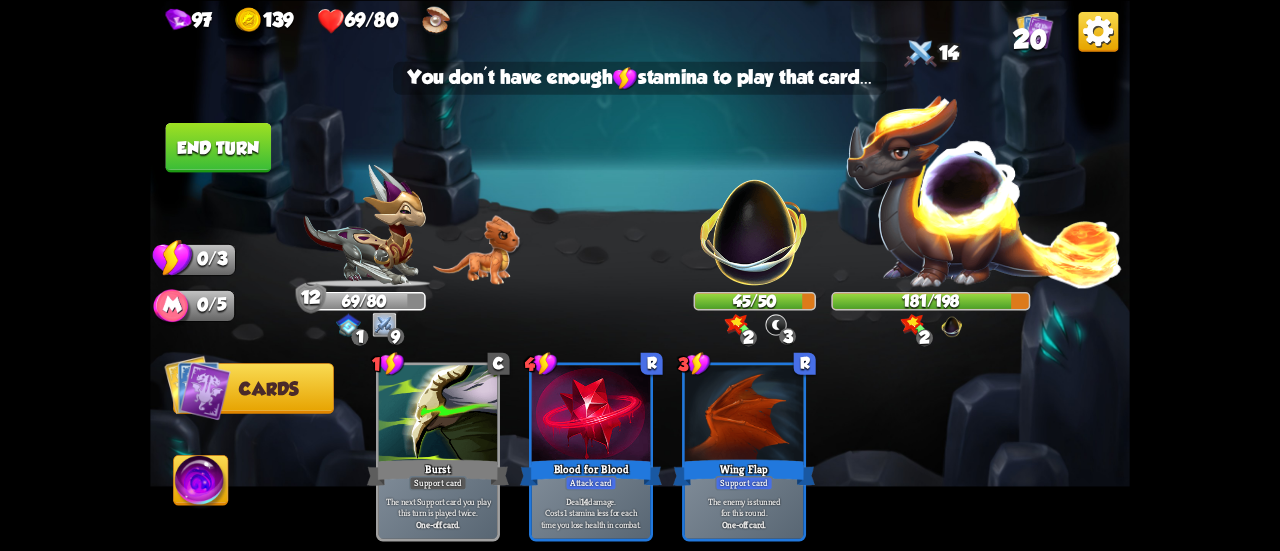 click on "End turn" at bounding box center (219, 147) 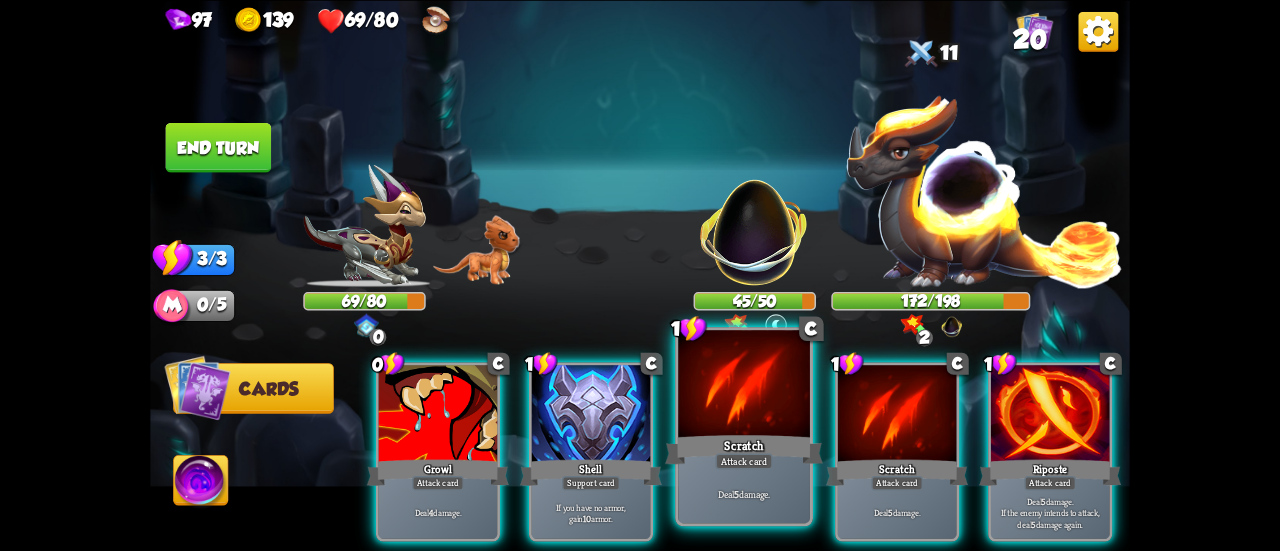 click at bounding box center [744, 385] 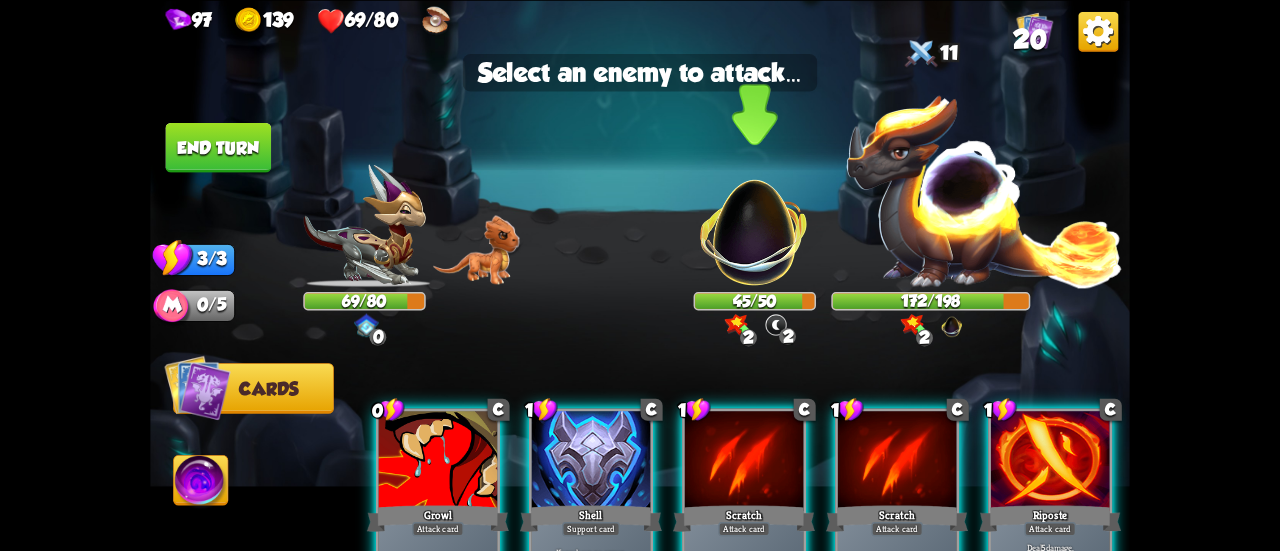 click at bounding box center [755, 222] 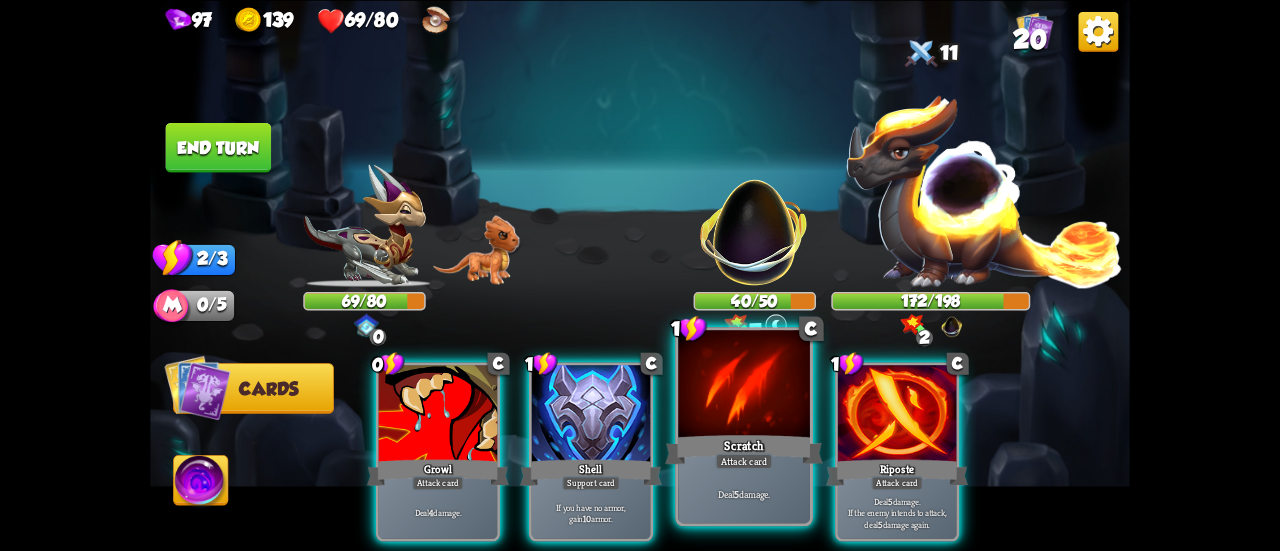 click at bounding box center [744, 385] 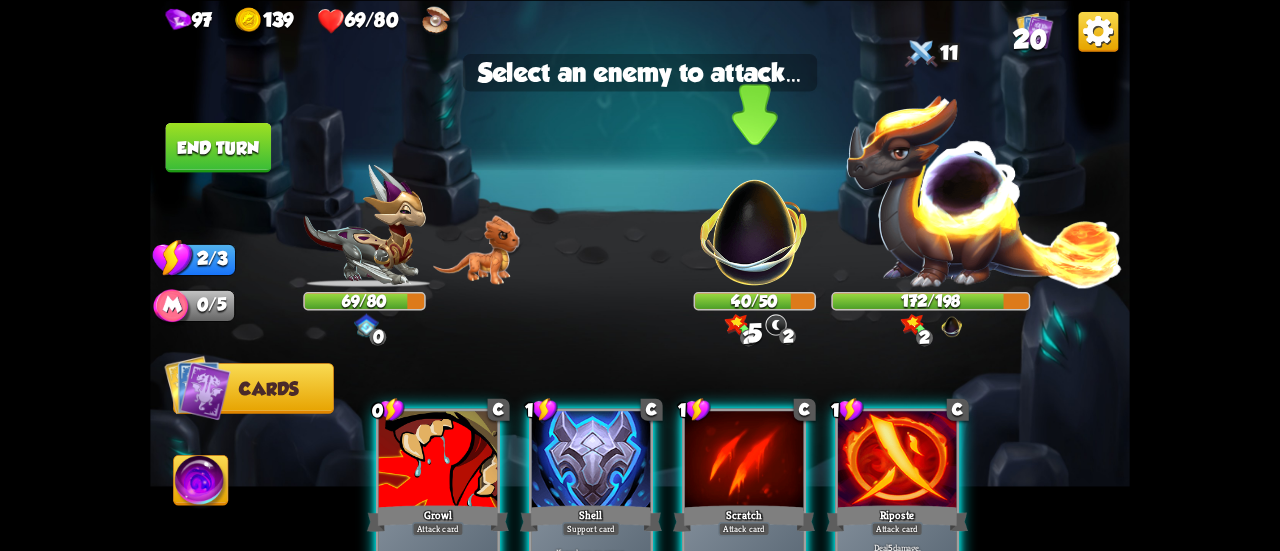 click at bounding box center [755, 222] 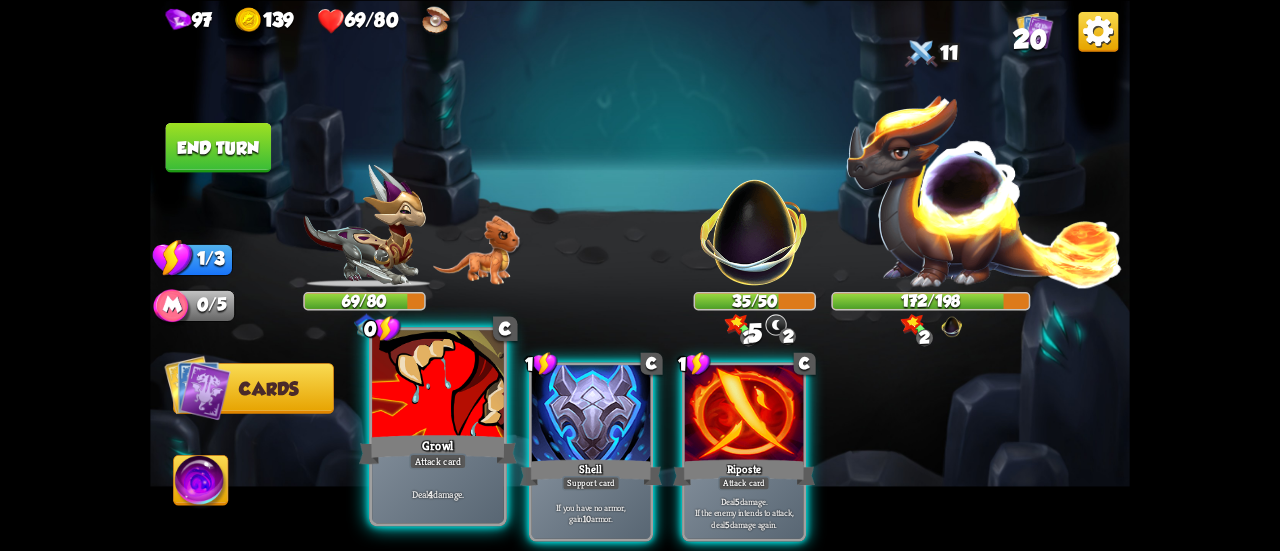 click at bounding box center (438, 385) 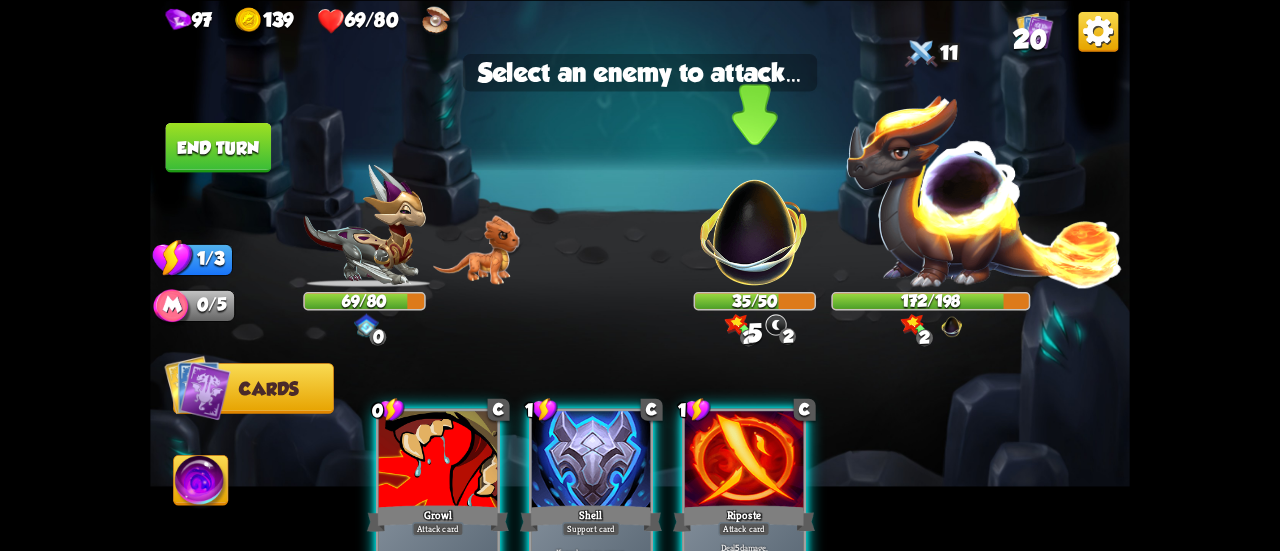 click at bounding box center (755, 222) 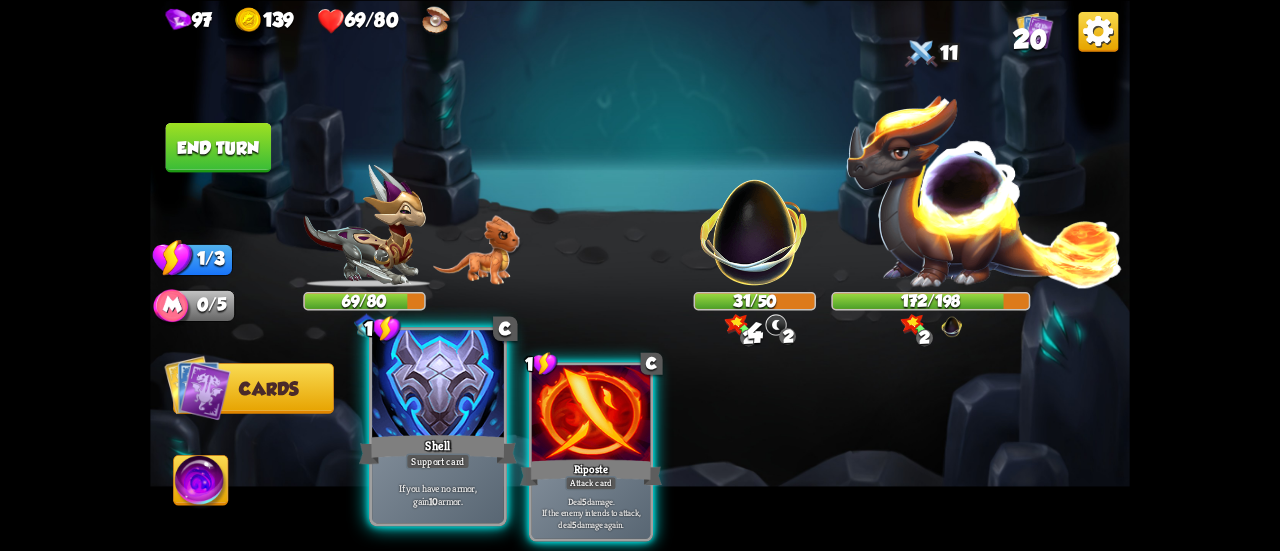 click at bounding box center [438, 385] 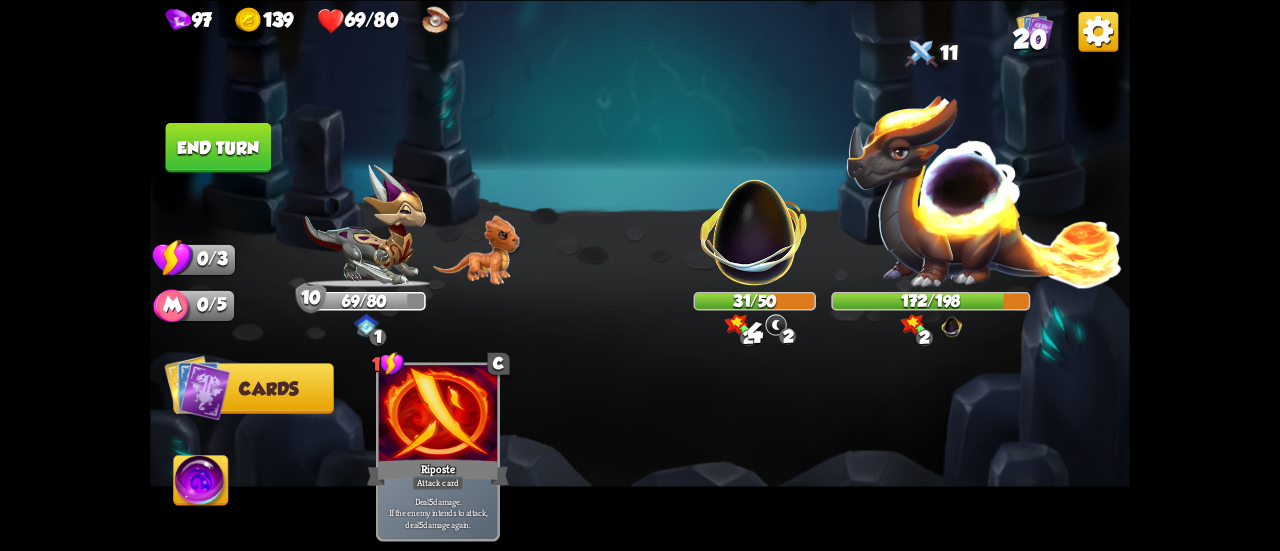 click on "End turn" at bounding box center [219, 147] 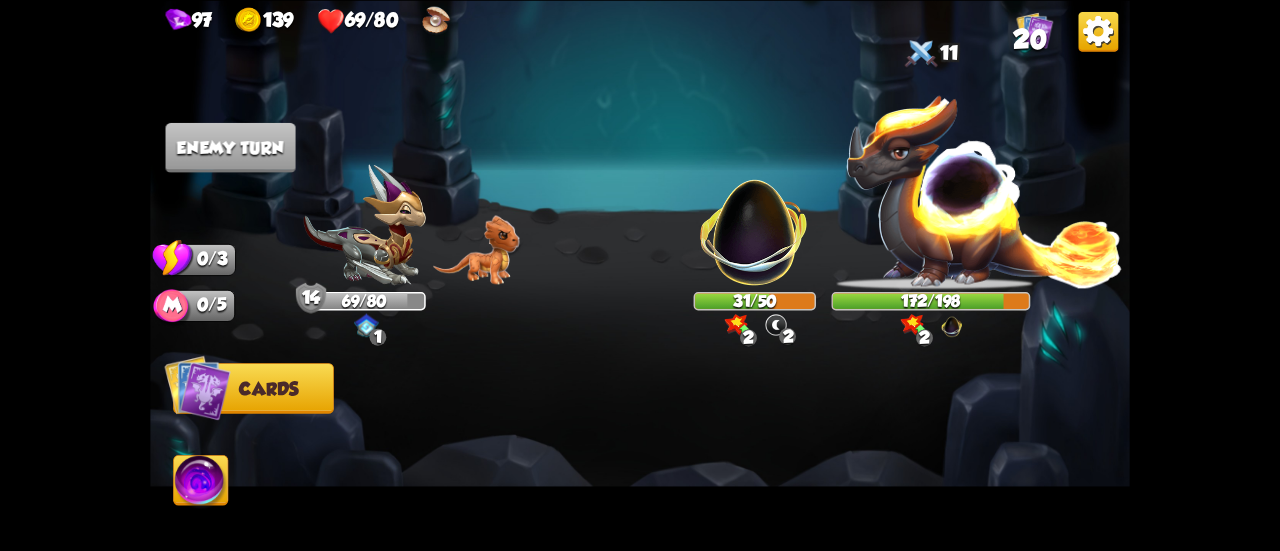click on "20" at bounding box center [1030, 39] 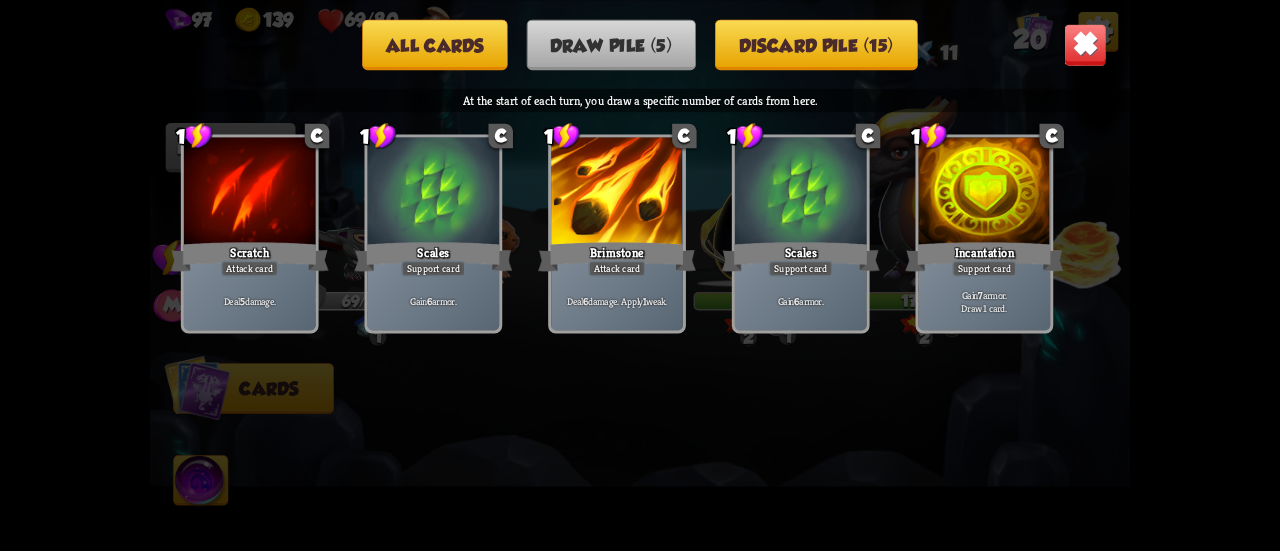 click at bounding box center (1085, 44) 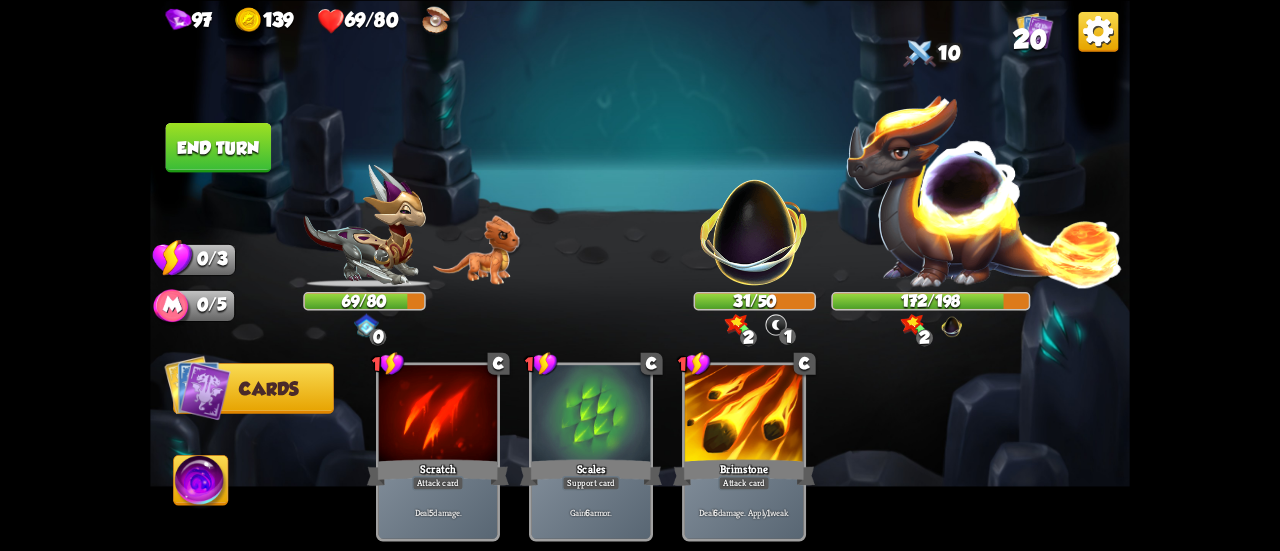 drag, startPoint x: 696, startPoint y: 286, endPoint x: 707, endPoint y: 277, distance: 14.21267 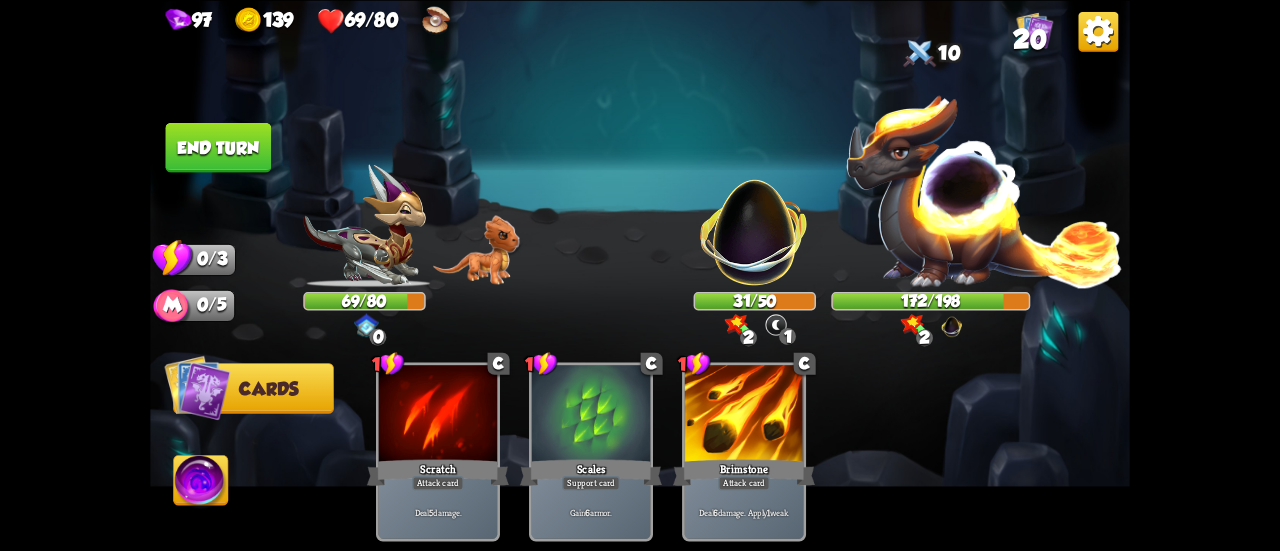 click on "Player turn" at bounding box center [640, 275] 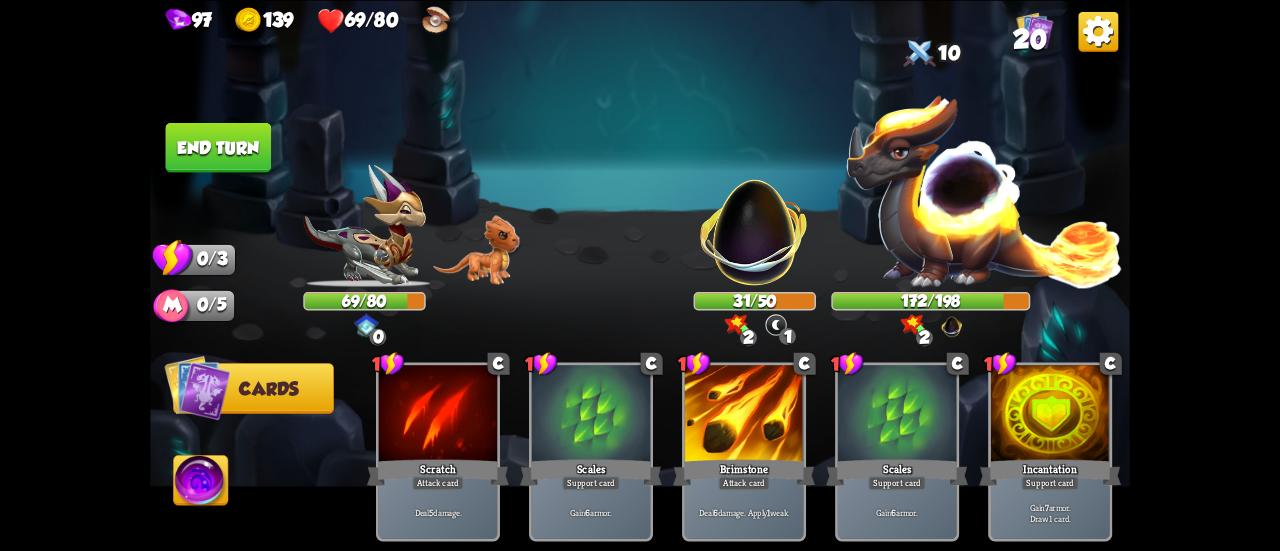 click on "Player turn" at bounding box center [640, 275] 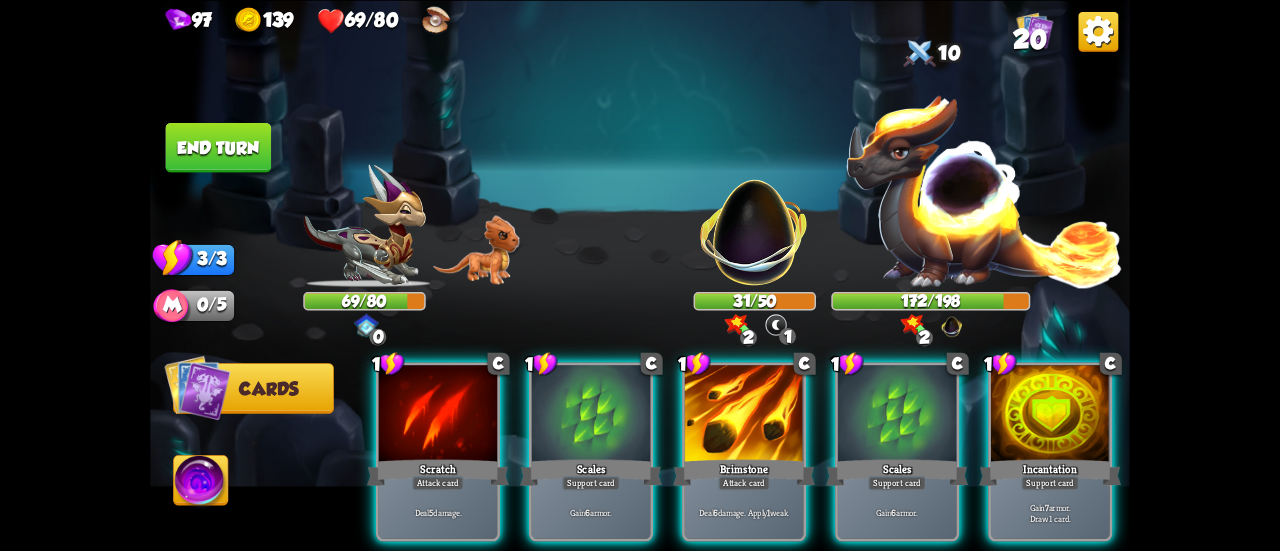 click at bounding box center (755, 222) 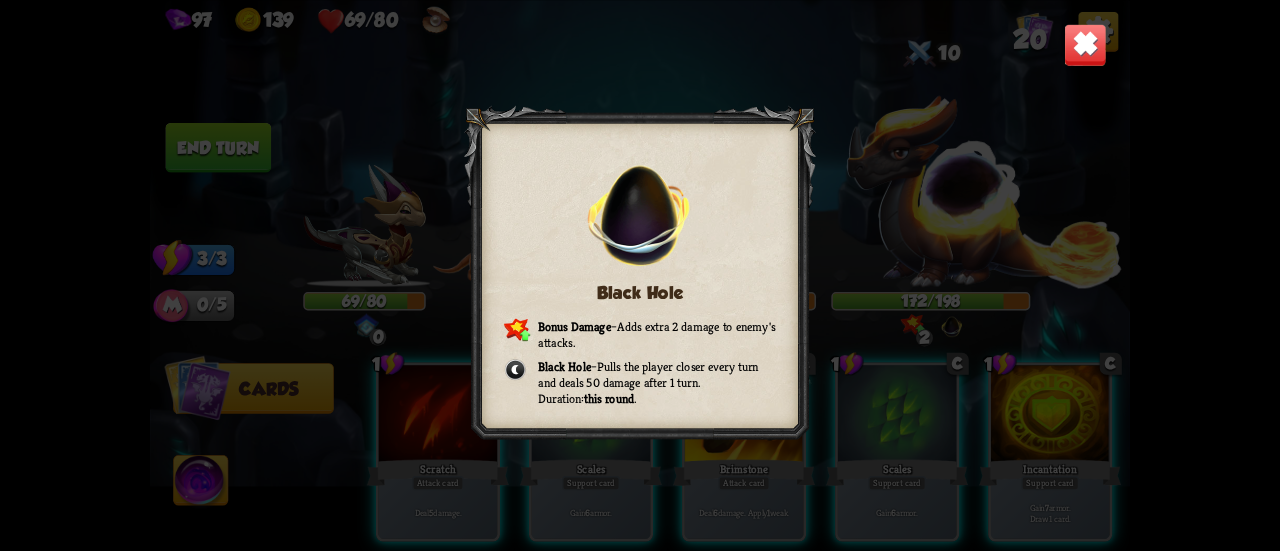 click at bounding box center [1085, 44] 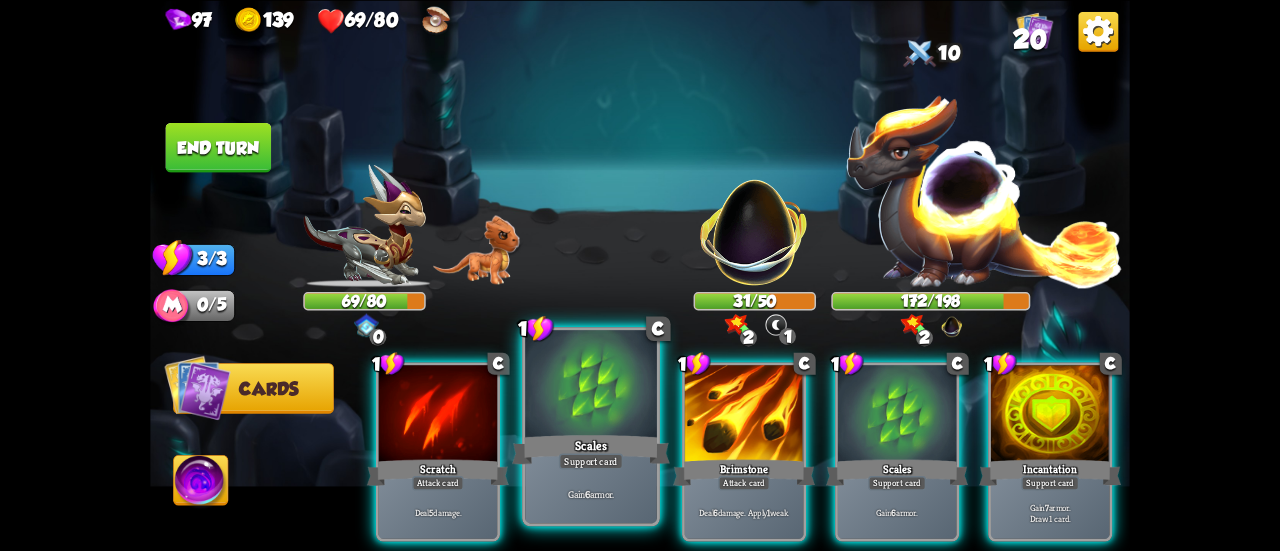 click on "Support card" at bounding box center [591, 461] 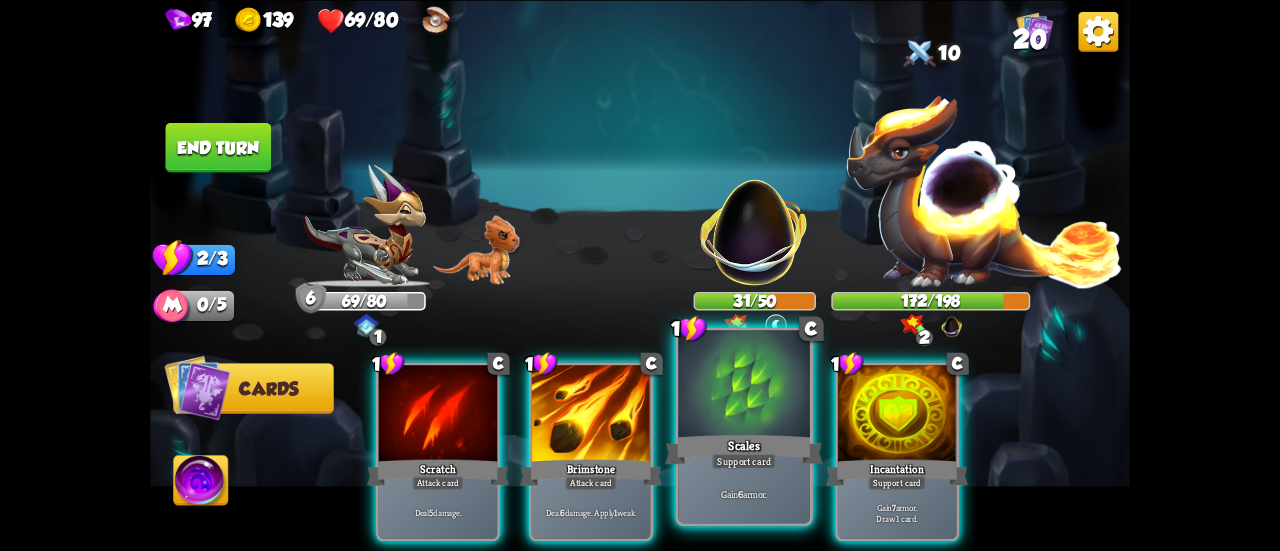 click on "Scales" at bounding box center [744, 449] 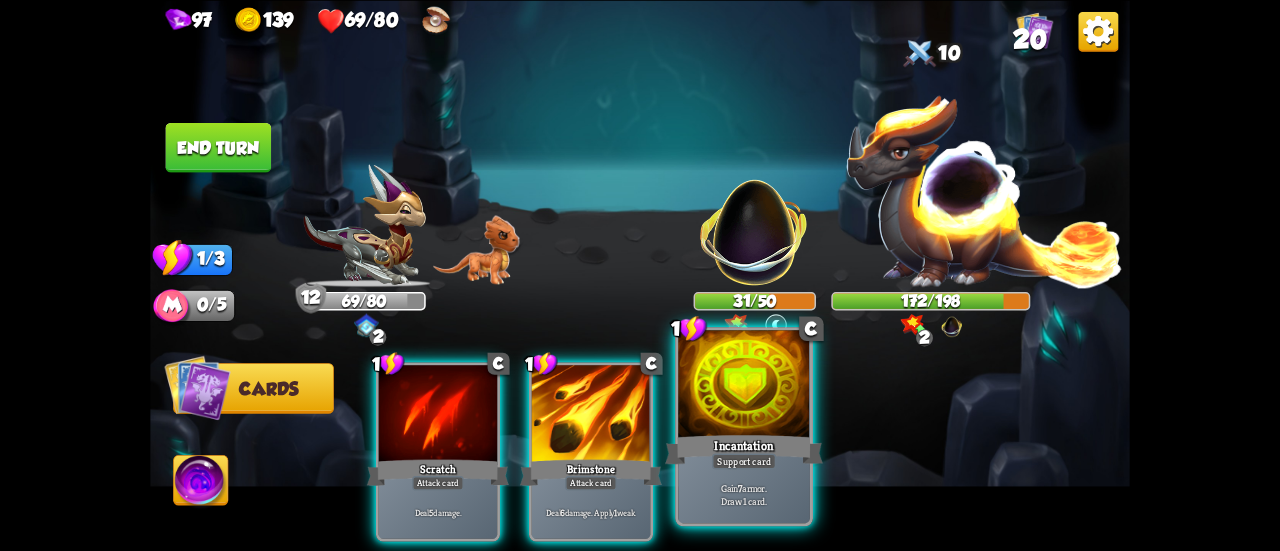 click on "Support card" at bounding box center (744, 461) 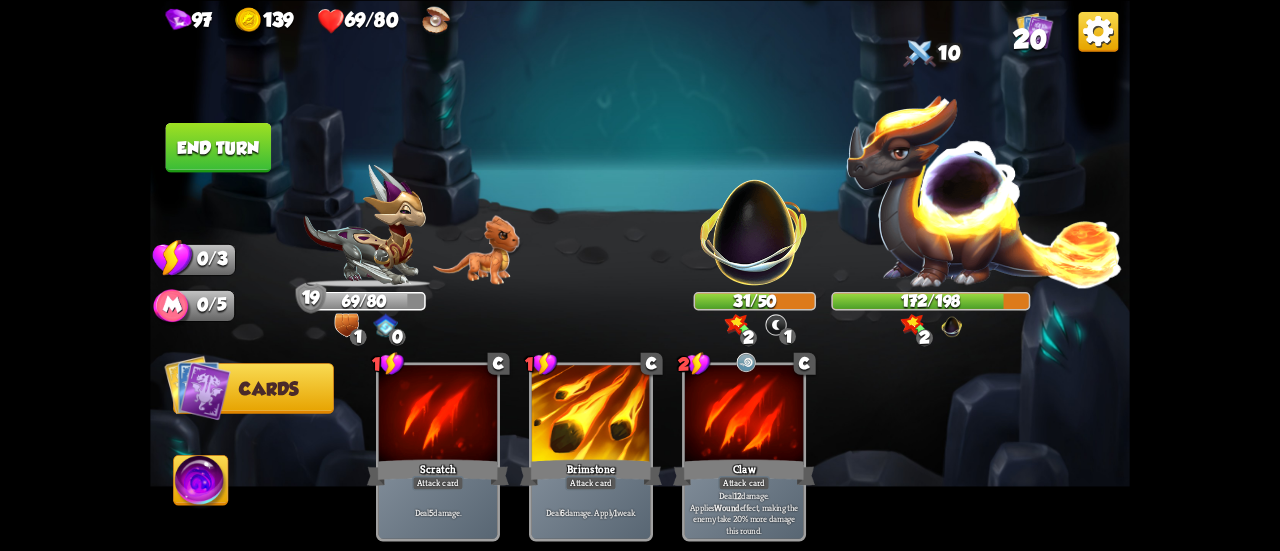 click on "End turn" at bounding box center [219, 147] 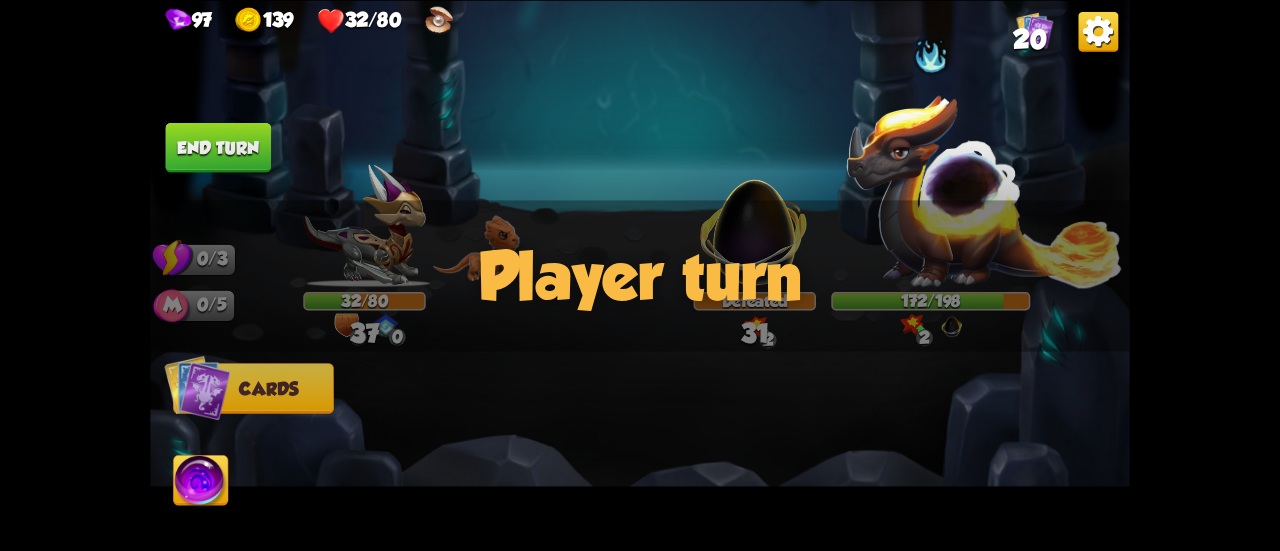 click at bounding box center [1099, 31] 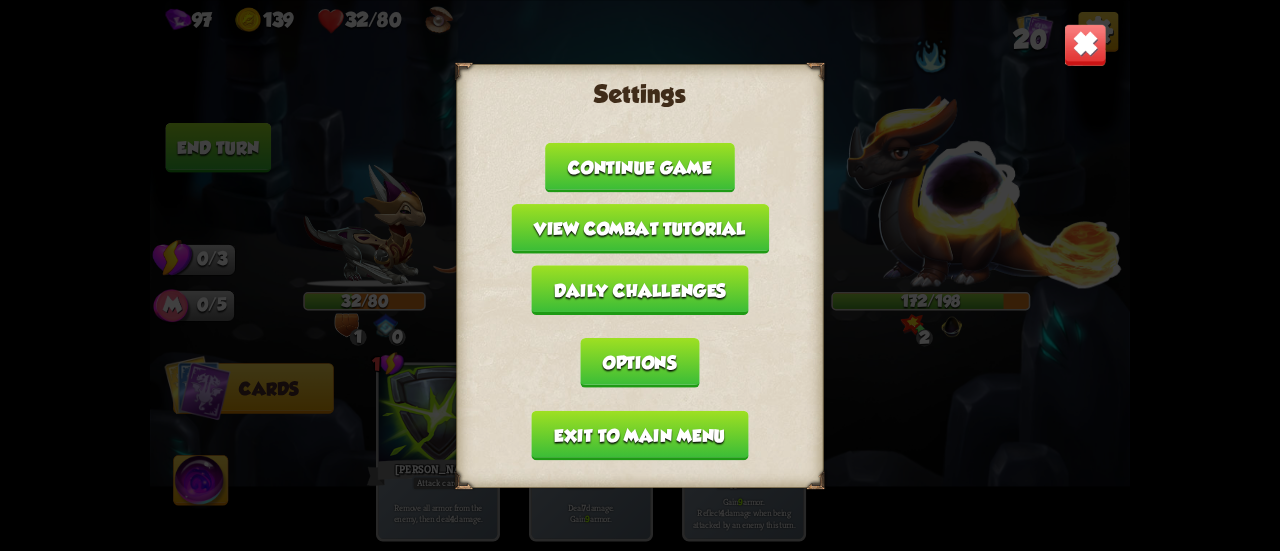 click on "Exit to main menu" at bounding box center [640, 435] 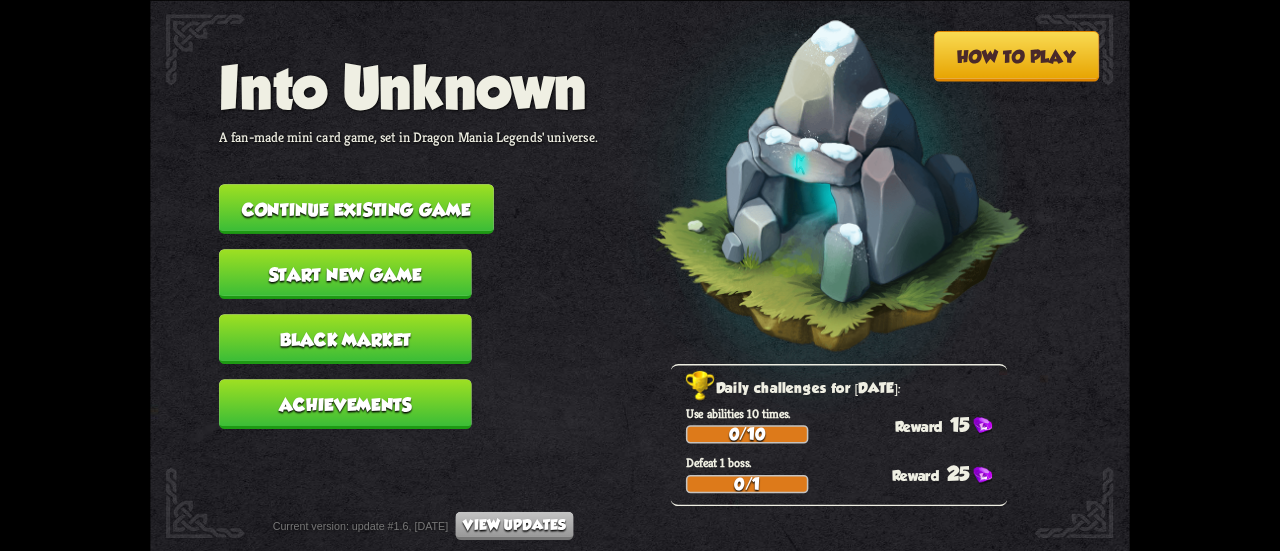 click on "Start new game" at bounding box center [345, 274] 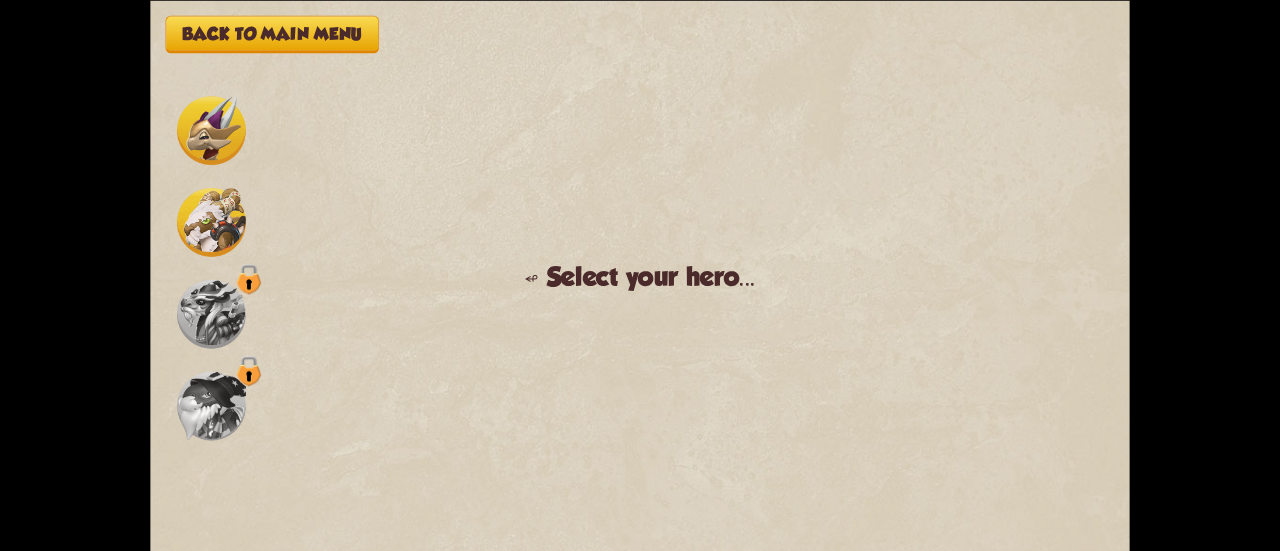 click at bounding box center (211, 130) 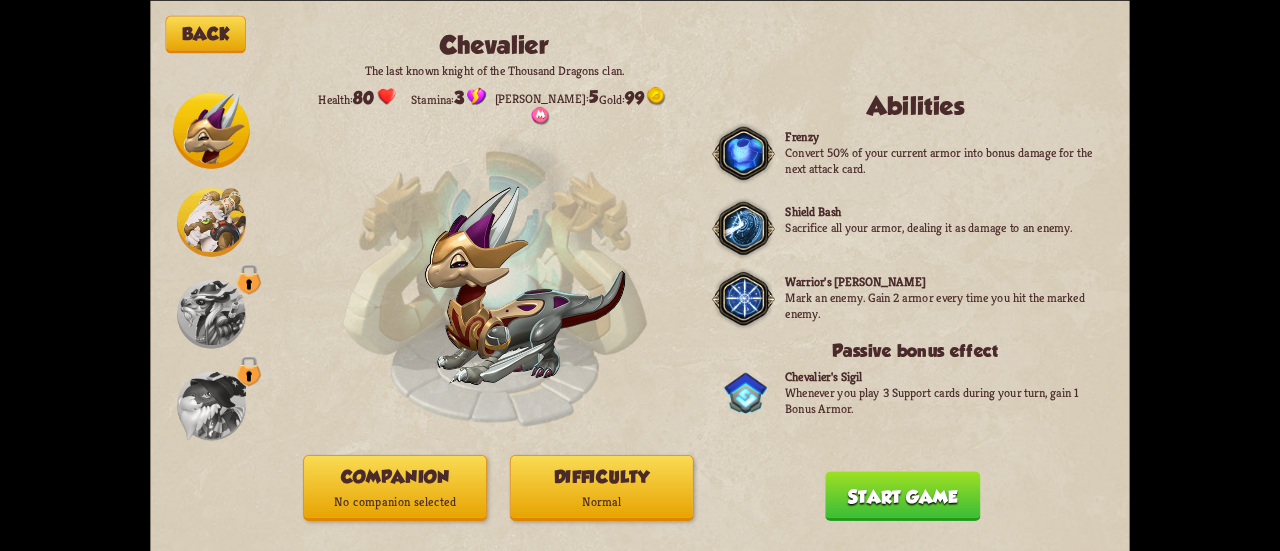 click on "Difficulty
Normal" at bounding box center [602, 488] 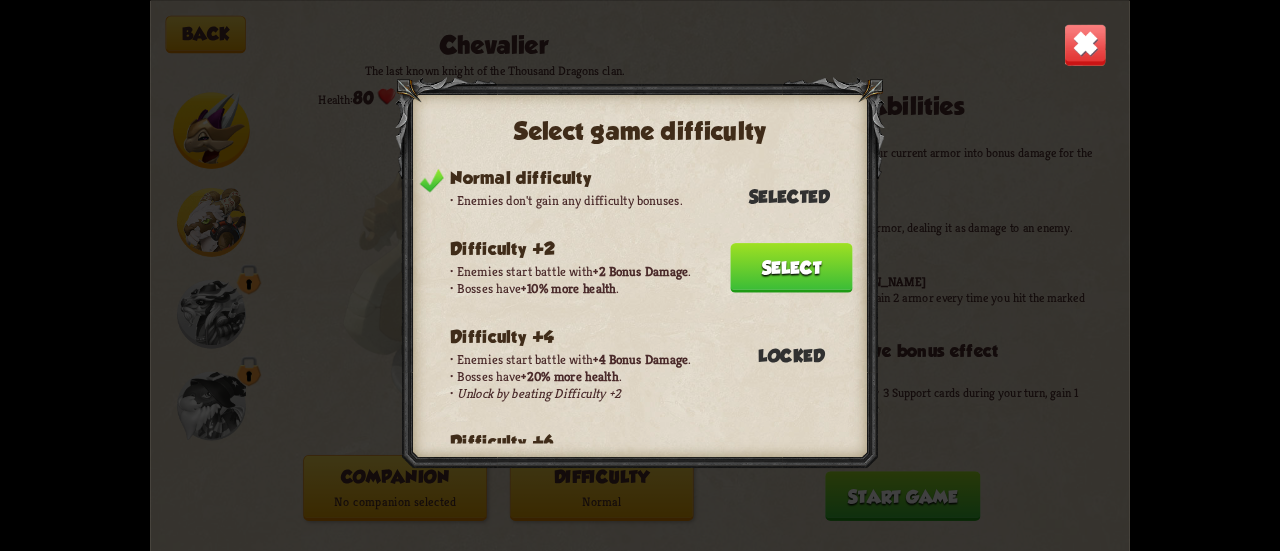 click on "Normal difficulty   Enemies don't gain any difficulty bonuses.   Selected     Difficulty +2     Enemies start battle with  +2 Bonus Damage .   Bosses have  +10% more health .     Select   Difficulty +4     Enemies start battle with  +4 Bonus Damage .   Bosses have  +20% more health .
Unlock by beating Difficulty +2
Locked   Difficulty +6     Enemies start battle with  +6 Bonus Damage .   Bosses have  +30% more health .
Unlock by beating Difficulty +4
Locked   Difficulty +8     Enemies start battle with  +8 Bonus Damage .   Bosses have  +40% more health .
Unlock by beating Difficulty +6
Locked   Difficulty +10     Enemies start battle with  +10 Bonus Damage .   Bosses have  +50% more health .
Unlock by beating Difficulty +8
Locked   Difficulty +12     Enemies start battle with  +12 Bonus Damage .   Bosses have" at bounding box center [628, 306] 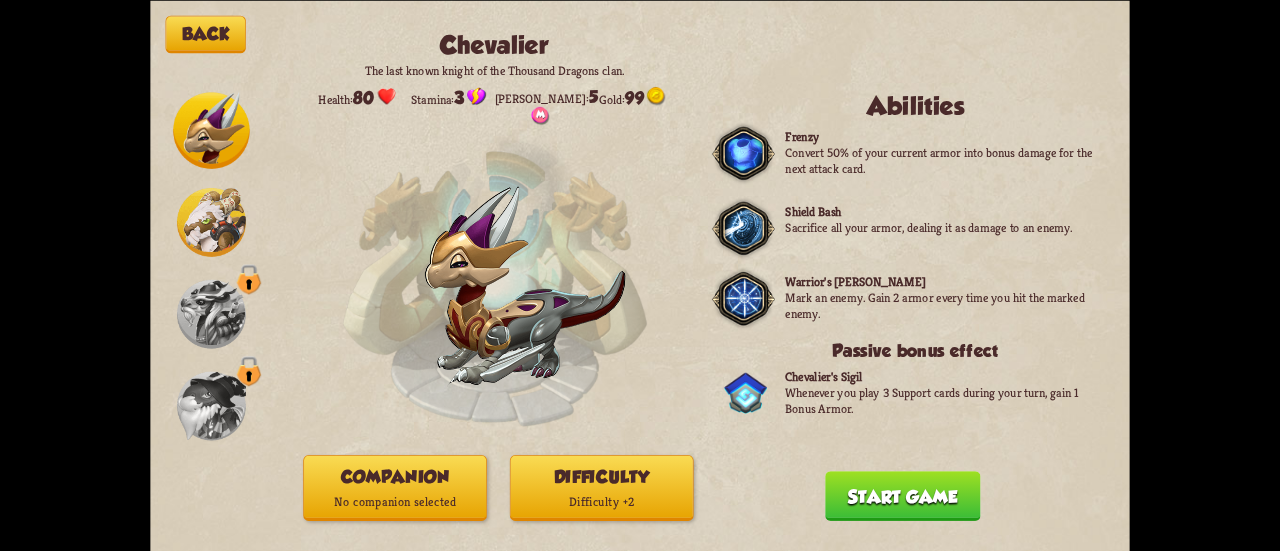 click on "No companion selected" at bounding box center (395, 501) 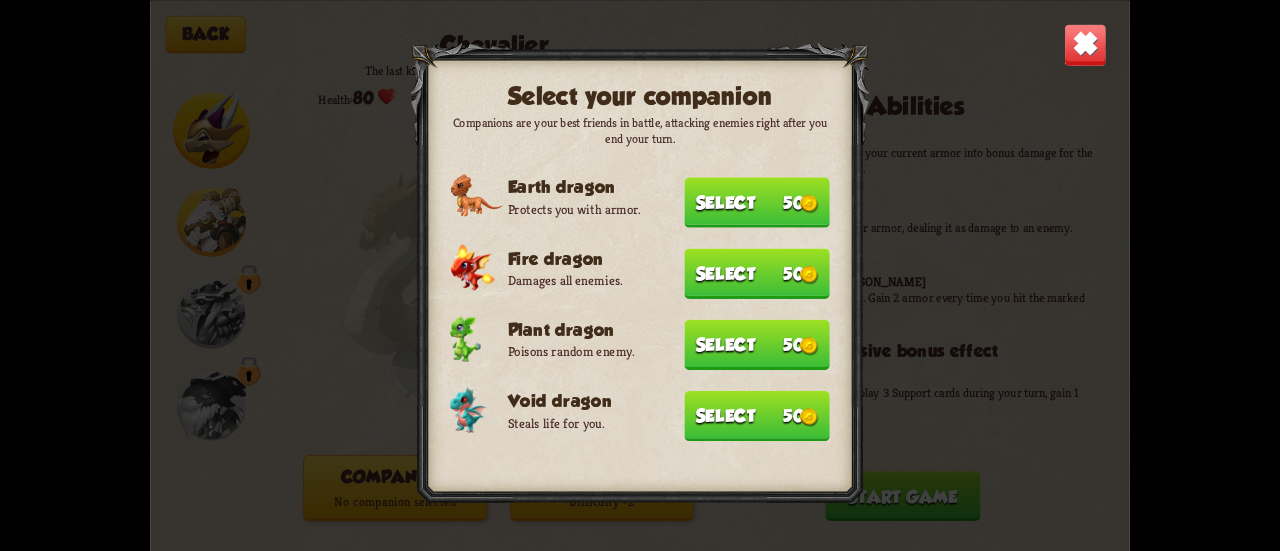 drag, startPoint x: 791, startPoint y: 194, endPoint x: 793, endPoint y: 205, distance: 11.18034 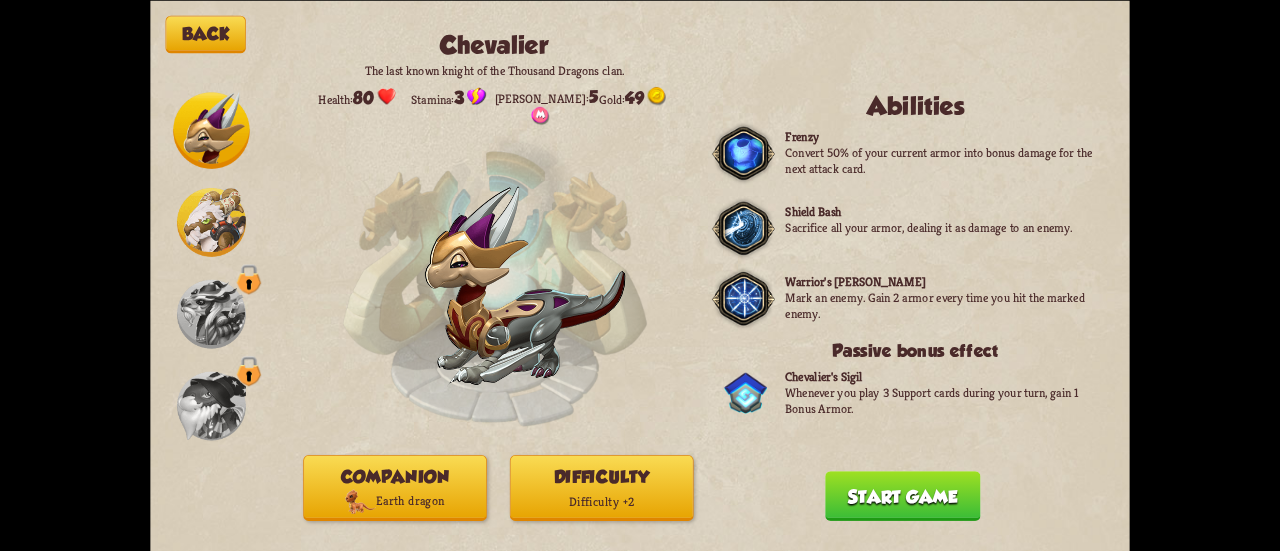 click on "Start game" at bounding box center (902, 496) 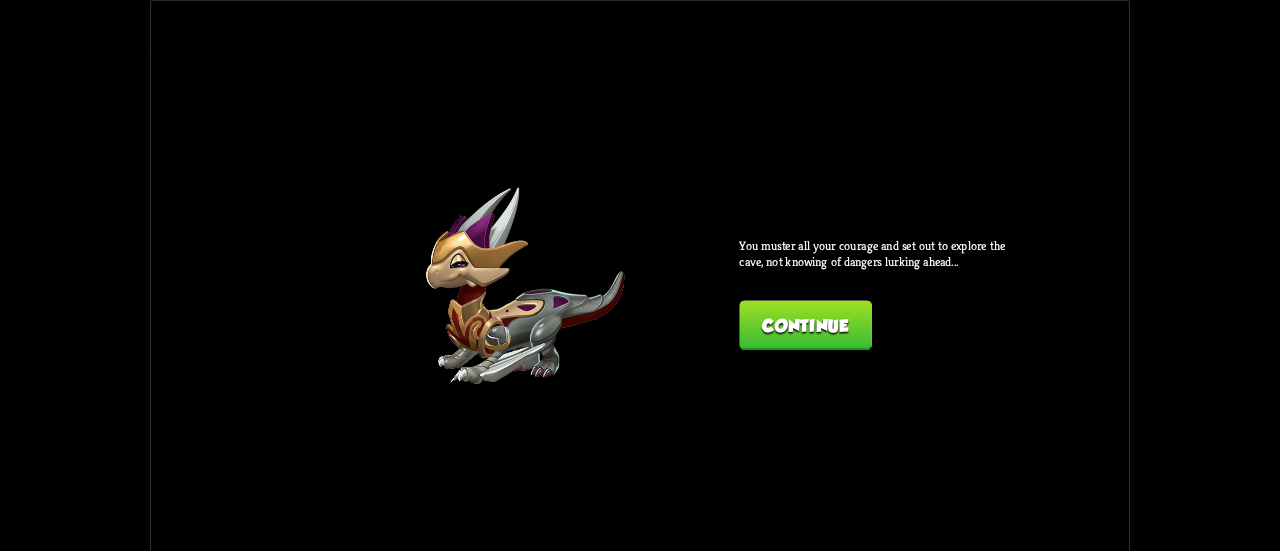 click on "Continue" at bounding box center [805, 325] 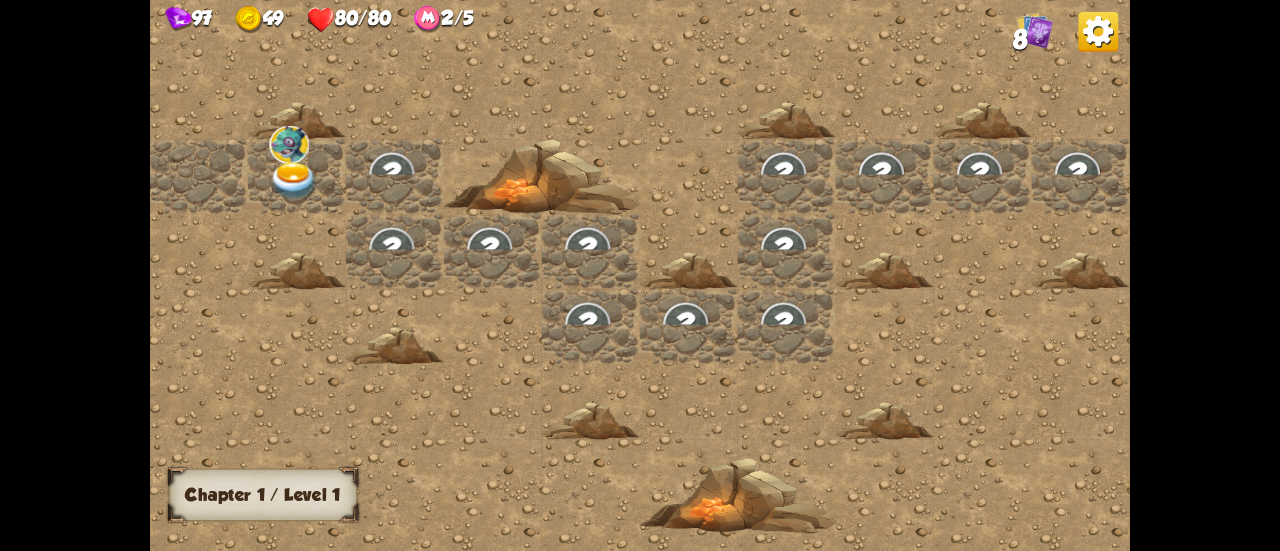 click at bounding box center (294, 181) 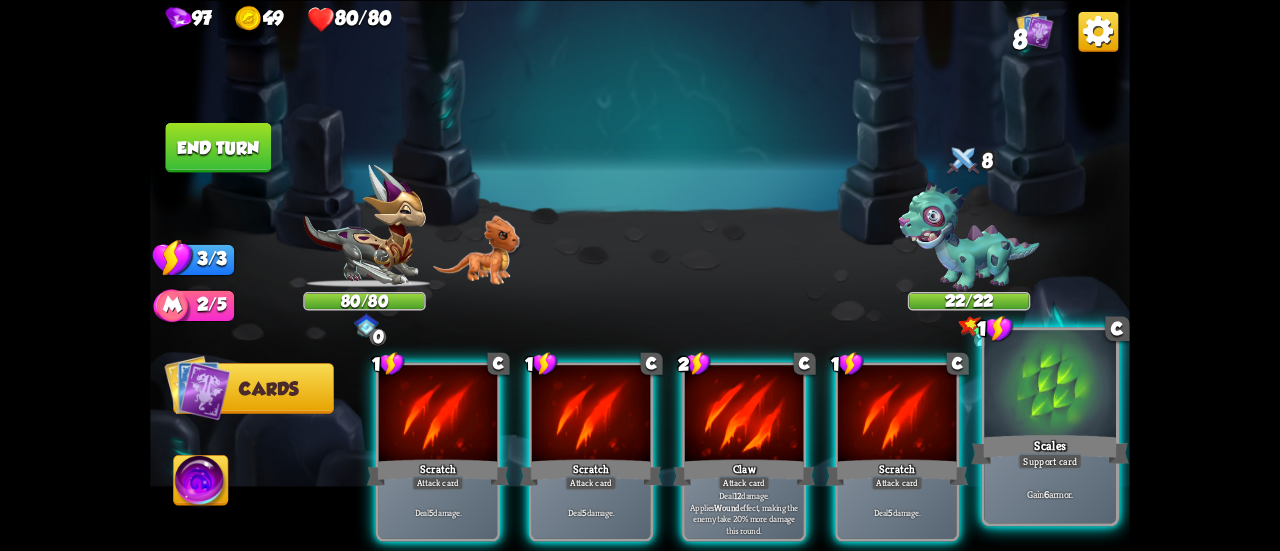 click on "Scales" at bounding box center (1050, 449) 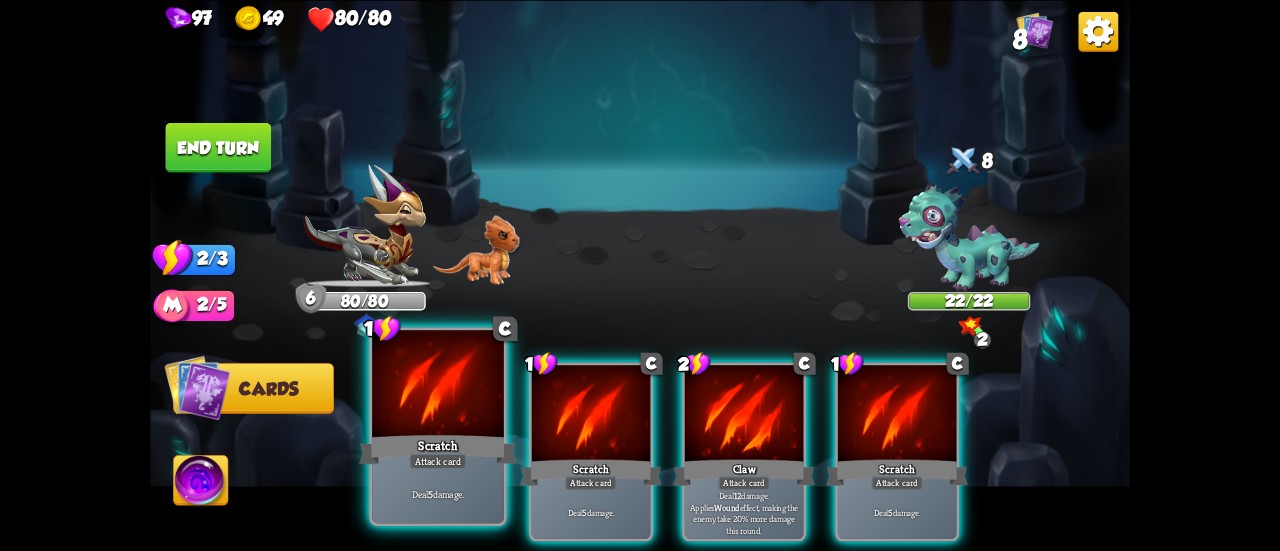 click at bounding box center (438, 385) 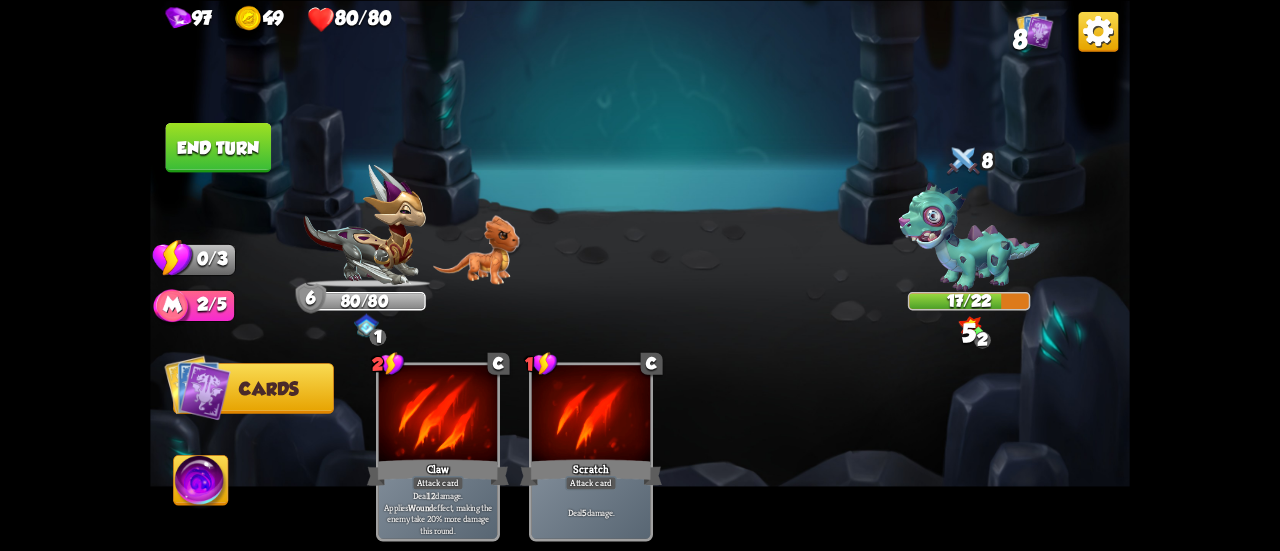 click on "End turn" at bounding box center [219, 147] 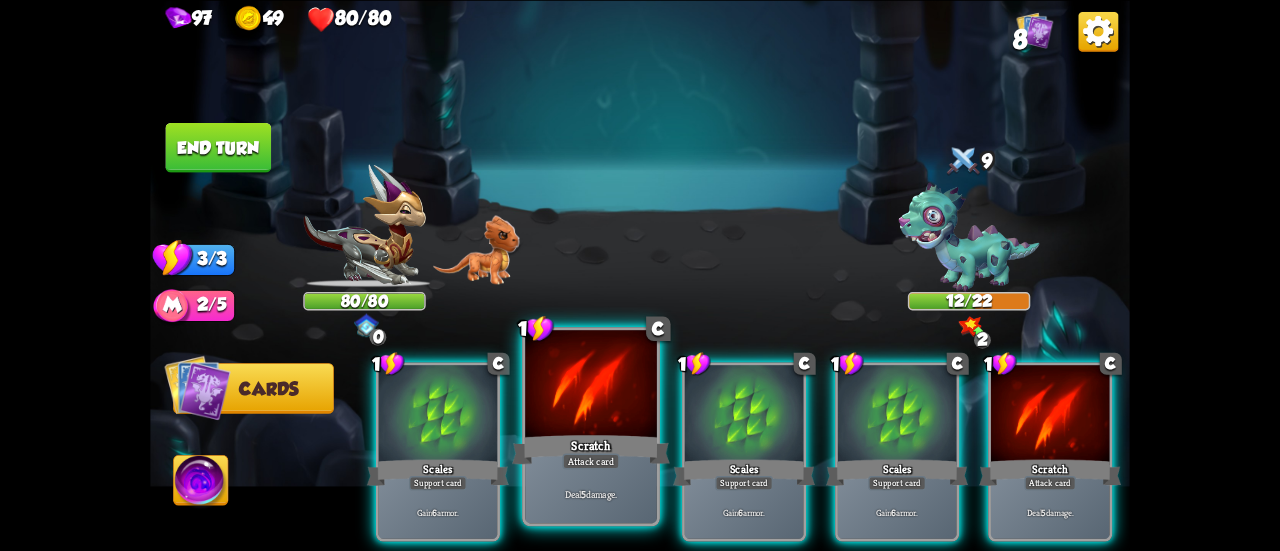 click on "Scratch" at bounding box center (591, 449) 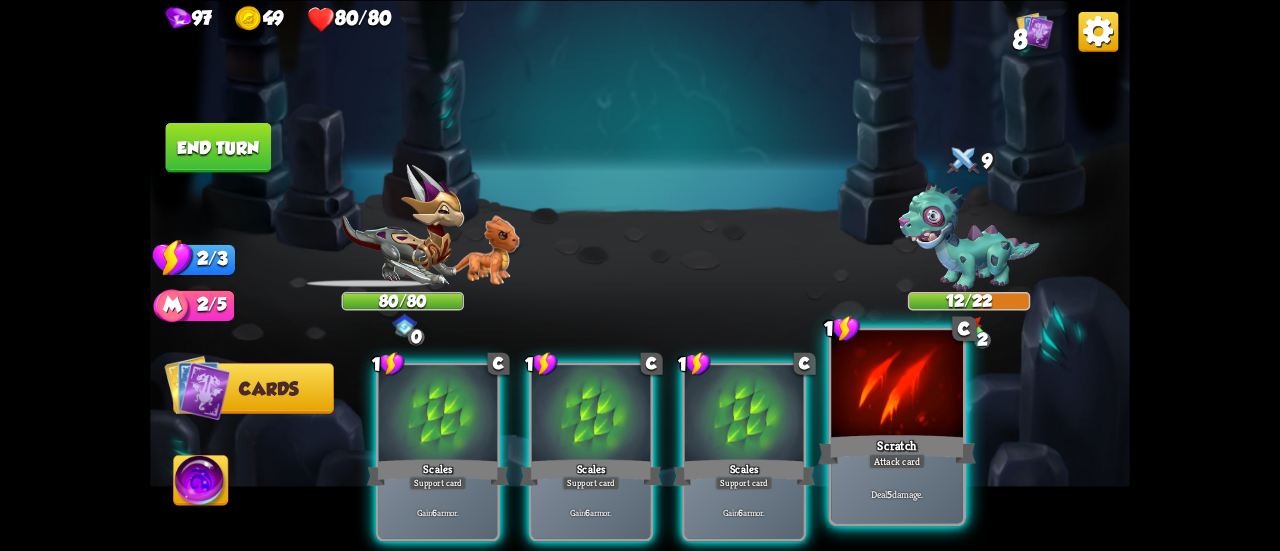 click on "Attack card" at bounding box center [896, 461] 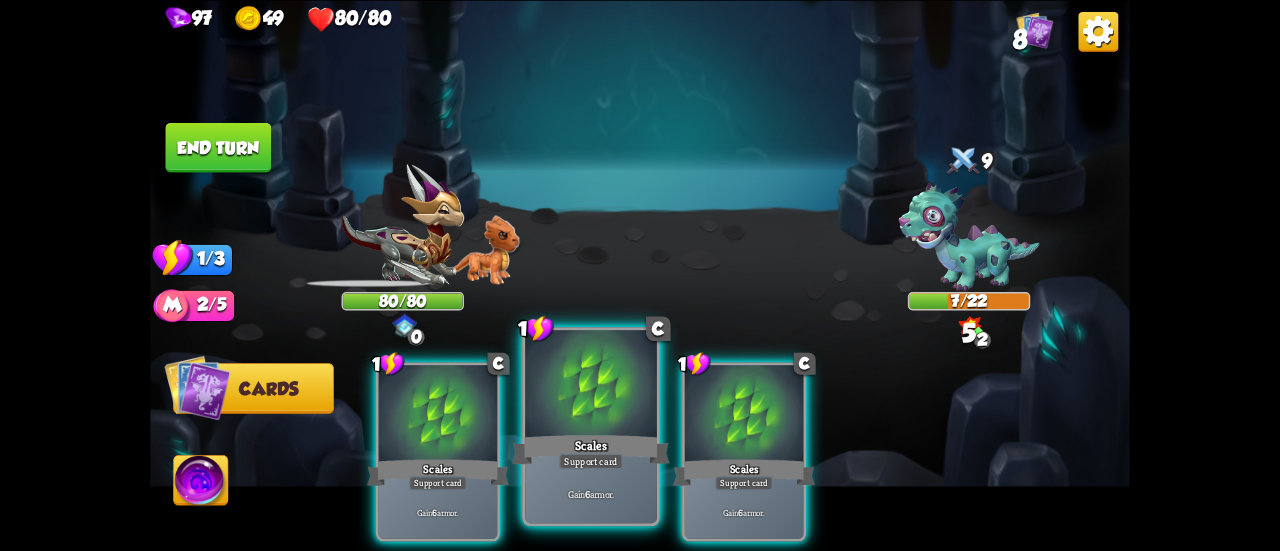 click at bounding box center (591, 385) 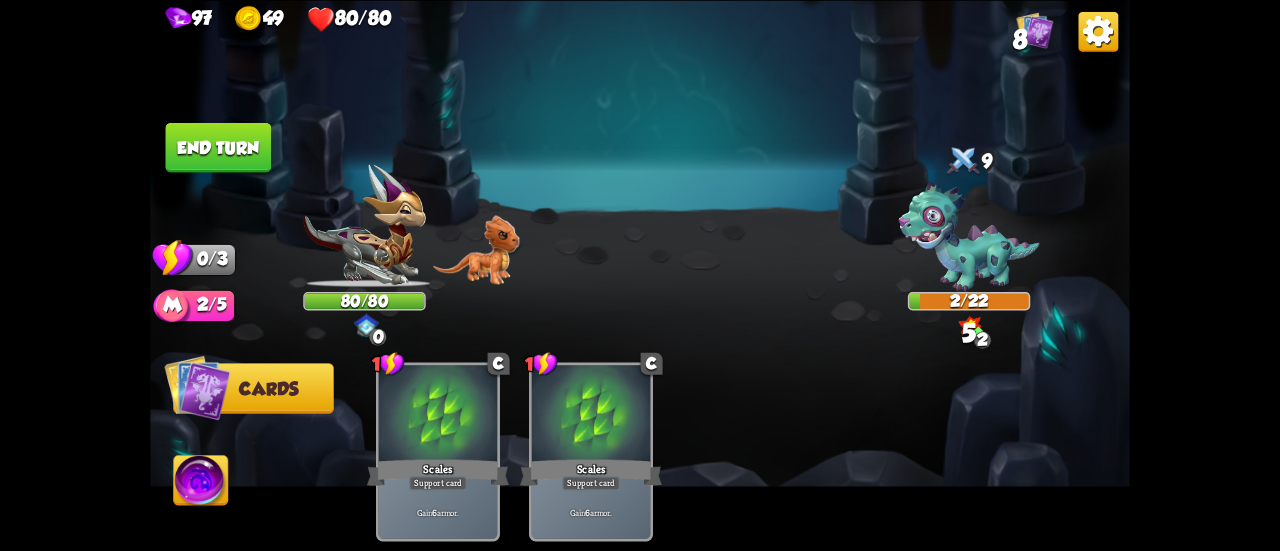 click on "End turn" at bounding box center [219, 147] 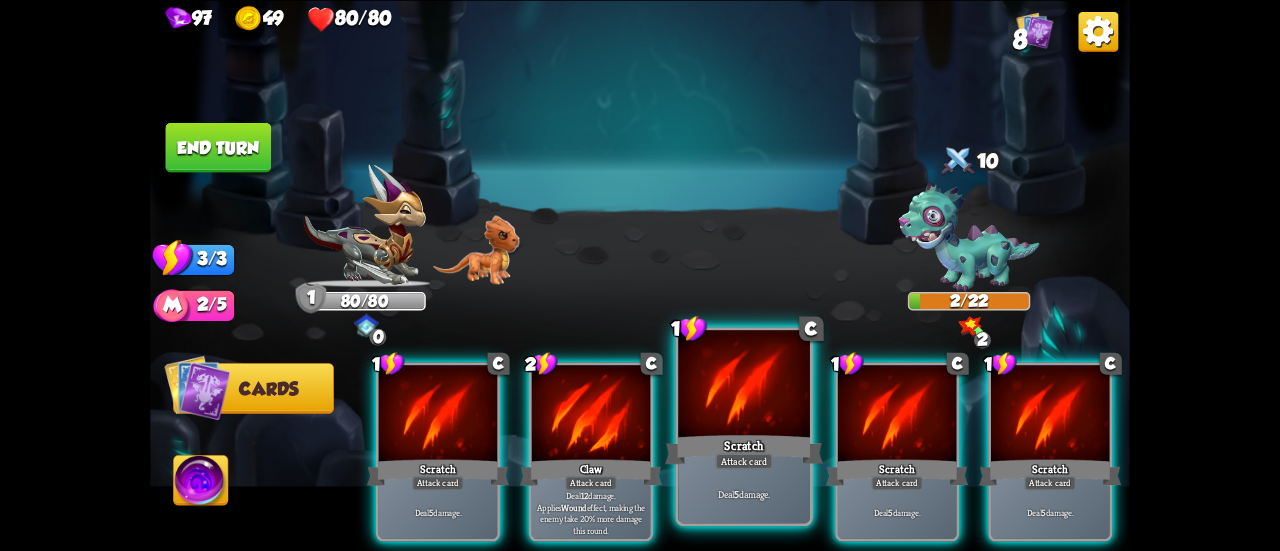 click on "Scratch" at bounding box center [744, 449] 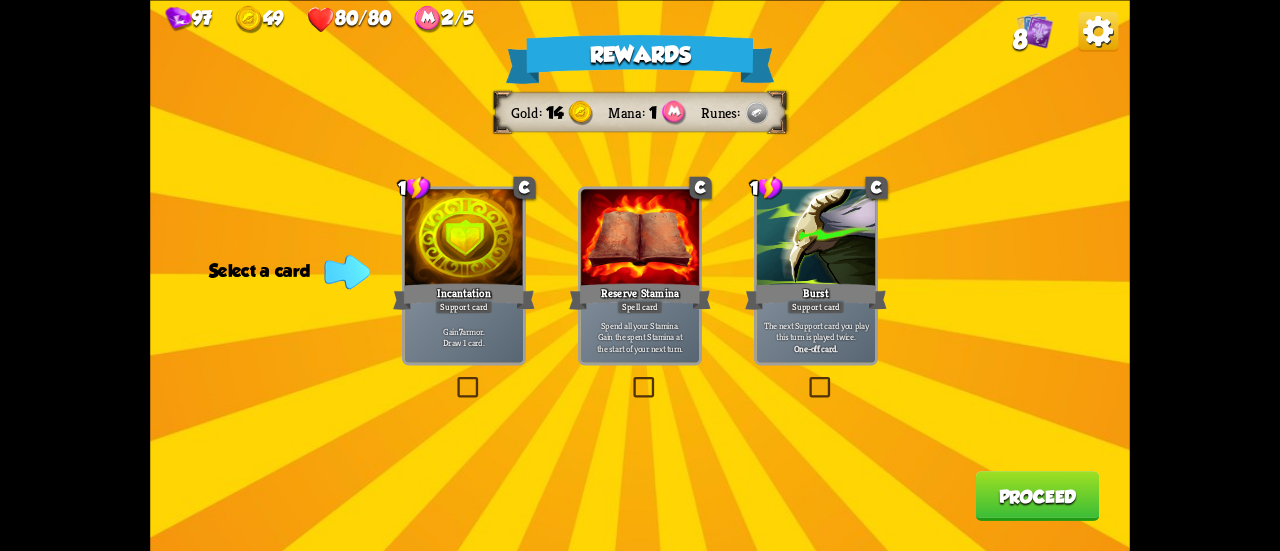 click on "Gain  7  armor. Draw 1 card." at bounding box center (464, 337) 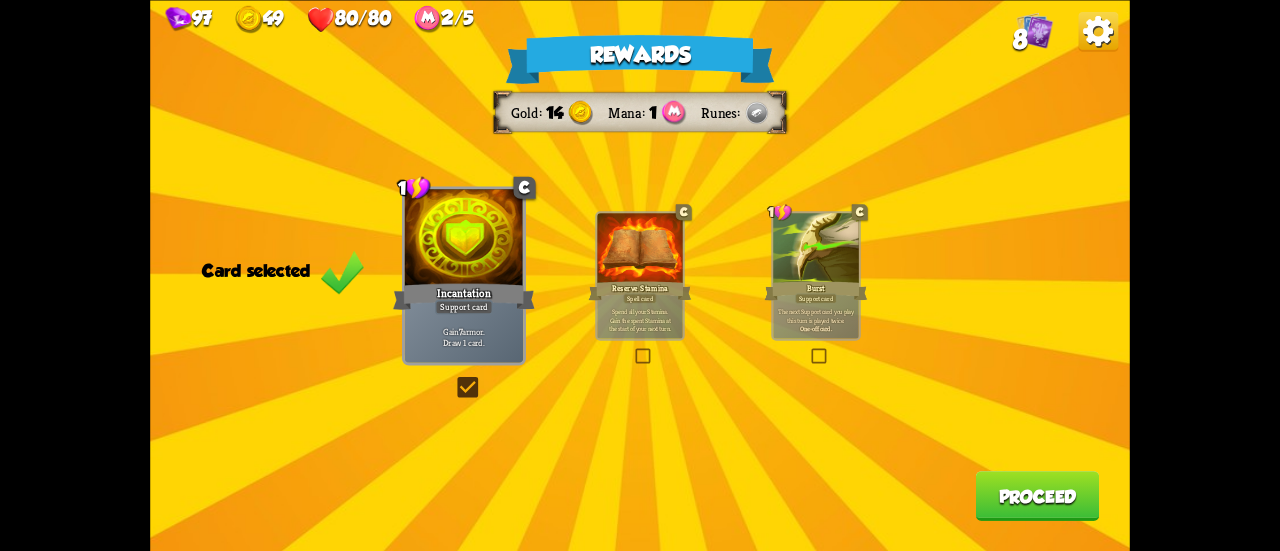 click on "Proceed" at bounding box center (1038, 496) 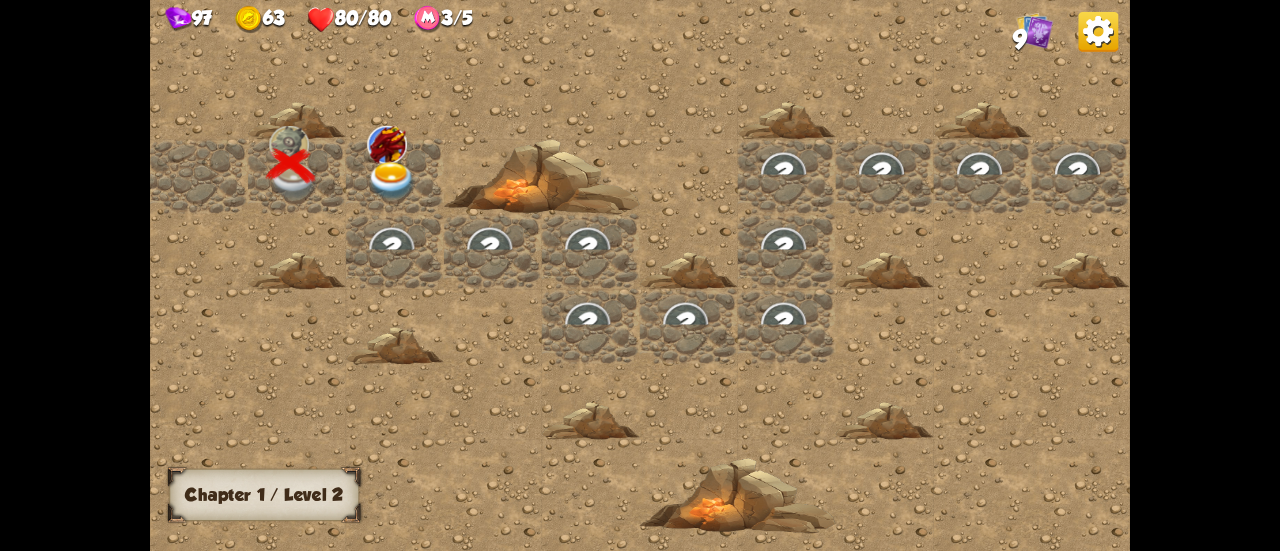 click at bounding box center (392, 181) 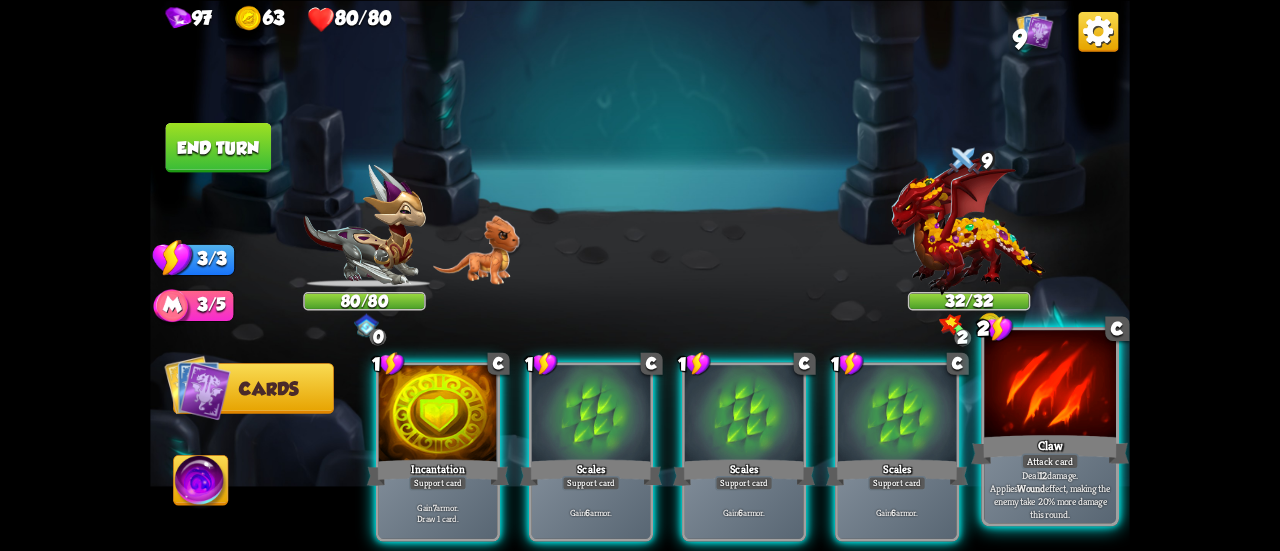 click on "Claw" at bounding box center [1050, 449] 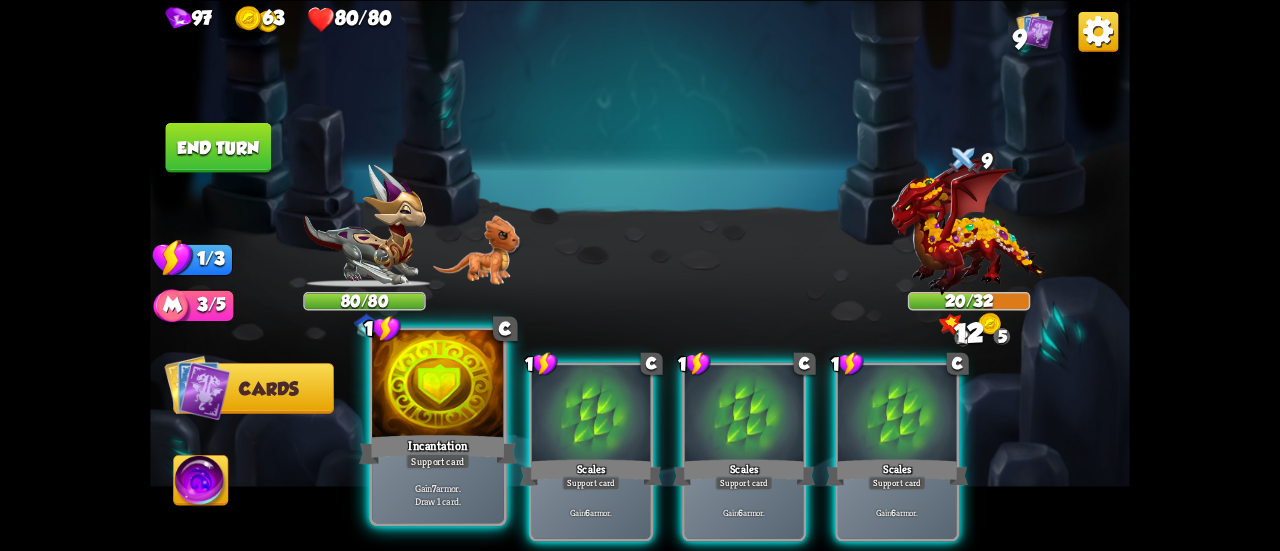 click on "Gain  7  armor. Draw 1 card." at bounding box center [438, 493] 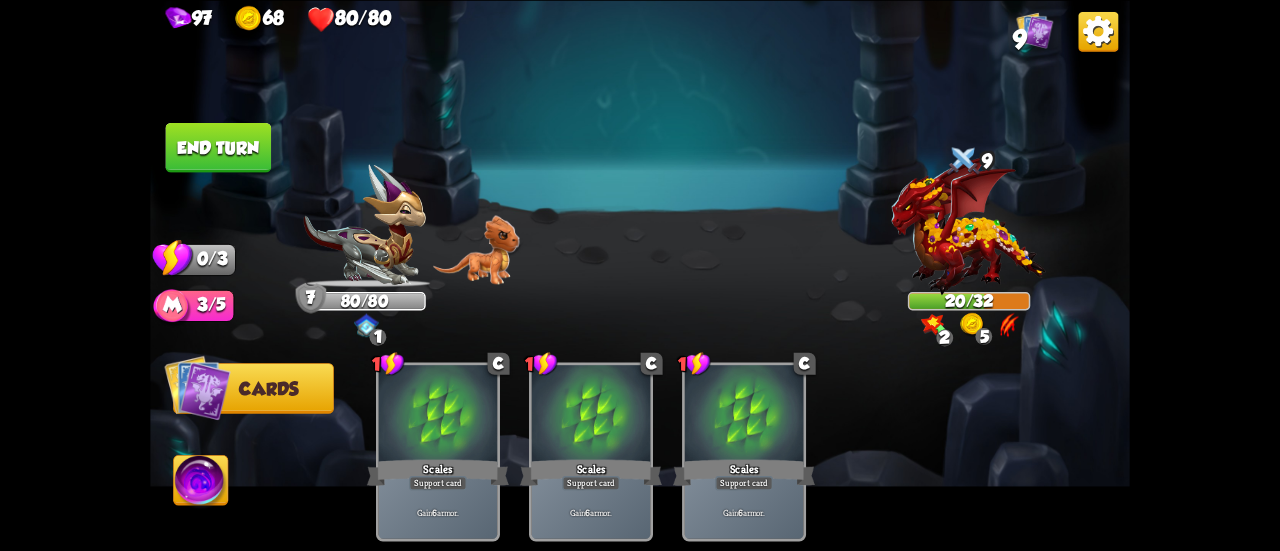 click on "End turn" at bounding box center (219, 147) 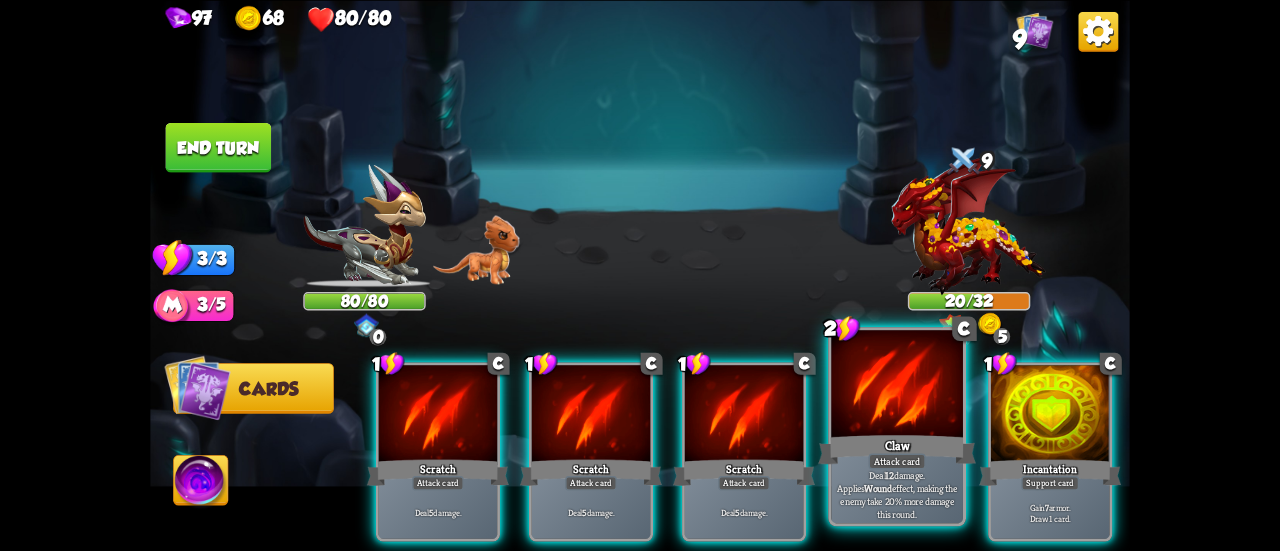 click on "Claw" at bounding box center [897, 449] 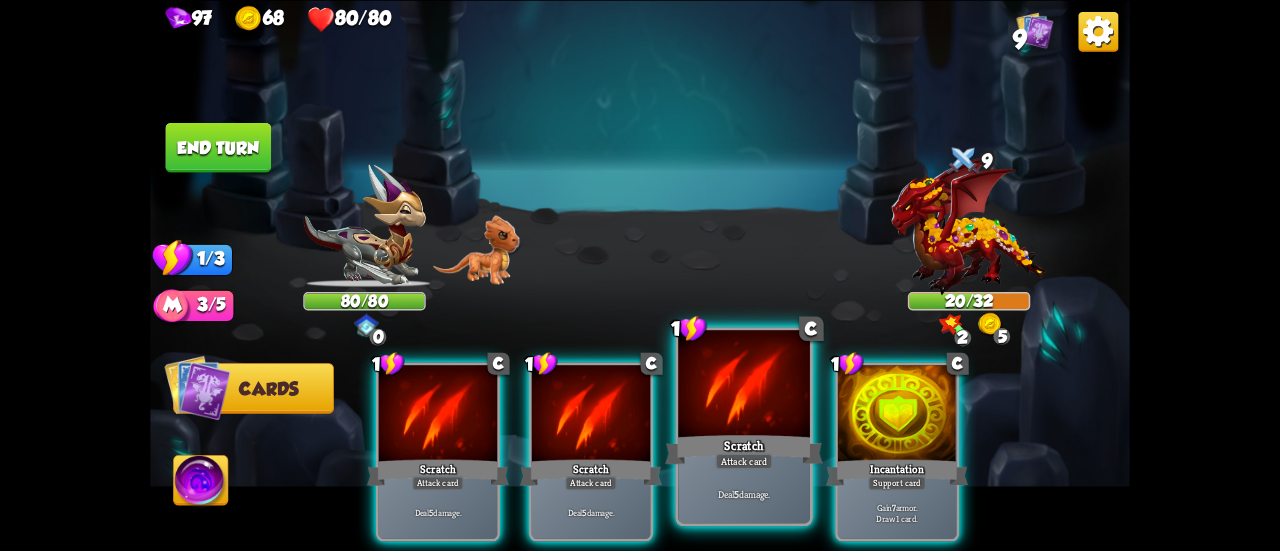 click on "Scratch" at bounding box center [744, 449] 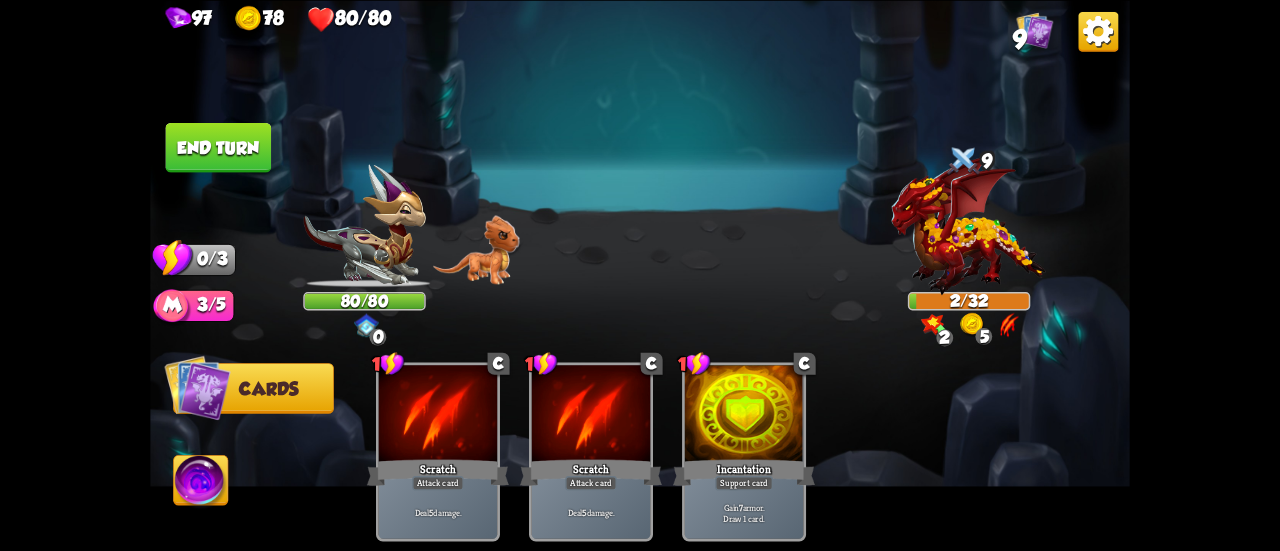 click on "End turn" at bounding box center (219, 147) 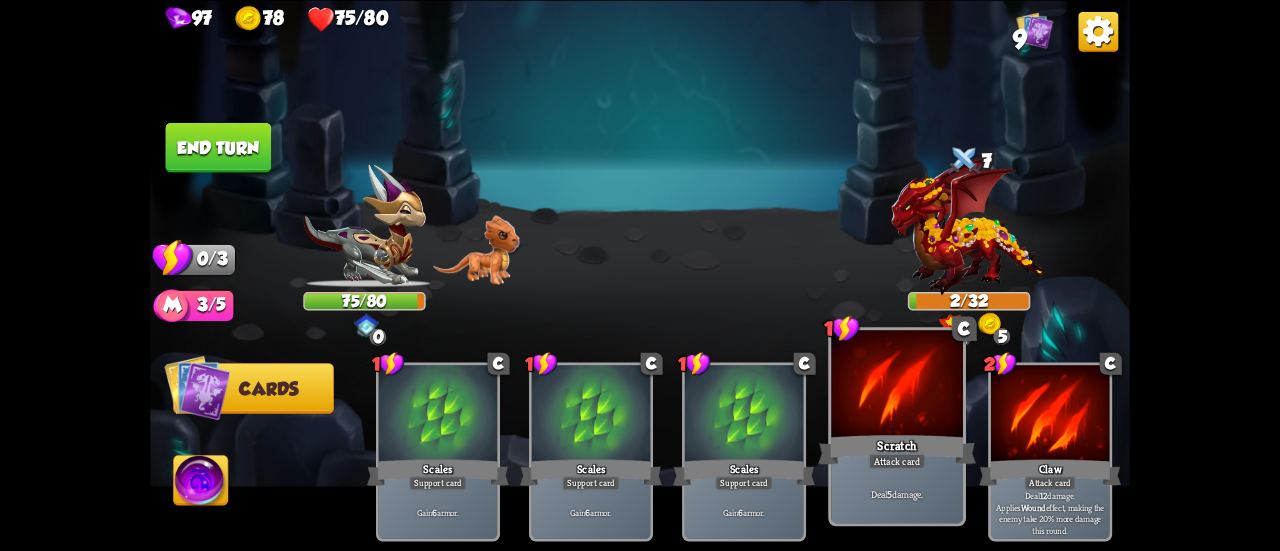 click on "Scratch" at bounding box center (897, 449) 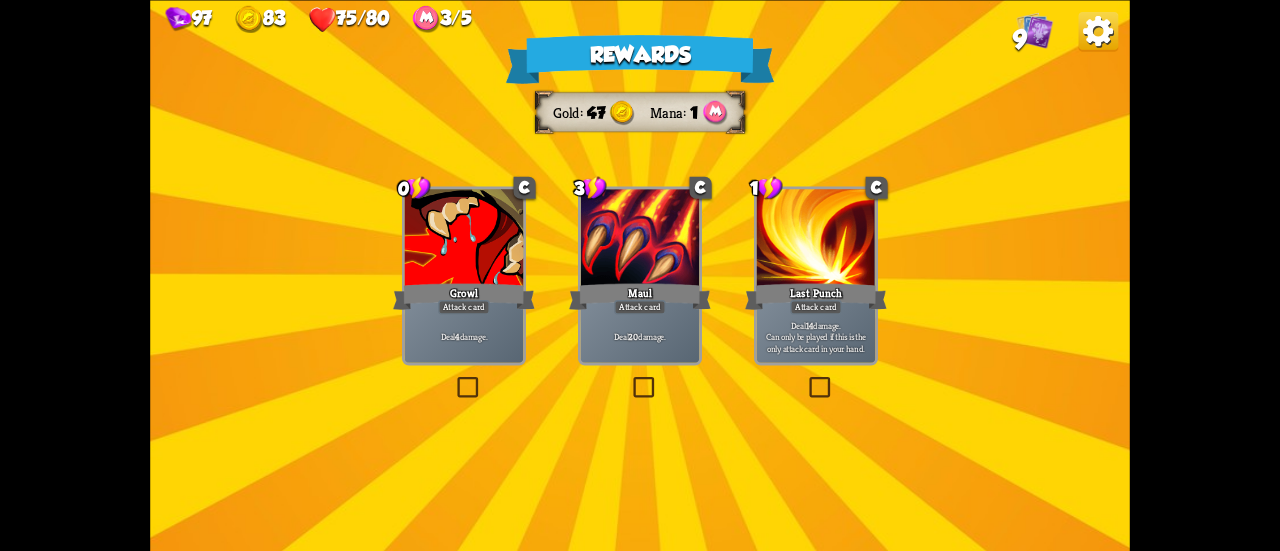 click on "Deal  20  damage." at bounding box center [640, 337] 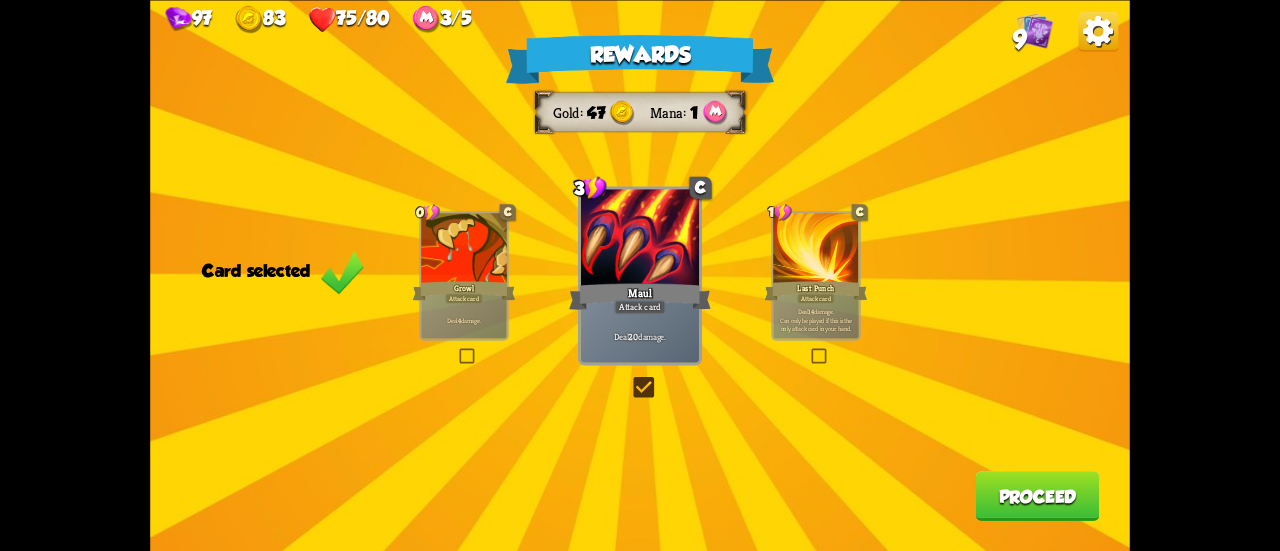 click on "Proceed" at bounding box center (1038, 496) 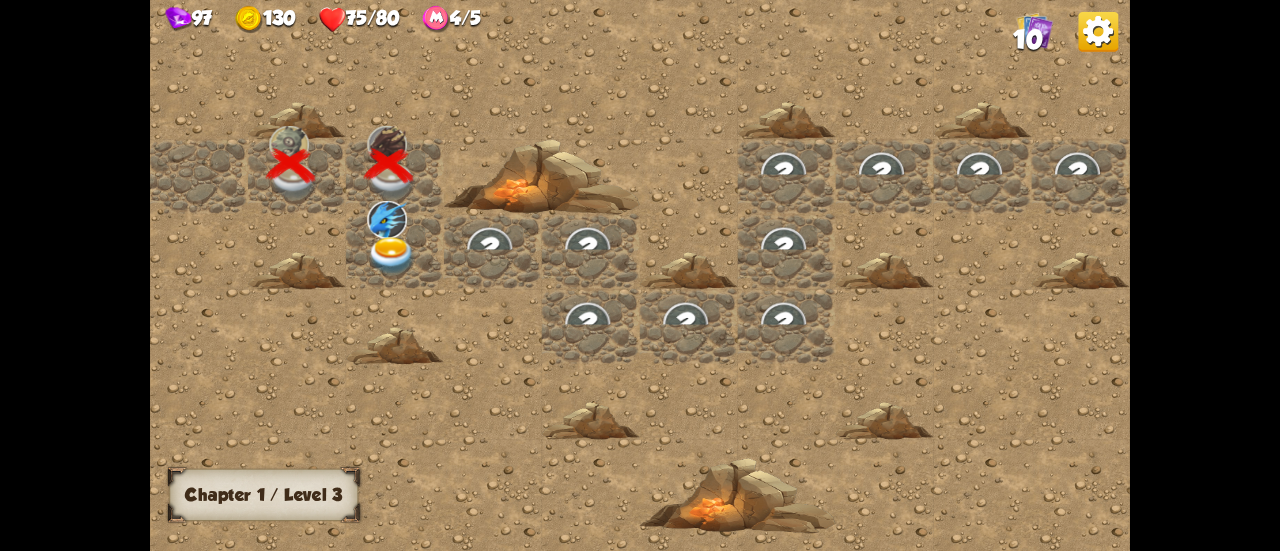 click at bounding box center [392, 256] 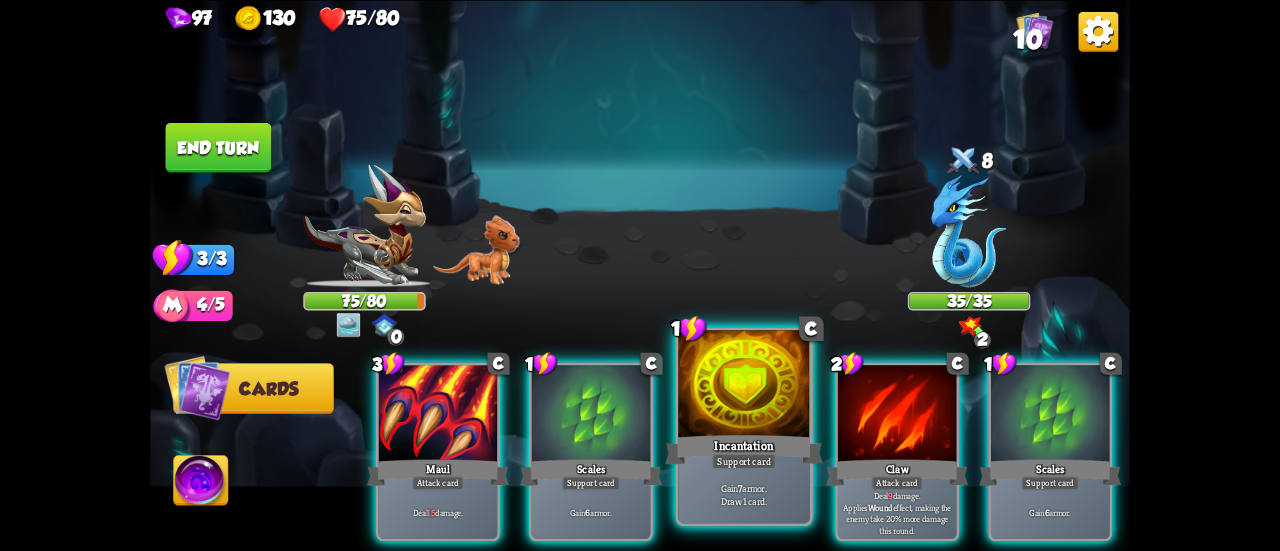 click on "Incantation" at bounding box center (744, 449) 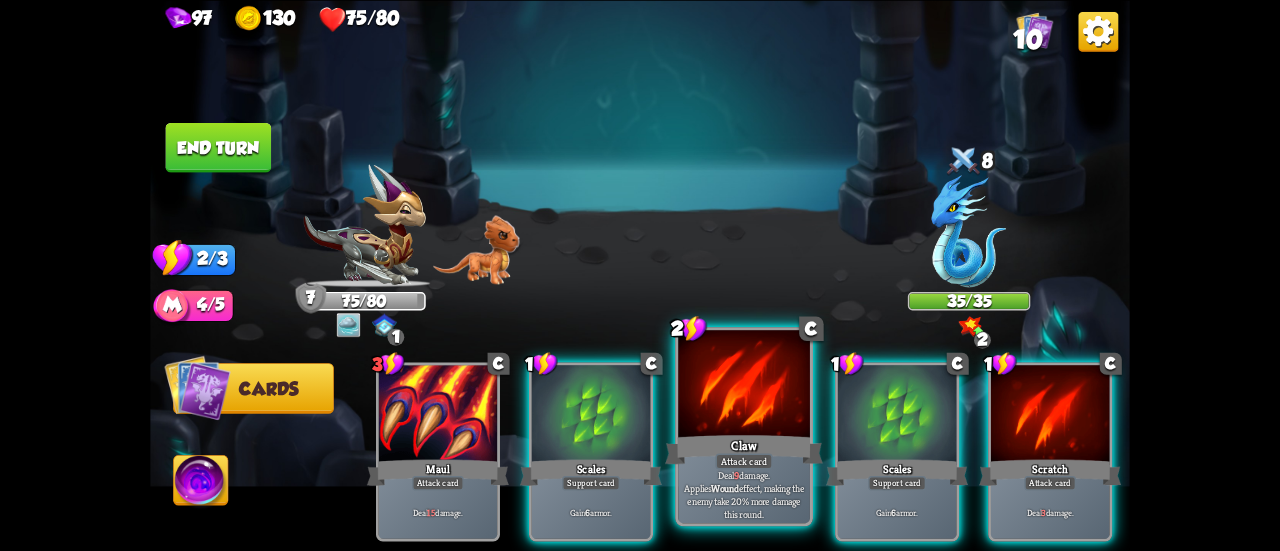 click on "Claw" at bounding box center (744, 449) 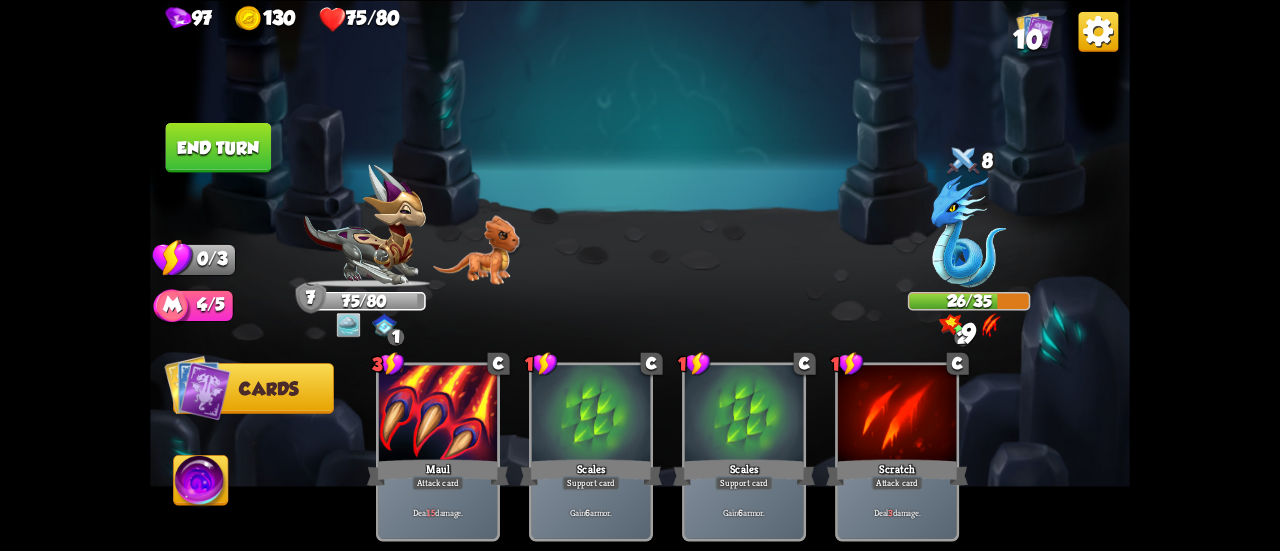 click on "End turn" at bounding box center [218, 147] 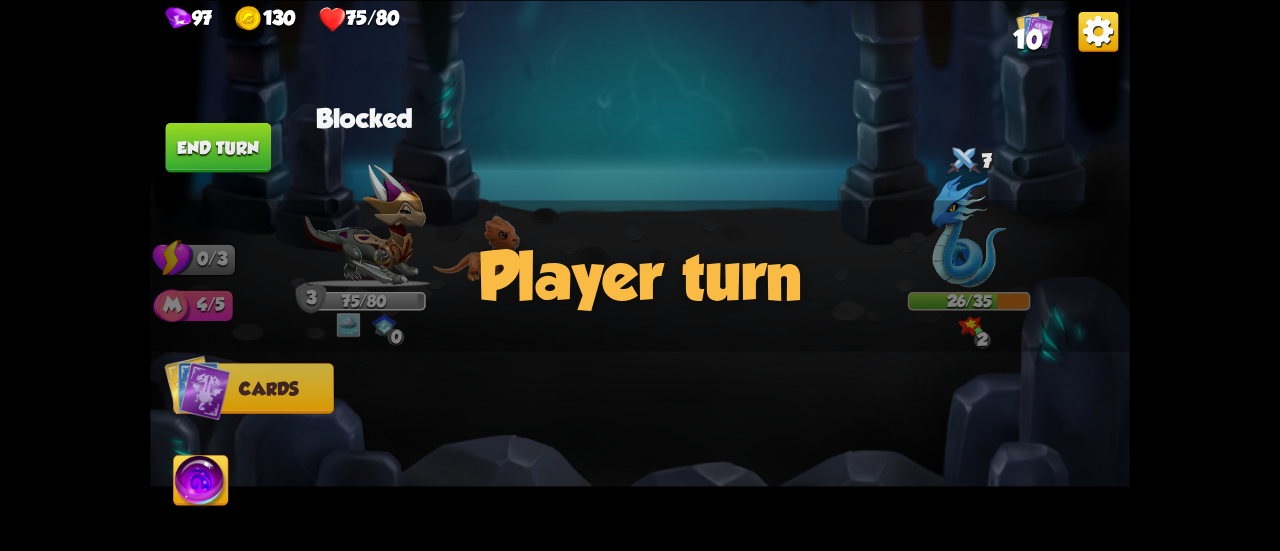 click at bounding box center (201, 482) 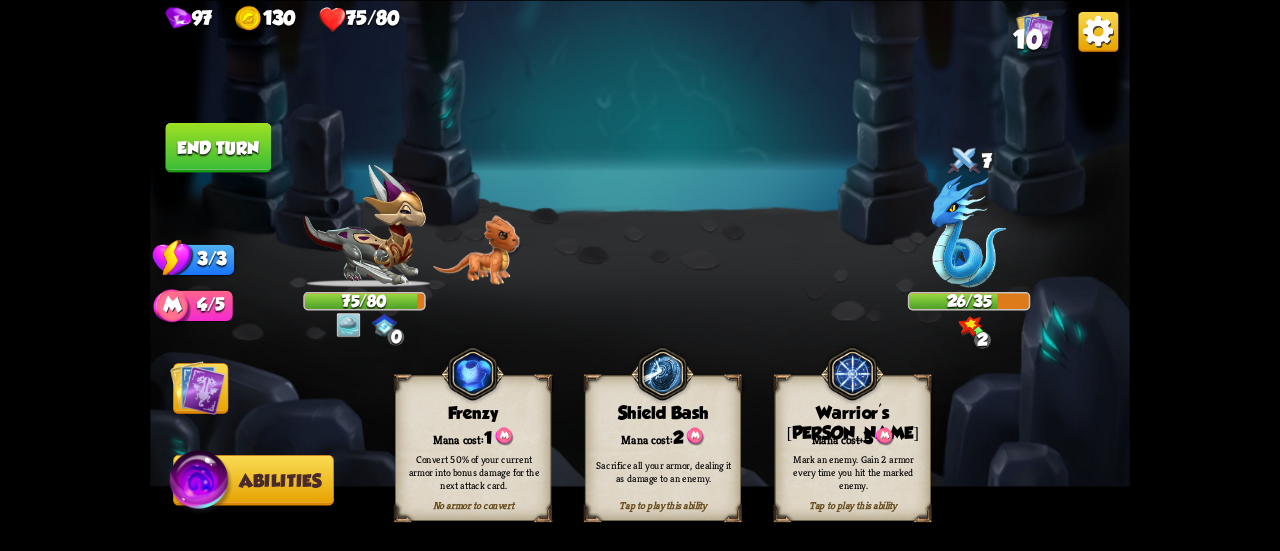 click at bounding box center [197, 387] 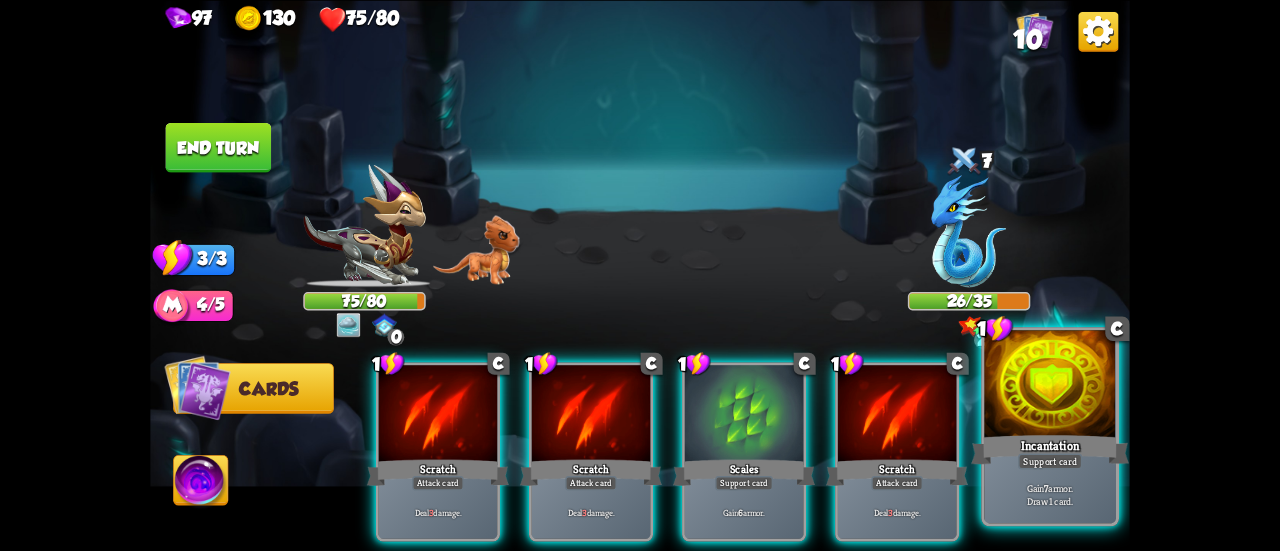 click on "Incantation" at bounding box center [1050, 449] 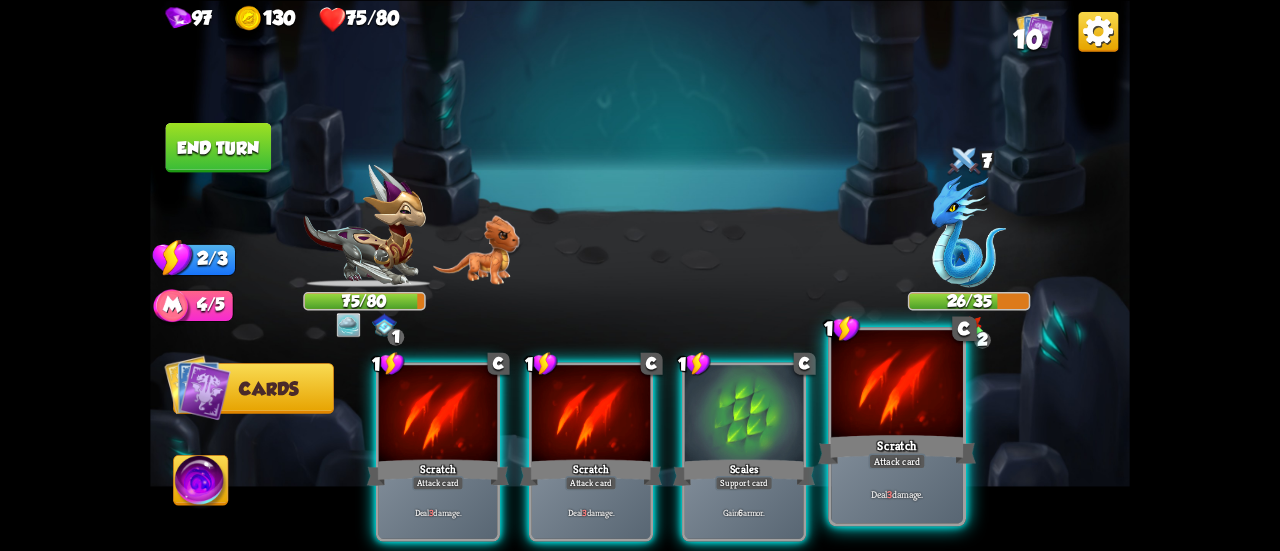 drag, startPoint x: 914, startPoint y: 445, endPoint x: 892, endPoint y: 450, distance: 22.561028 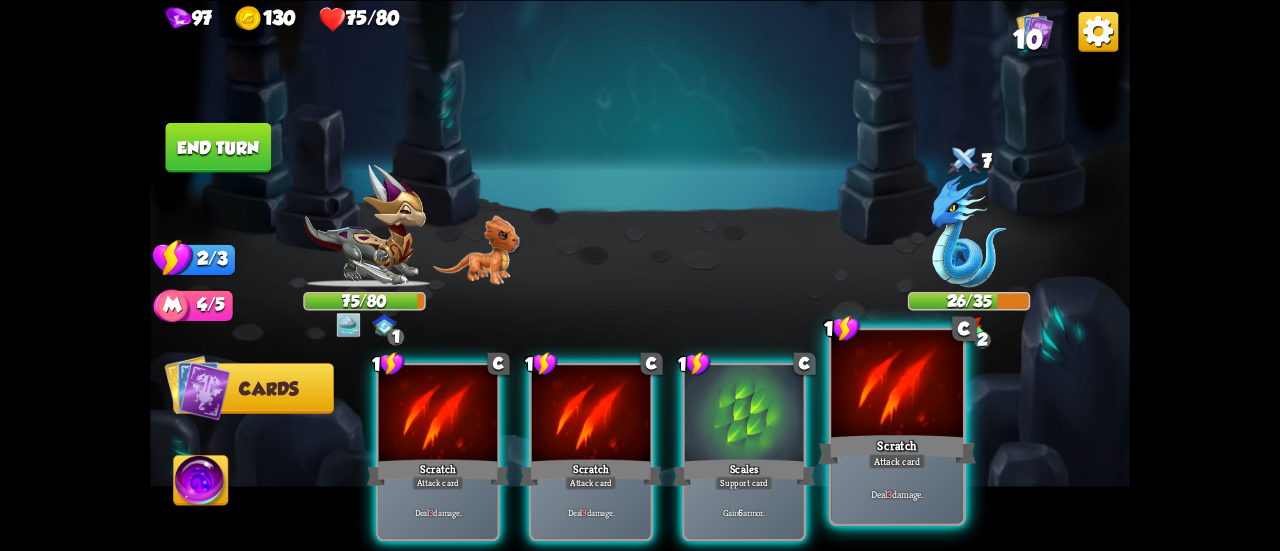 click on "Scratch" at bounding box center (897, 449) 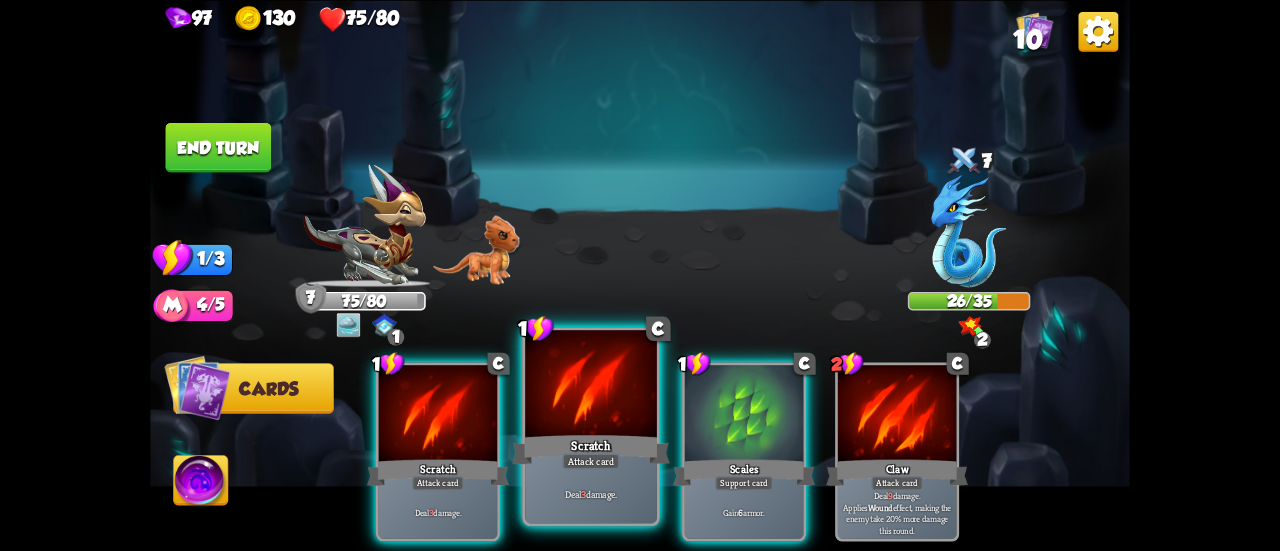 click on "Deal  3  damage." at bounding box center (591, 493) 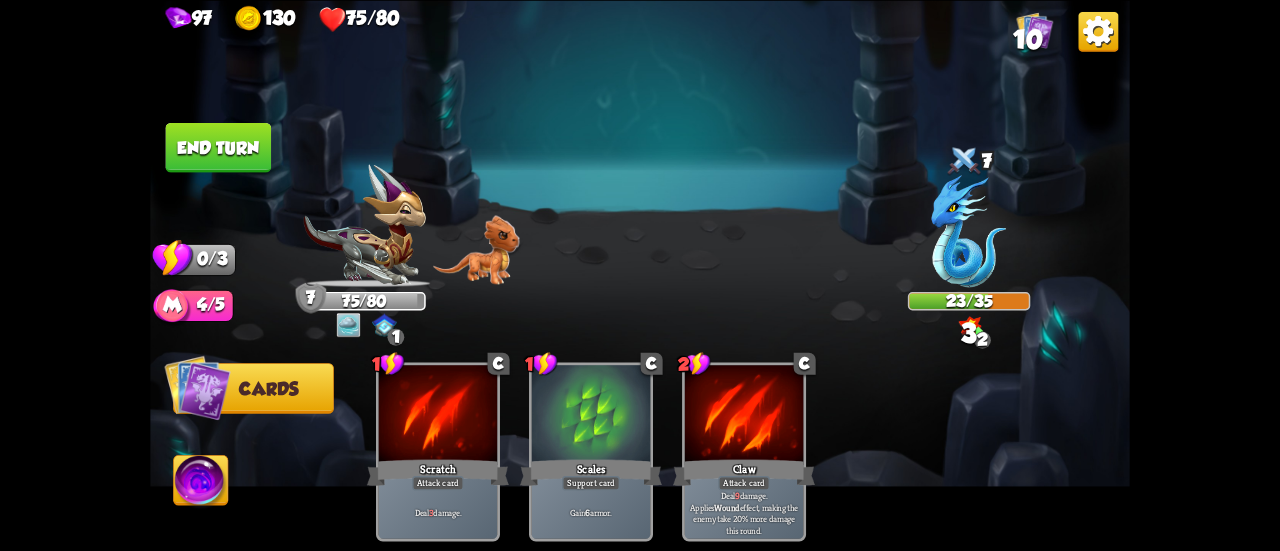 click on "End turn" at bounding box center [219, 147] 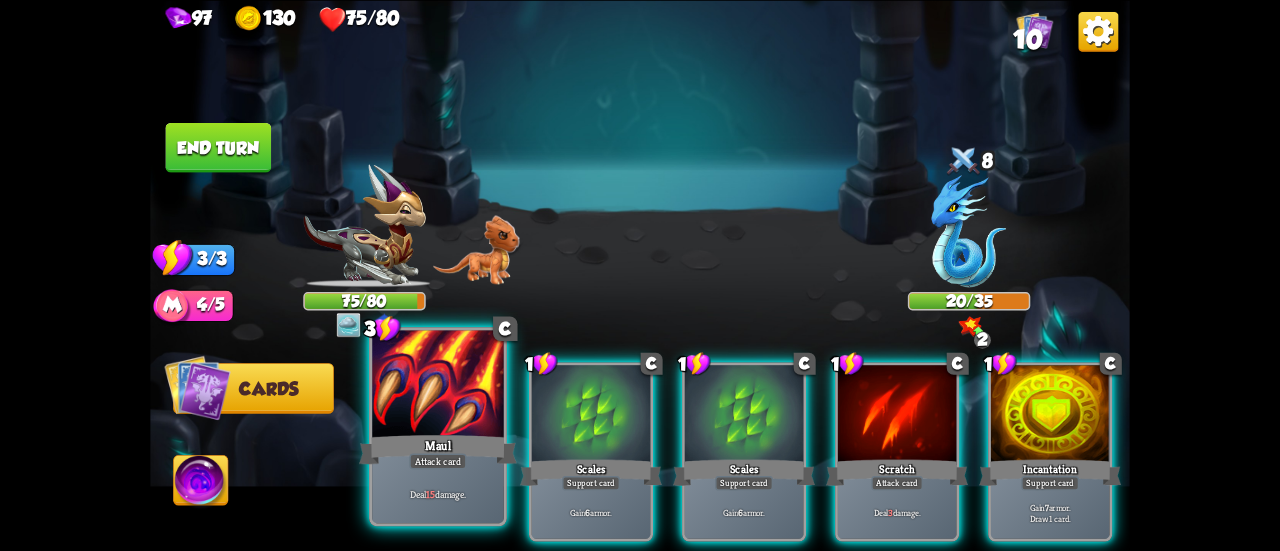 click on "Maul" at bounding box center (438, 449) 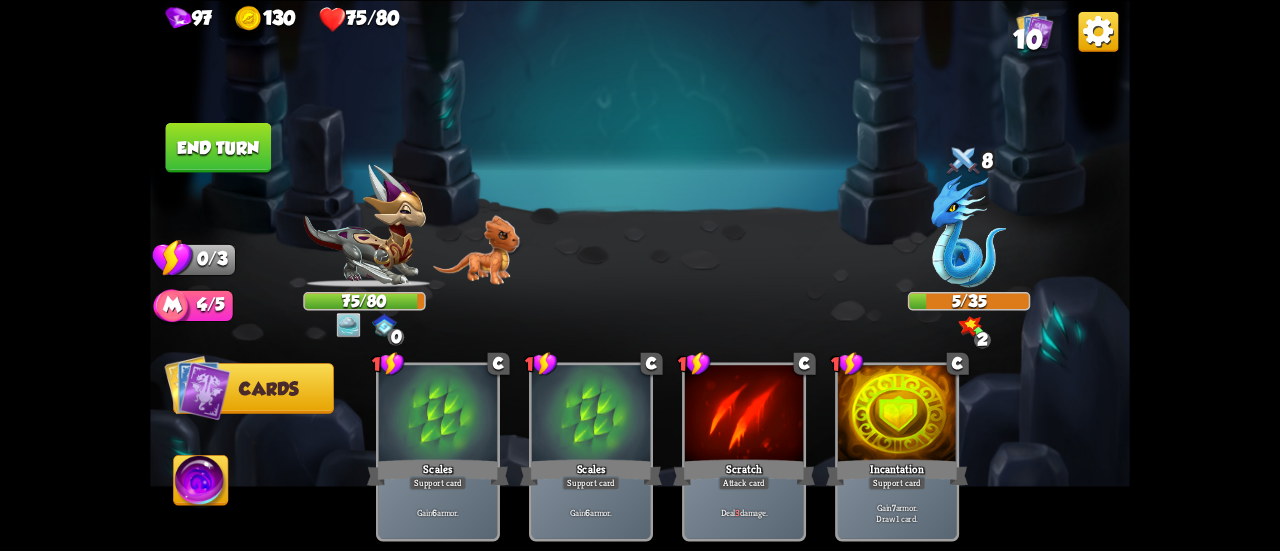 click on "End turn" at bounding box center (218, 147) 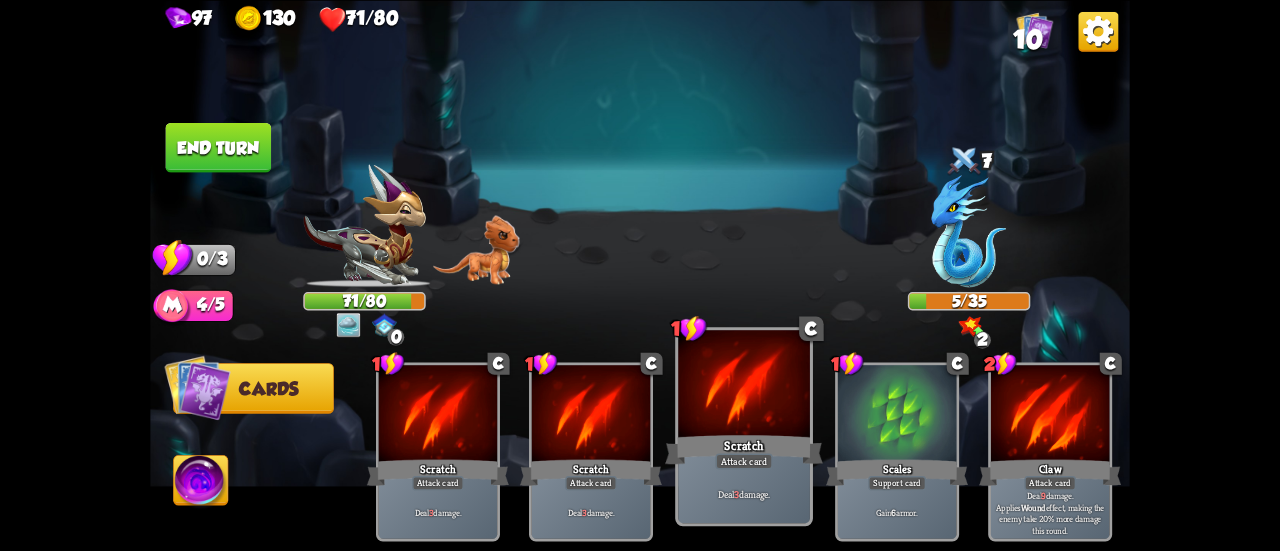 click on "Attack card" at bounding box center [743, 461] 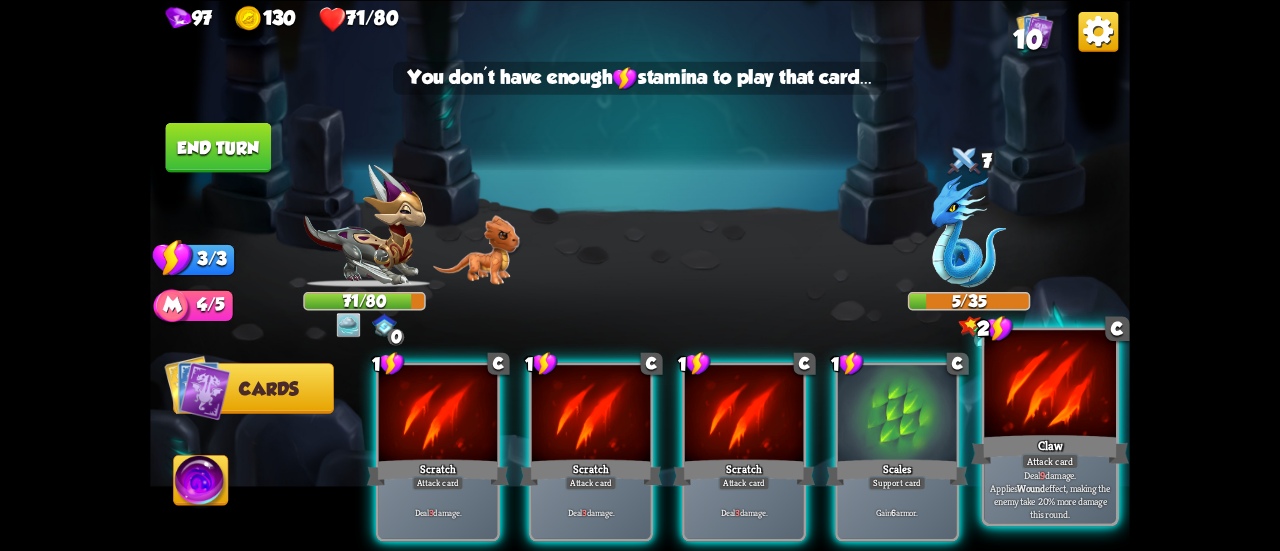 click on "Claw" at bounding box center (1050, 449) 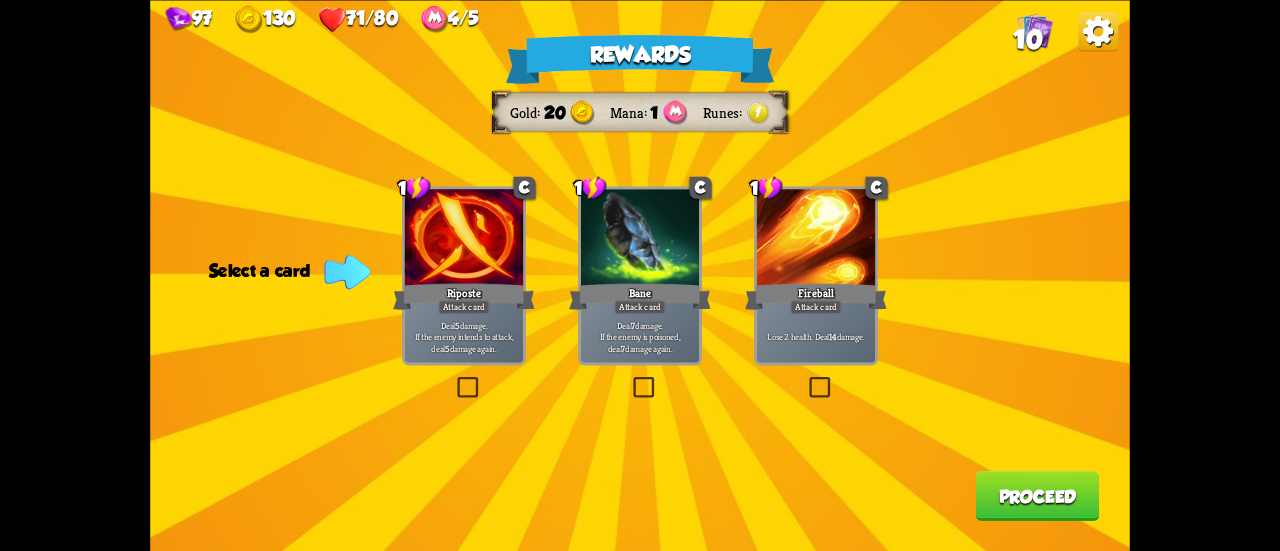 click on "Deal  5  damage. If the enemy intends to attack, deal  5  damage again." at bounding box center [464, 336] 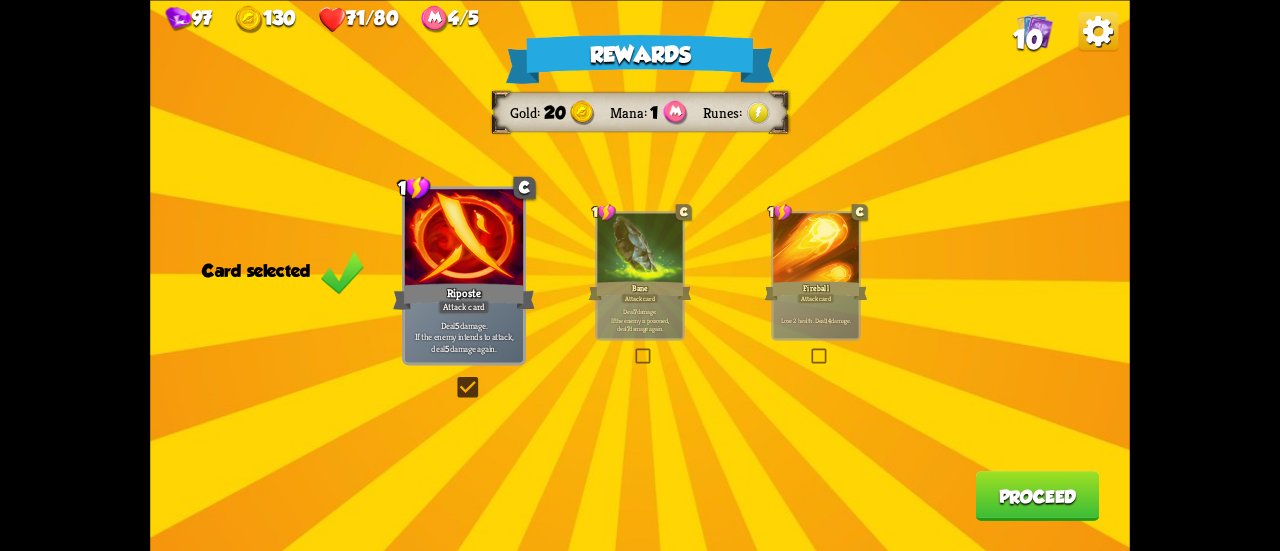 click on "Proceed" at bounding box center [1038, 496] 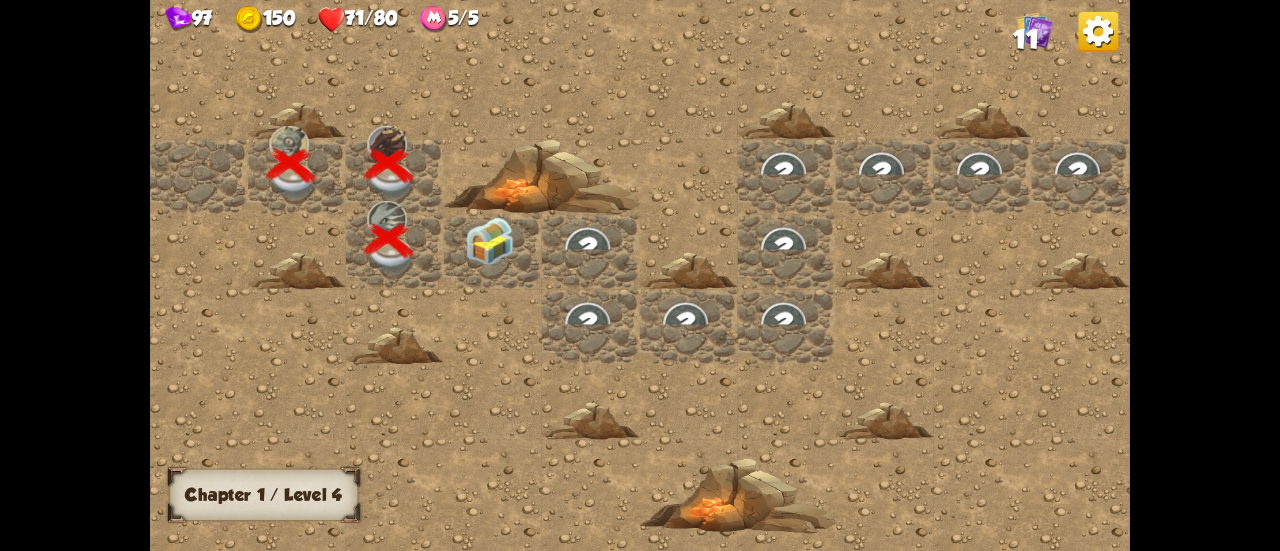 click at bounding box center [490, 241] 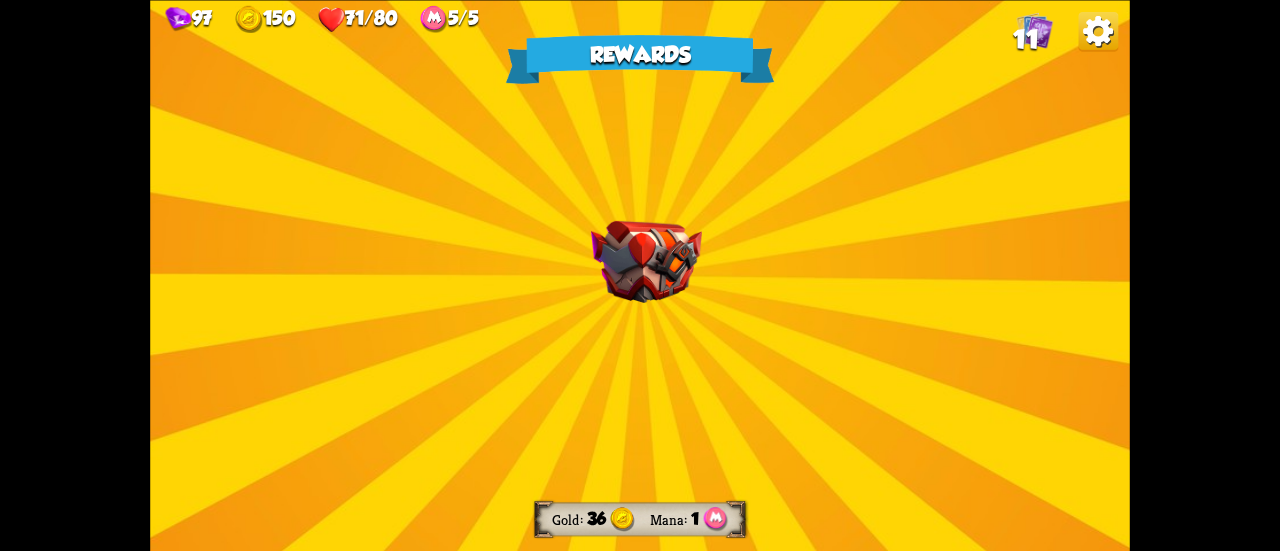drag, startPoint x: 700, startPoint y: 352, endPoint x: 692, endPoint y: 345, distance: 10.630146 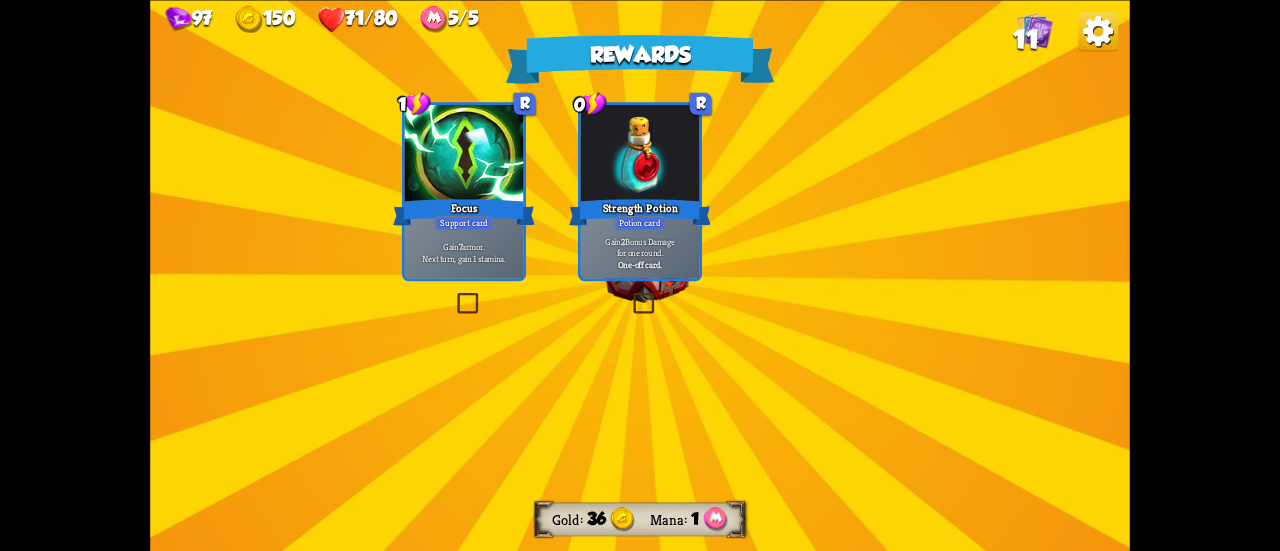 click at bounding box center (646, 261) 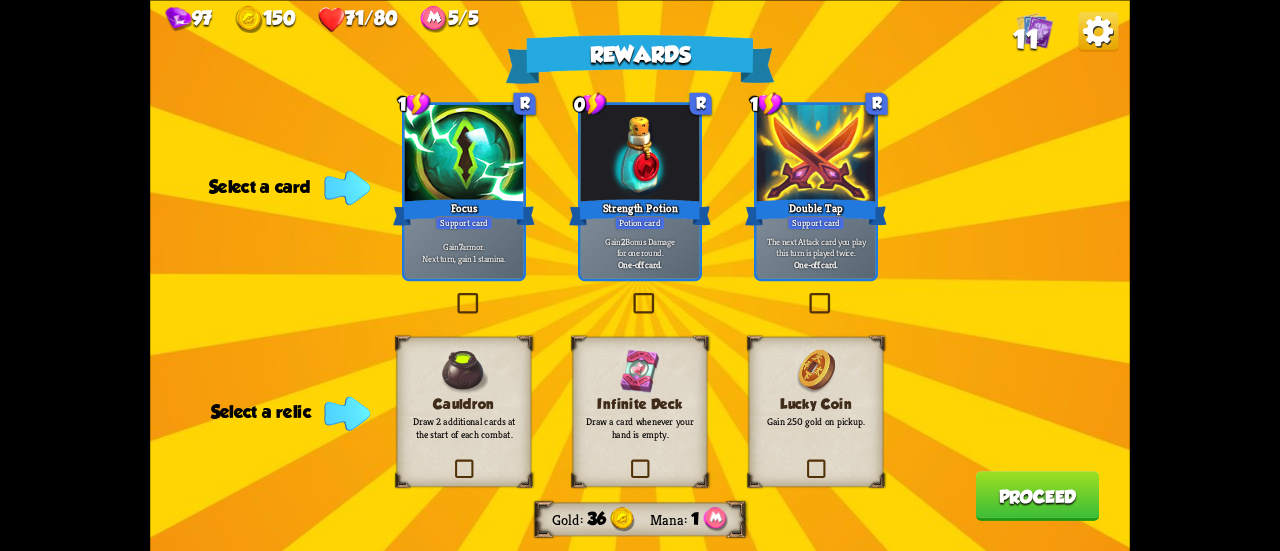click on "Cauldron   Draw 2 additional cards at the start of each combat." at bounding box center (464, 411) 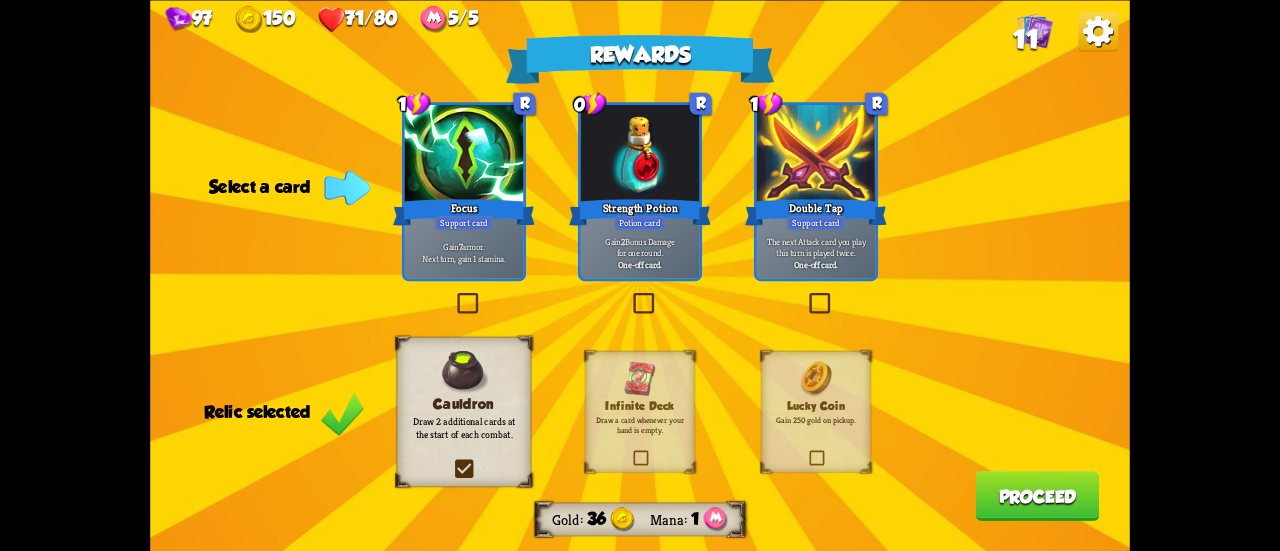 click on "7" at bounding box center [461, 247] 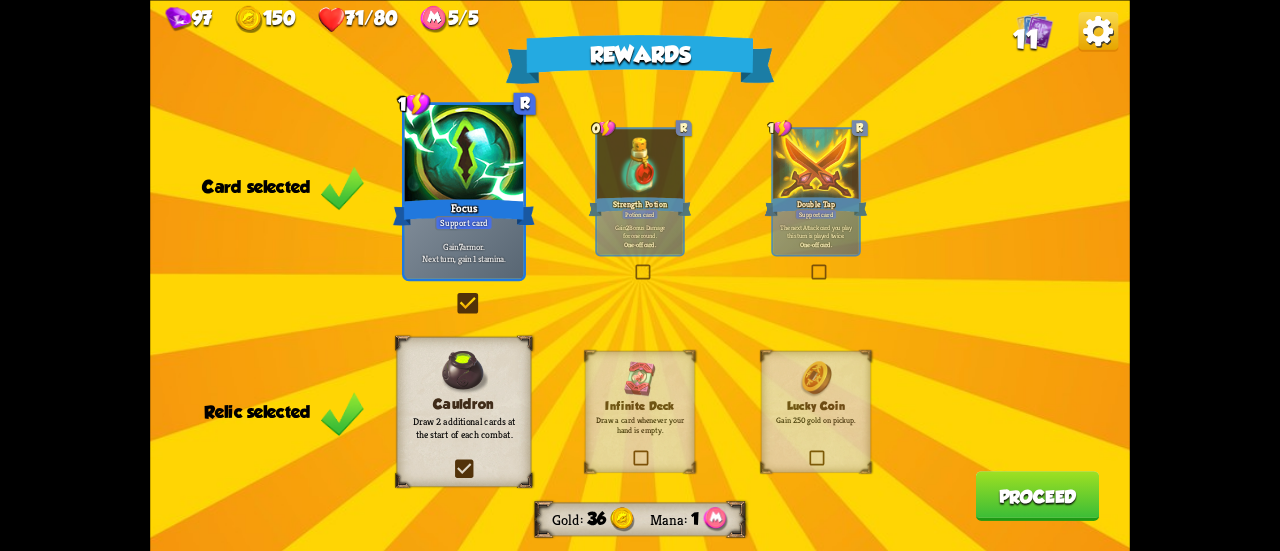click on "Proceed" at bounding box center [1038, 496] 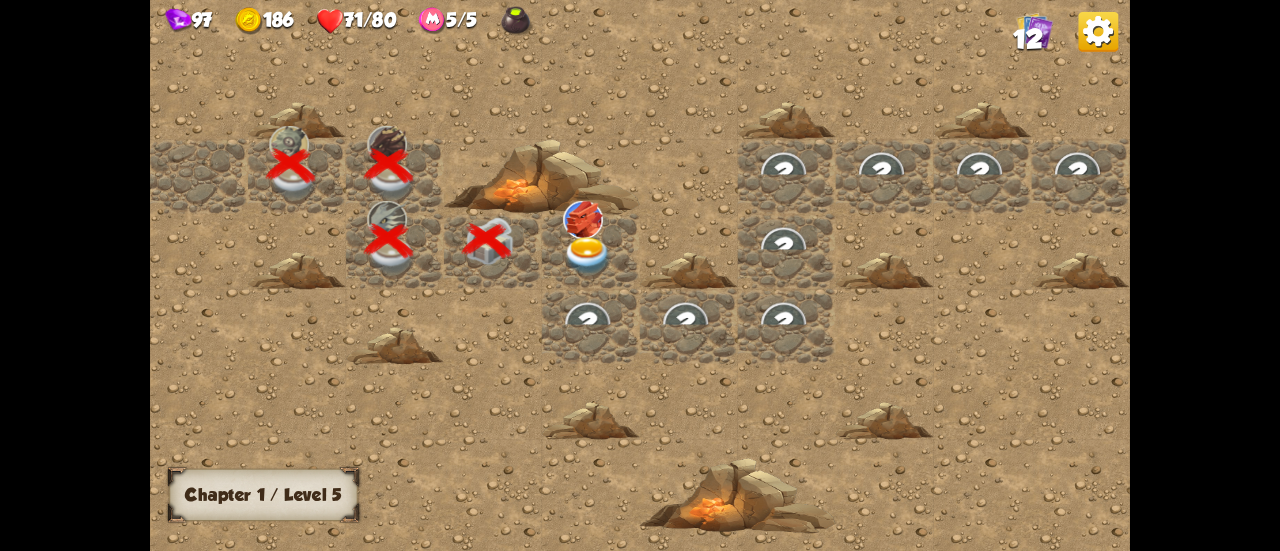 click at bounding box center [587, 256] 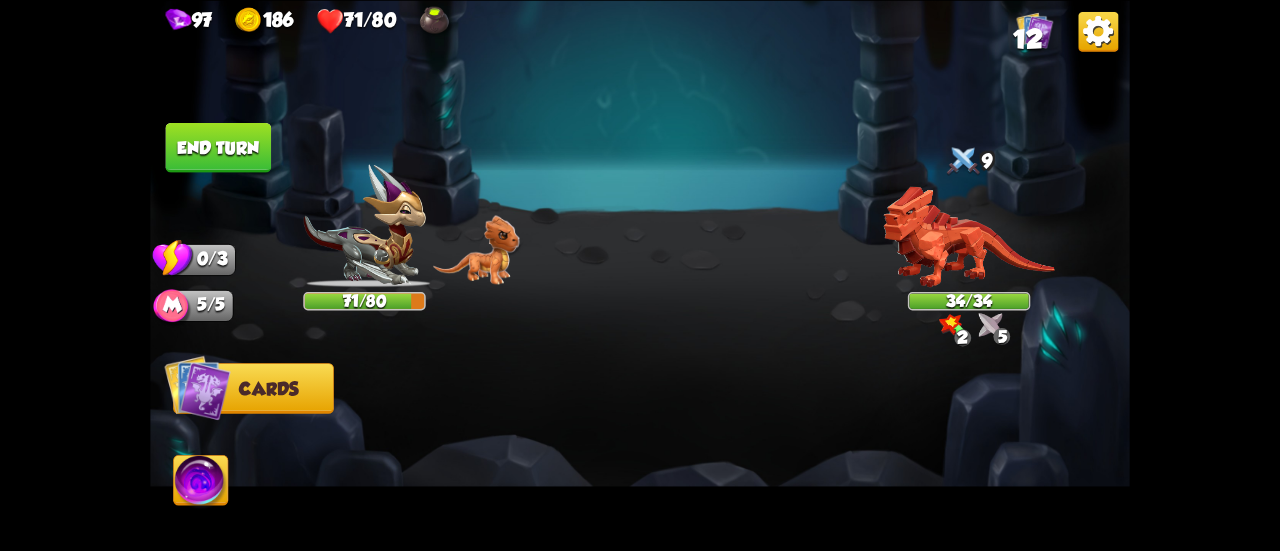 click at bounding box center [738, 428] 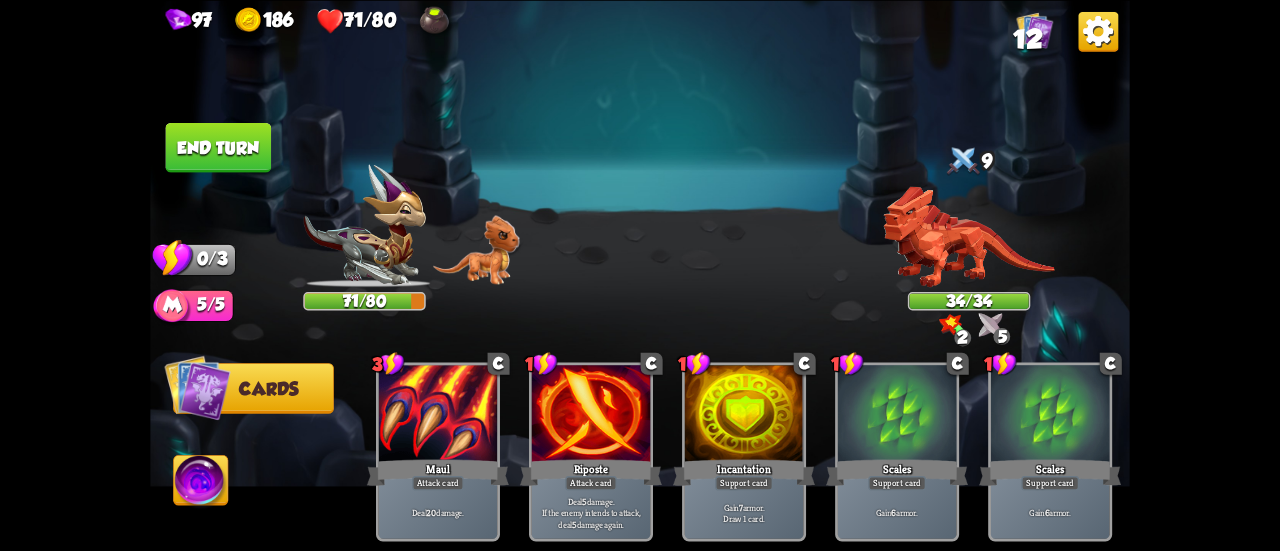 click on "Player turn" at bounding box center (640, 275) 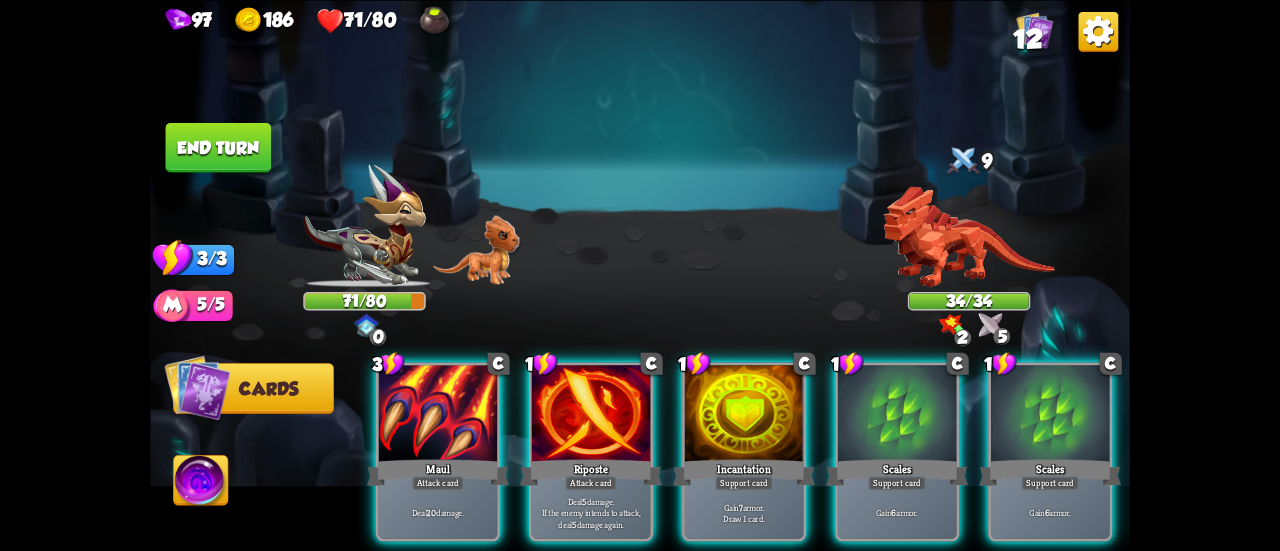 click at bounding box center (968, 236) 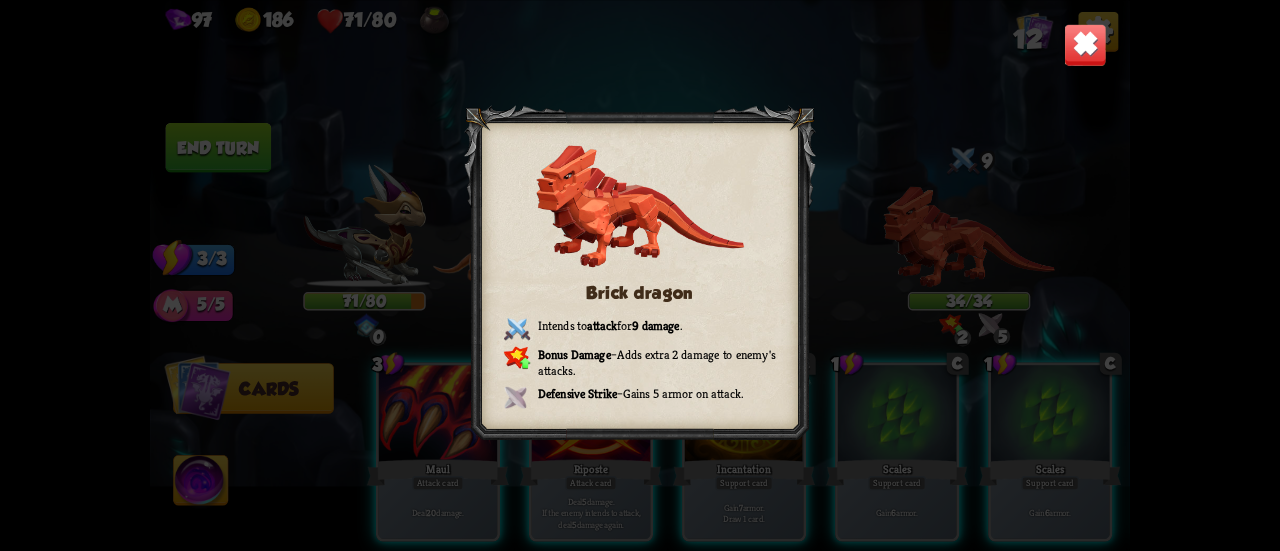 click at bounding box center (1085, 44) 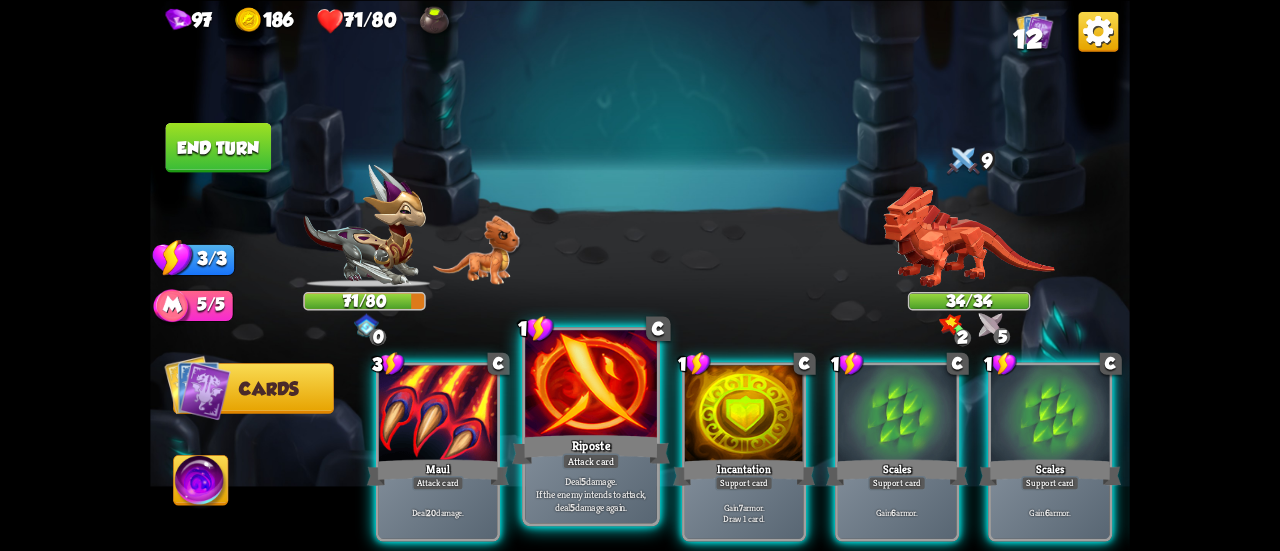 click on "Riposte" at bounding box center (591, 449) 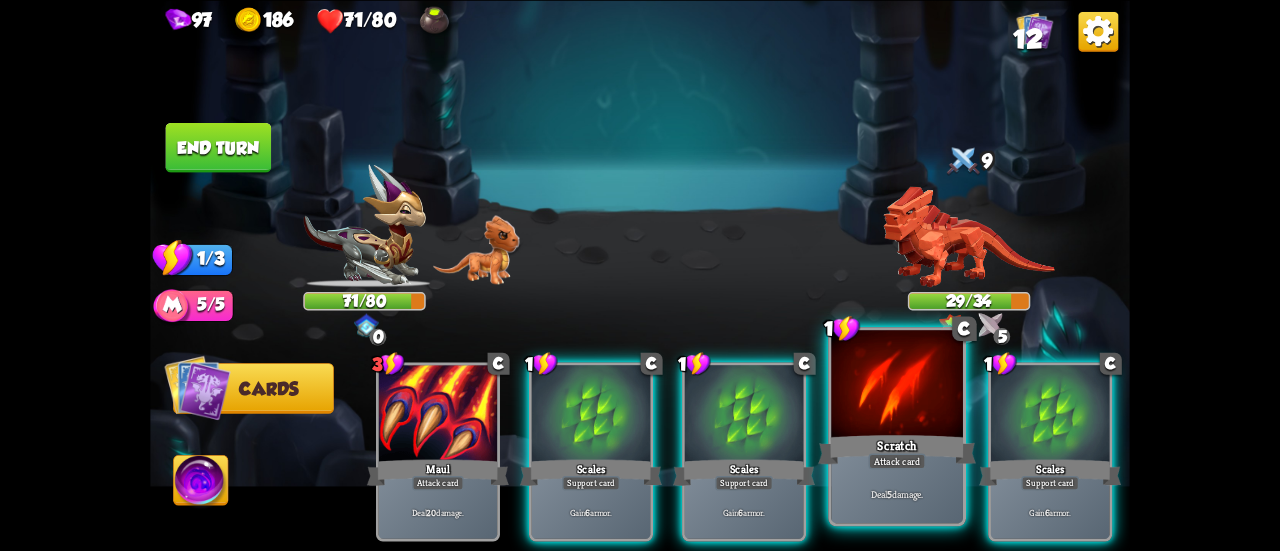 click on "Scratch" at bounding box center [897, 449] 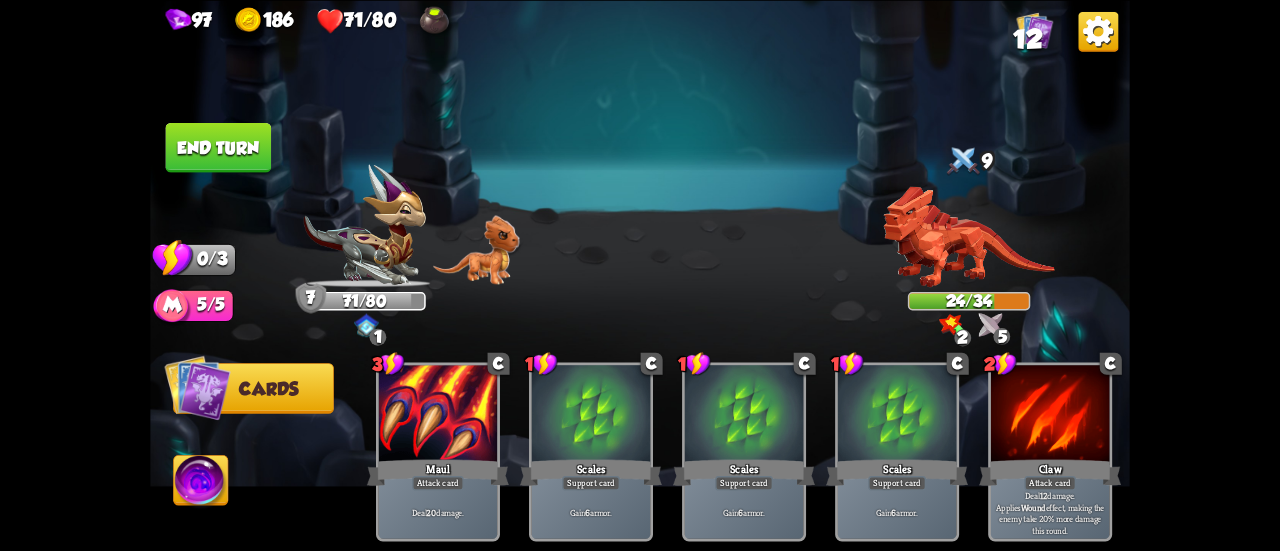 click on "End turn" at bounding box center (219, 147) 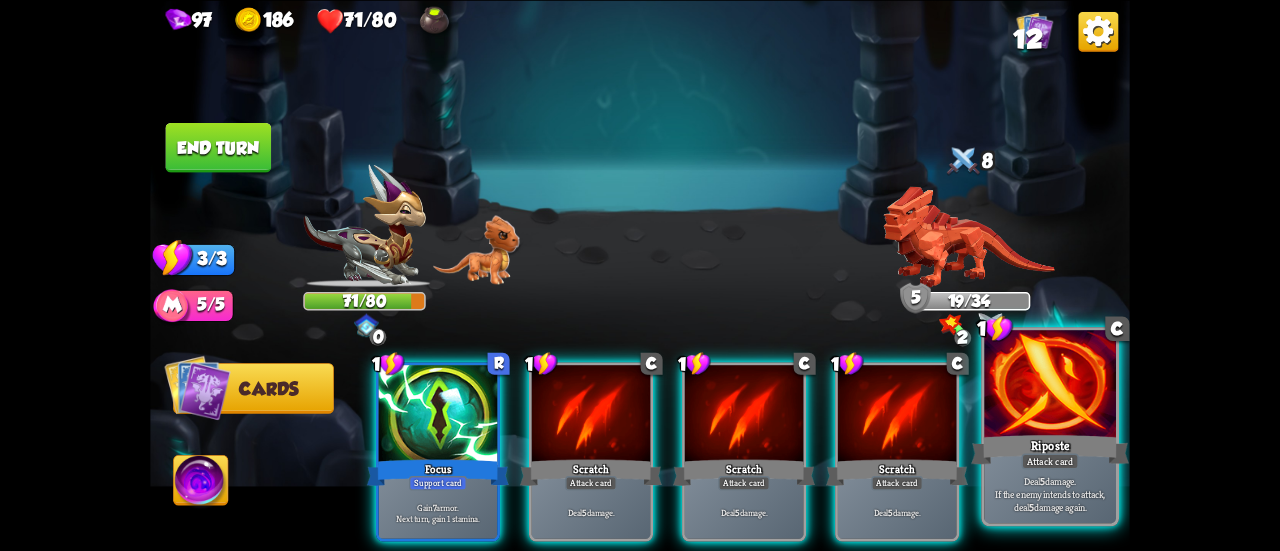 click on "Riposte" at bounding box center [1050, 449] 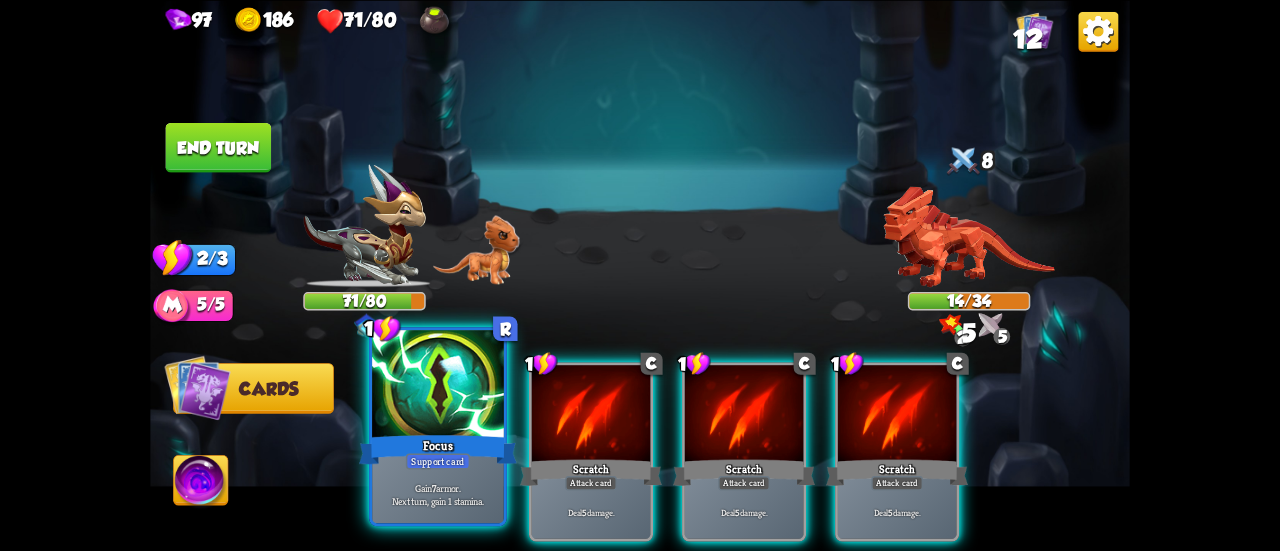 click on "Focus" at bounding box center (438, 449) 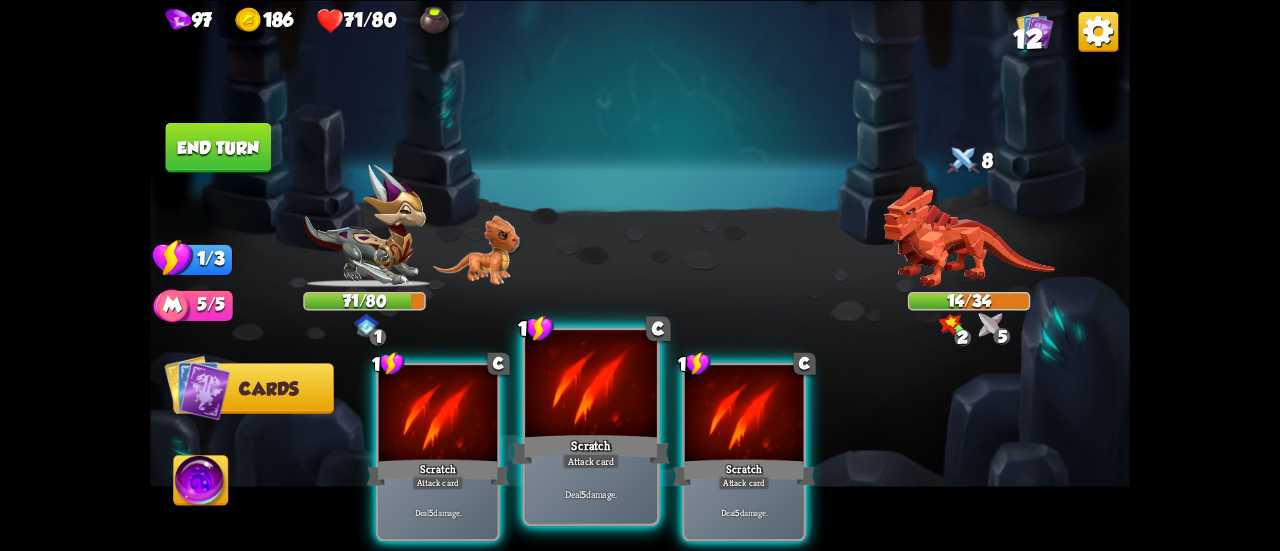 click on "Scratch" at bounding box center (591, 449) 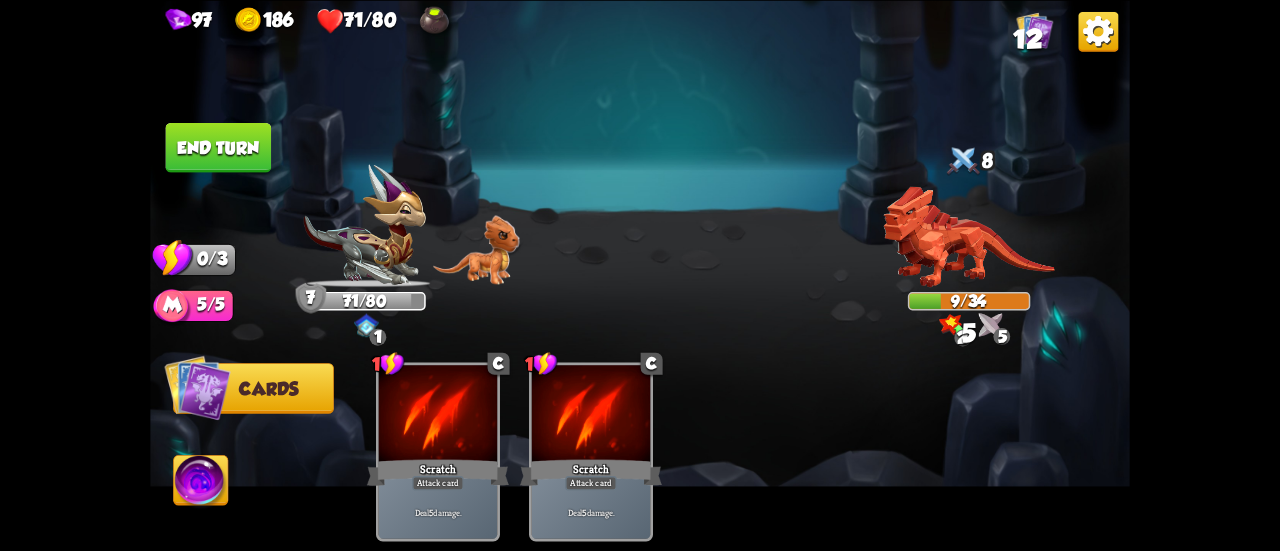 click on "End turn" at bounding box center (218, 147) 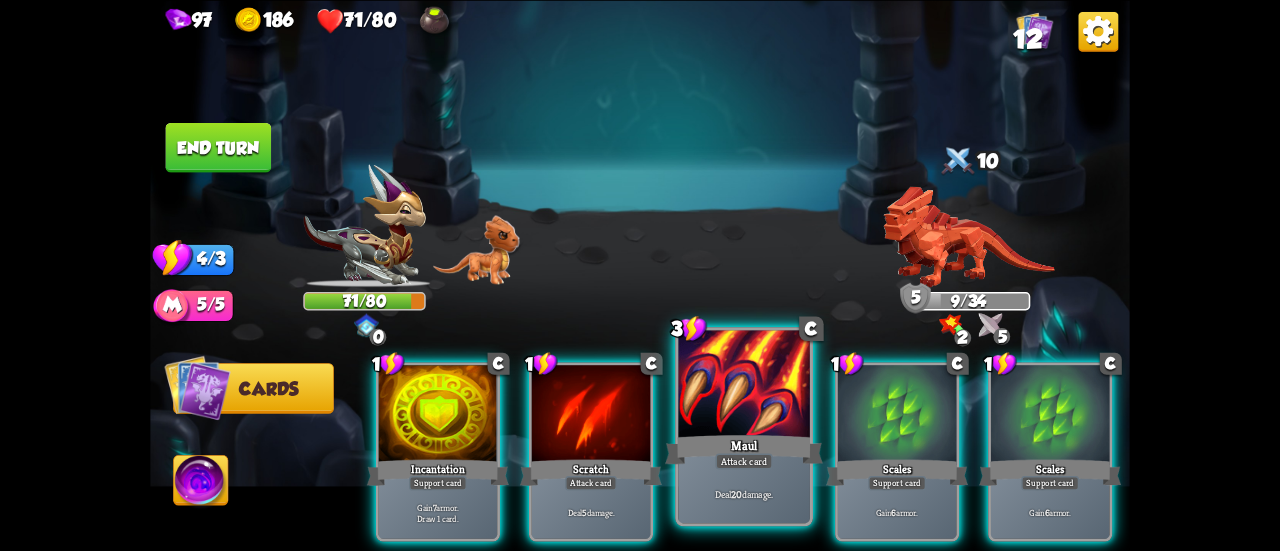 click on "Maul" at bounding box center (744, 449) 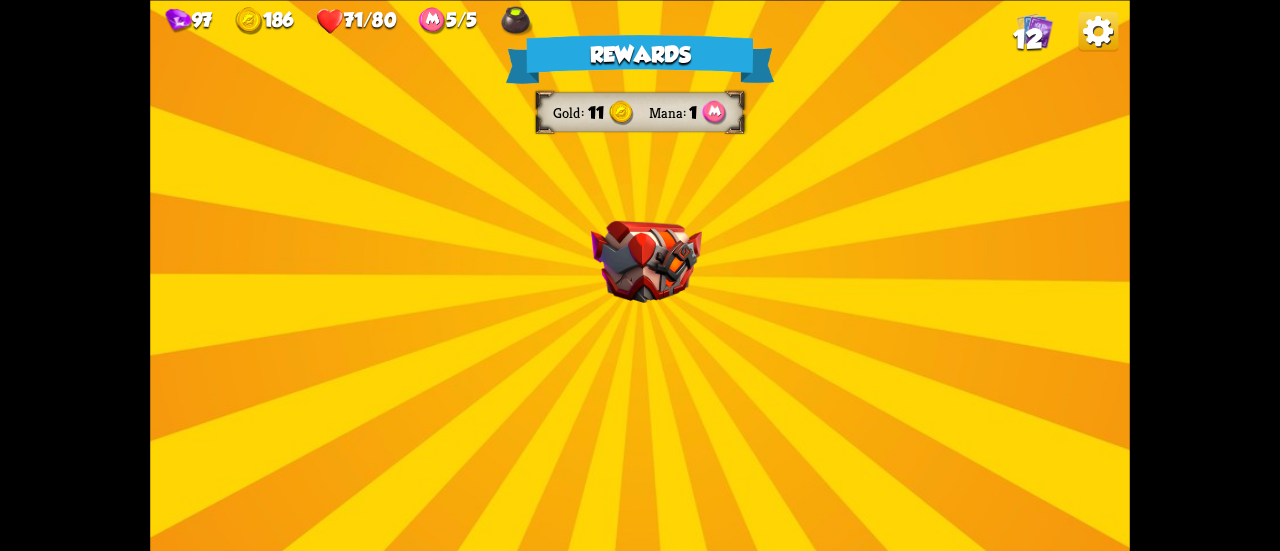 click at bounding box center [646, 261] 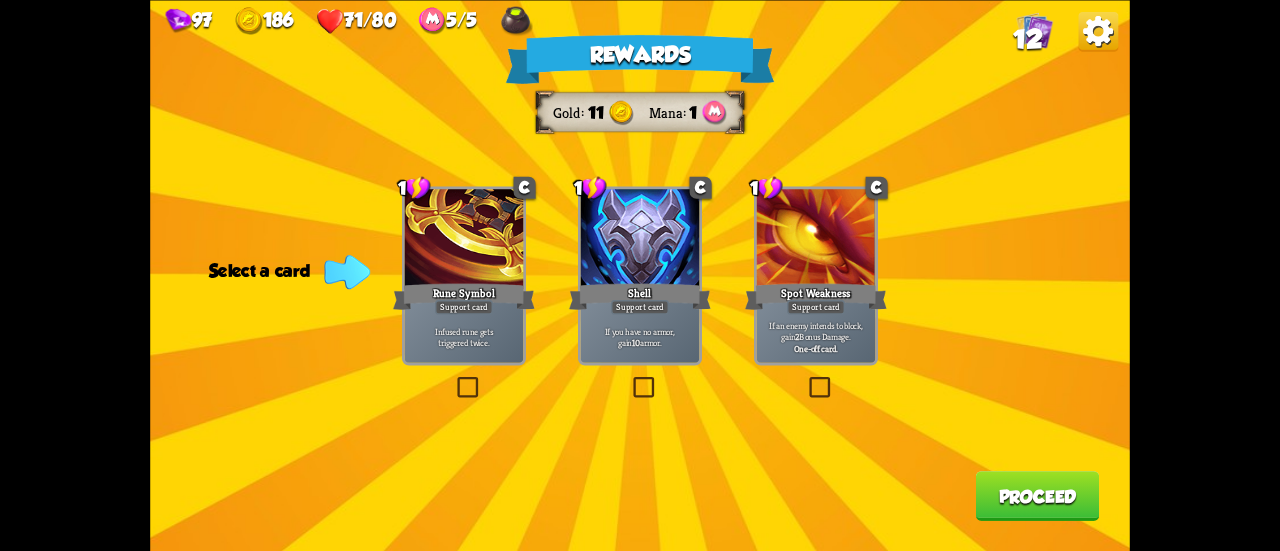 click on "If an enemy intends to block, gain  2  Bonus Damage.   One-off card." at bounding box center (816, 337) 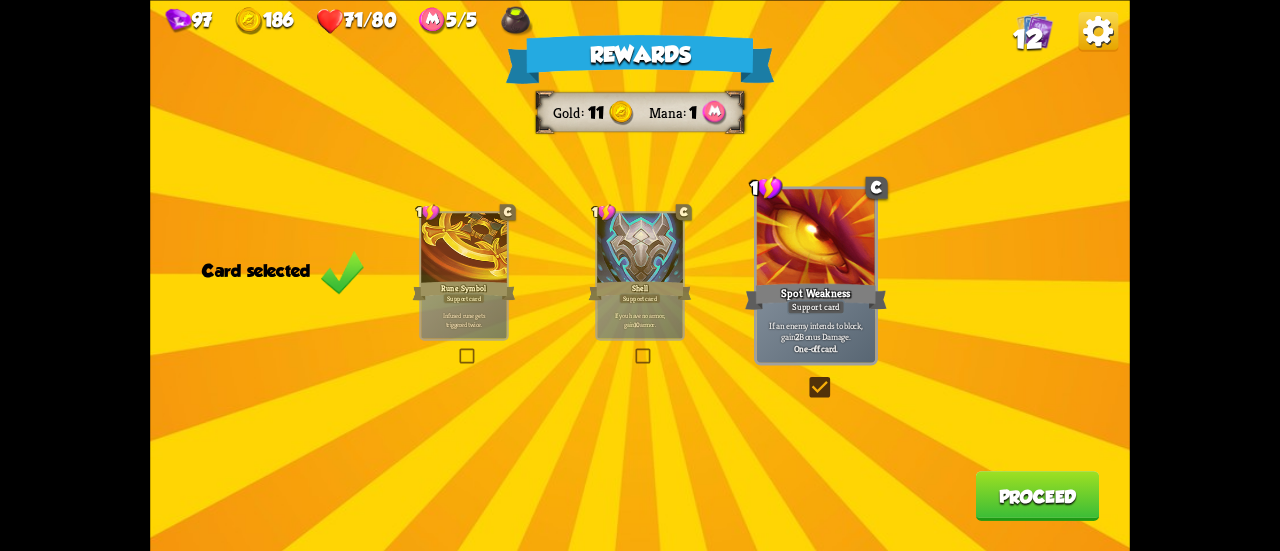 click on "Infused rune gets triggered twice." at bounding box center (463, 319) 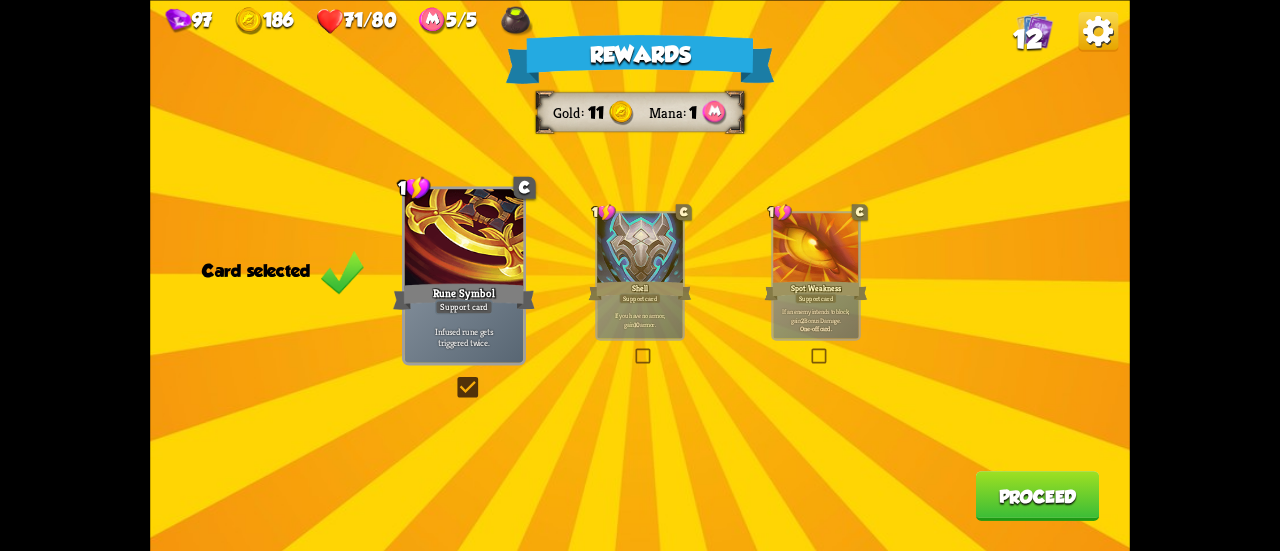 click on "If you have no armor, gain  10  armor." at bounding box center (639, 319) 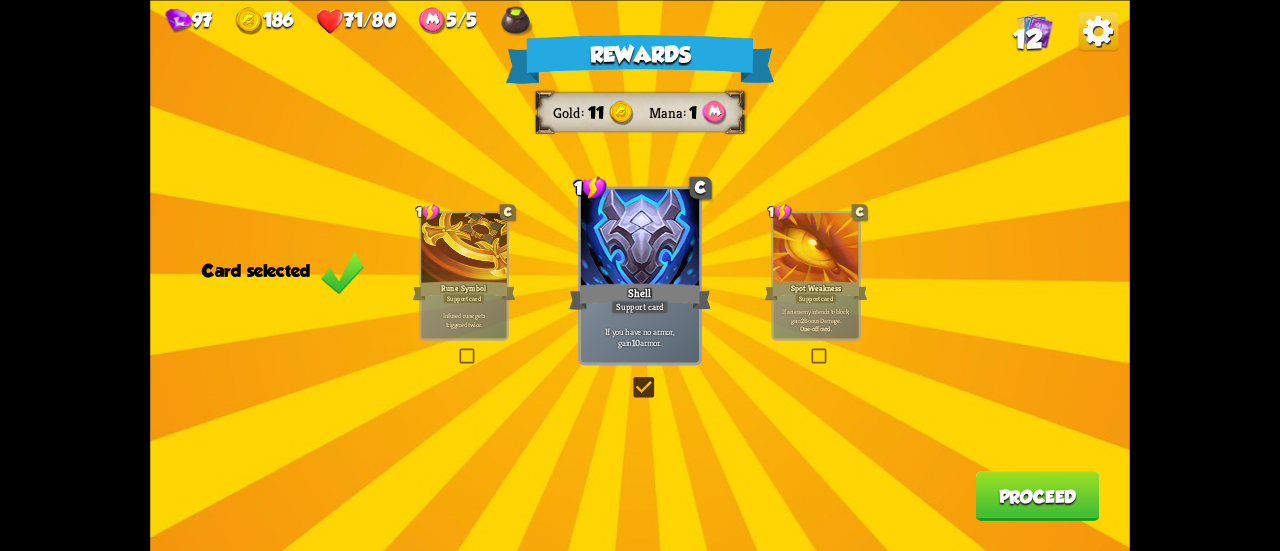 click on "Proceed" at bounding box center (1038, 496) 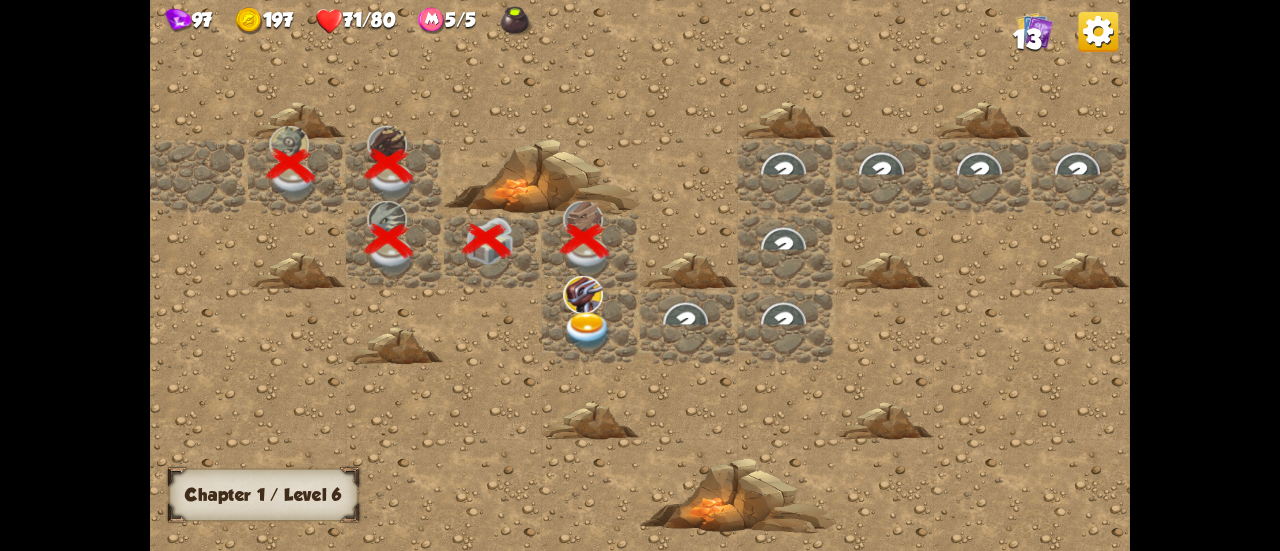 click at bounding box center [587, 331] 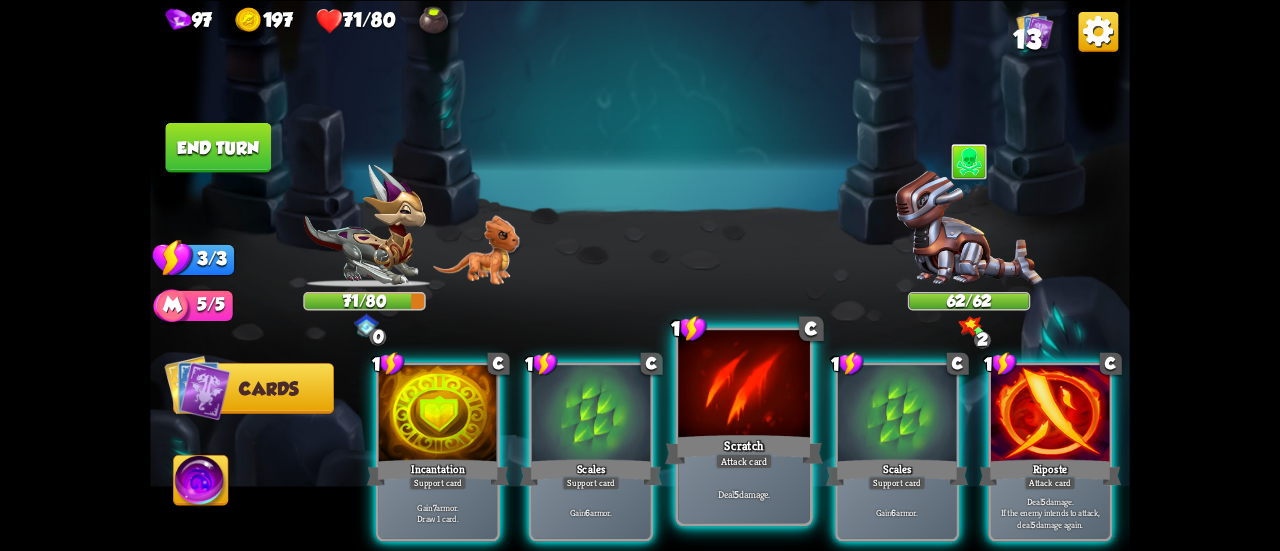 click on "Scratch" at bounding box center [744, 449] 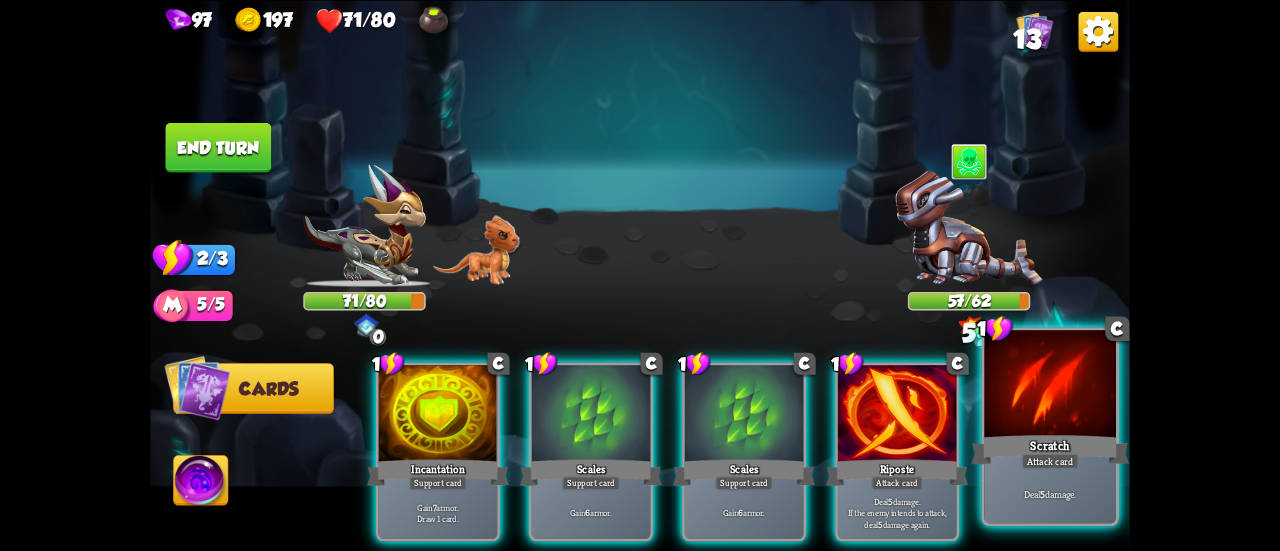 click on "Attack card" at bounding box center (1049, 461) 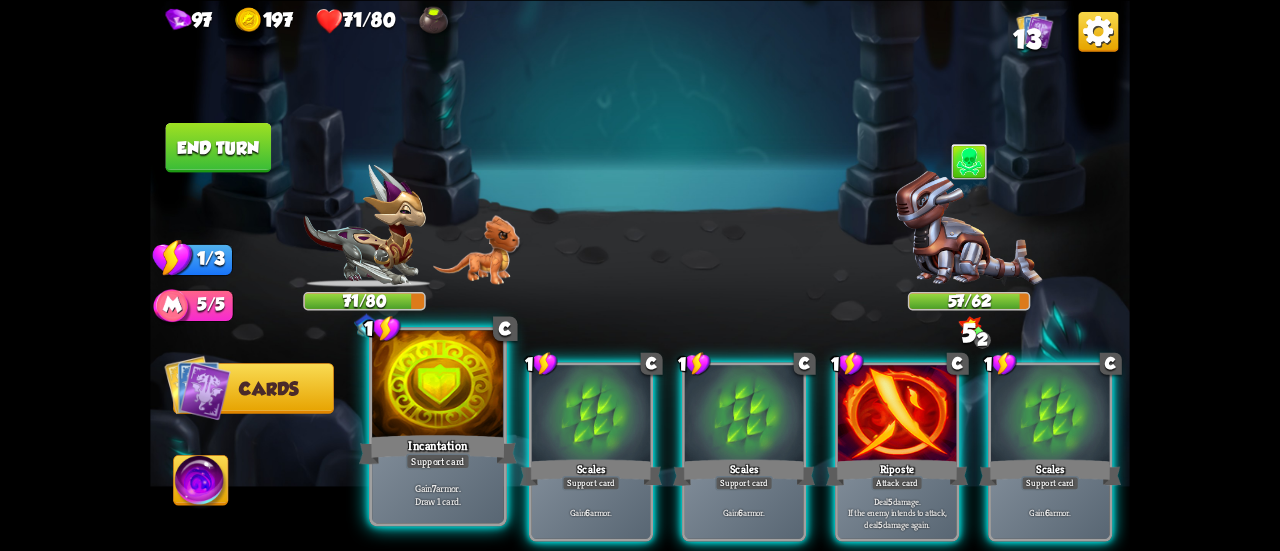 click on "Incantation" at bounding box center [438, 449] 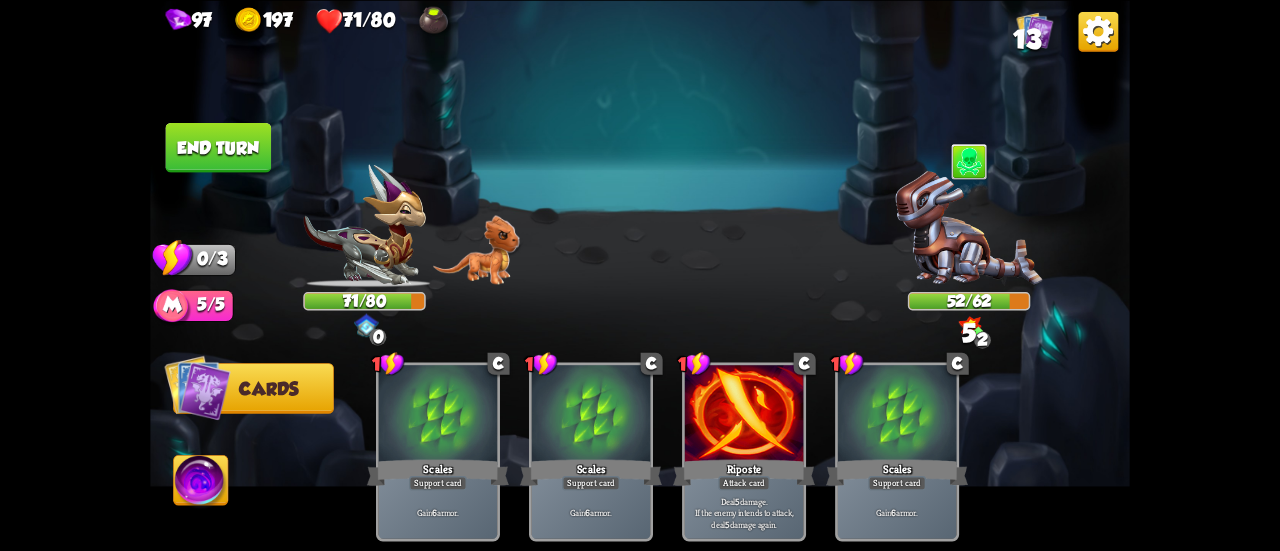 click on "End turn" at bounding box center [219, 147] 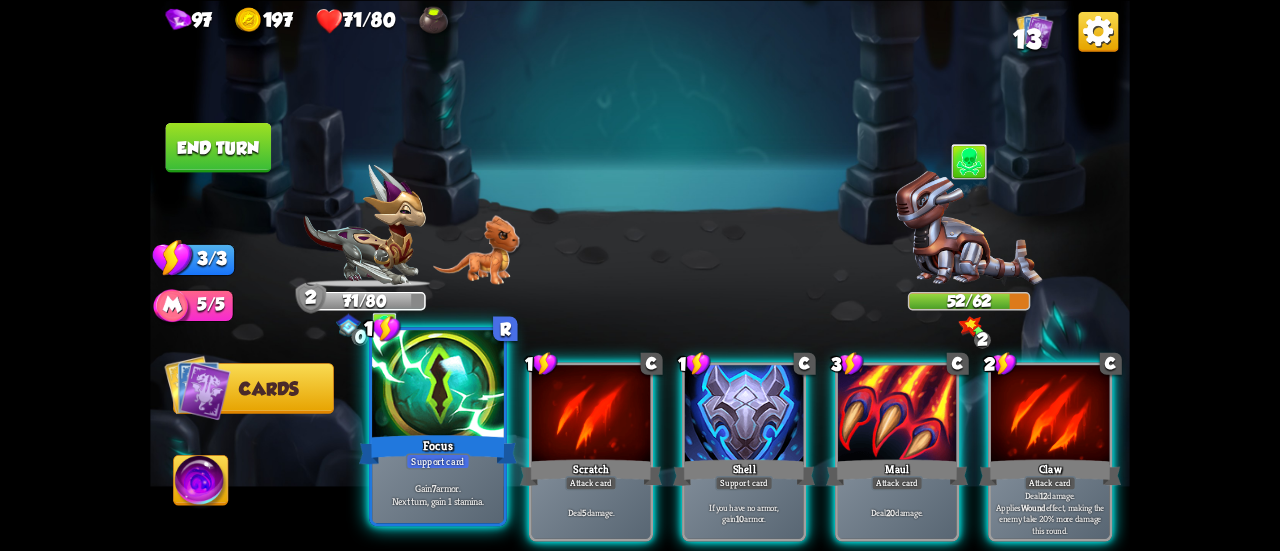 click on "Gain  7  armor. Next turn, gain 1 stamina." at bounding box center [438, 493] 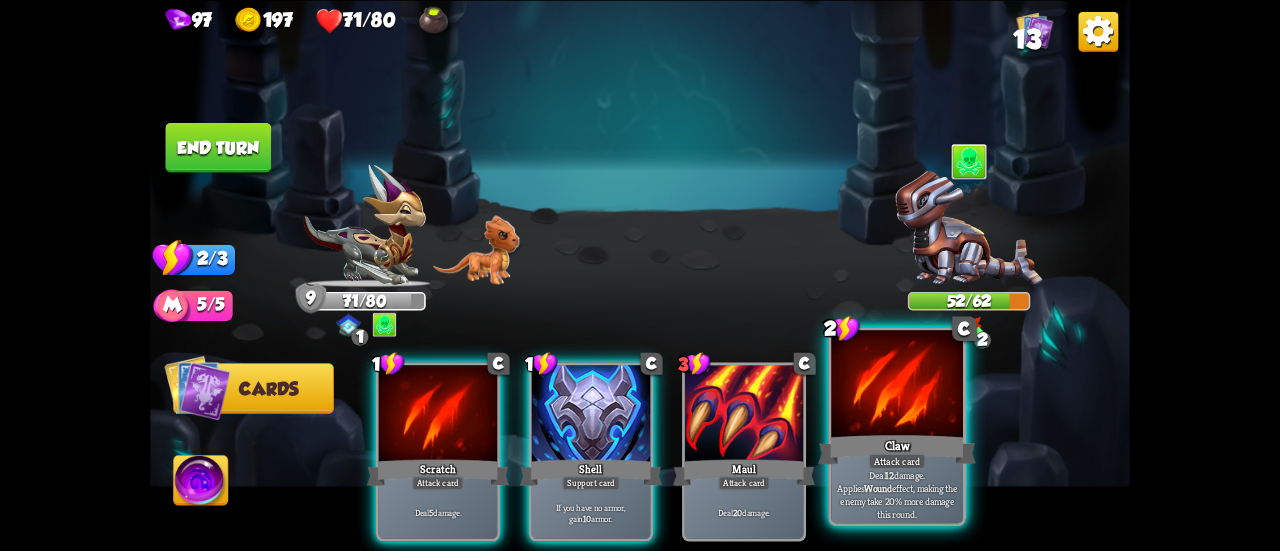 click on "Claw" at bounding box center (897, 449) 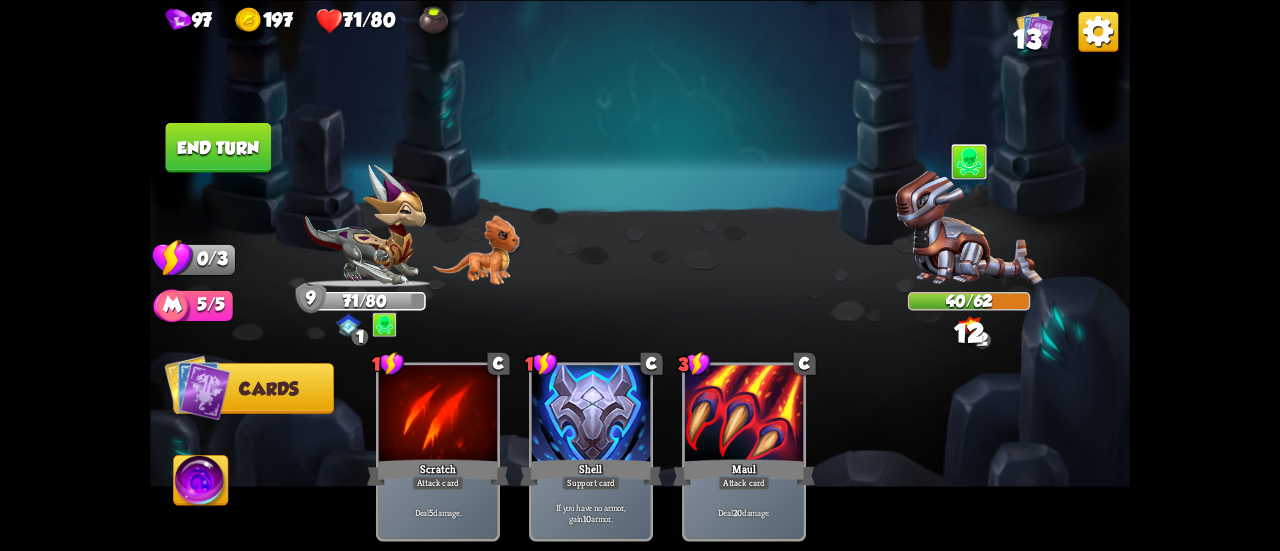 click on "End turn" at bounding box center [219, 147] 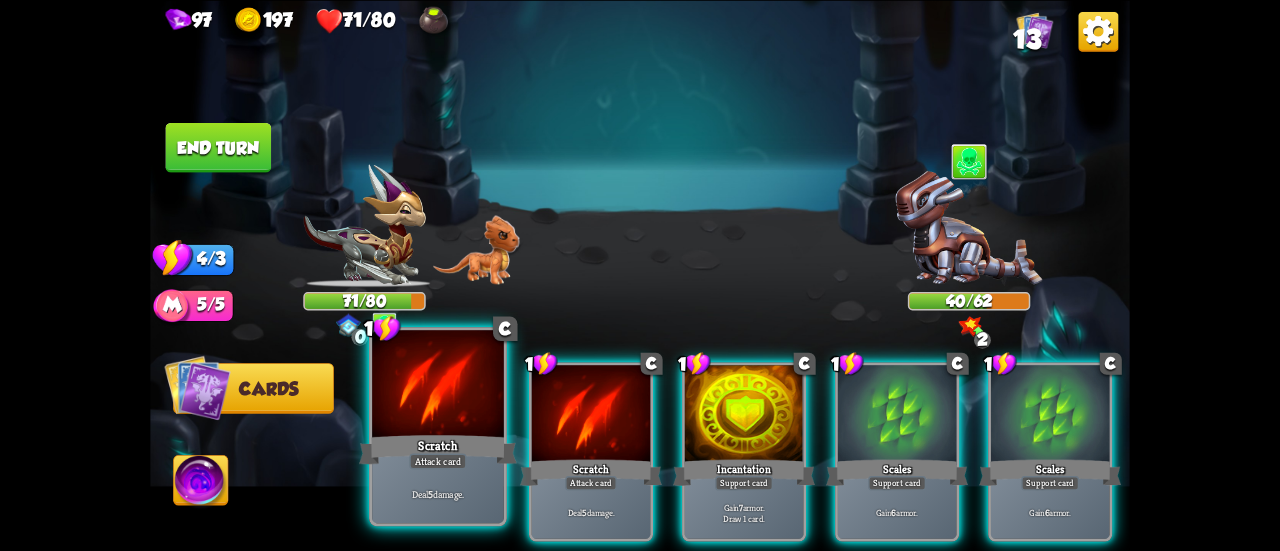 click on "Scratch" at bounding box center (438, 449) 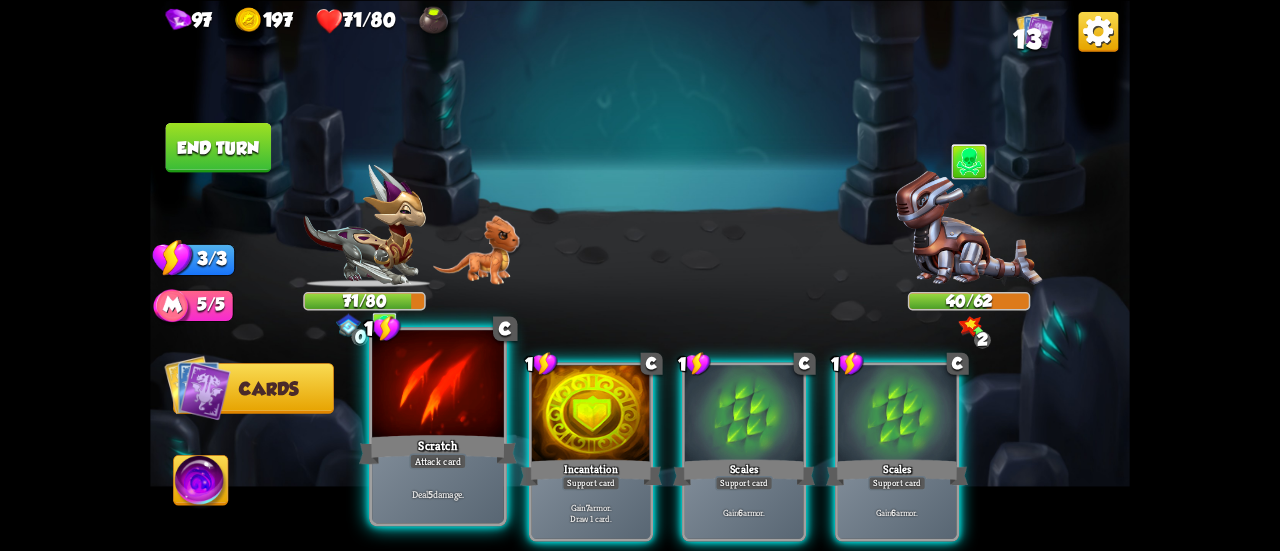 click on "Scratch" at bounding box center (438, 449) 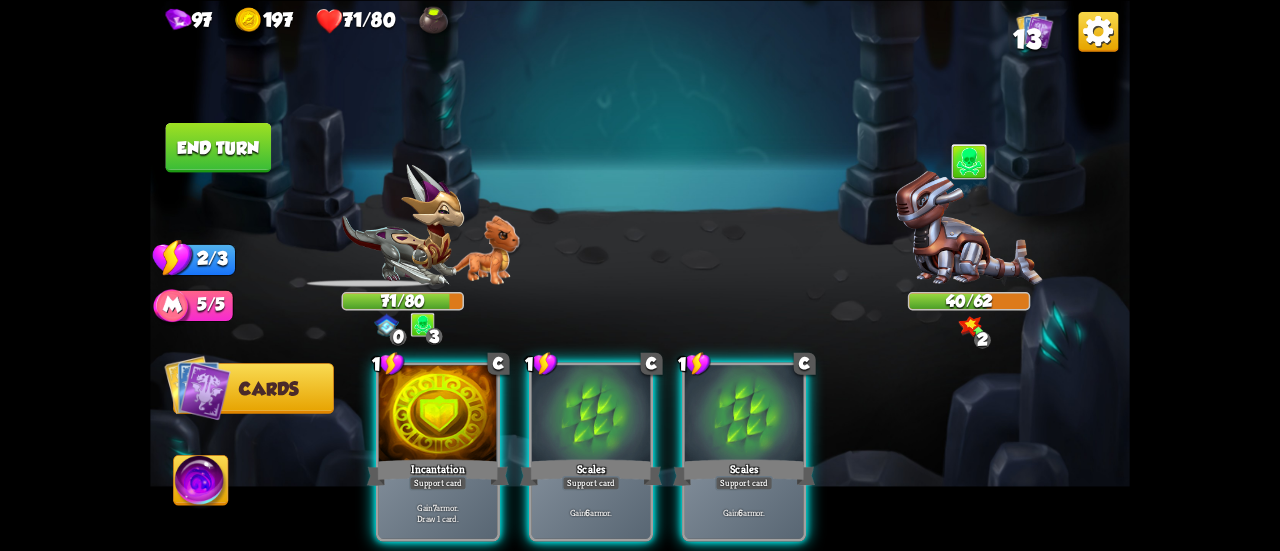 click on "Incantation" at bounding box center (438, 472) 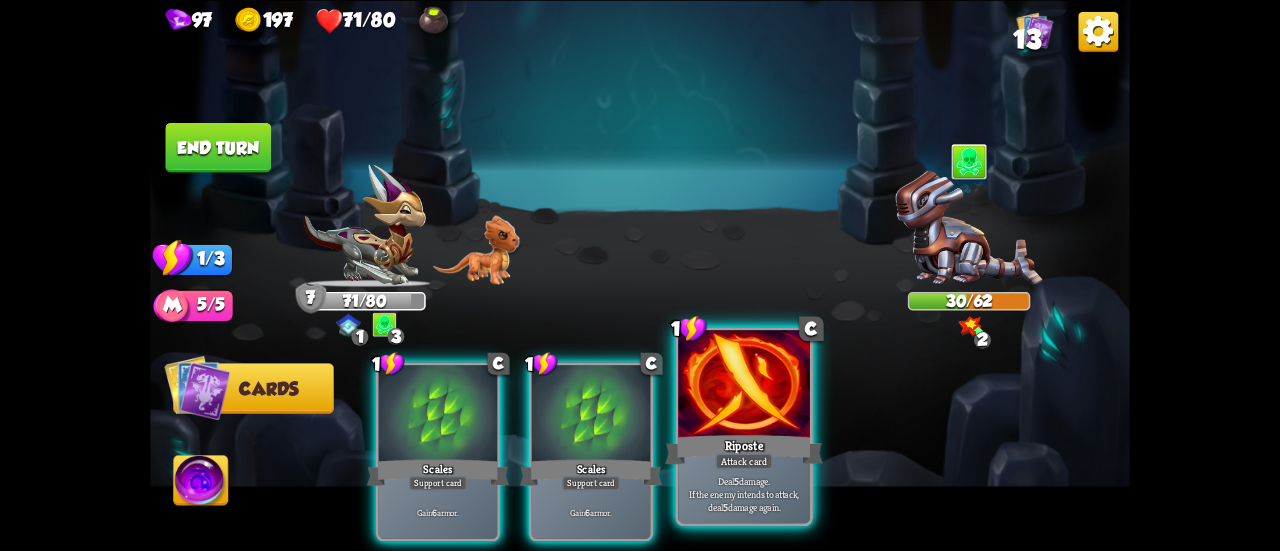click at bounding box center [744, 385] 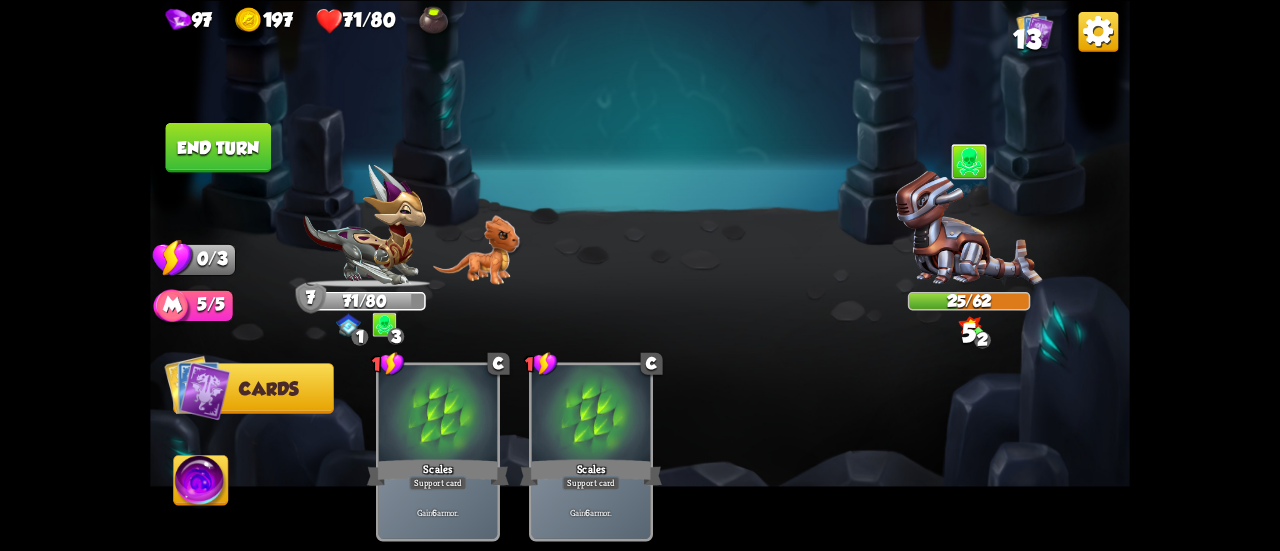 click on "End turn" at bounding box center (219, 147) 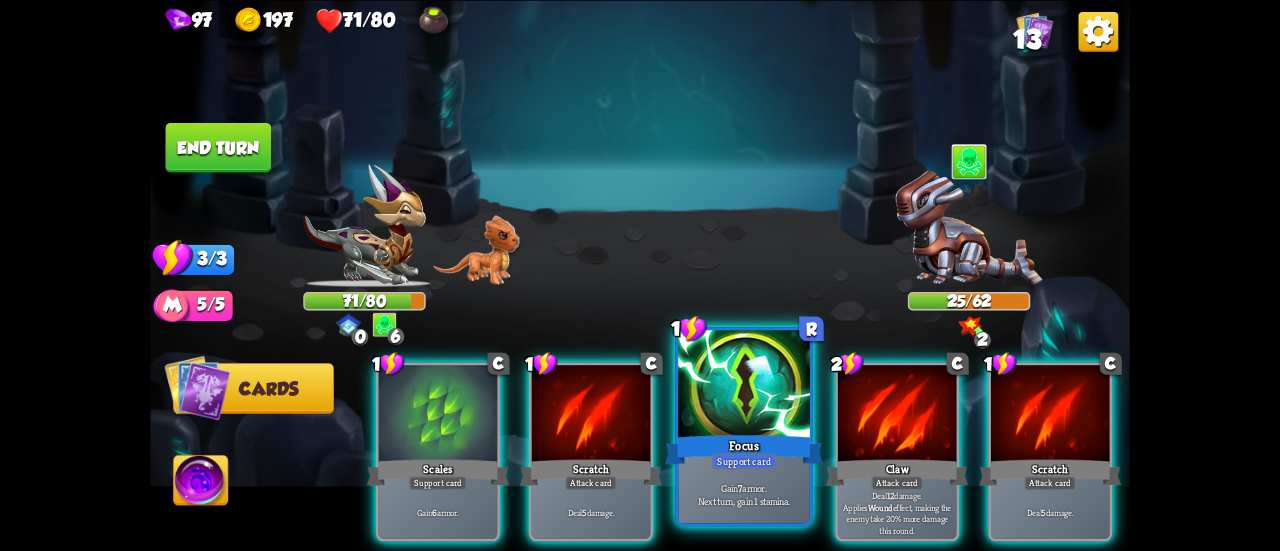 click on "Focus" at bounding box center (744, 449) 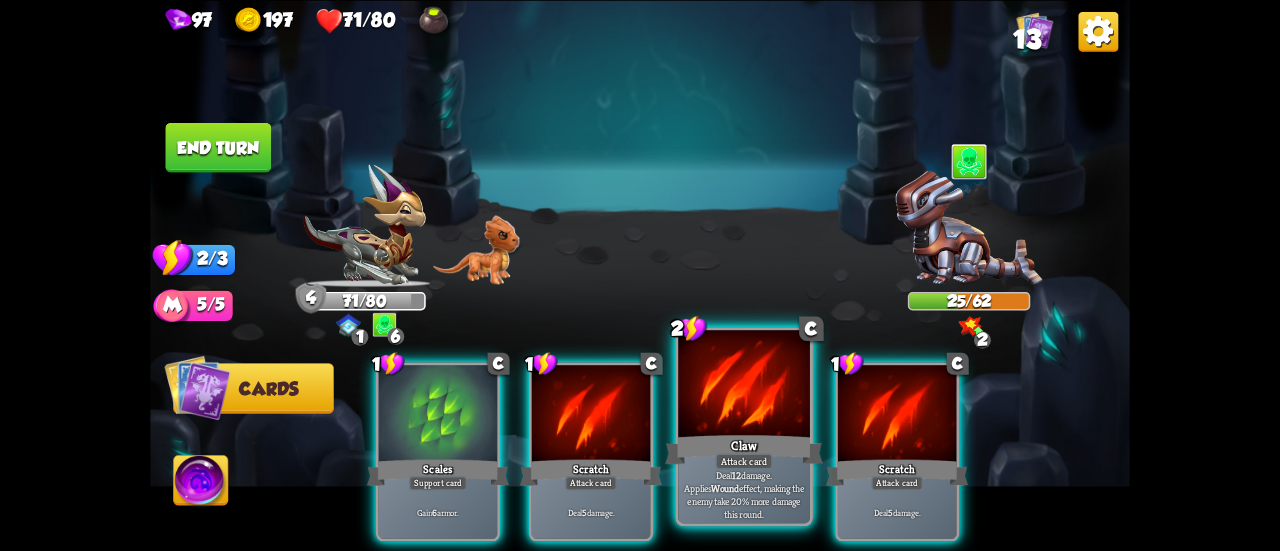 click on "Claw" at bounding box center (744, 449) 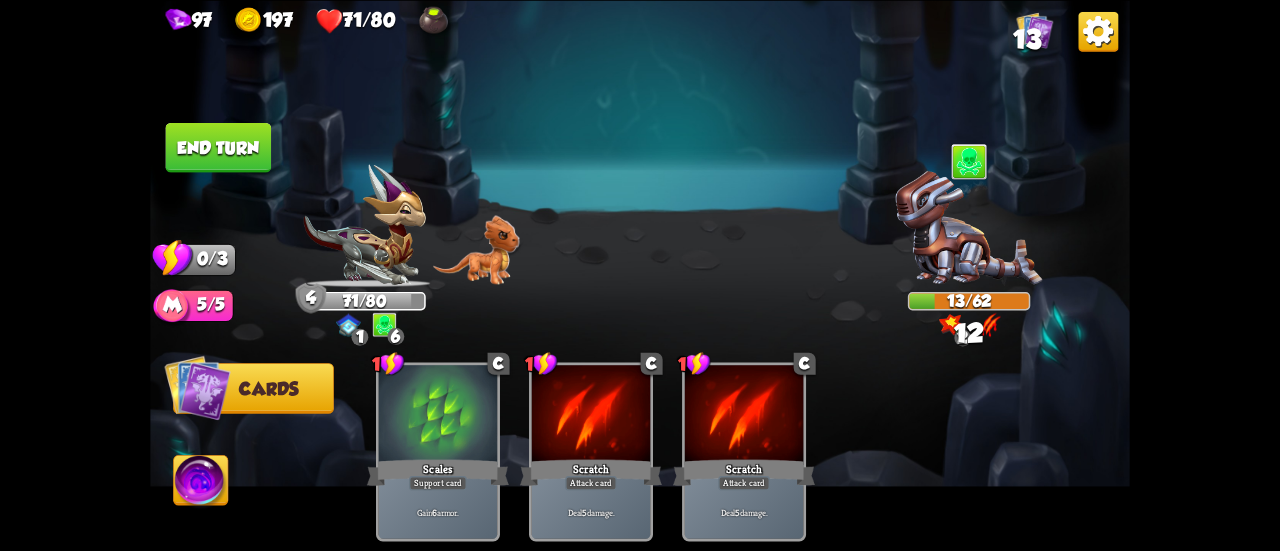click on "End turn" at bounding box center [219, 147] 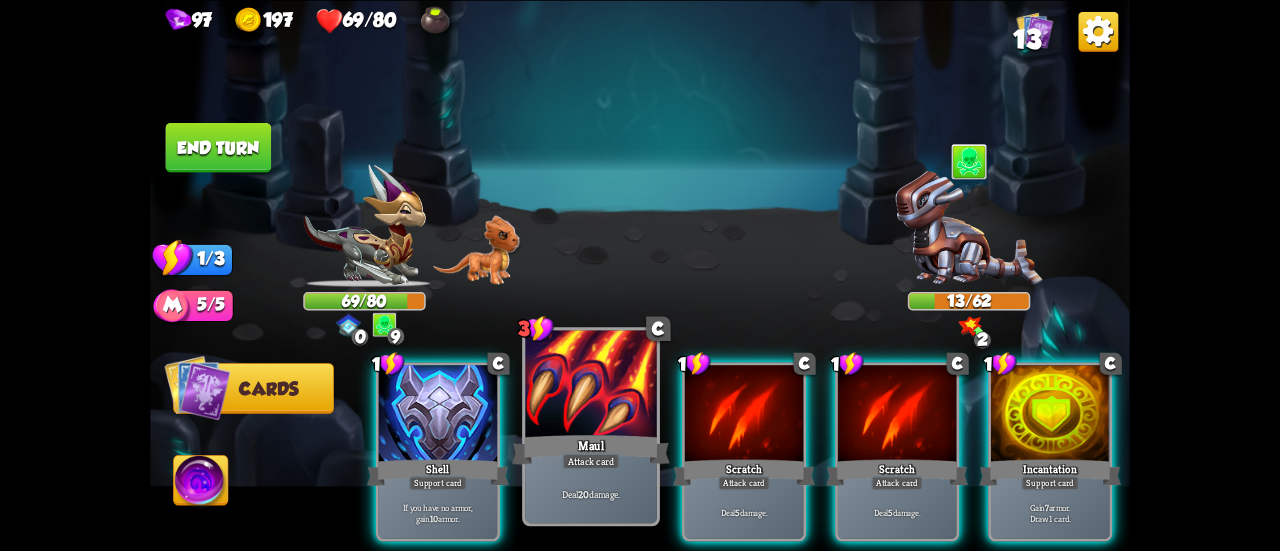 click on "Maul" at bounding box center [591, 449] 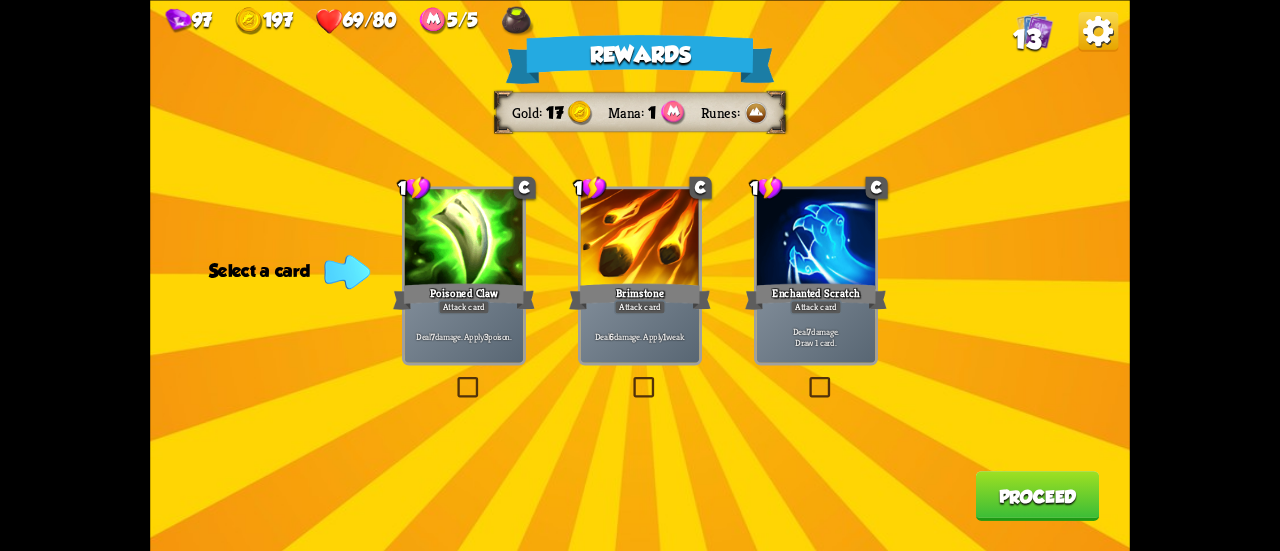 click on "Deal  7  damage. Draw 1 card." at bounding box center (816, 336) 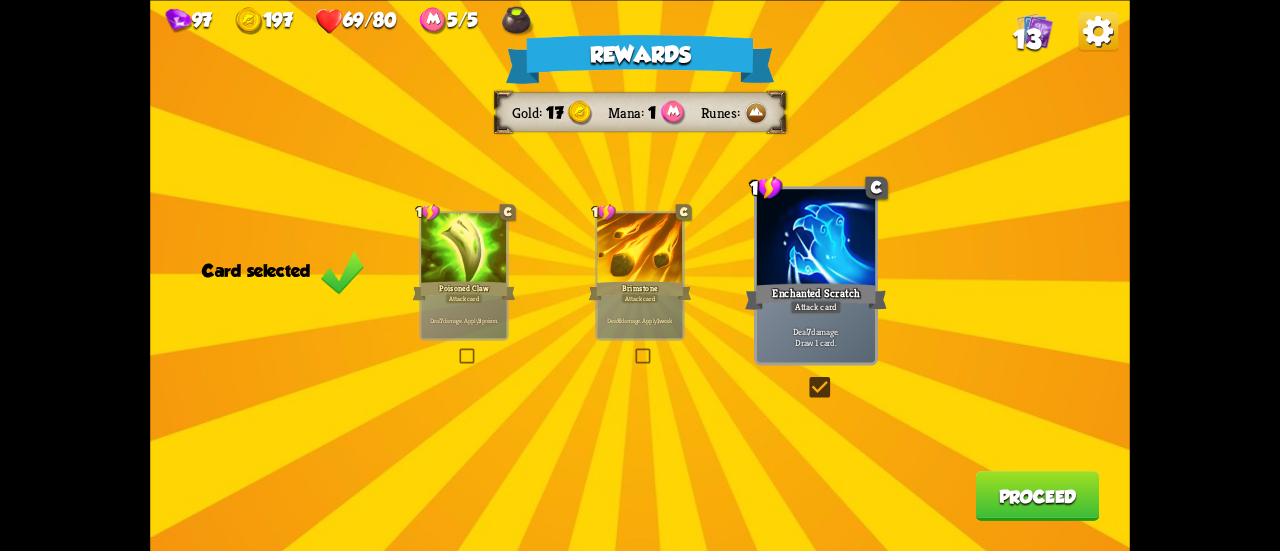 click on "Proceed" at bounding box center (1038, 496) 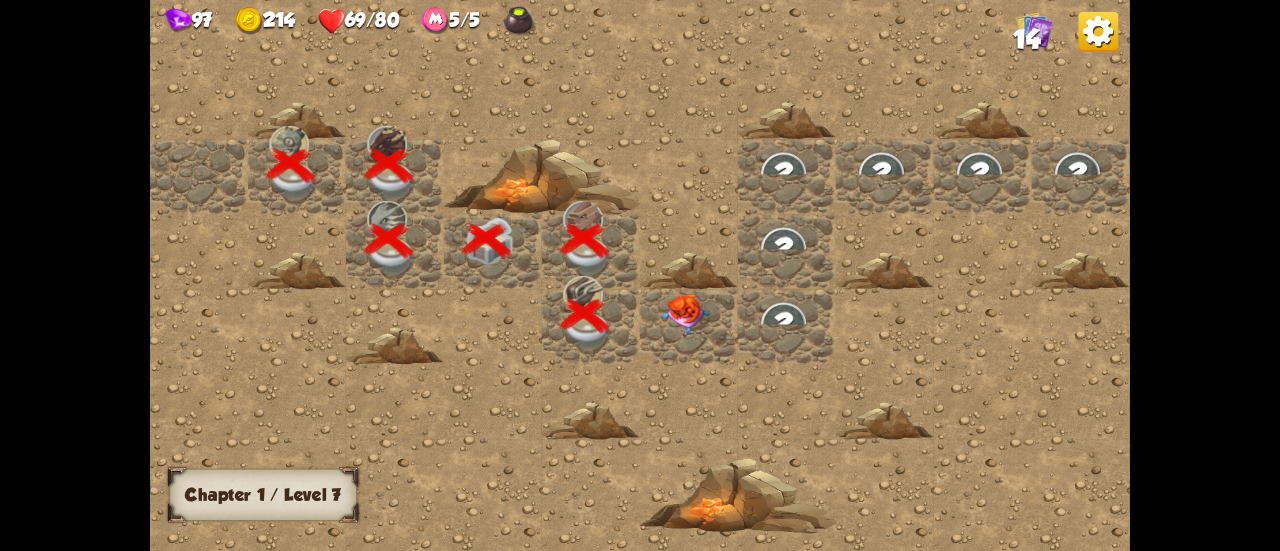 click at bounding box center [689, 326] 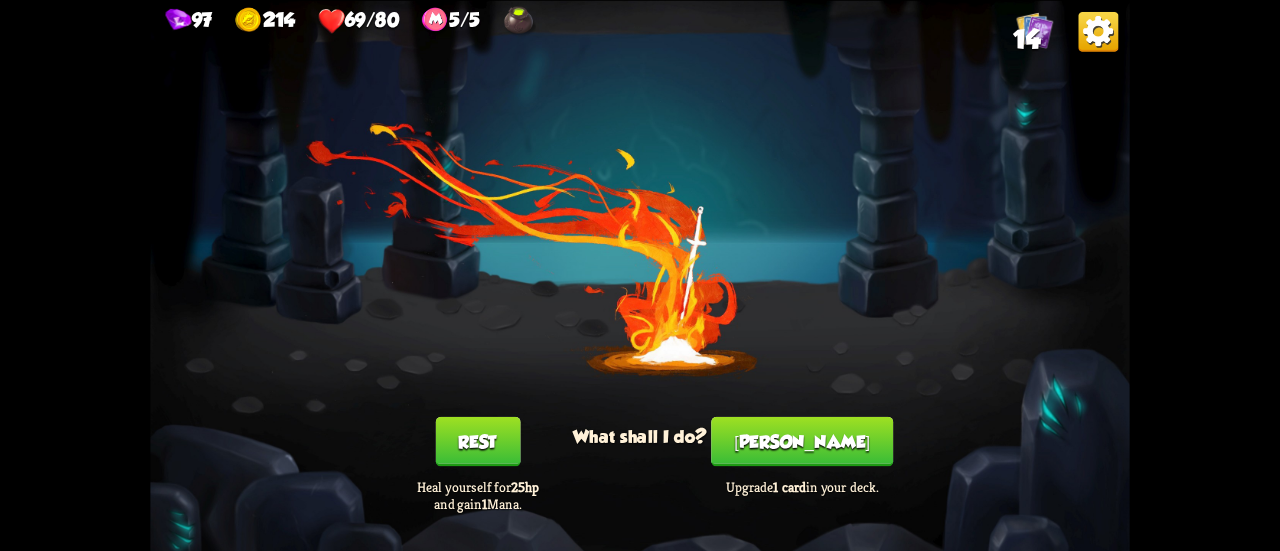 click on "[PERSON_NAME]" at bounding box center (802, 441) 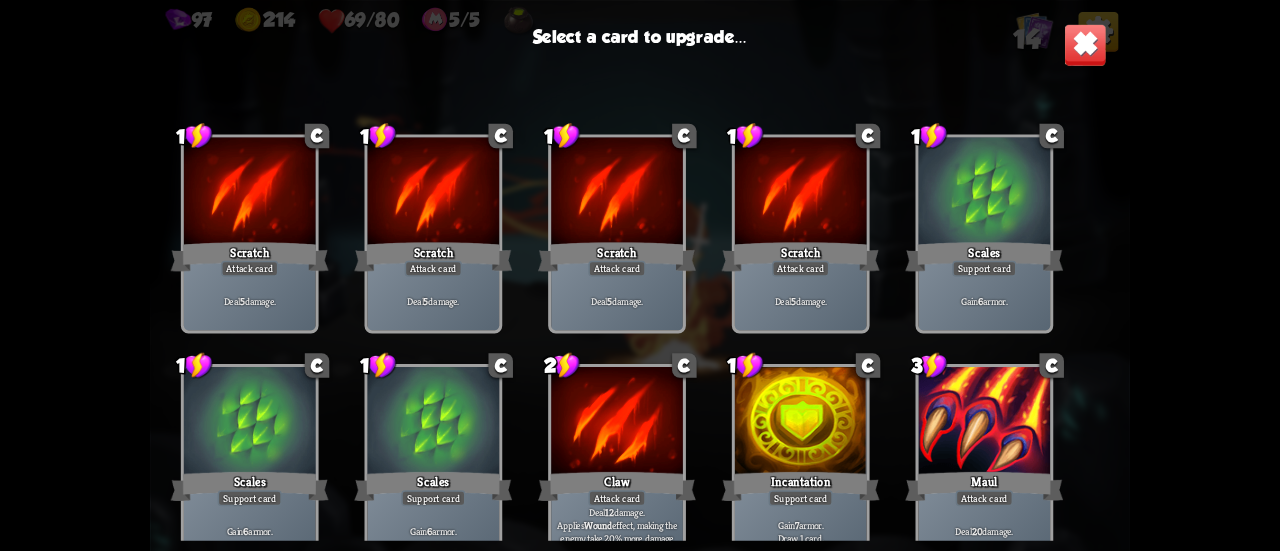 click at bounding box center [801, 422] 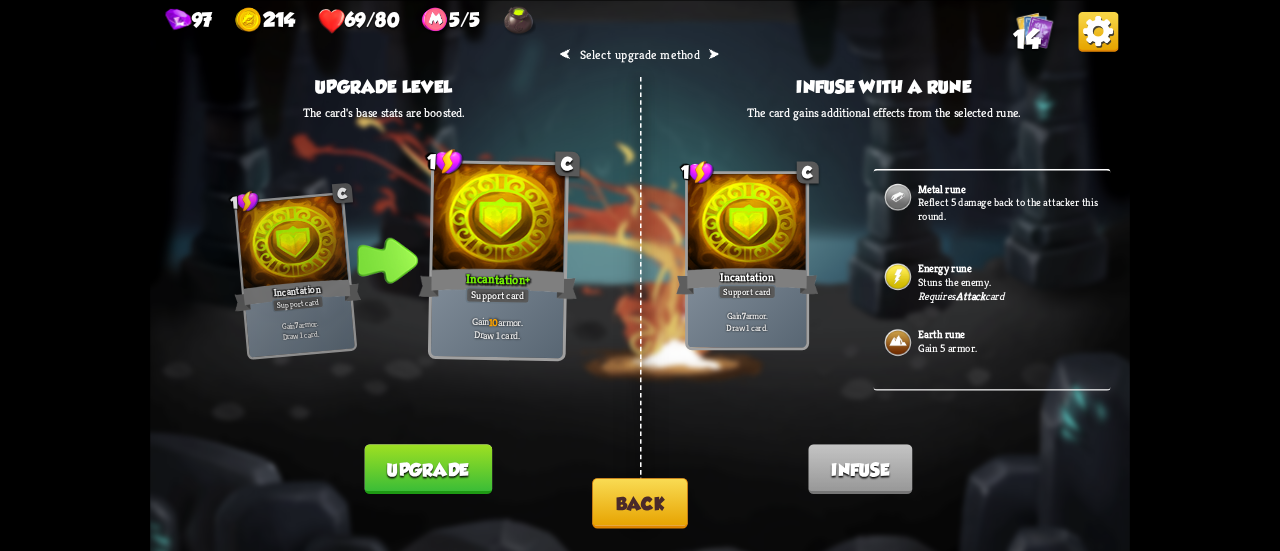 click on "Back" at bounding box center [640, 503] 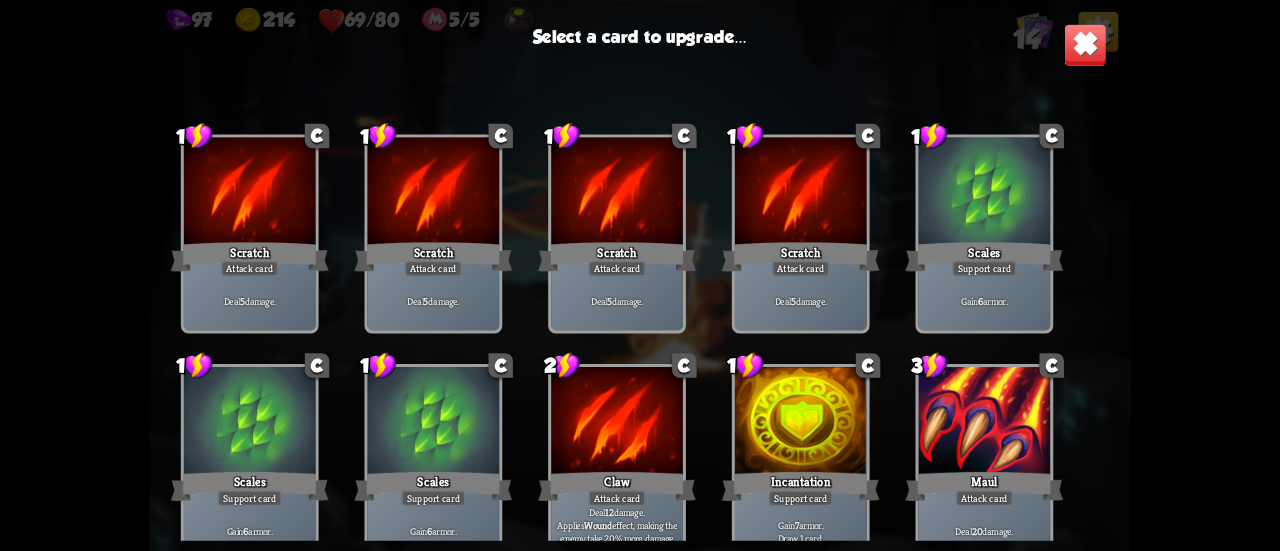 drag, startPoint x: 972, startPoint y: 447, endPoint x: 870, endPoint y: 435, distance: 102.70345 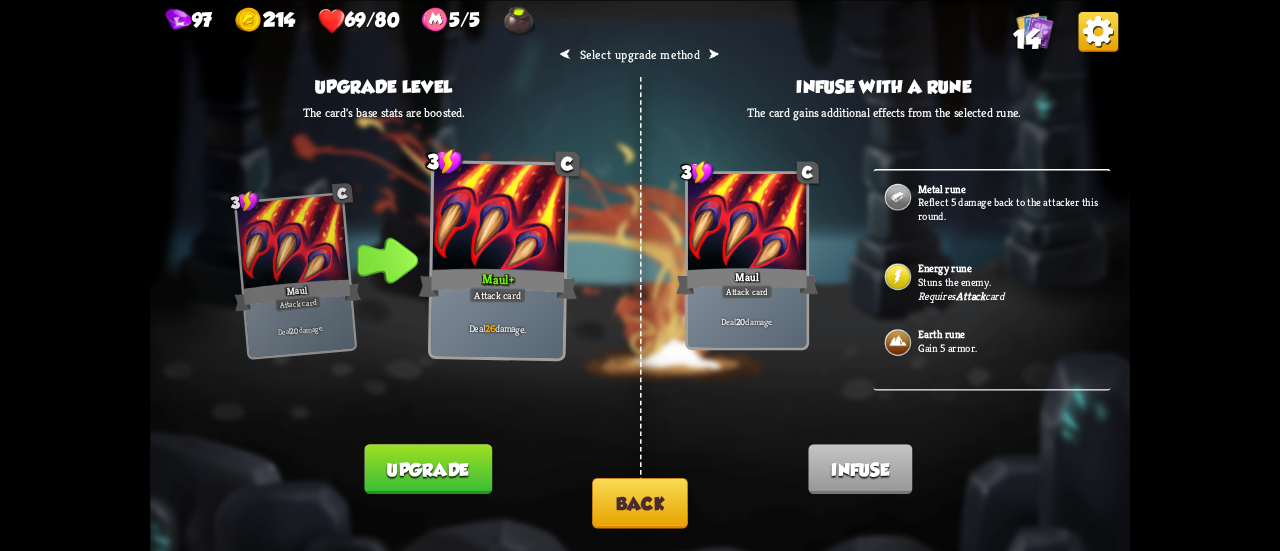 click on "Requires  Attack  card" at bounding box center [961, 296] 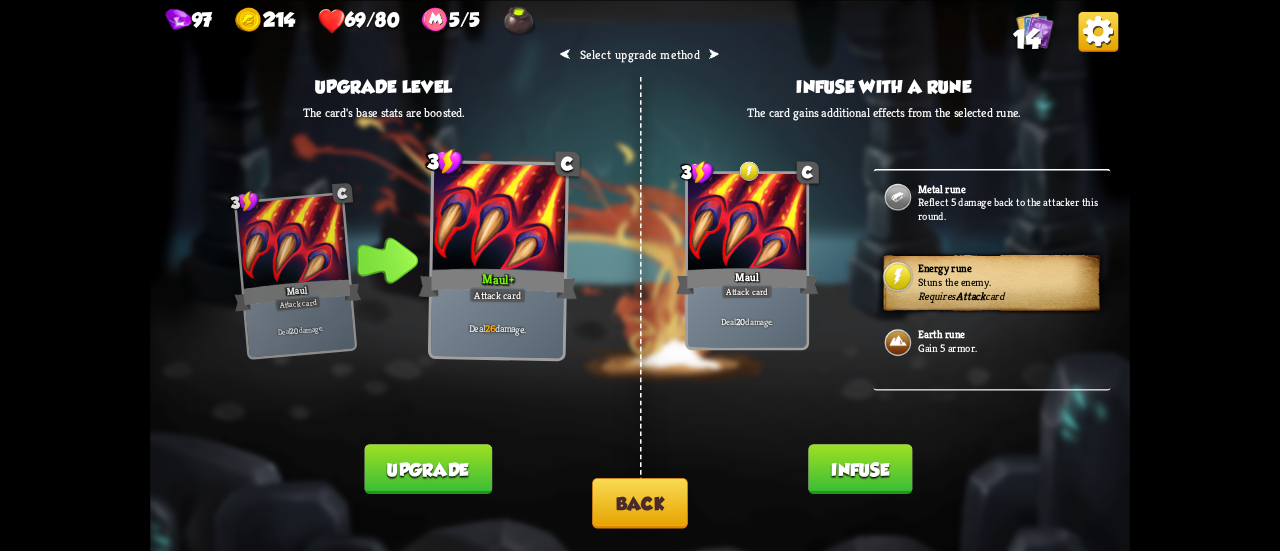 click on "Infuse" at bounding box center [860, 469] 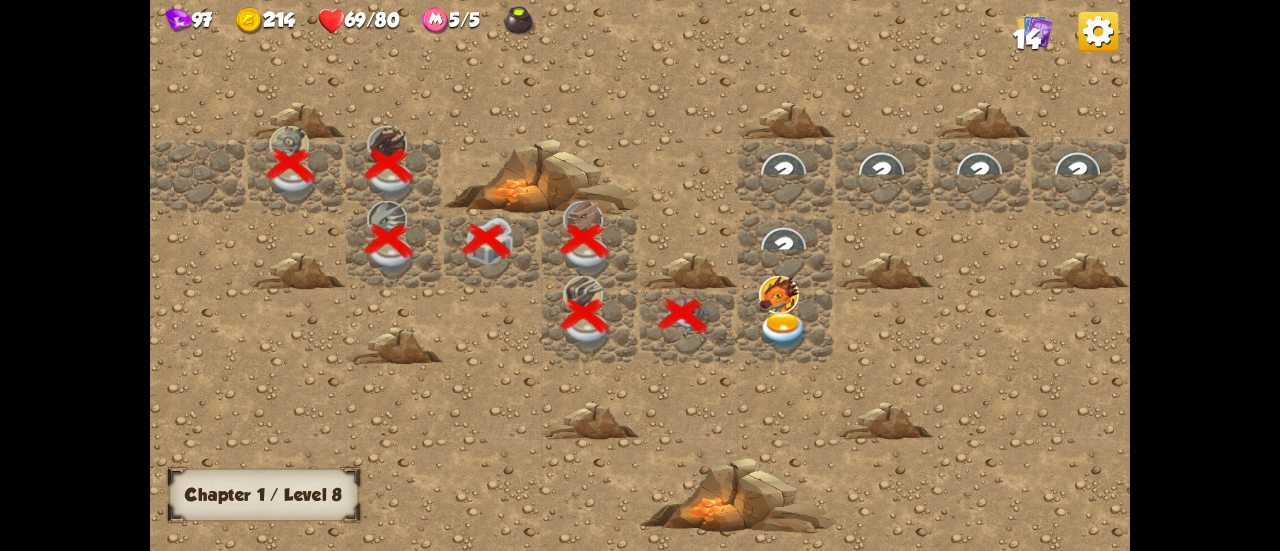 click at bounding box center (783, 331) 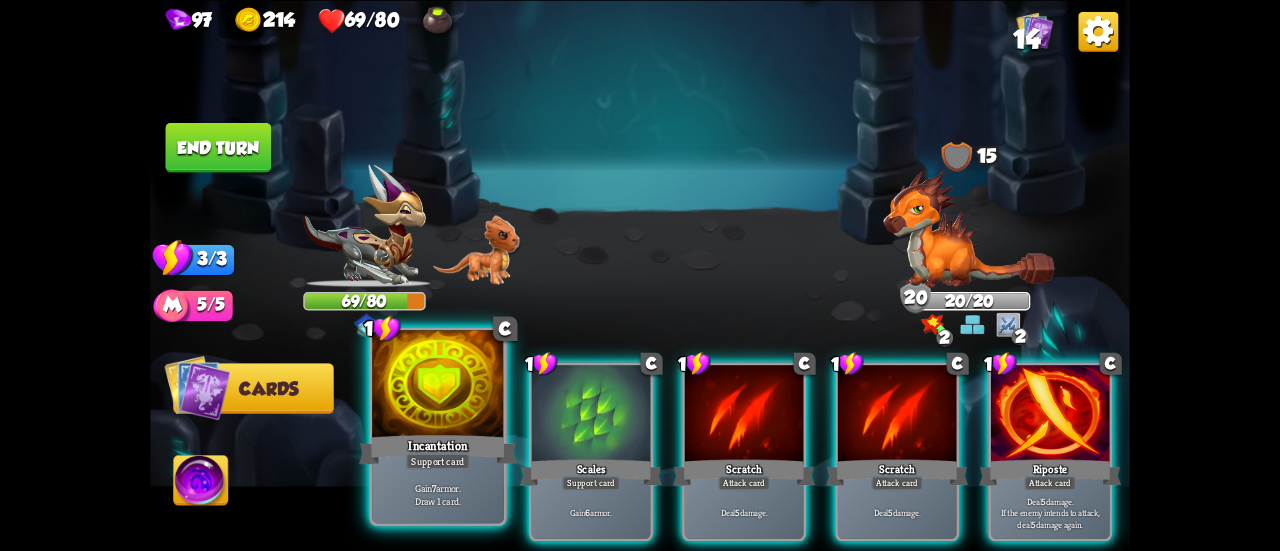click on "Incantation" at bounding box center (438, 449) 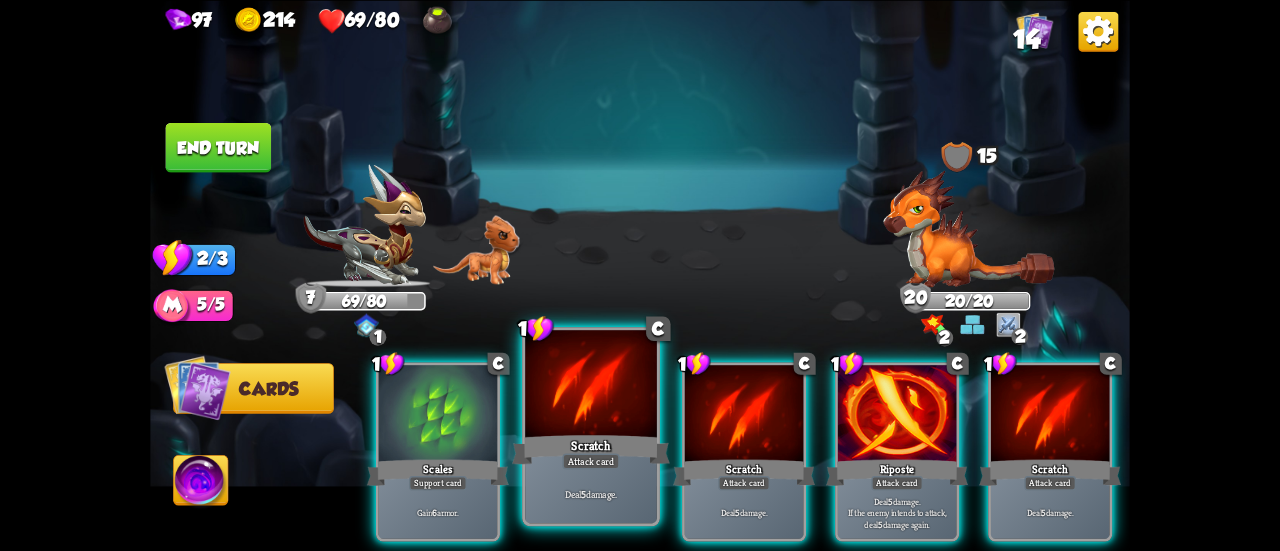 click at bounding box center [591, 385] 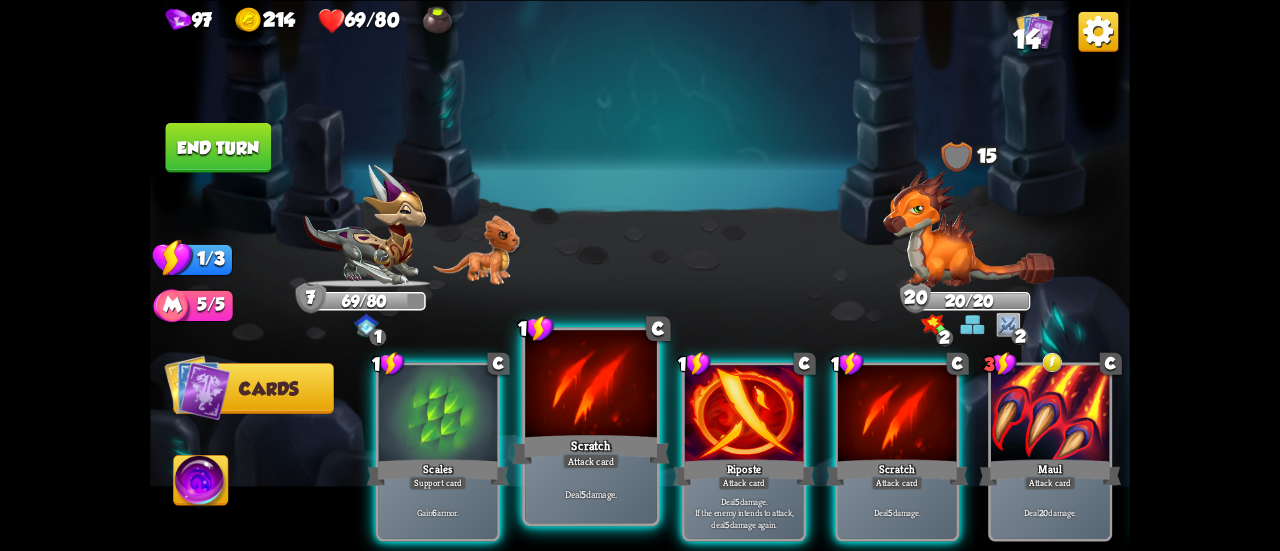 click at bounding box center [591, 385] 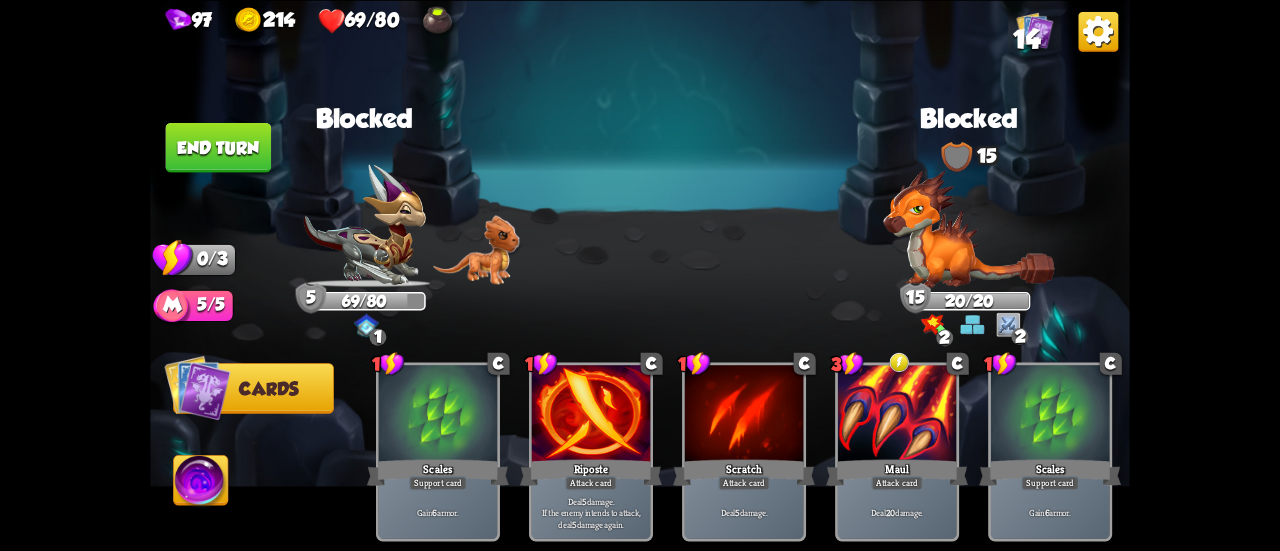 click on "End turn" at bounding box center (219, 147) 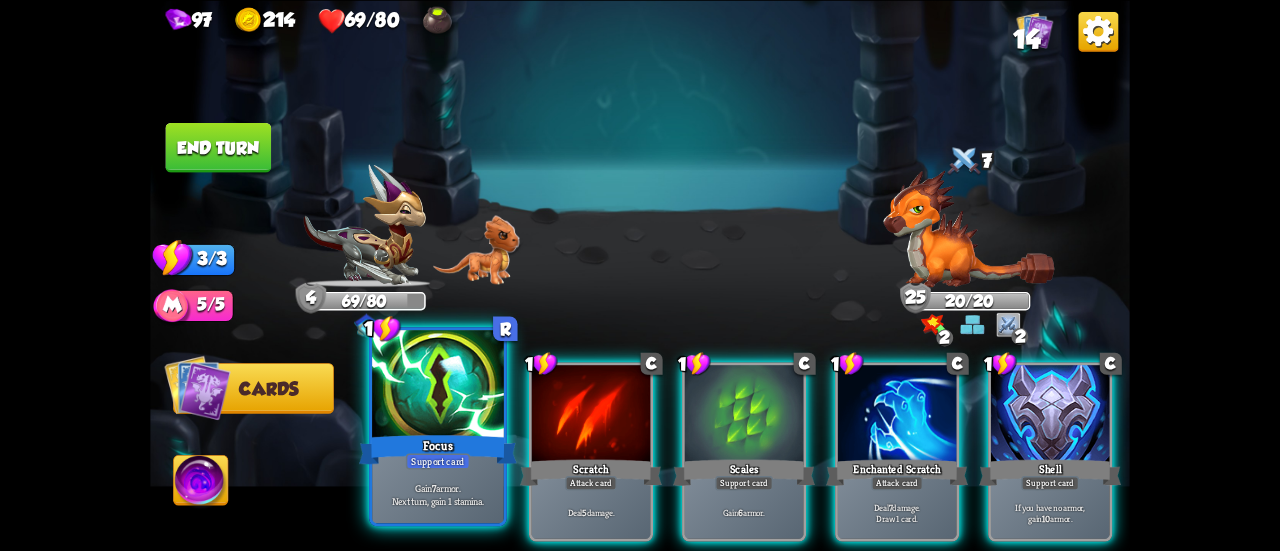 click on "Focus" at bounding box center [438, 449] 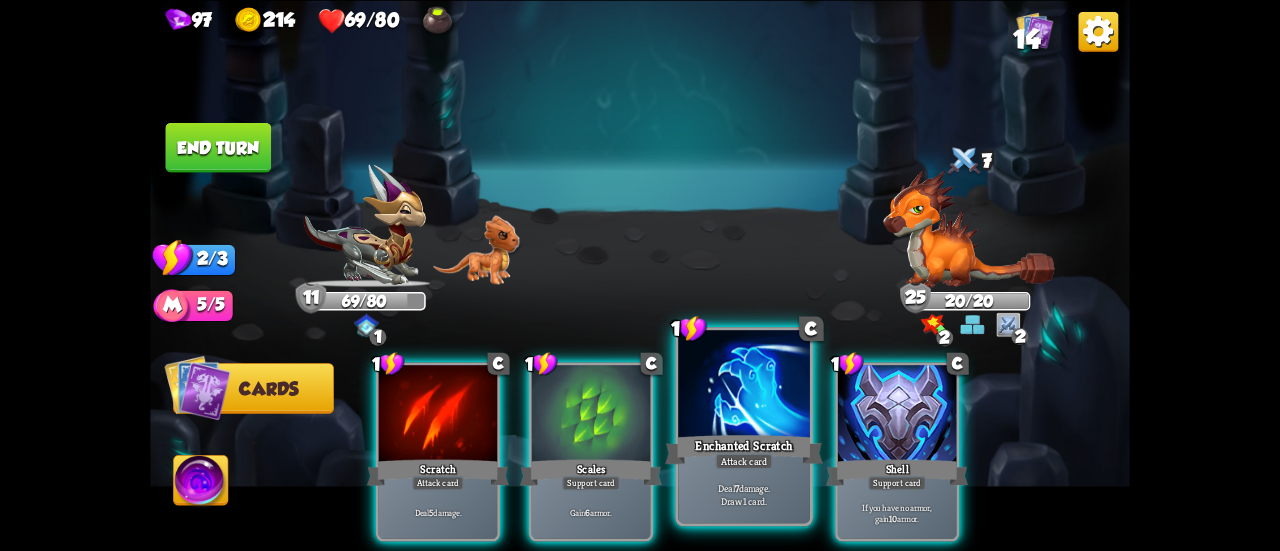 click on "Enchanted Scratch" at bounding box center [744, 449] 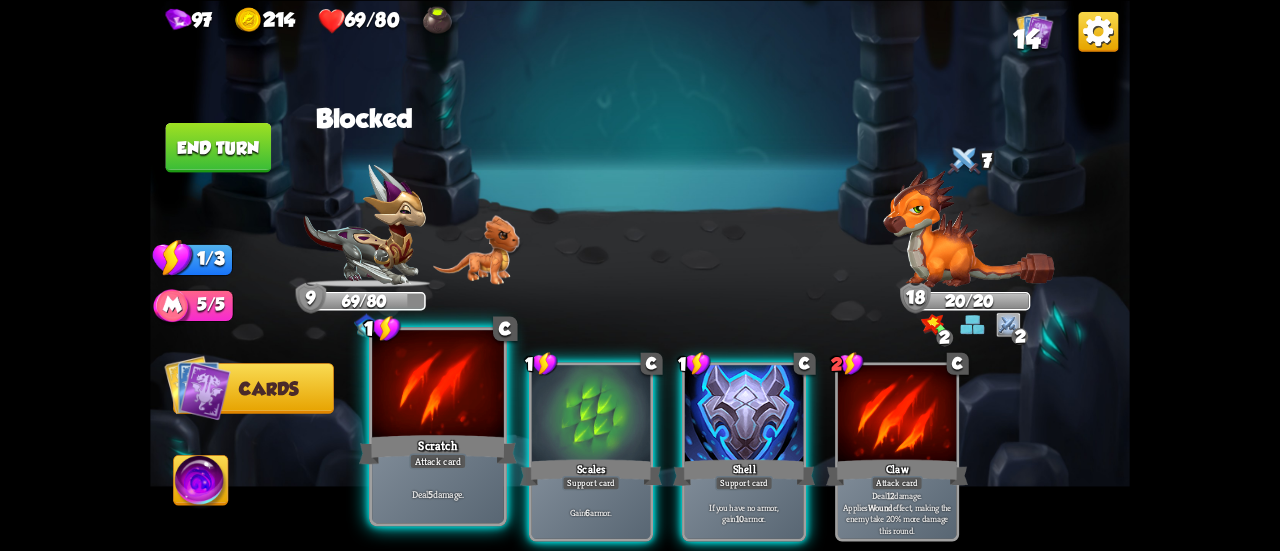 click on "Scratch" at bounding box center (438, 449) 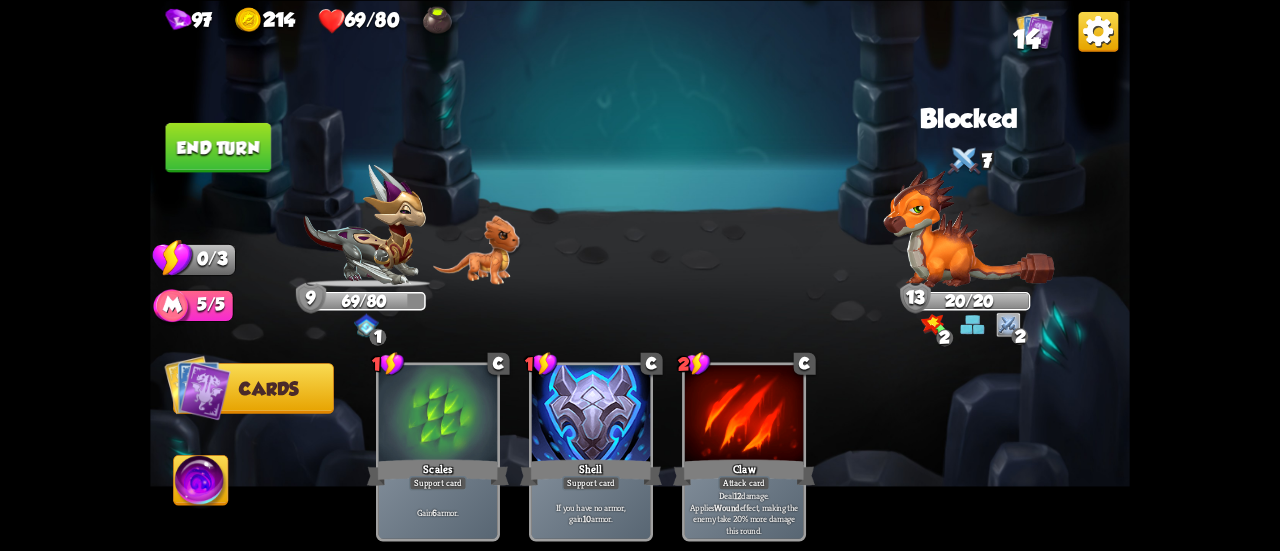 click at bounding box center (201, 482) 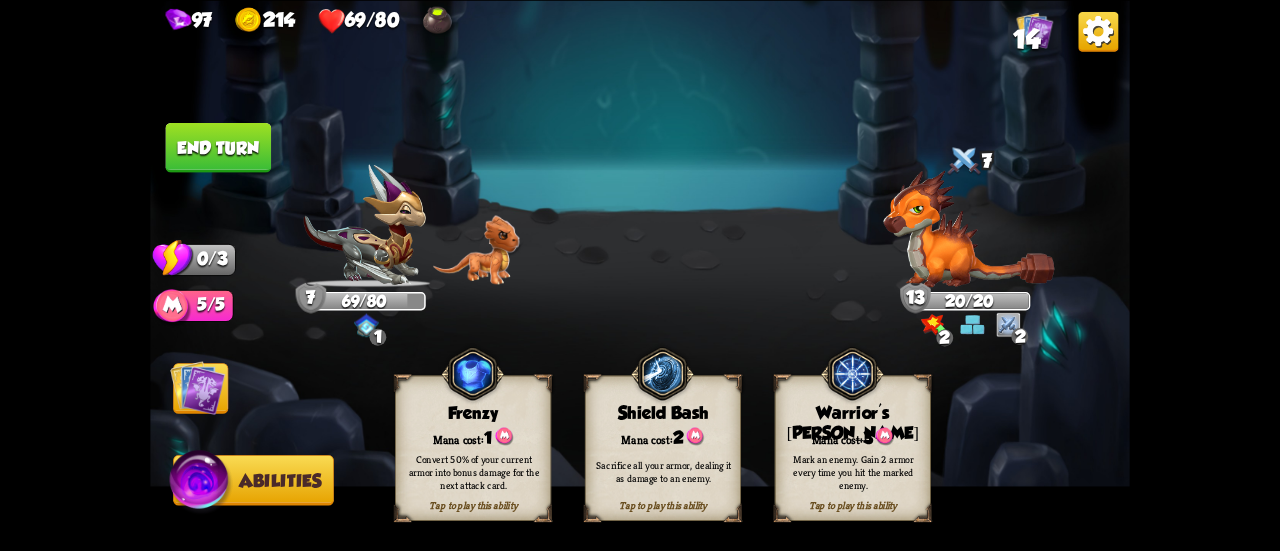 click on "Mark an enemy. Gain 2 armor every time you hit the marked enemy." at bounding box center [853, 471] 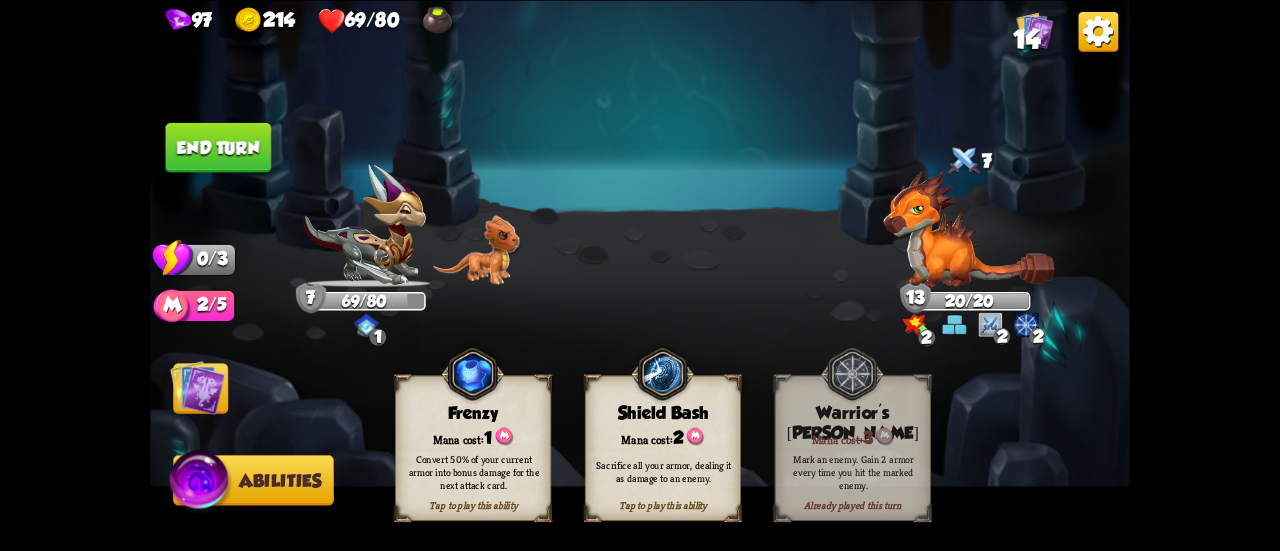 click on "End turn" at bounding box center (219, 147) 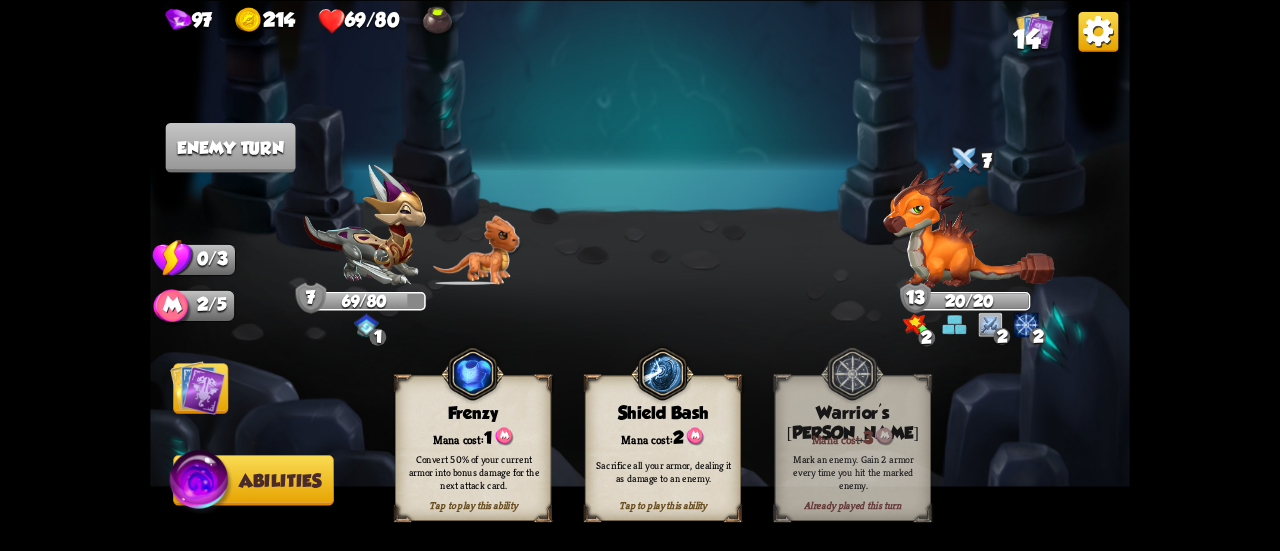 click at bounding box center (197, 387) 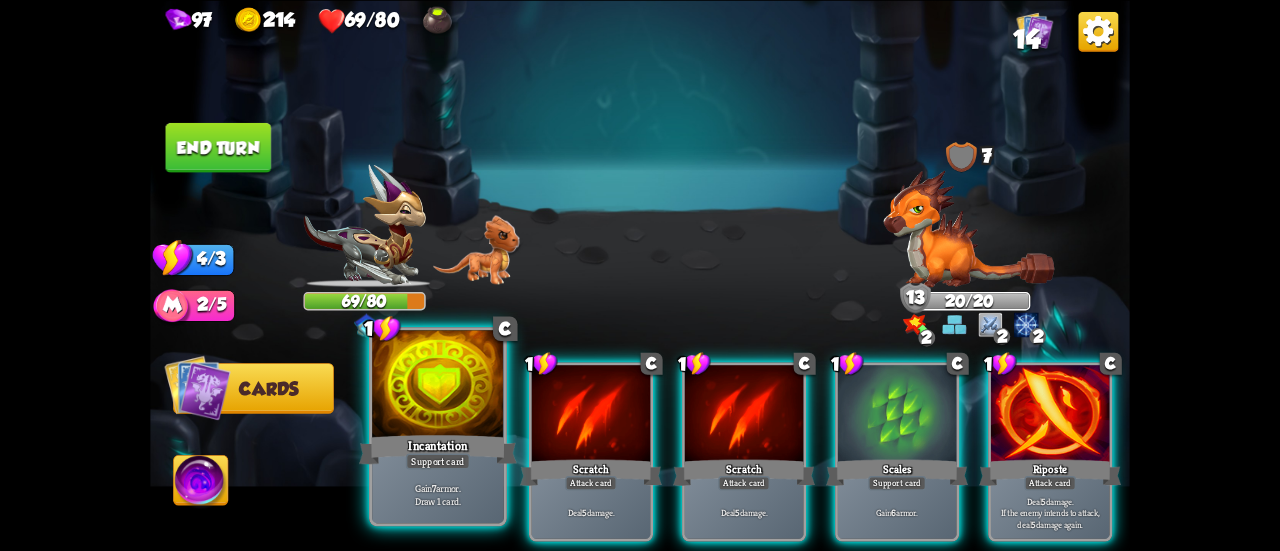 click on "Incantation" at bounding box center [438, 449] 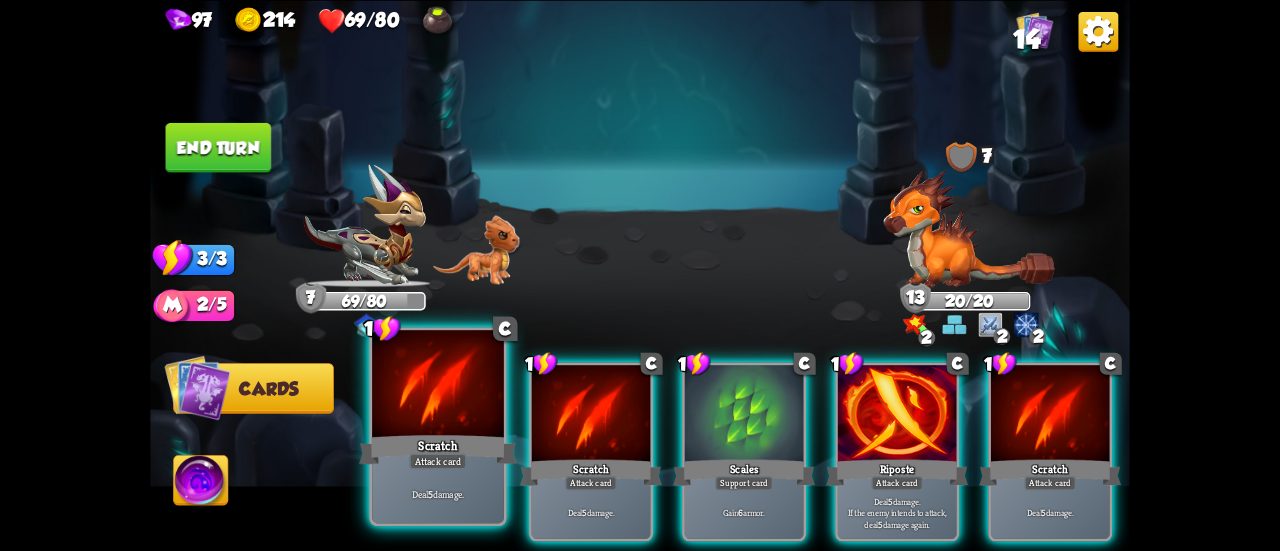 click on "Scratch" at bounding box center [438, 449] 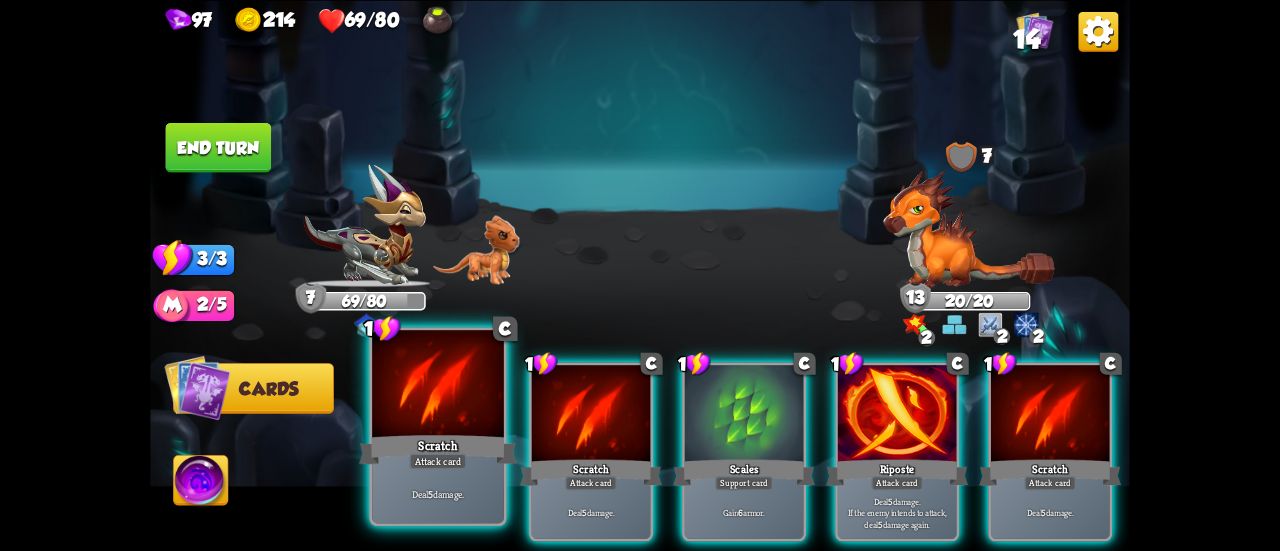 click on "Scratch" at bounding box center (438, 449) 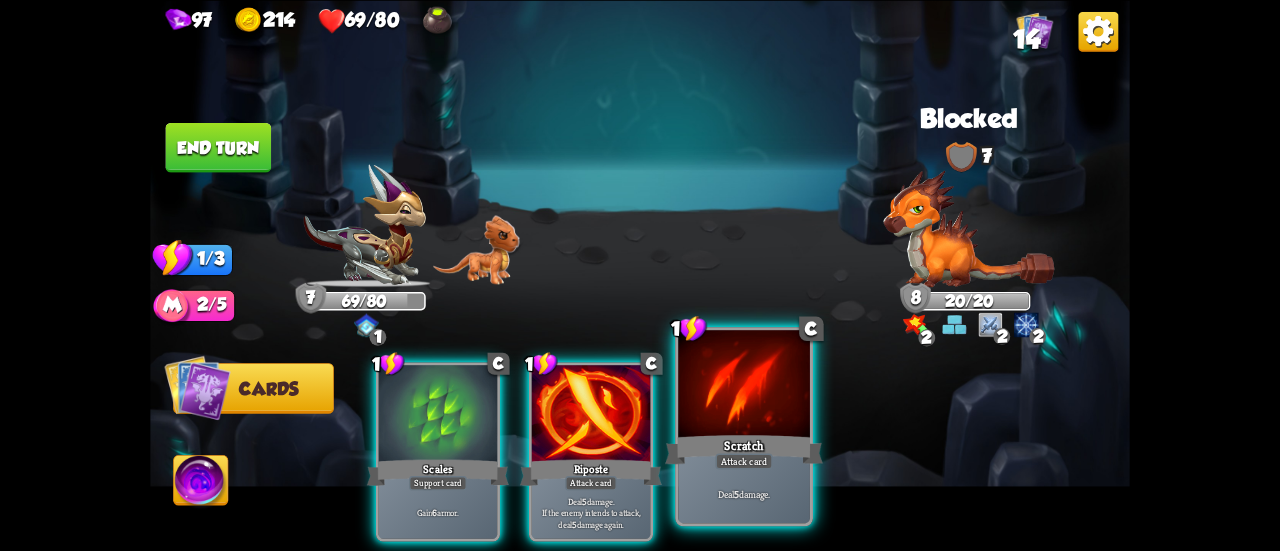 click at bounding box center [744, 385] 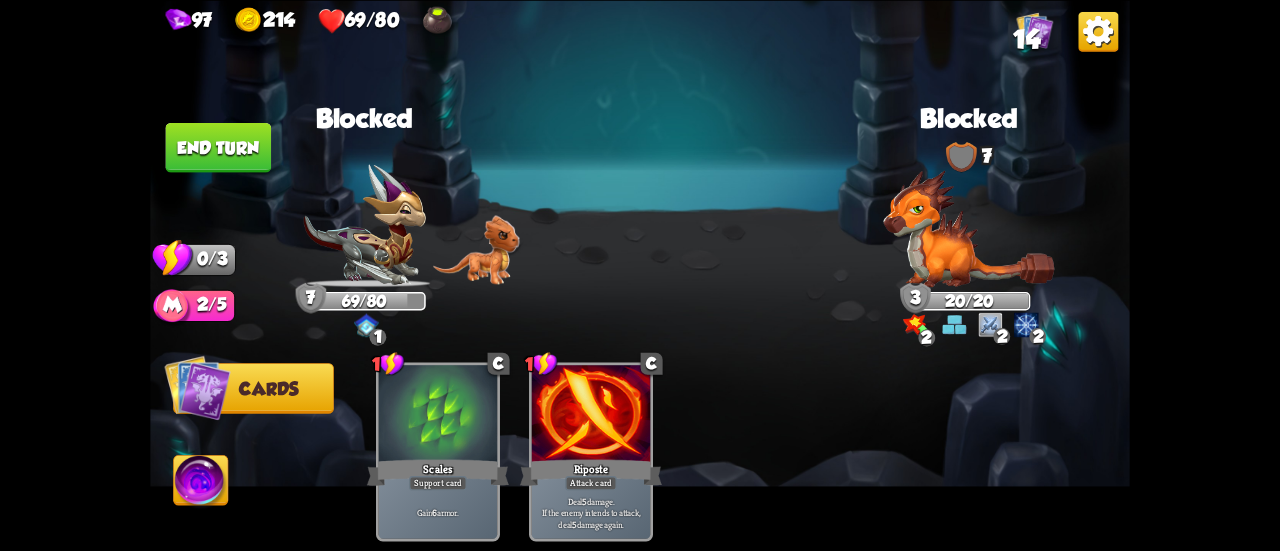click on "End turn" at bounding box center (219, 147) 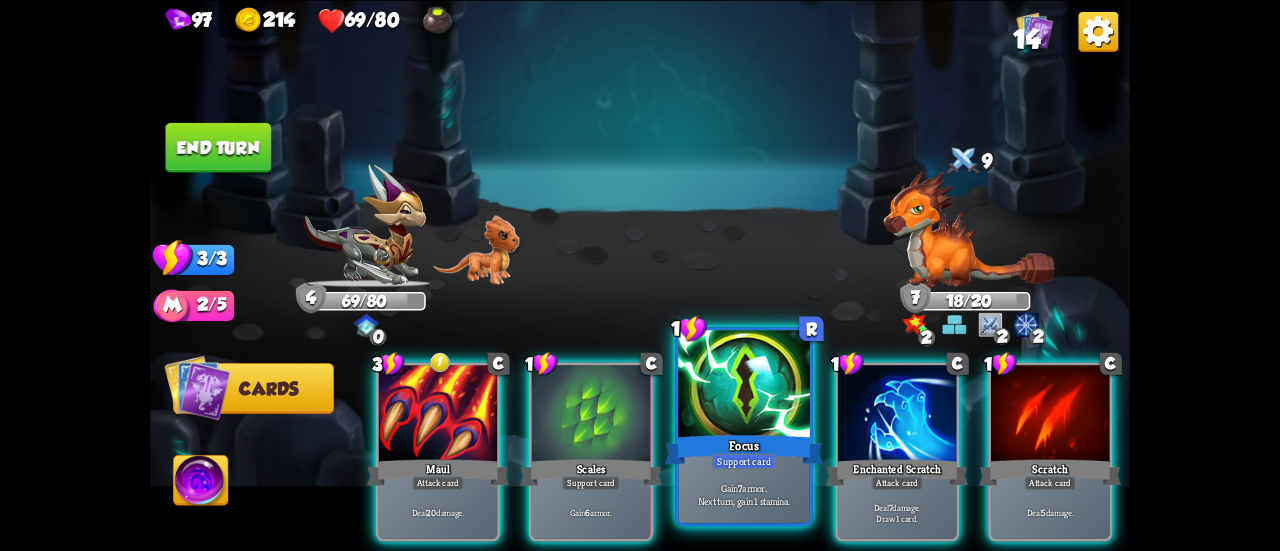 click on "Focus" at bounding box center (744, 449) 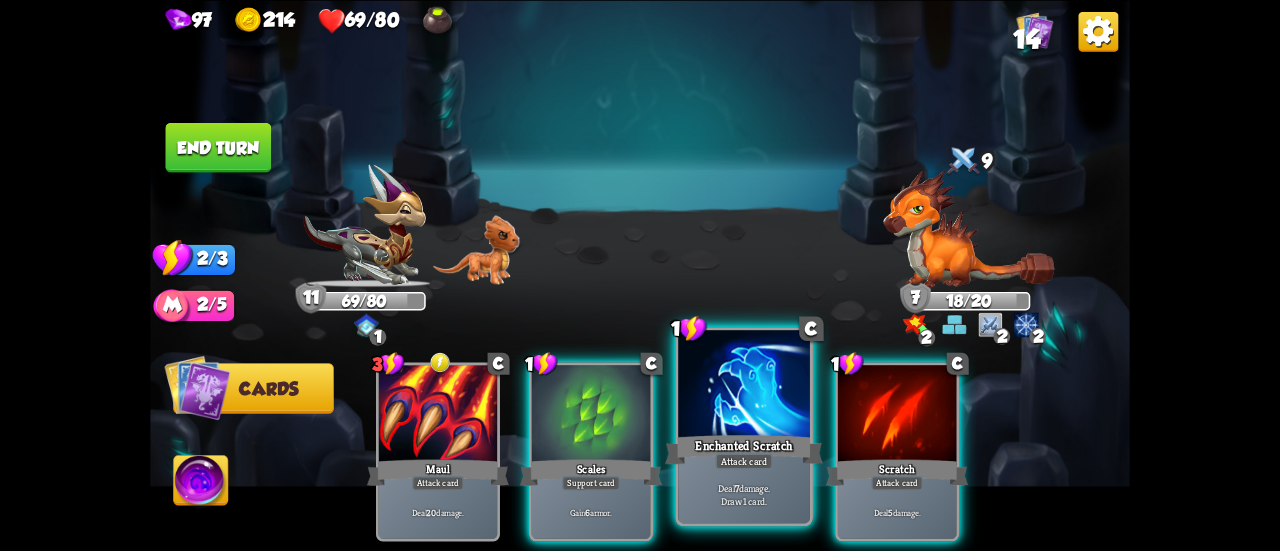 click on "Enchanted Scratch" at bounding box center (744, 449) 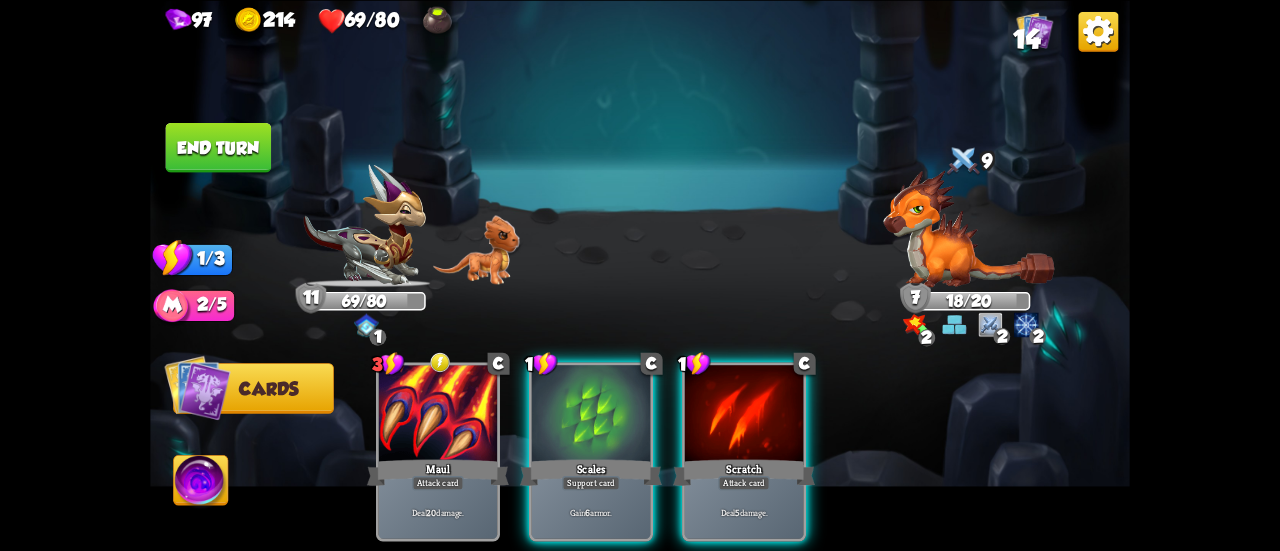 click on "Scratch" at bounding box center [744, 472] 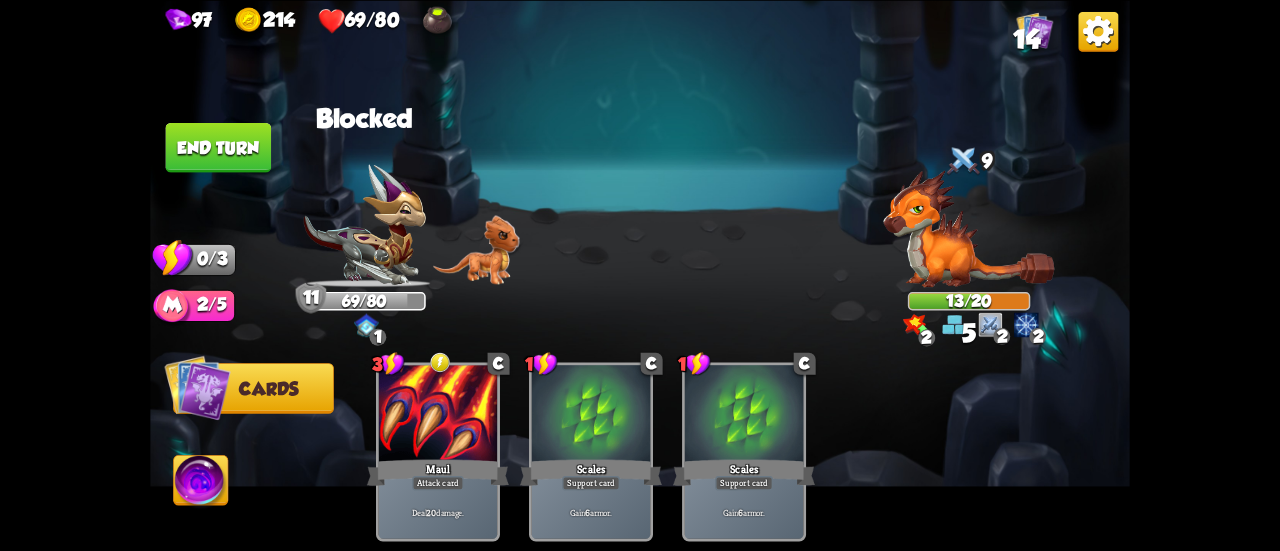 click on "End turn" at bounding box center [219, 147] 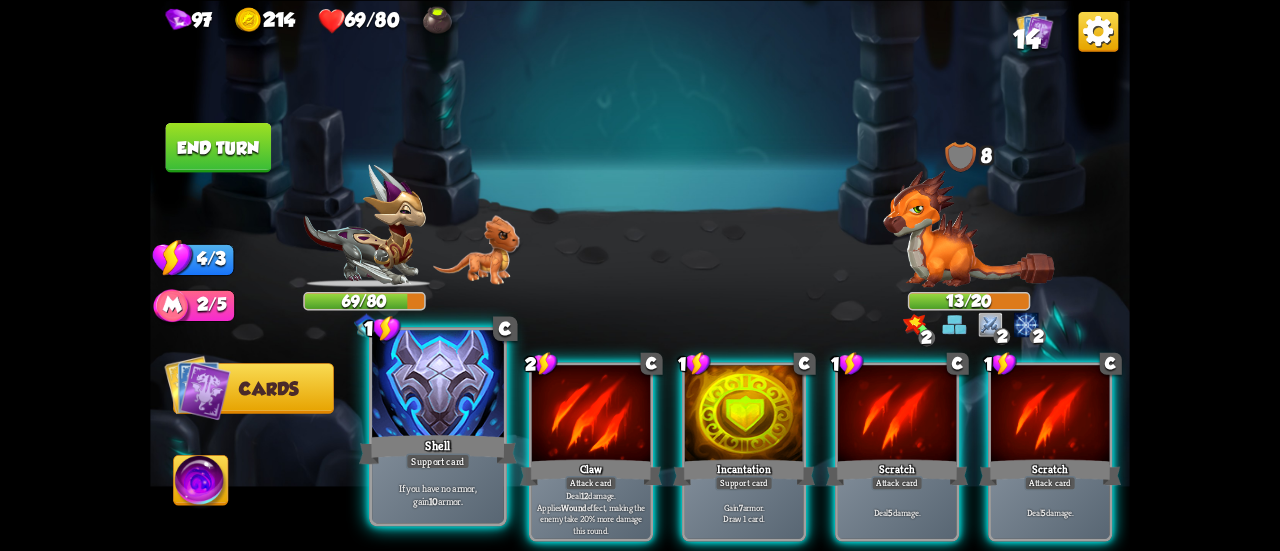 click on "Shell" at bounding box center (438, 449) 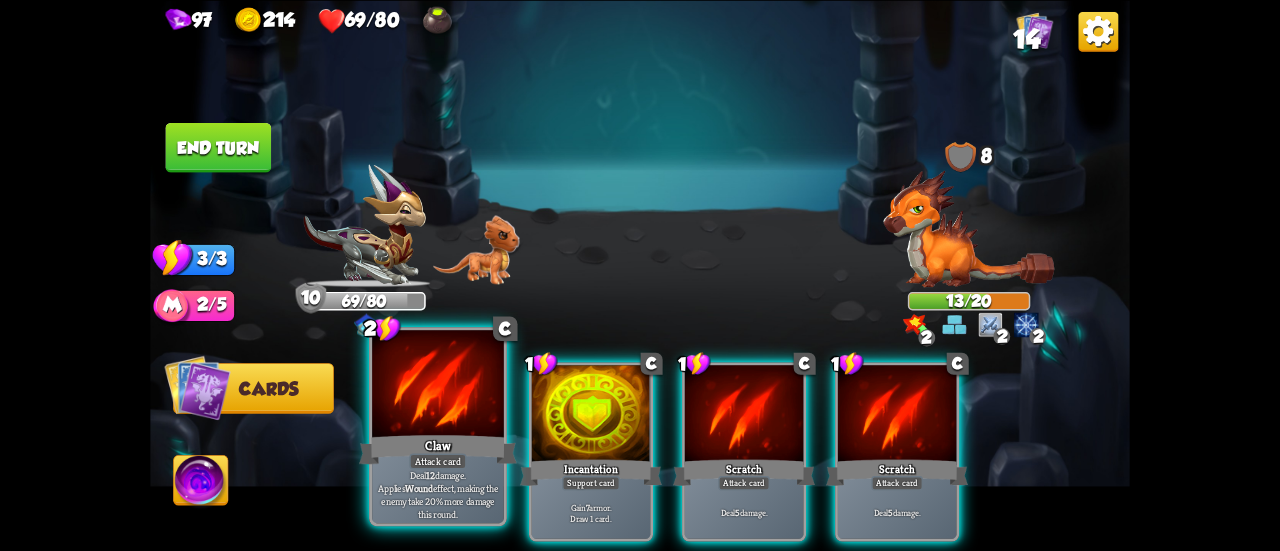 click on "Claw" at bounding box center [438, 449] 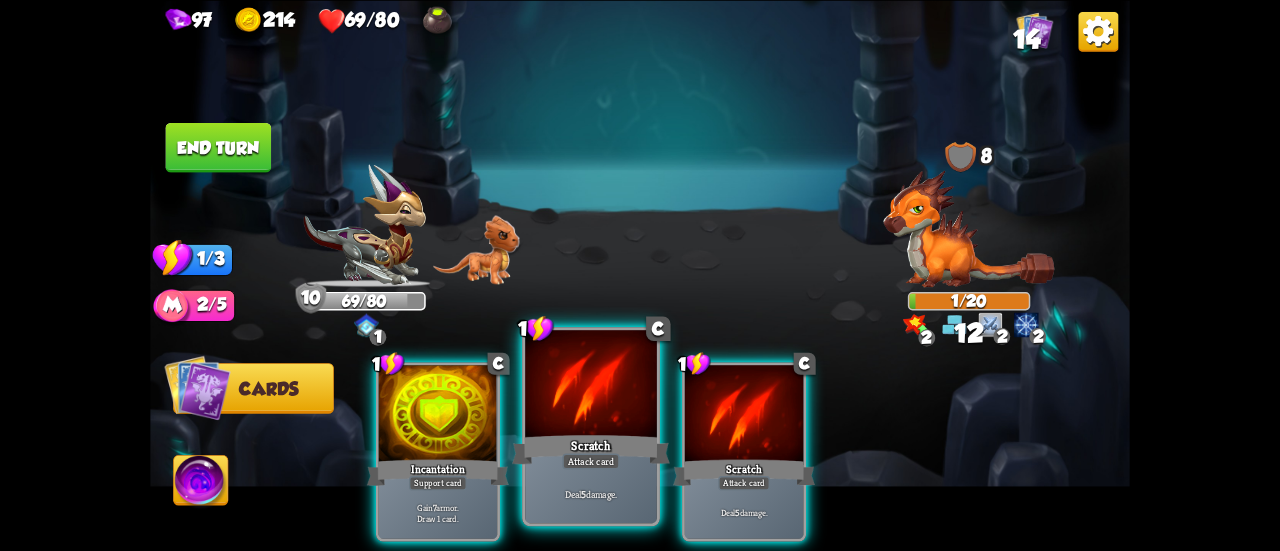 click at bounding box center (591, 385) 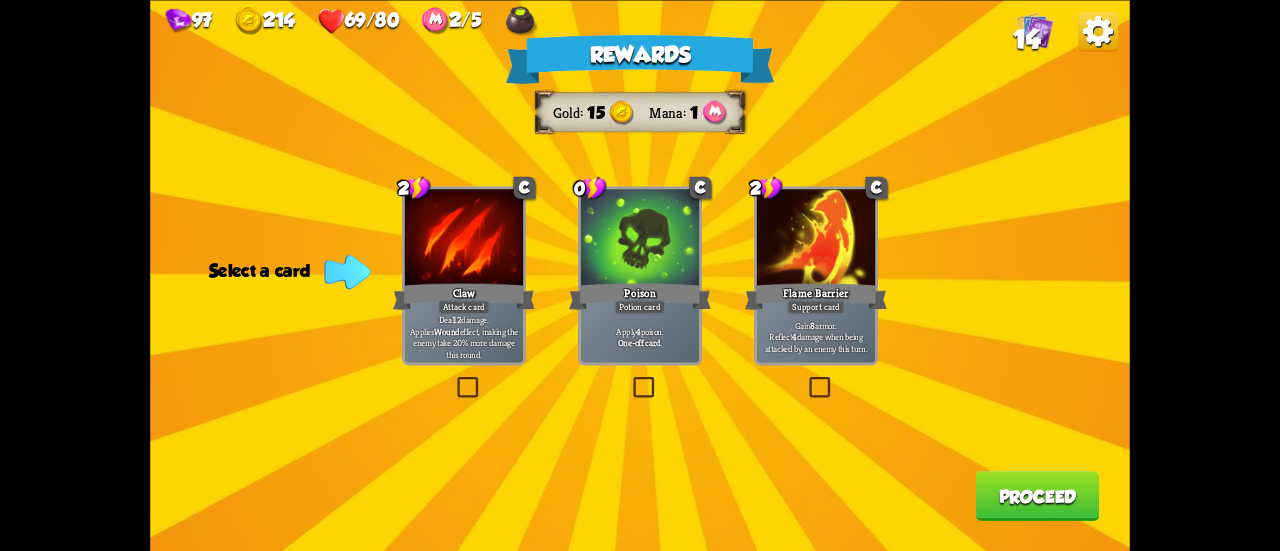 click on "Apply  4  poison.   One-off card." at bounding box center (640, 337) 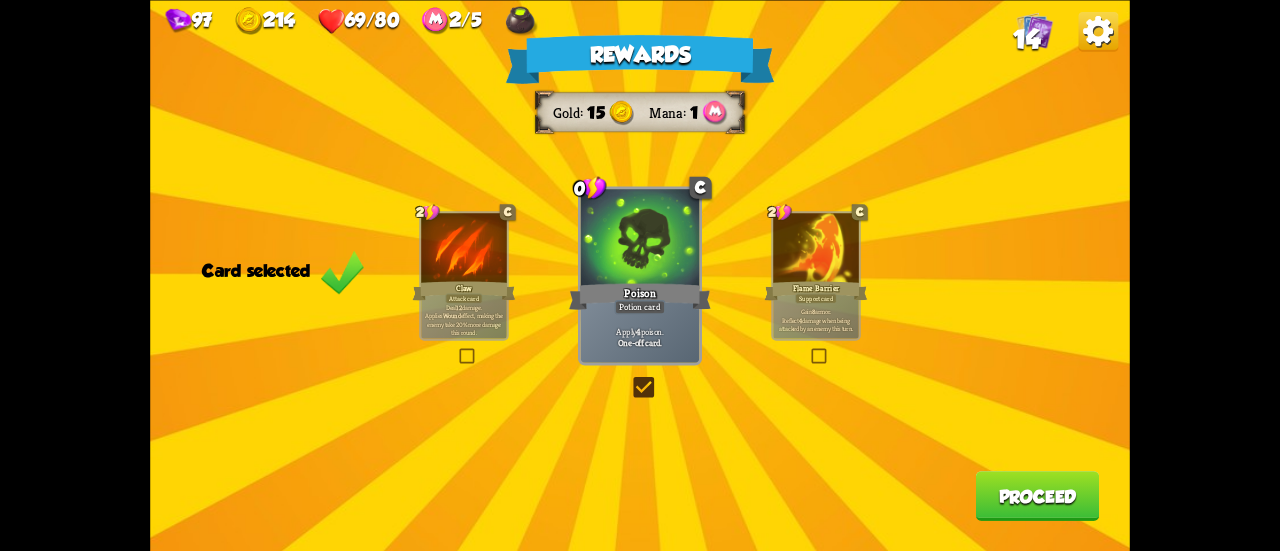click on "Proceed" at bounding box center (1038, 496) 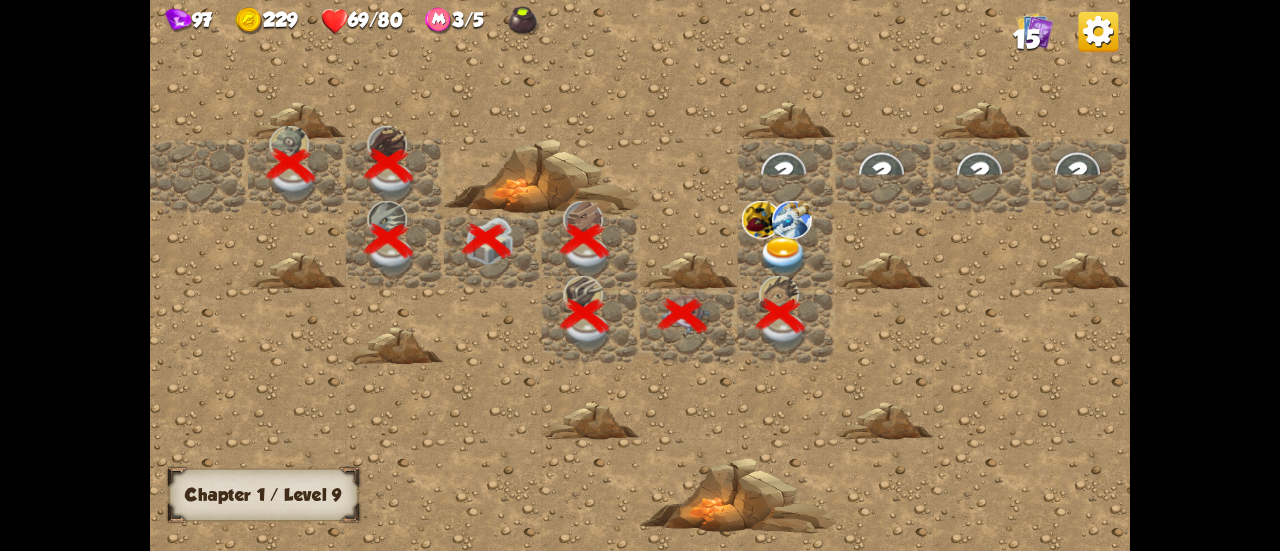 click at bounding box center (783, 256) 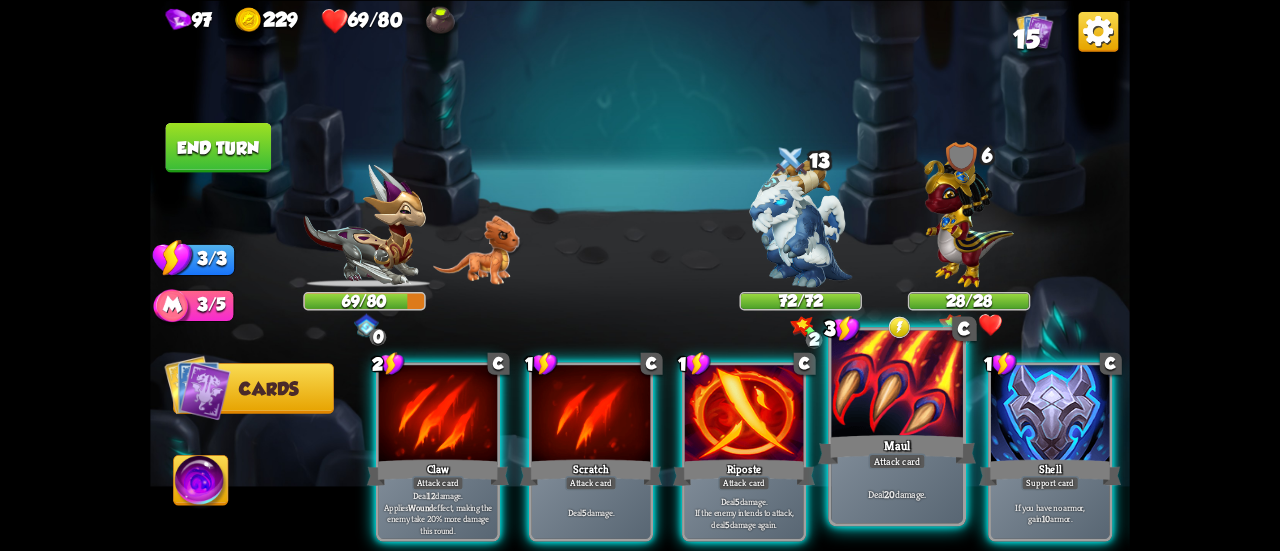 click on "Maul" at bounding box center (897, 449) 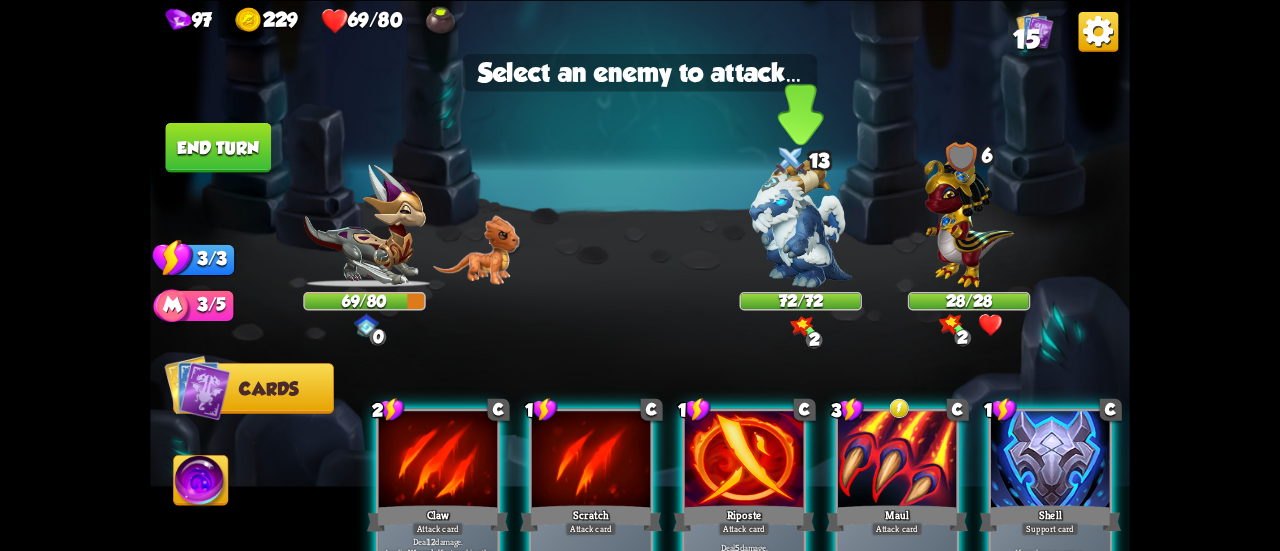 click at bounding box center (800, 222) 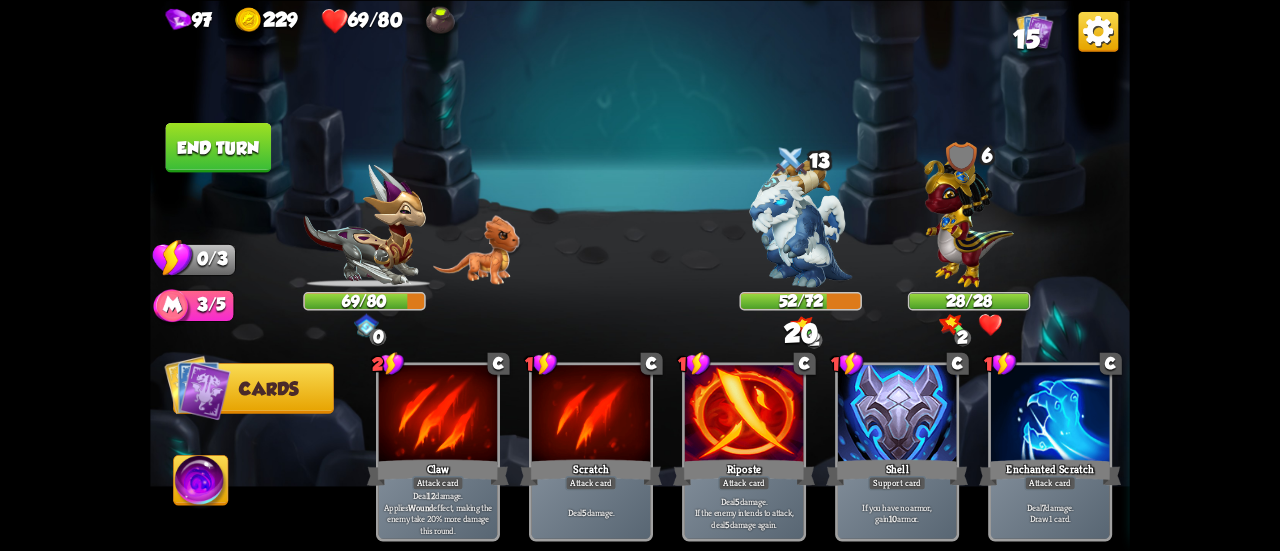 click at bounding box center (640, 275) 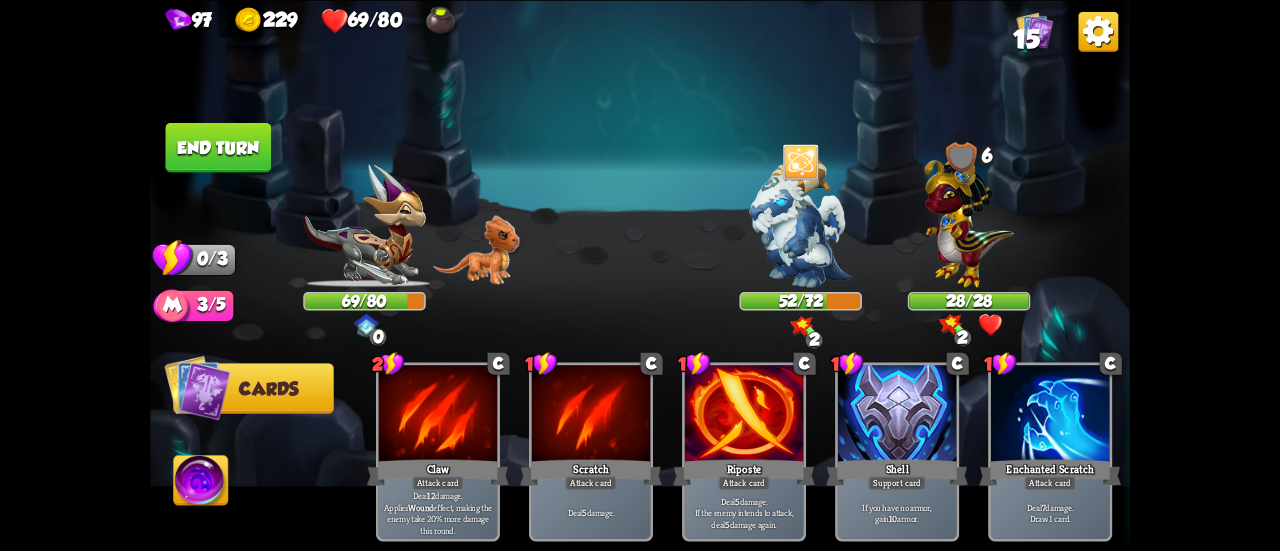 click on "End turn" at bounding box center (219, 147) 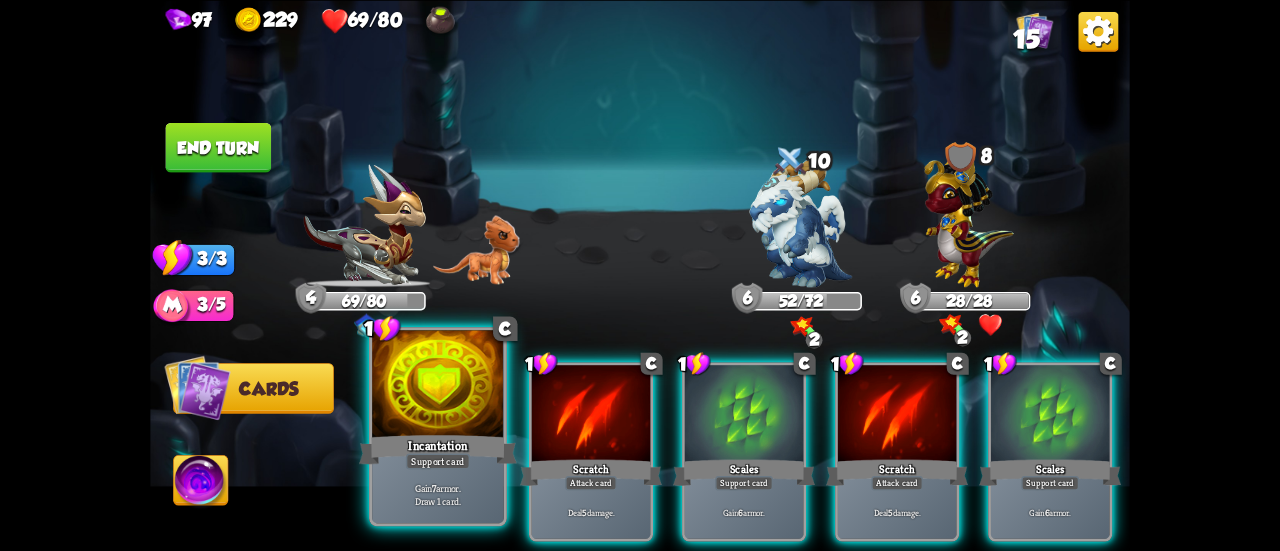 click on "Support card" at bounding box center (438, 461) 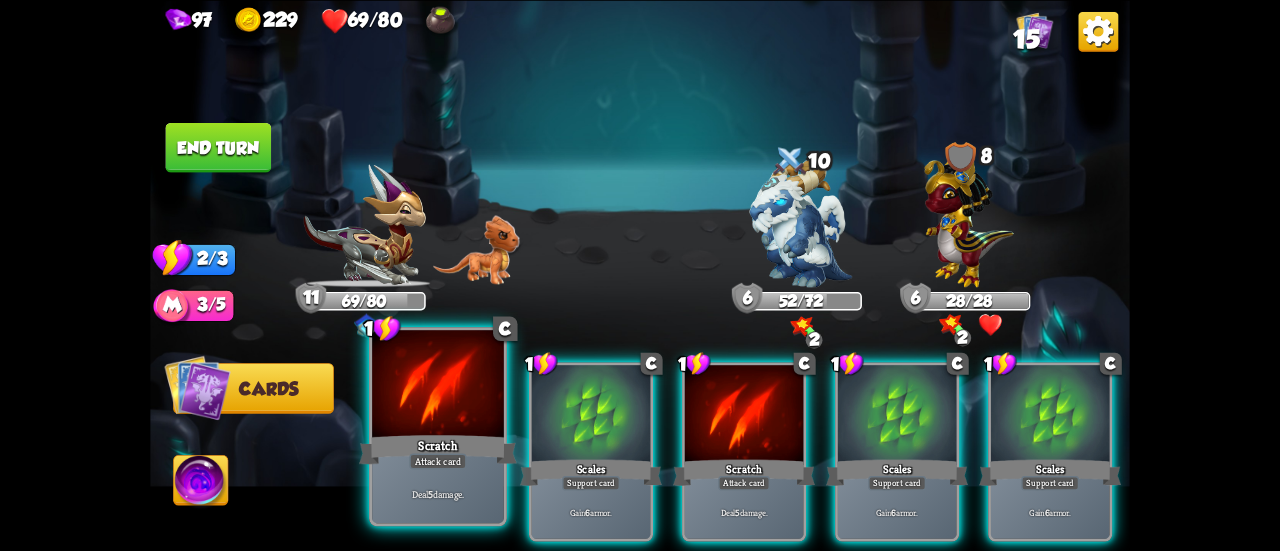 click on "Attack card" at bounding box center (437, 461) 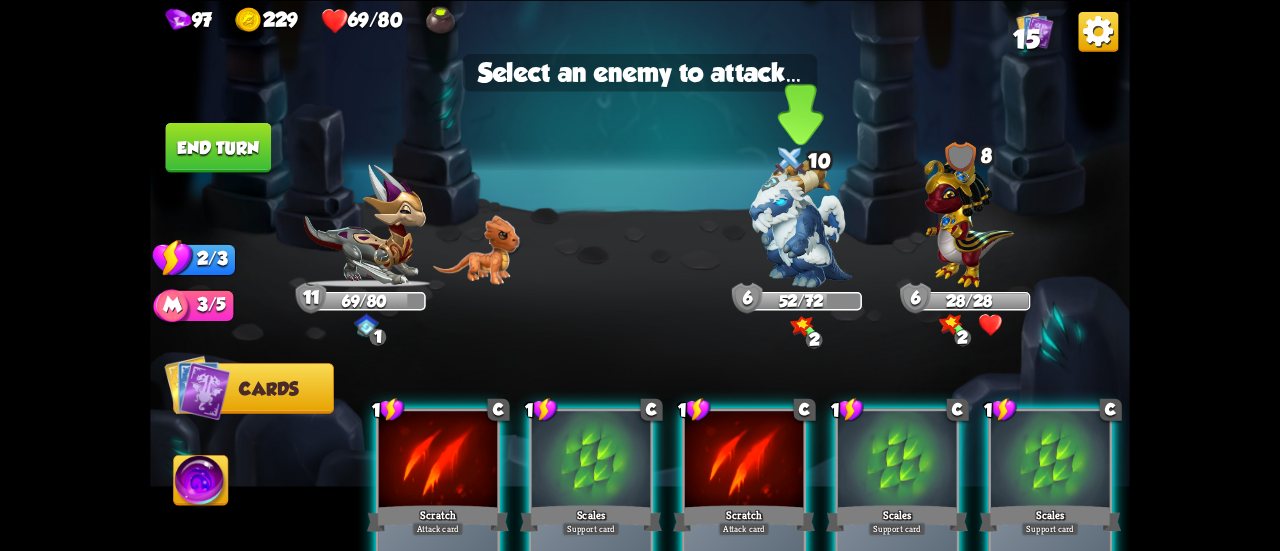 click at bounding box center (800, 222) 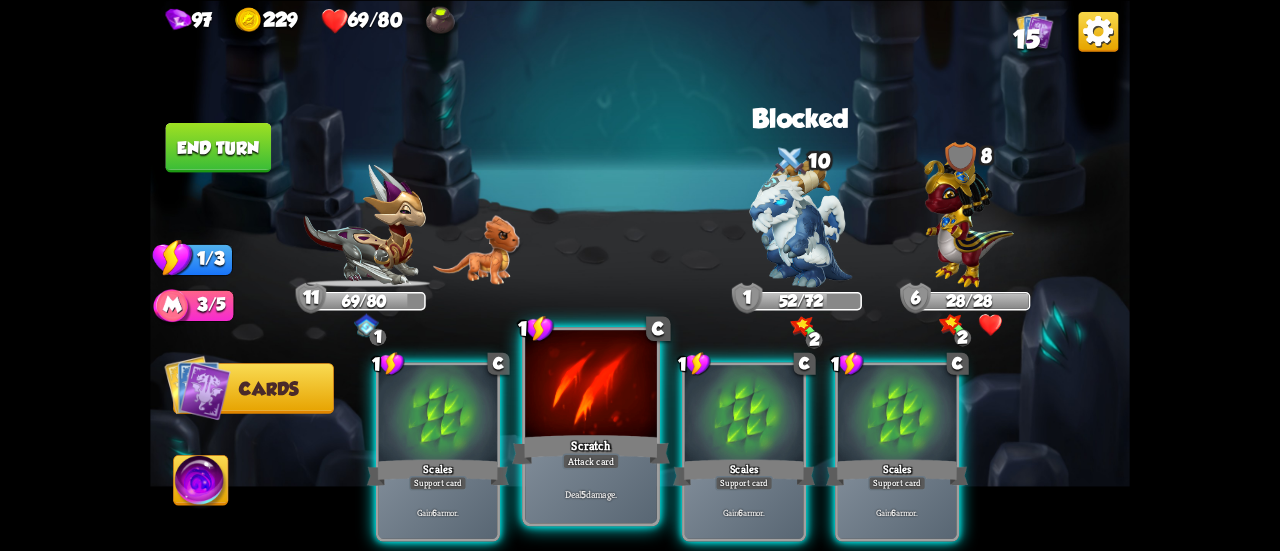 click at bounding box center [591, 385] 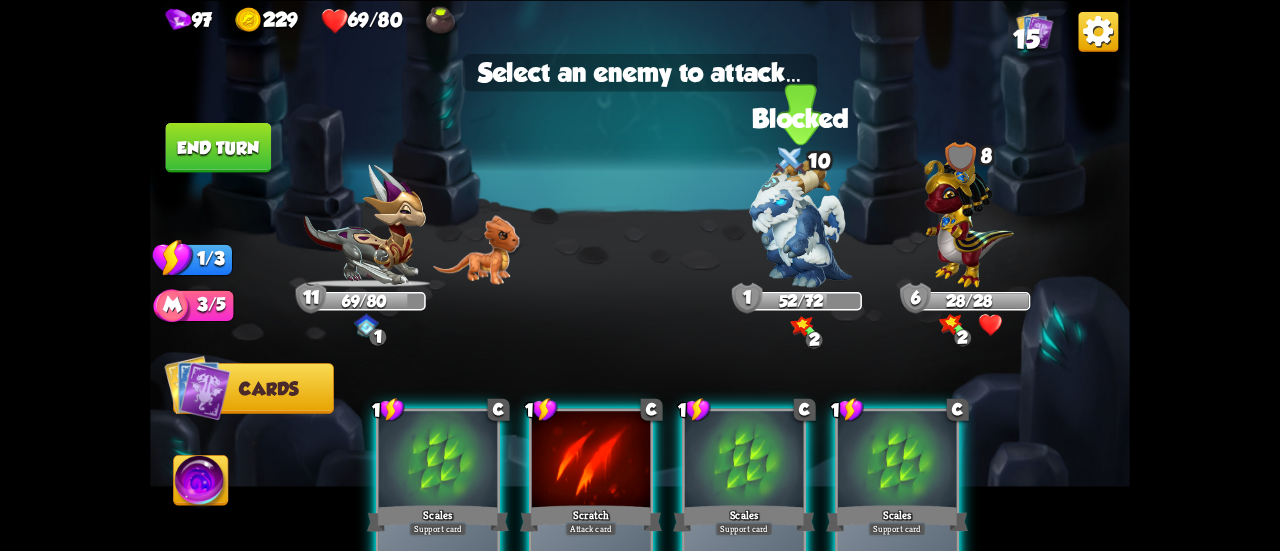 click at bounding box center (800, 222) 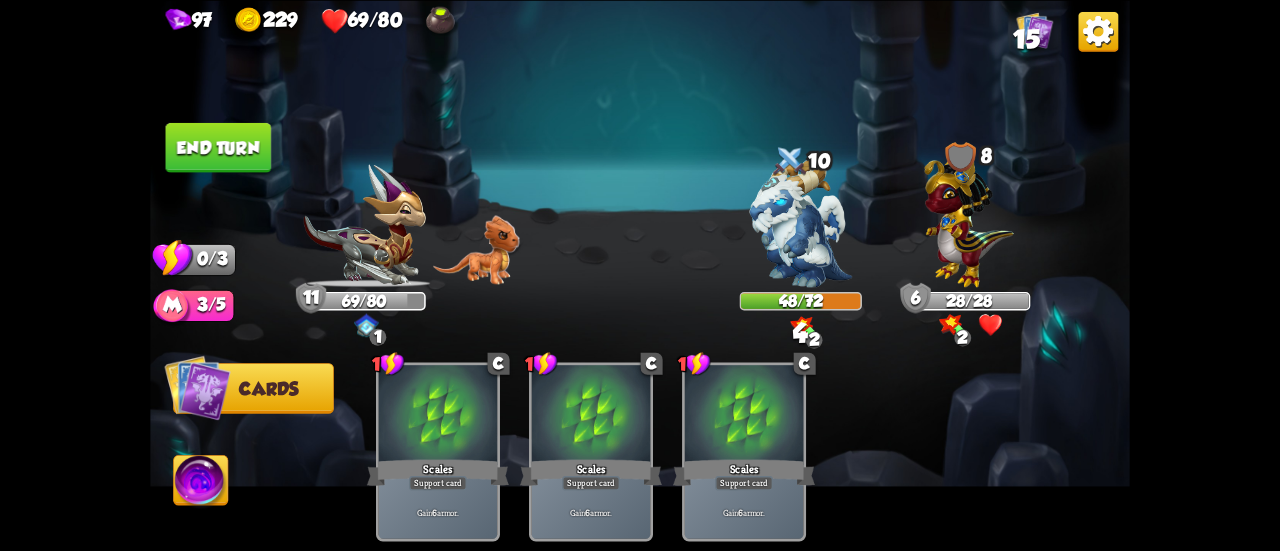 click at bounding box center (640, 275) 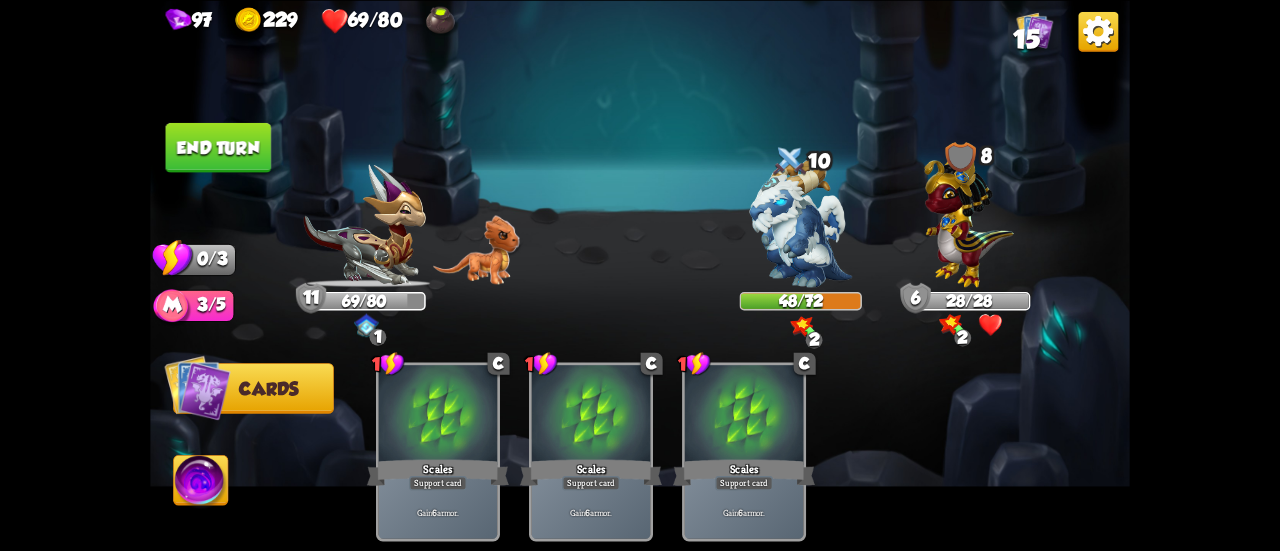 click on "End turn" at bounding box center [219, 147] 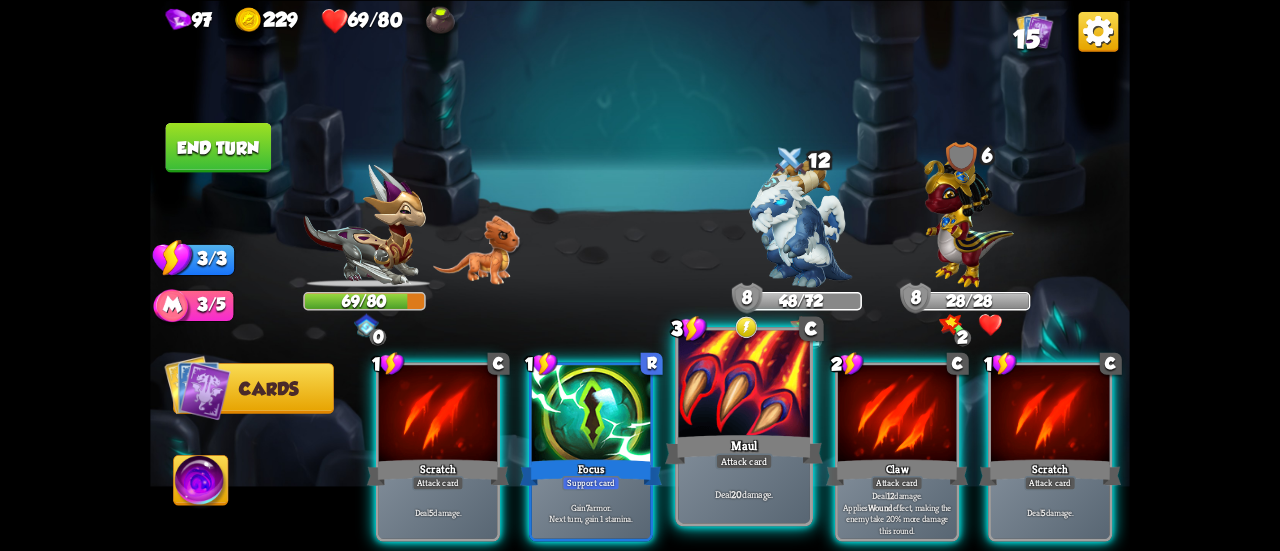 click on "Maul" at bounding box center (744, 449) 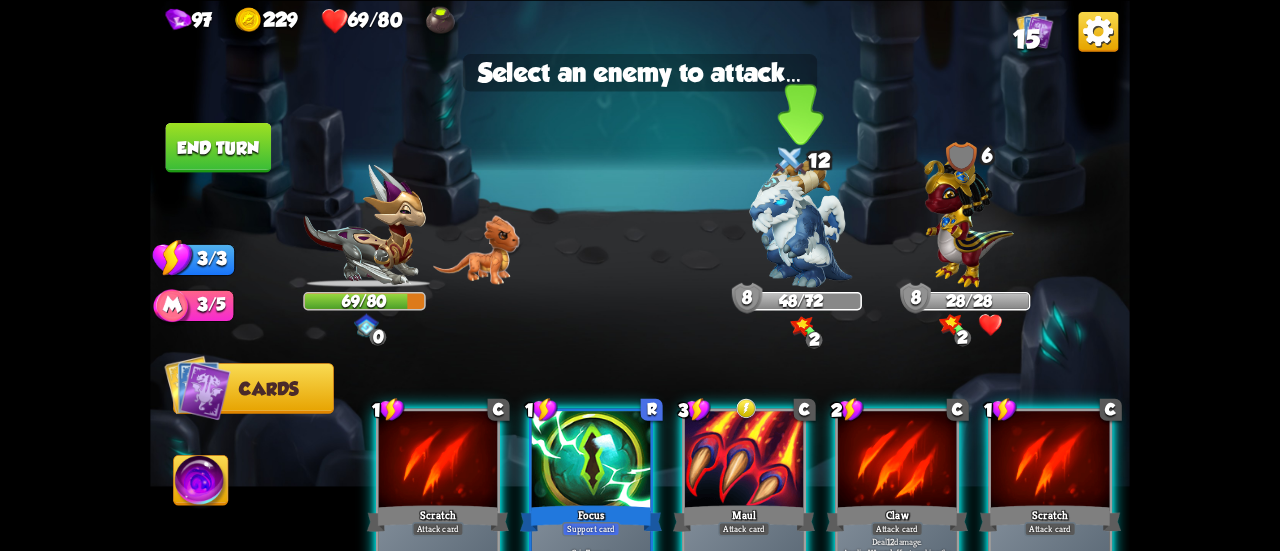 click at bounding box center (800, 222) 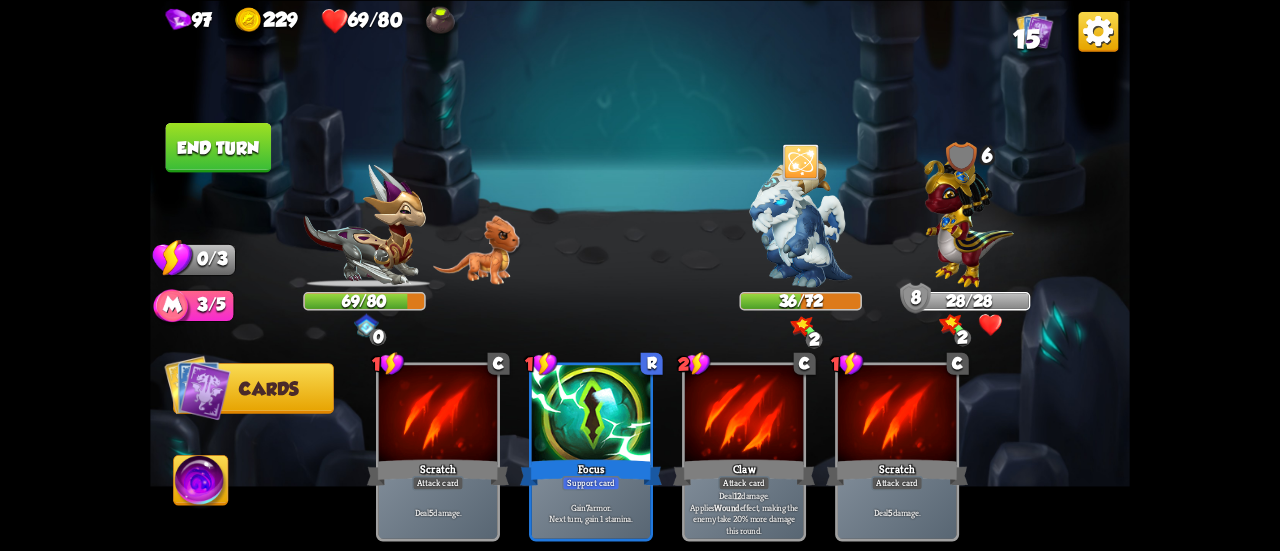 click on "End turn" at bounding box center [219, 147] 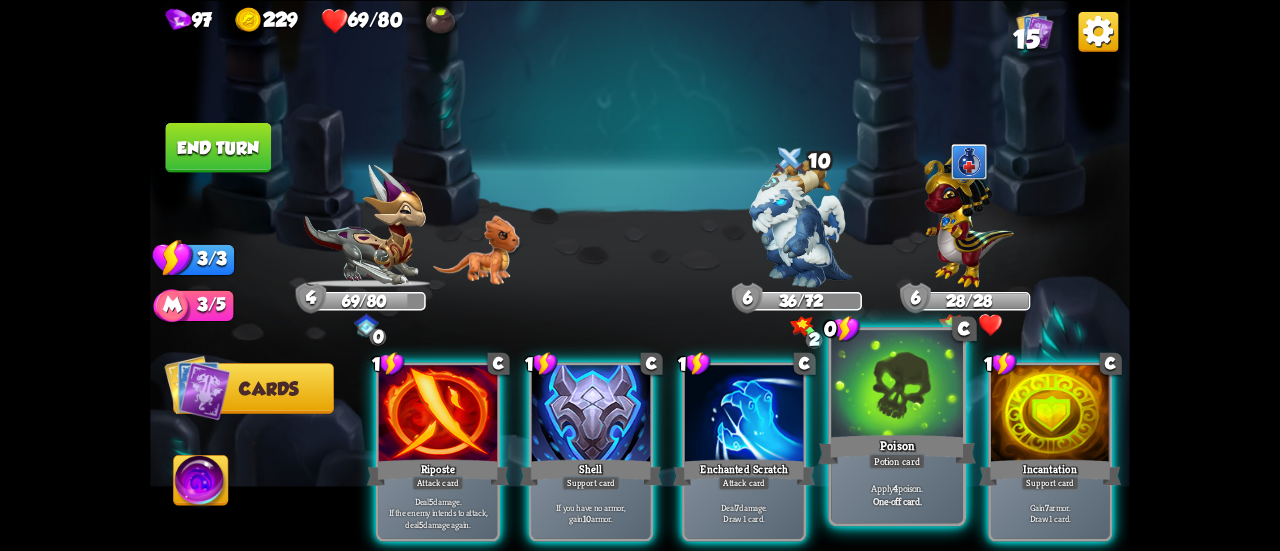 click at bounding box center [897, 385] 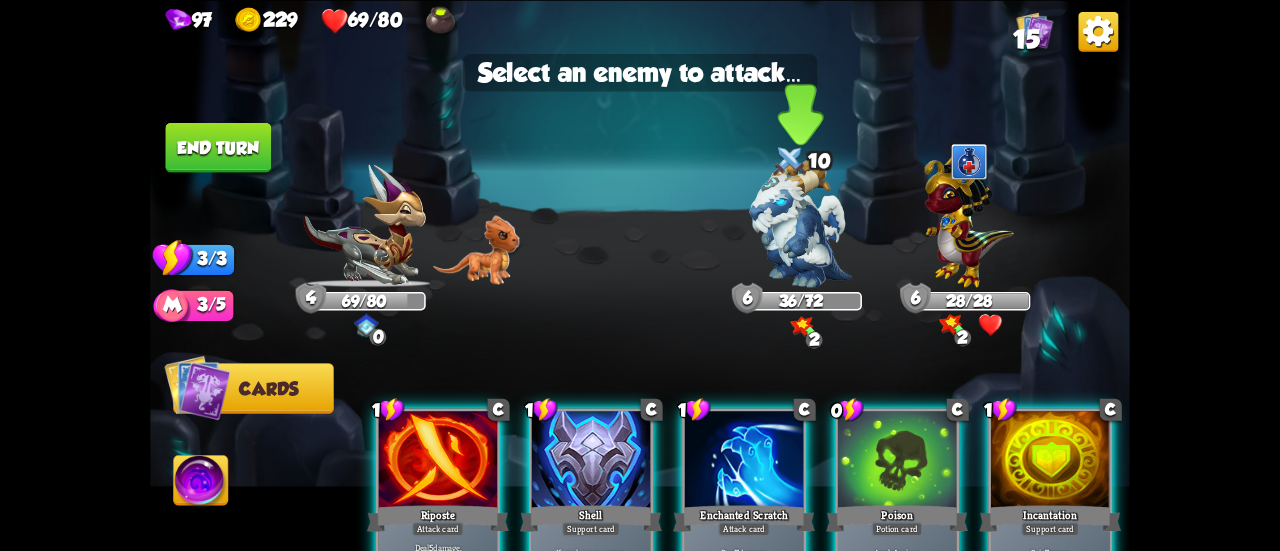 click at bounding box center (800, 222) 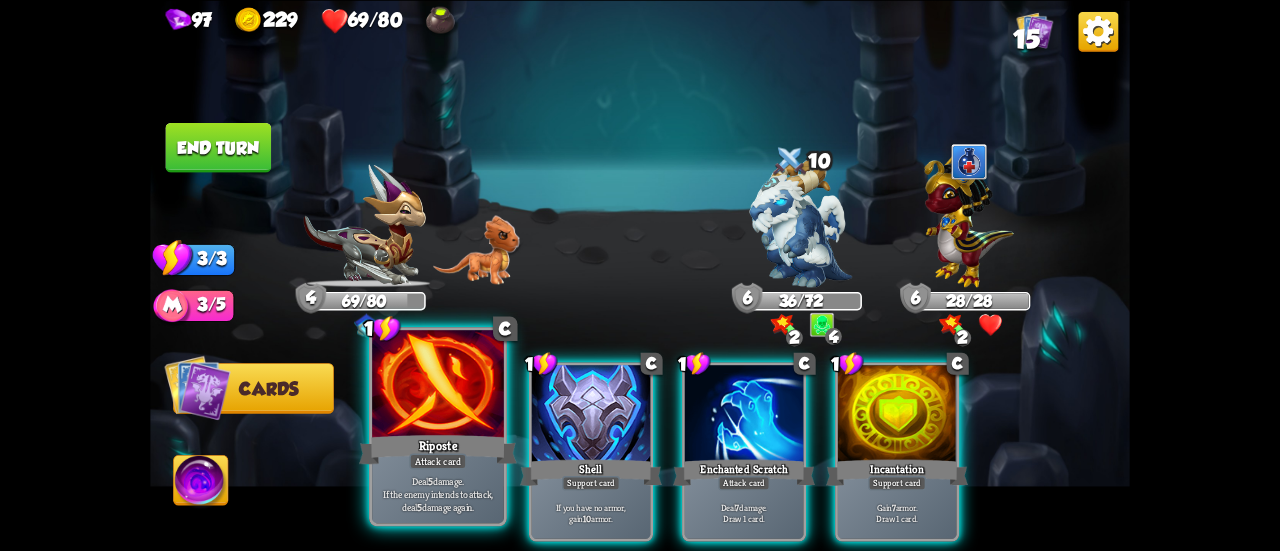 click at bounding box center (438, 385) 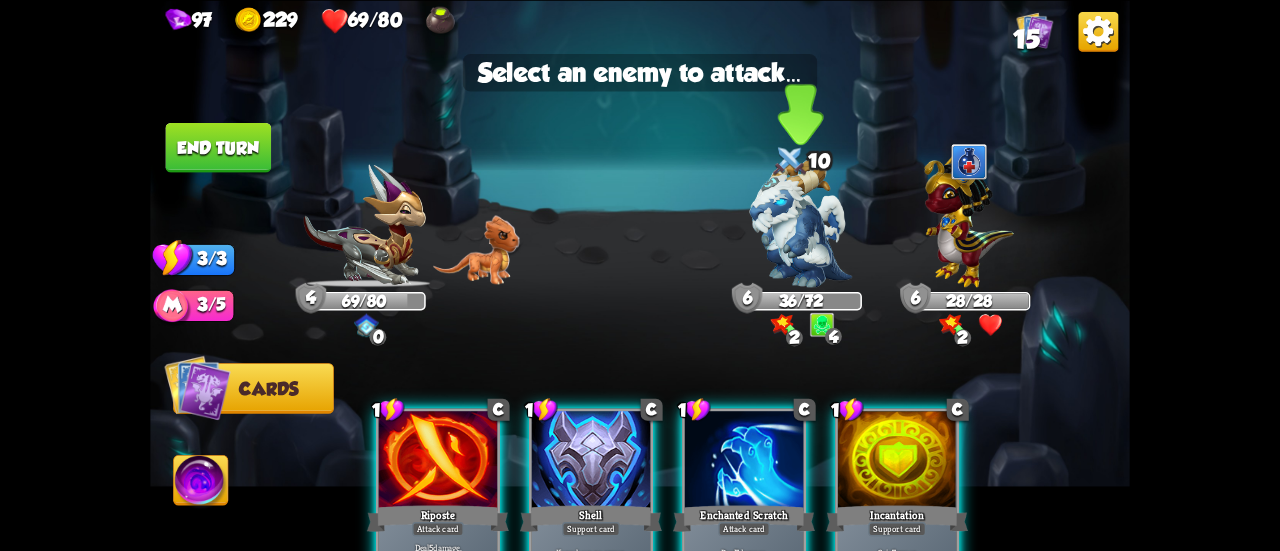 click at bounding box center (800, 222) 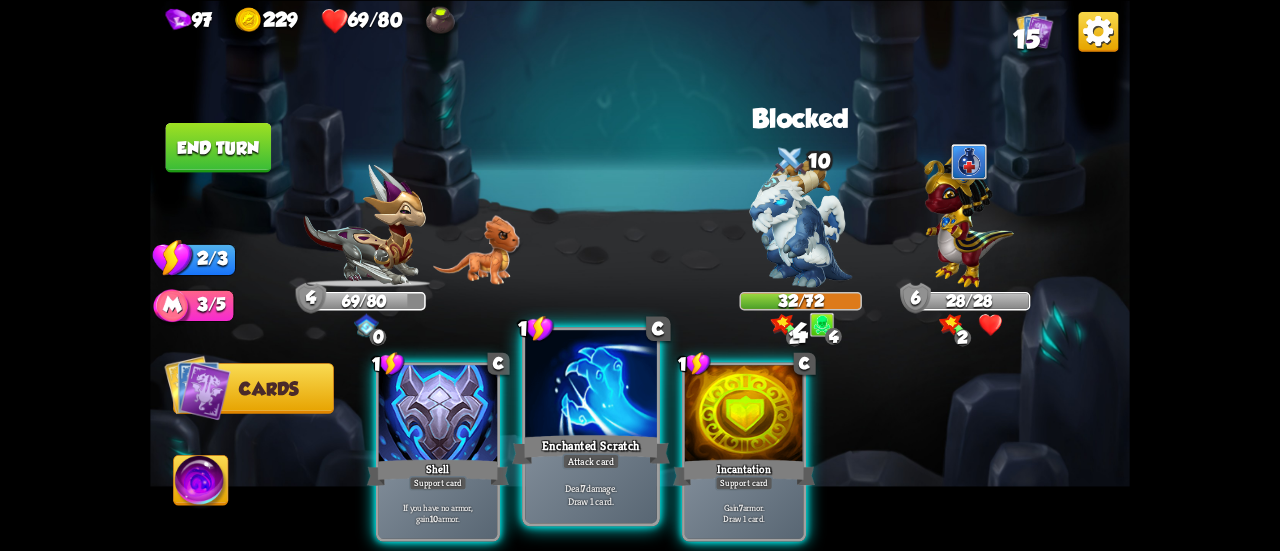 click on "Enchanted Scratch" at bounding box center (591, 449) 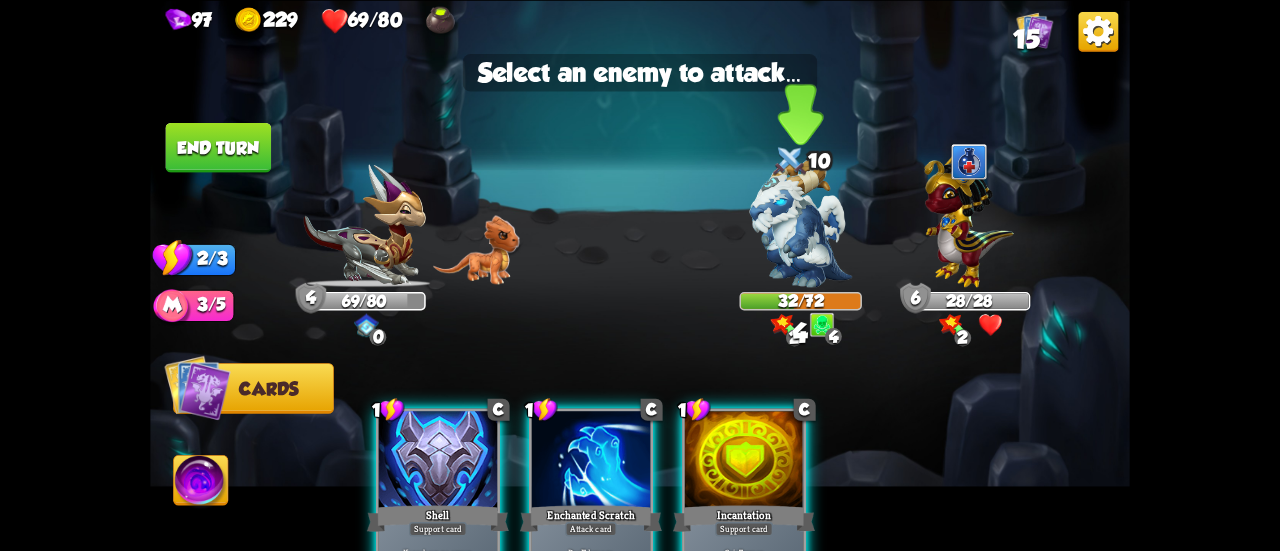 click at bounding box center (800, 222) 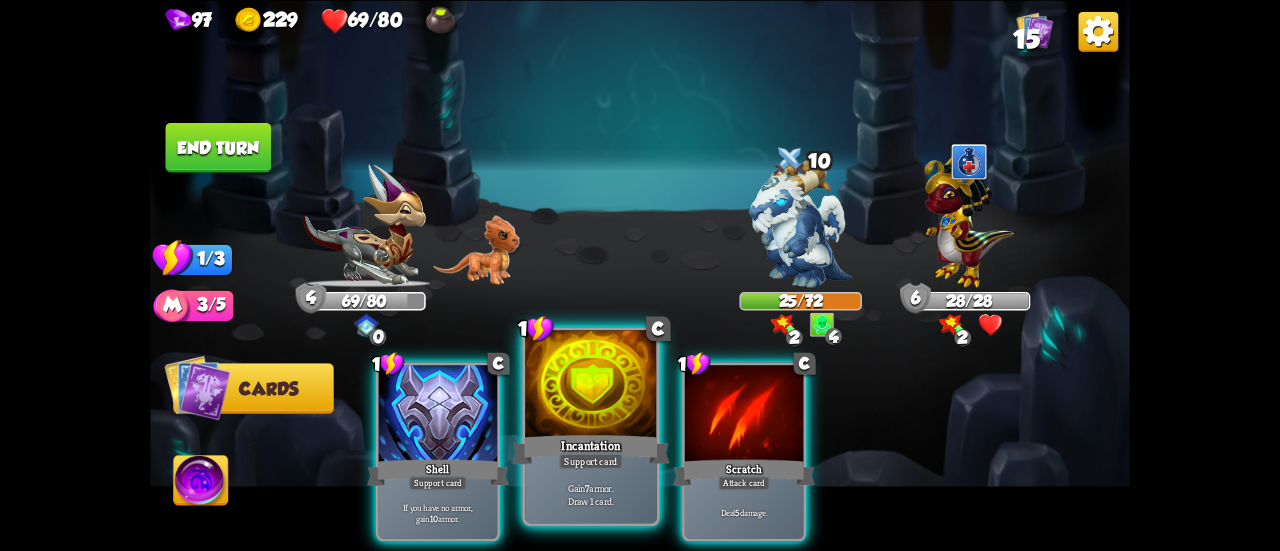 click on "Incantation" at bounding box center [591, 449] 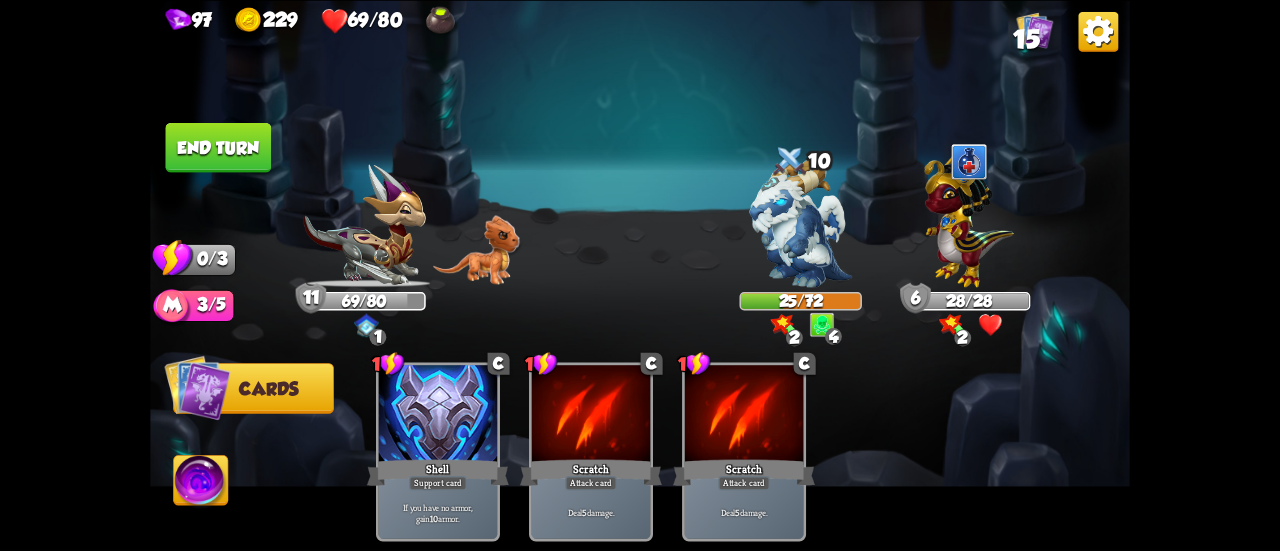 click on "End turn" at bounding box center [219, 147] 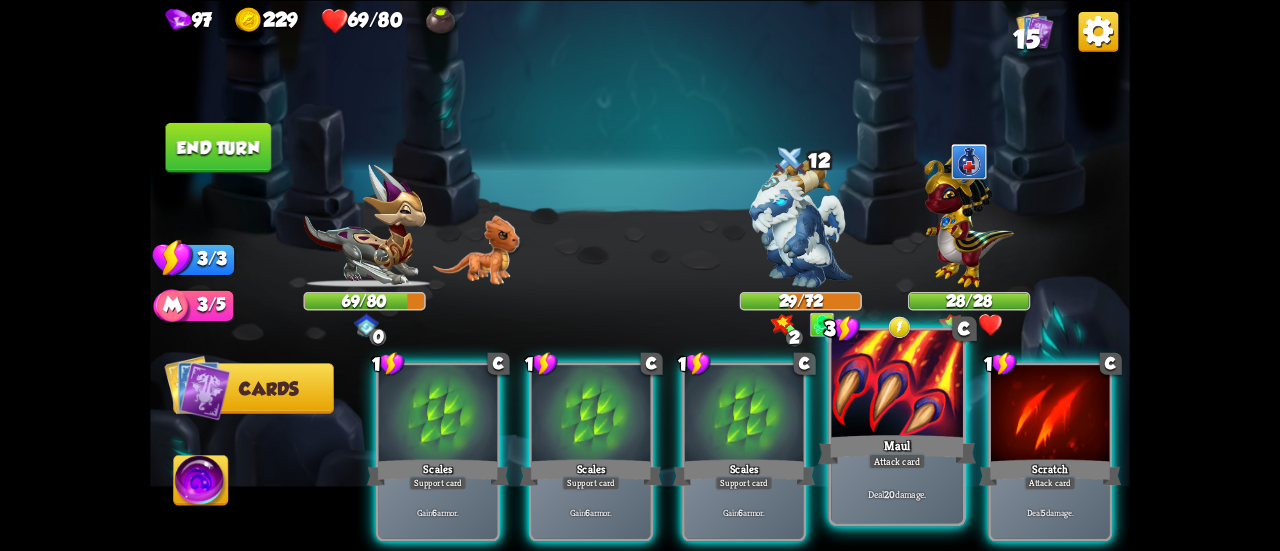 click on "Maul" at bounding box center (897, 449) 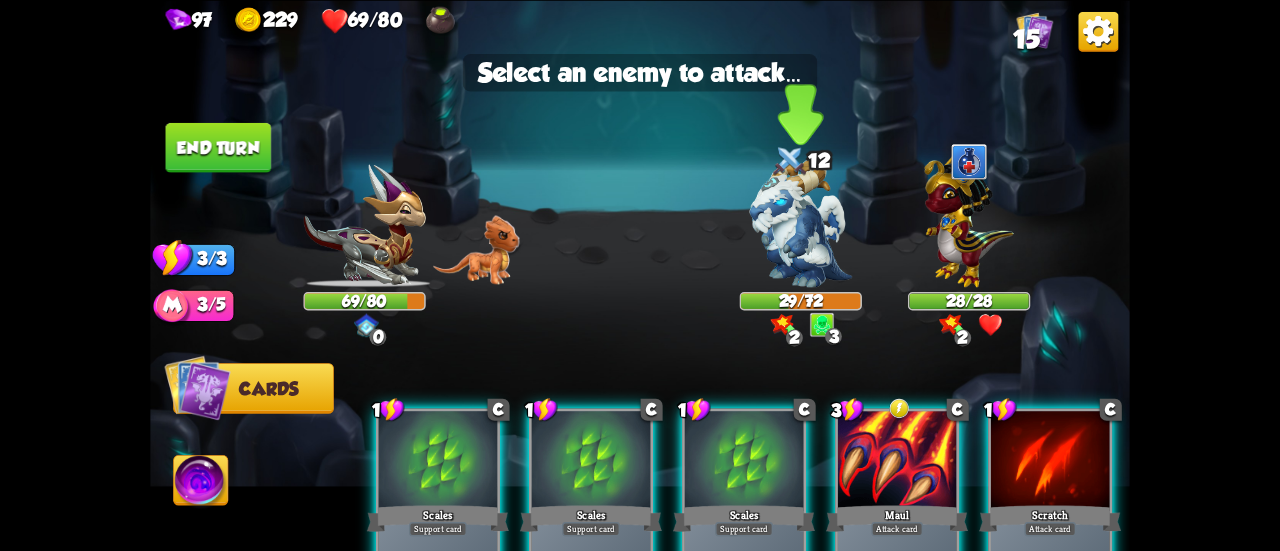 click at bounding box center [800, 222] 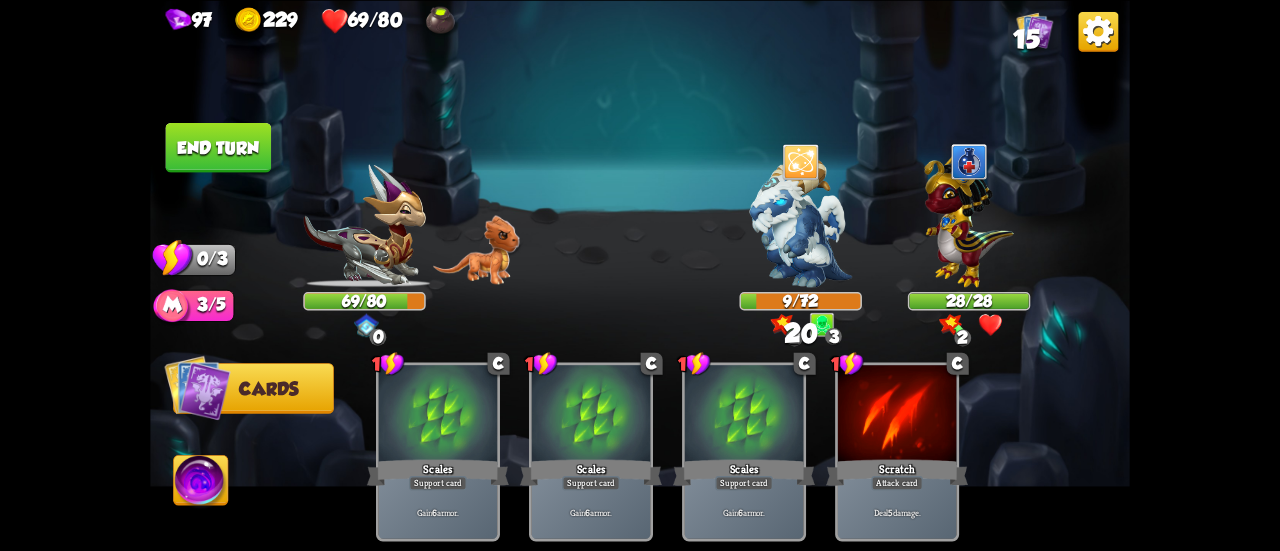 click on "End turn" at bounding box center [219, 147] 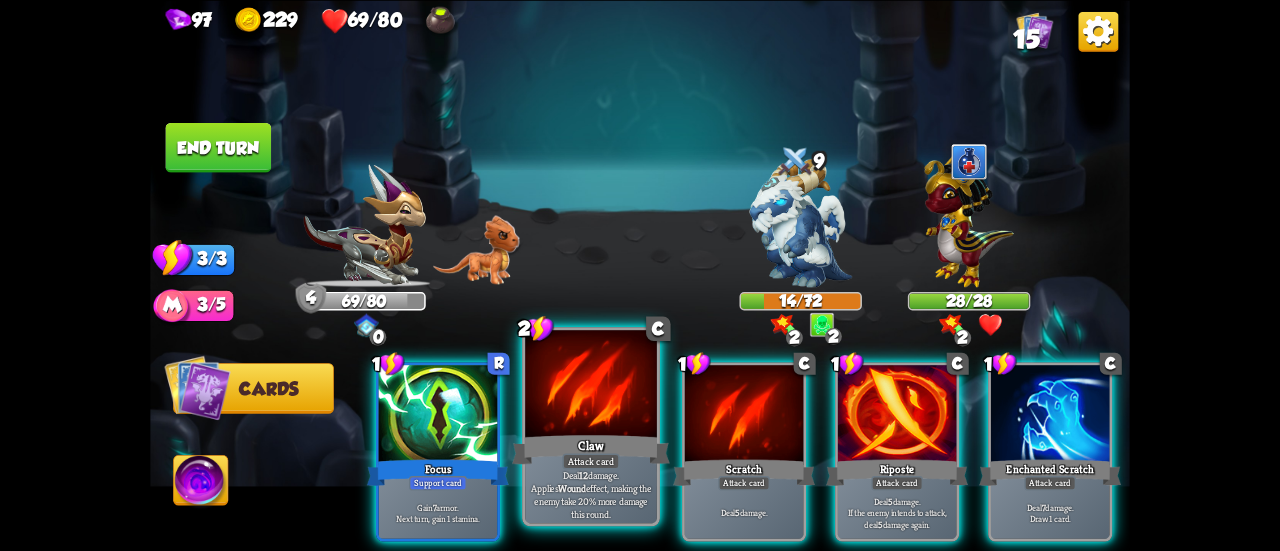 click on "Claw" at bounding box center (591, 449) 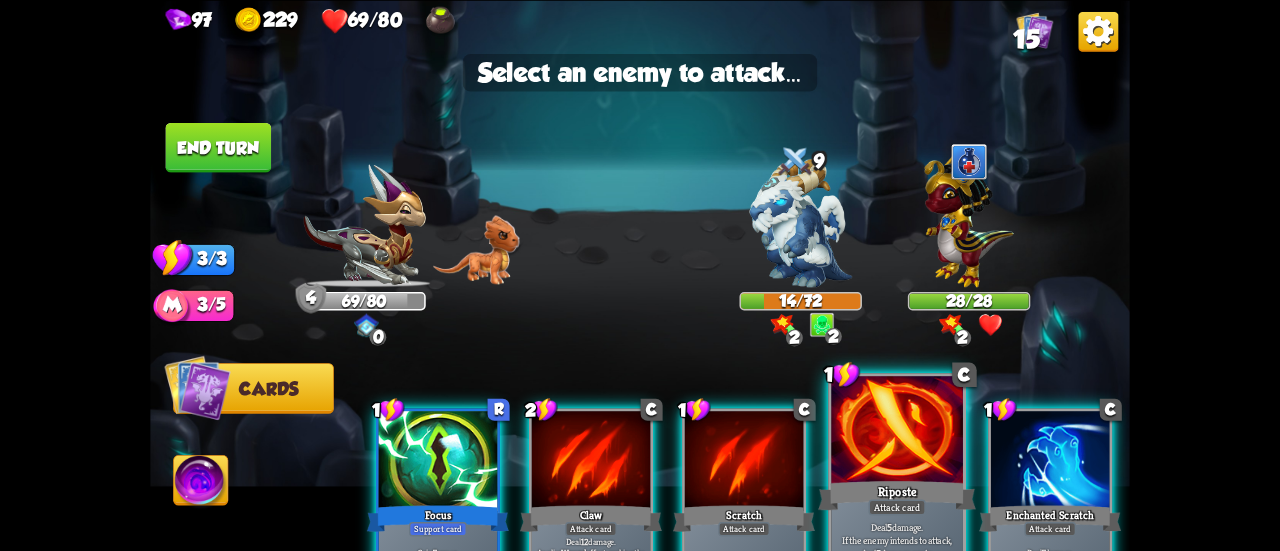 click at bounding box center (897, 431) 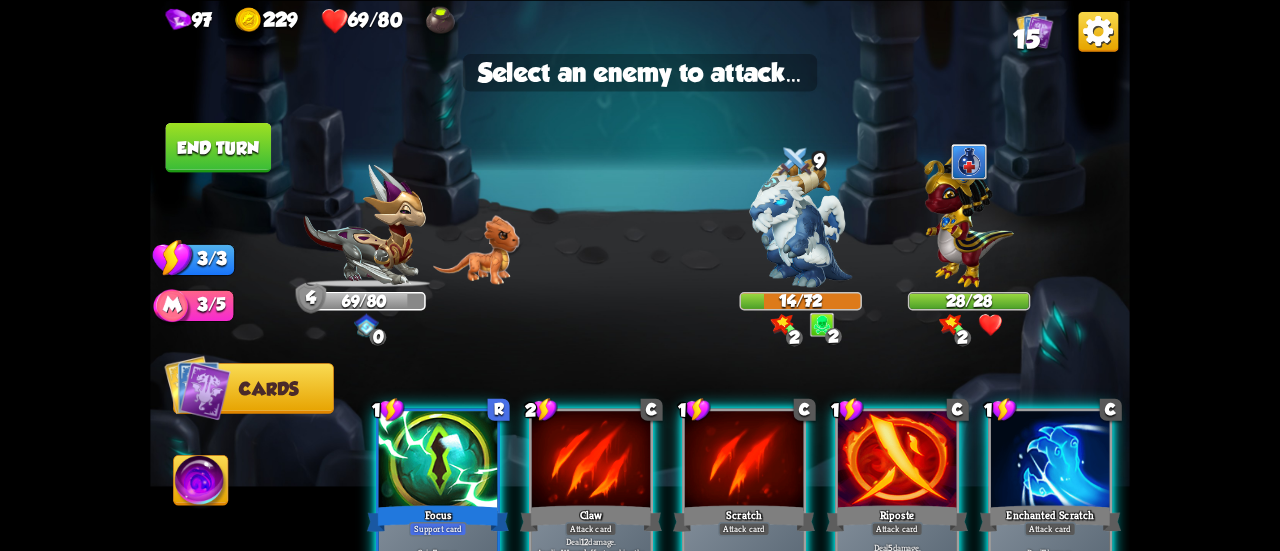 click at bounding box center (897, 461) 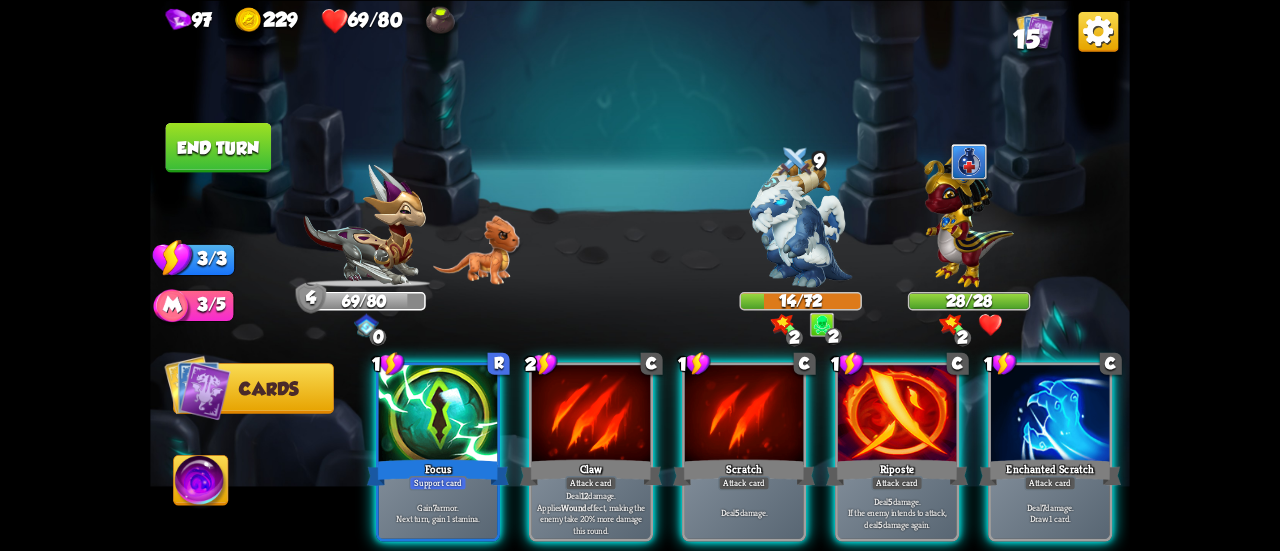 drag, startPoint x: 884, startPoint y: 444, endPoint x: 840, endPoint y: 321, distance: 130.63307 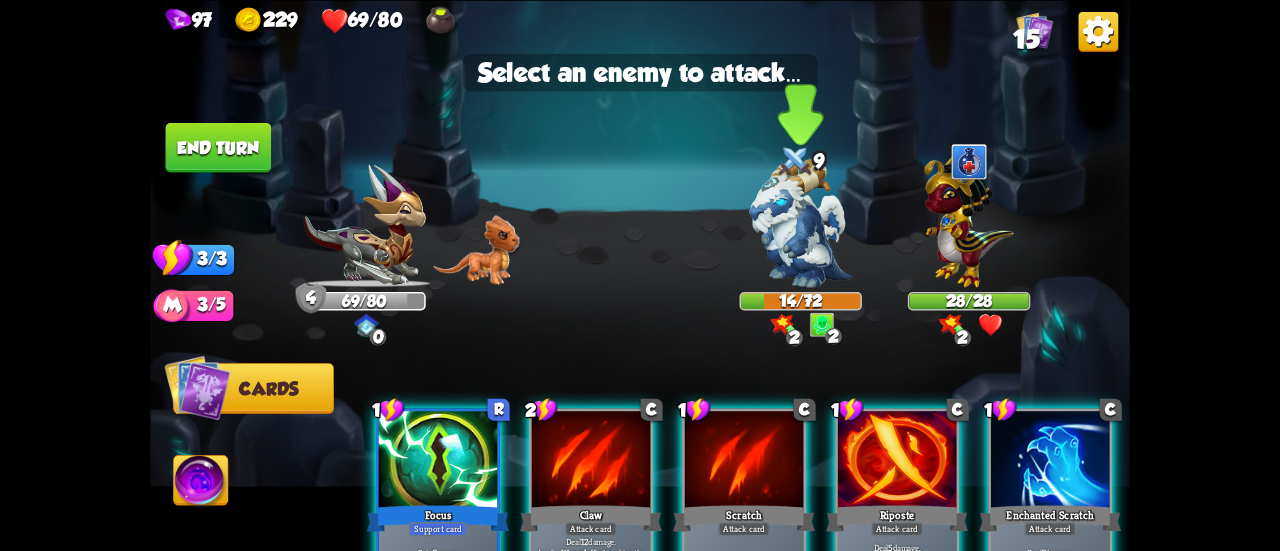 click at bounding box center [800, 222] 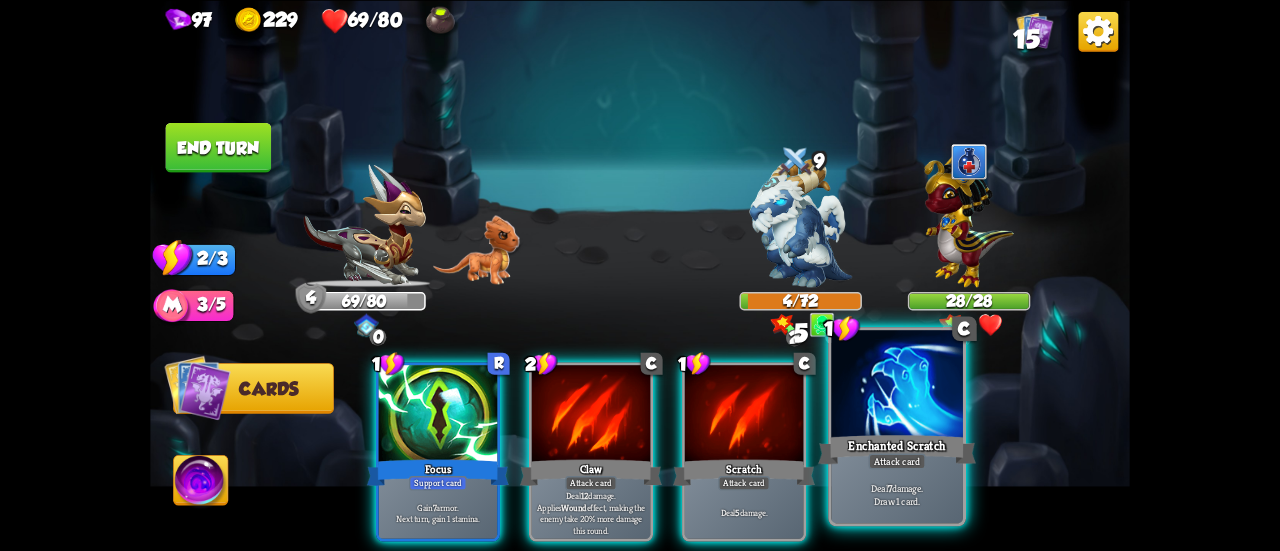 click at bounding box center (897, 385) 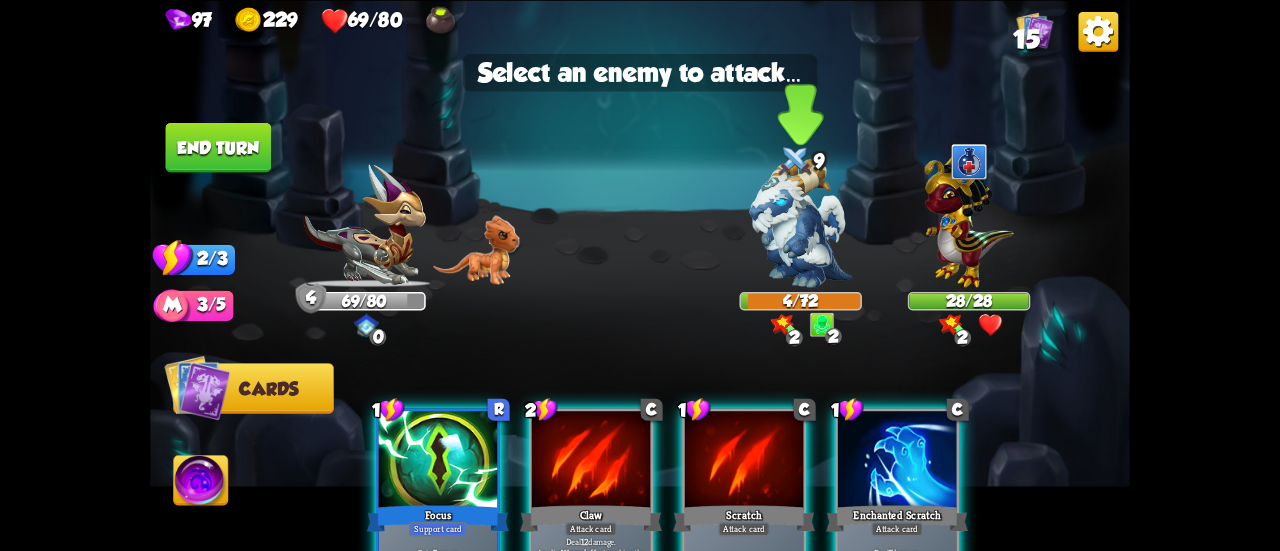 click at bounding box center (800, 222) 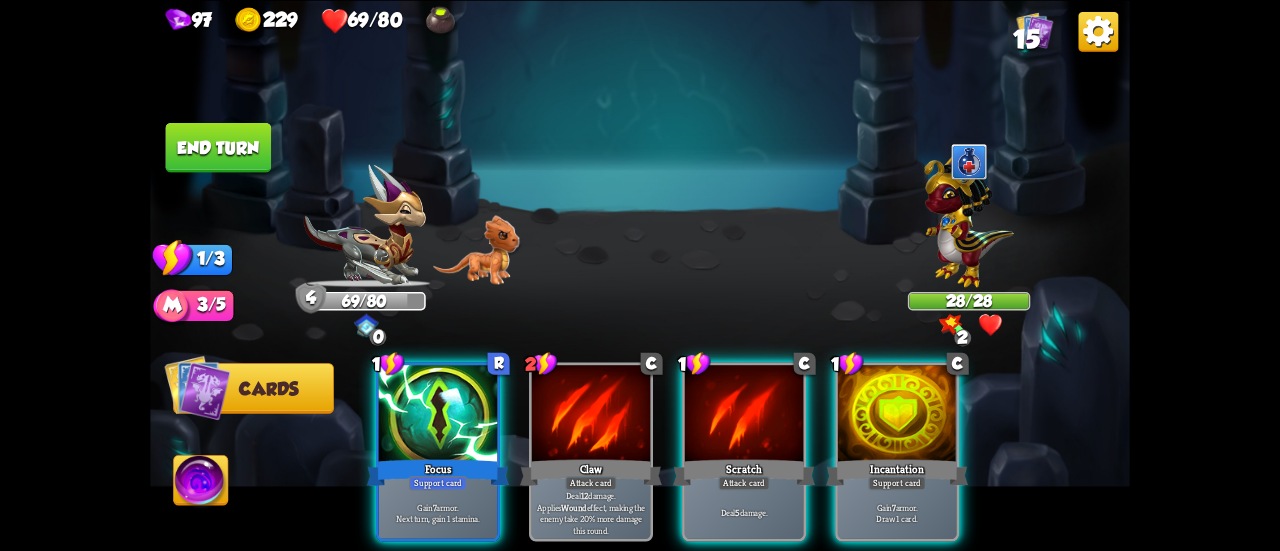 drag, startPoint x: 460, startPoint y: 453, endPoint x: 331, endPoint y: 242, distance: 247.30952 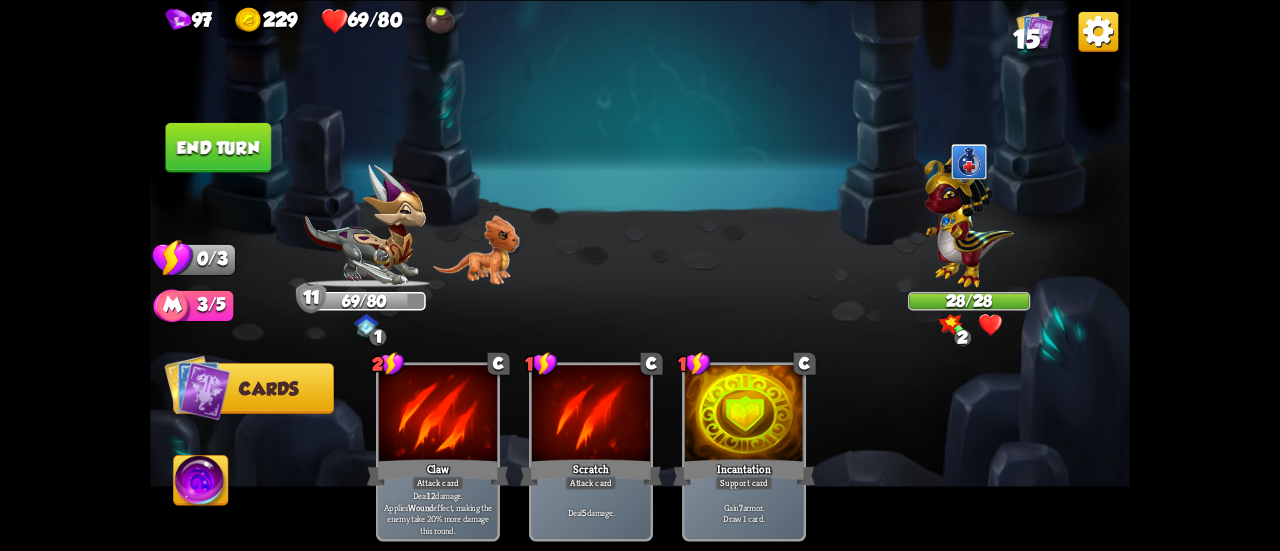 click on "End turn" at bounding box center [219, 147] 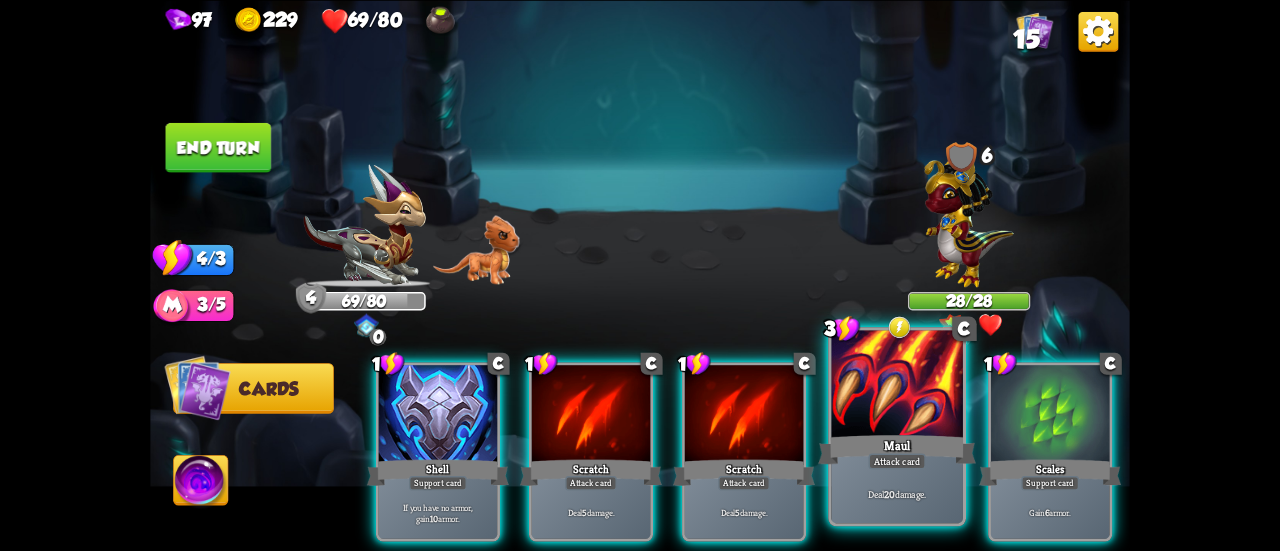 click on "Maul" at bounding box center (897, 449) 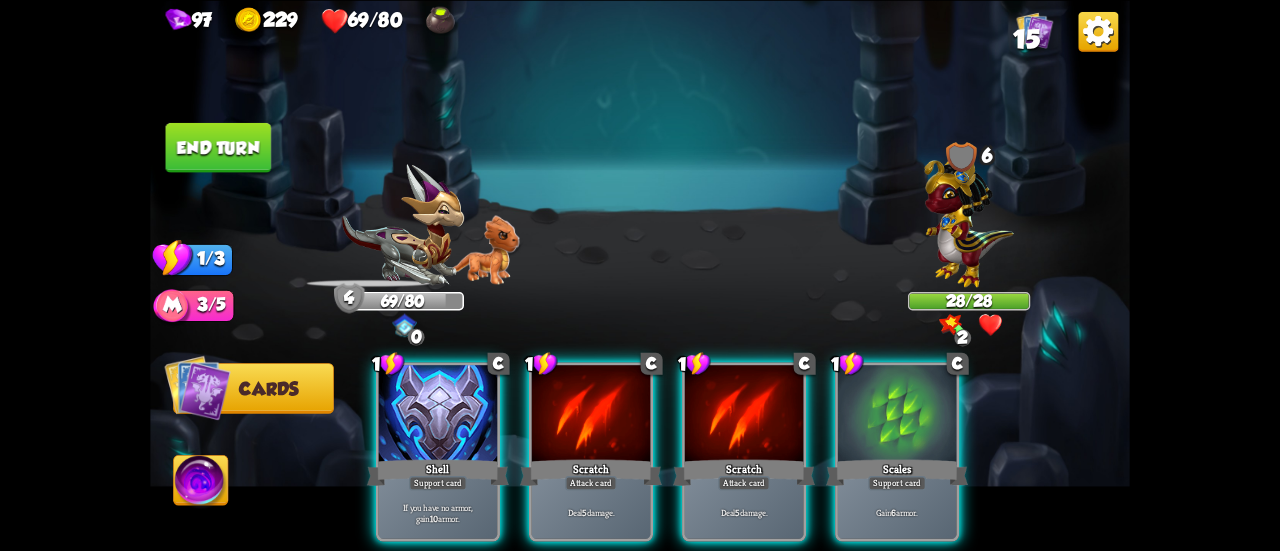 click at bounding box center [968, 217] 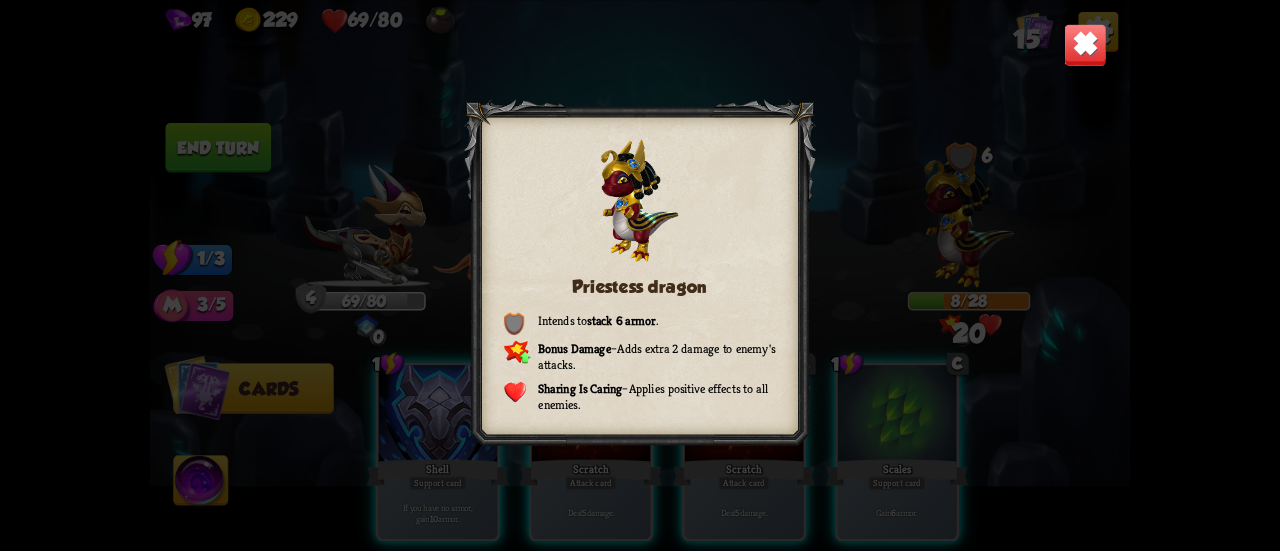 click at bounding box center (1085, 44) 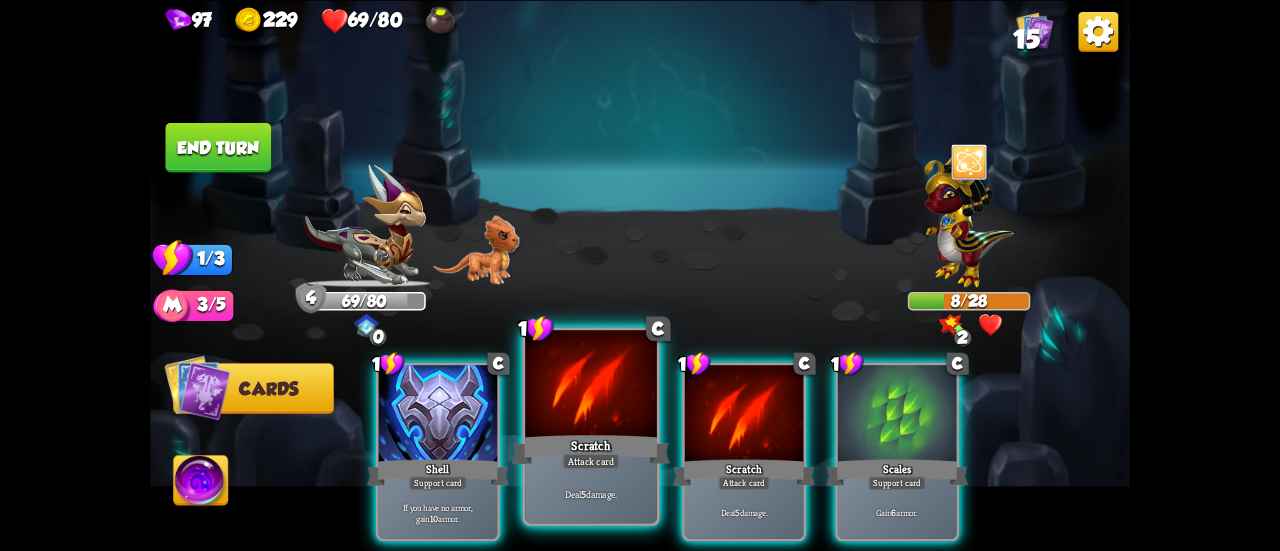 click on "Scratch" at bounding box center (591, 449) 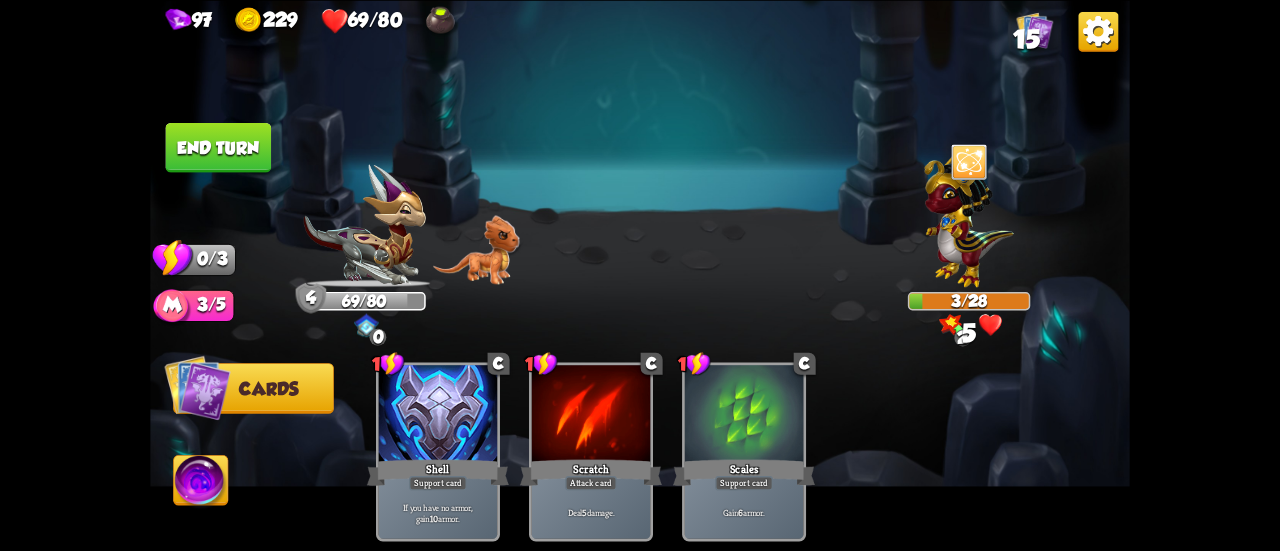 click on "End turn" at bounding box center [219, 147] 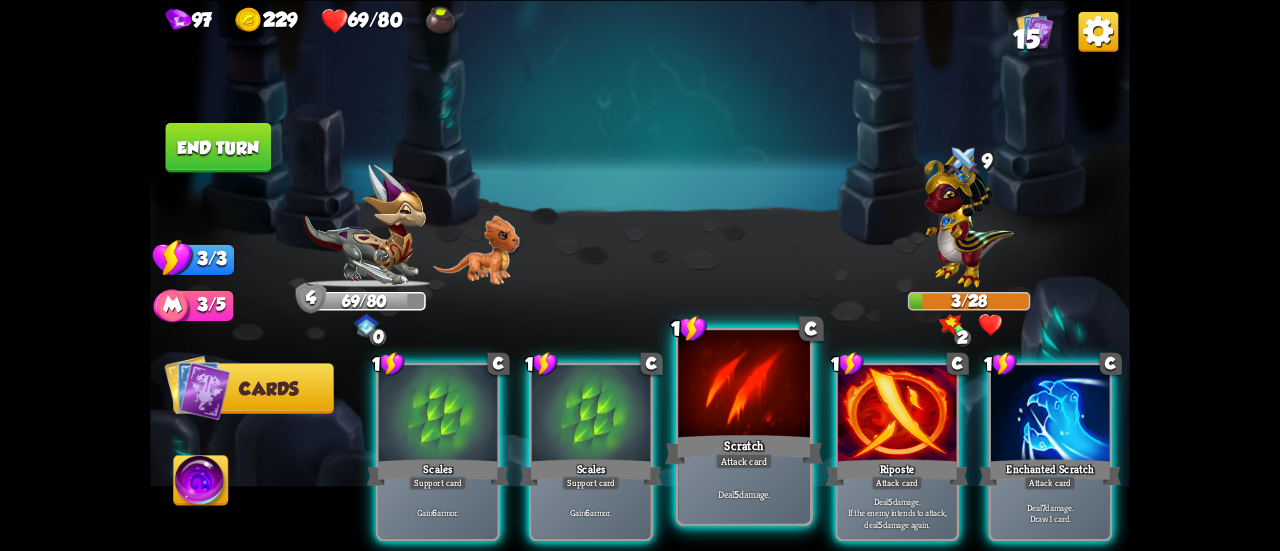 click on "Scratch" at bounding box center [744, 449] 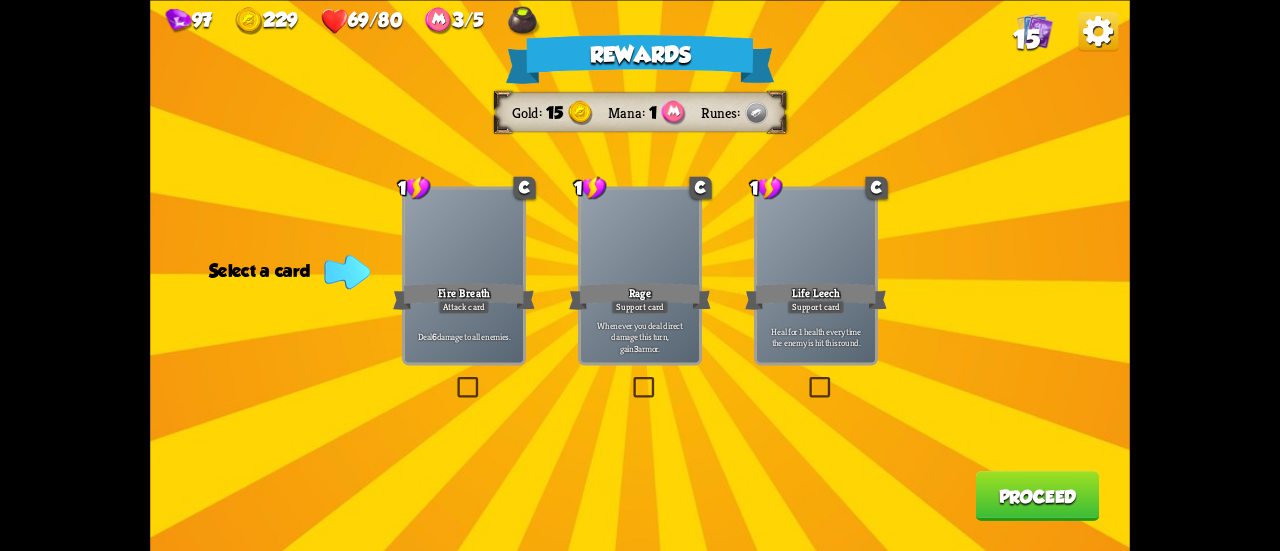 click on "Deal  6  damage to all enemies." at bounding box center [464, 337] 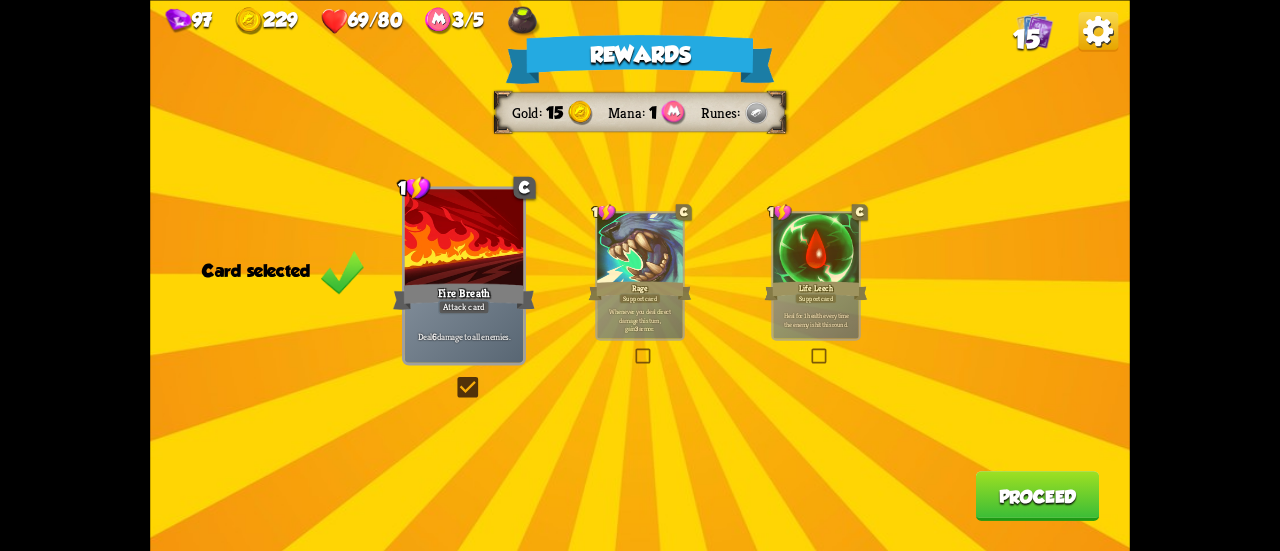 click on "Proceed" at bounding box center [1038, 496] 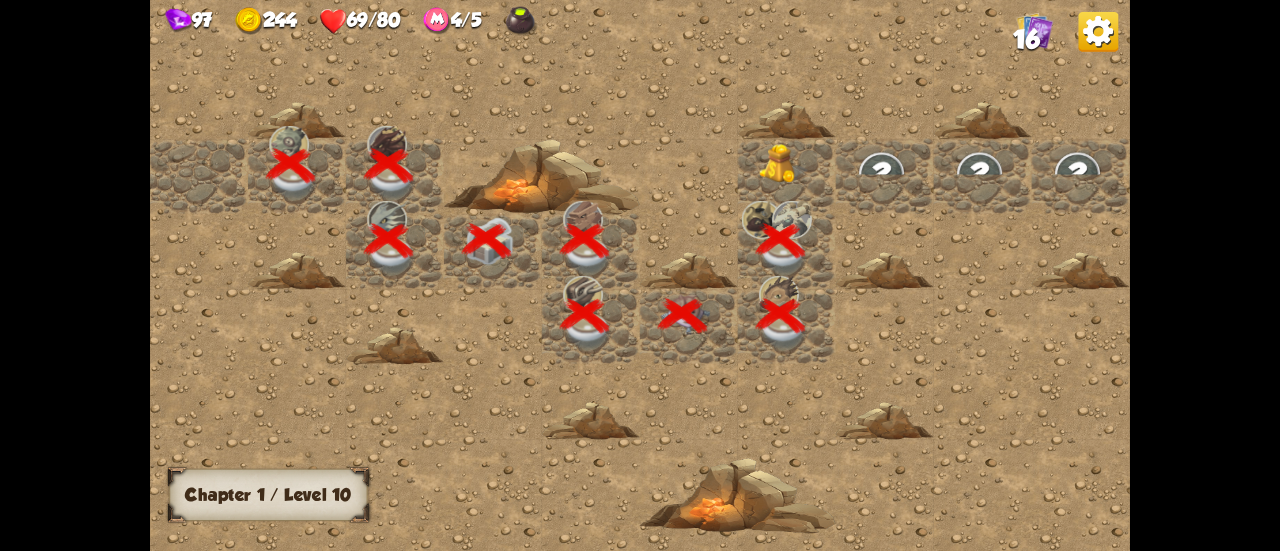 click at bounding box center [783, 164] 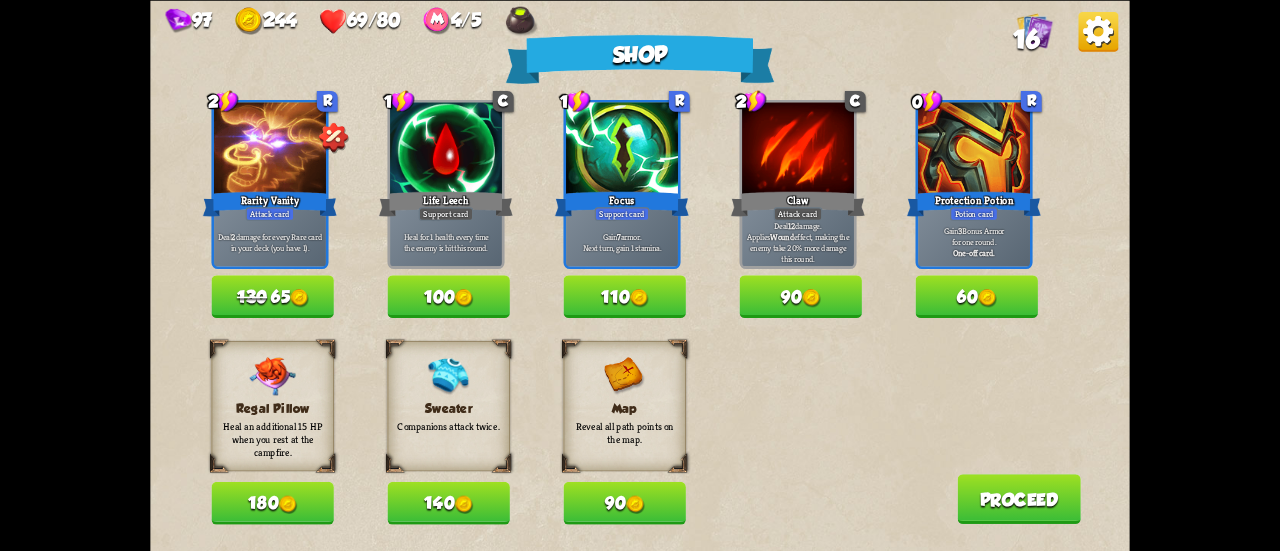 click on "60" at bounding box center (977, 296) 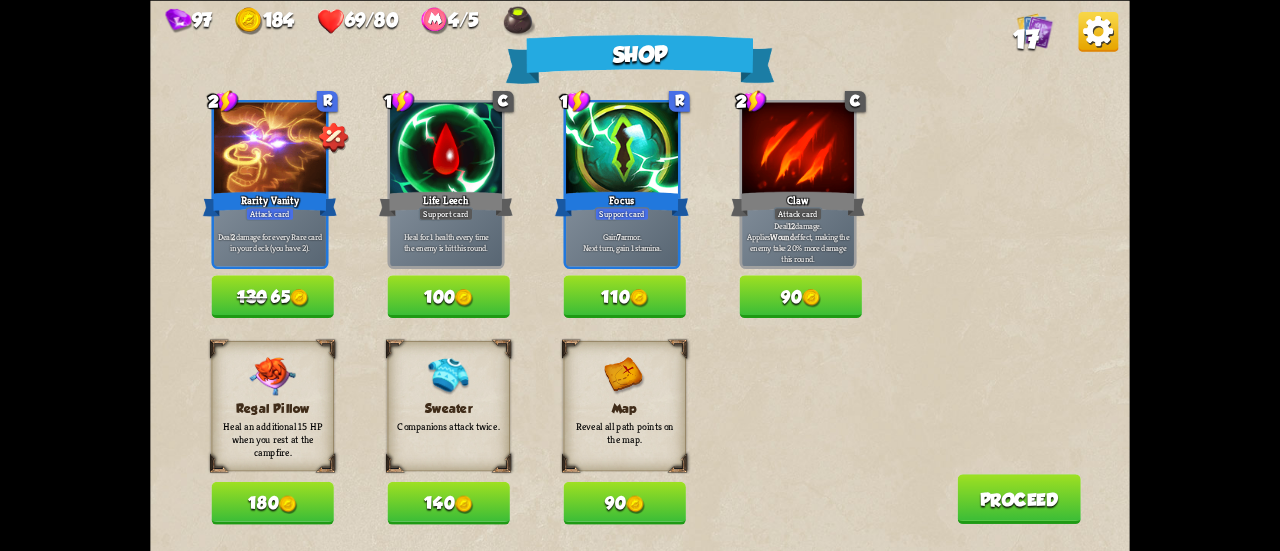 click on "90" at bounding box center (624, 503) 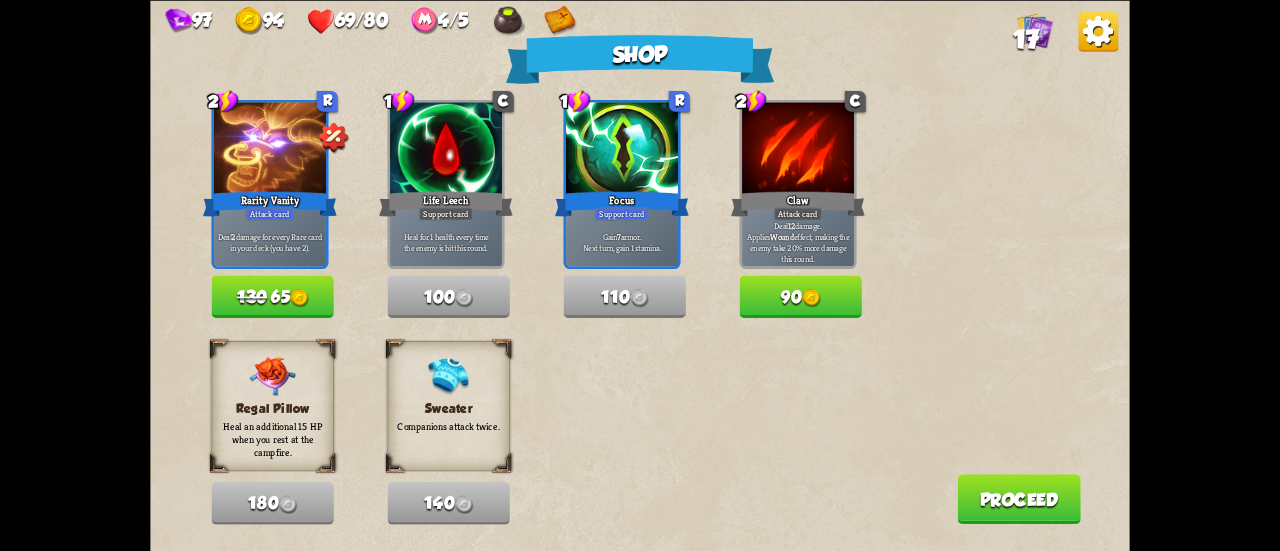 click at bounding box center (299, 298) 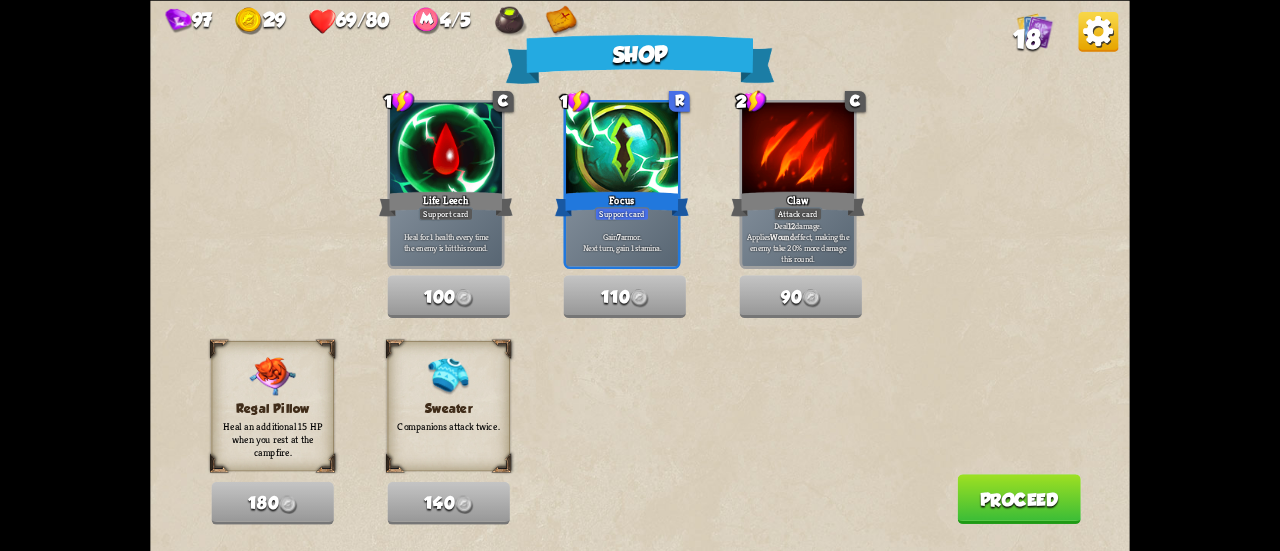 click on "Proceed" at bounding box center (1019, 499) 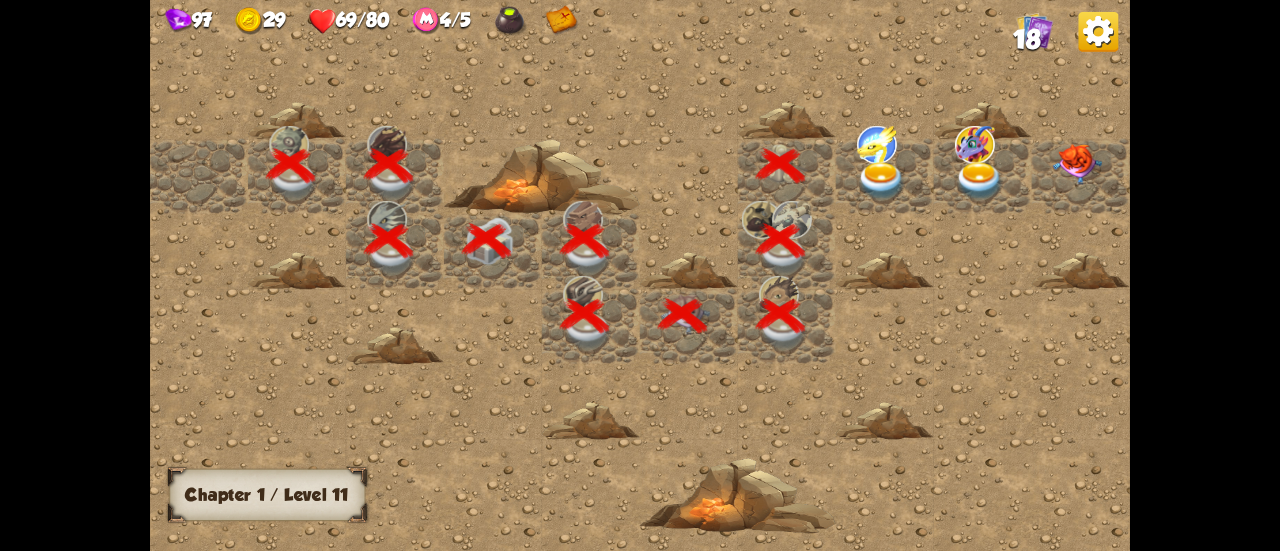scroll, scrollTop: 0, scrollLeft: 384, axis: horizontal 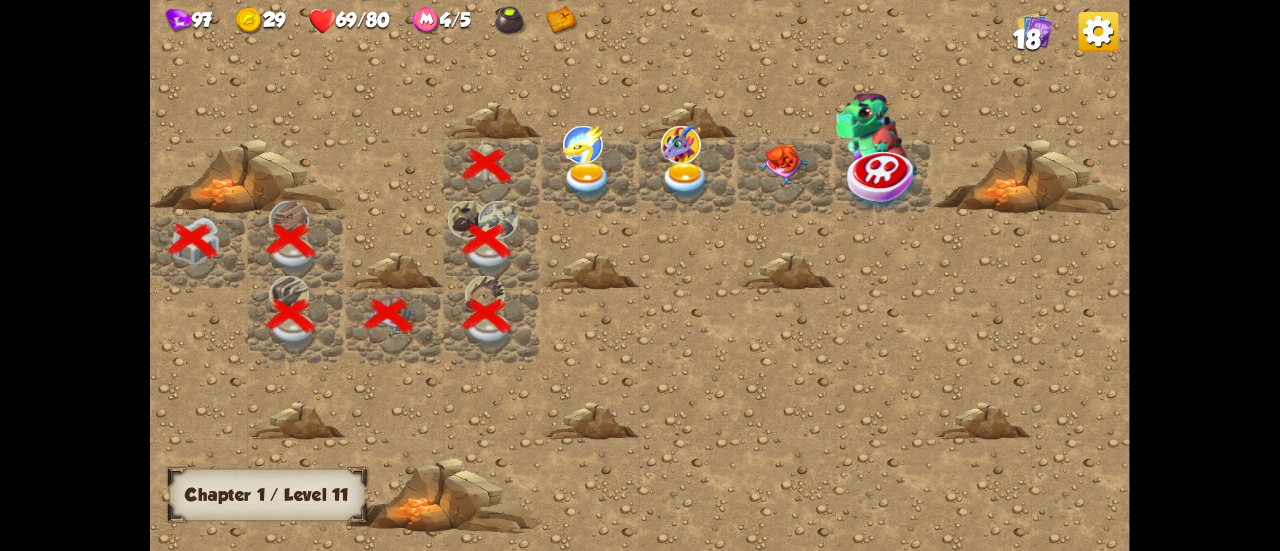 click at bounding box center [587, 181] 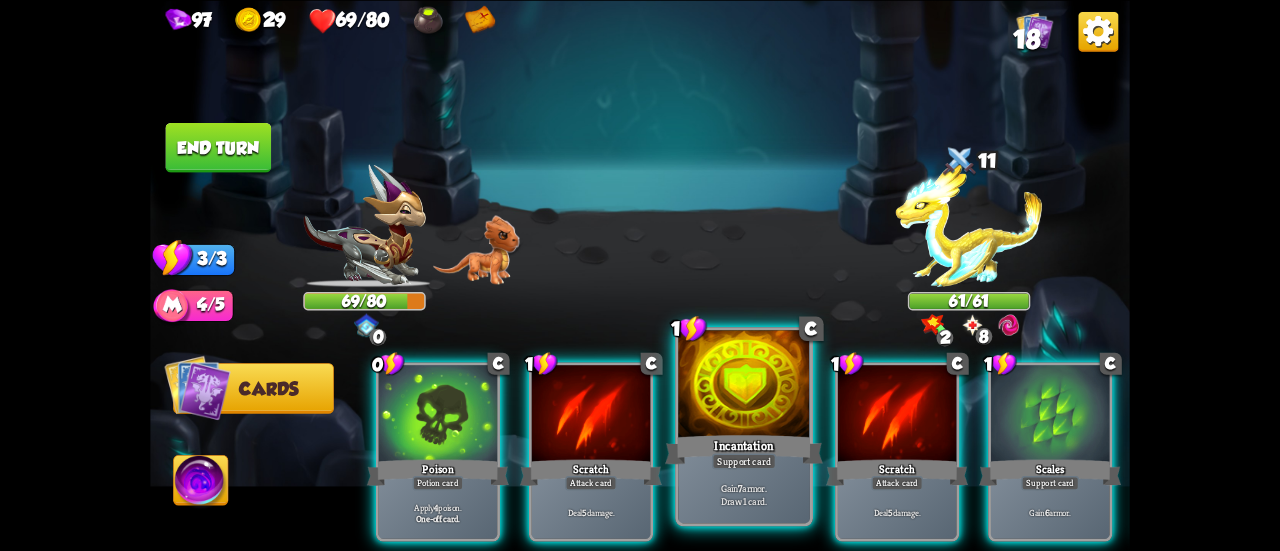 click on "Incantation" at bounding box center [744, 449] 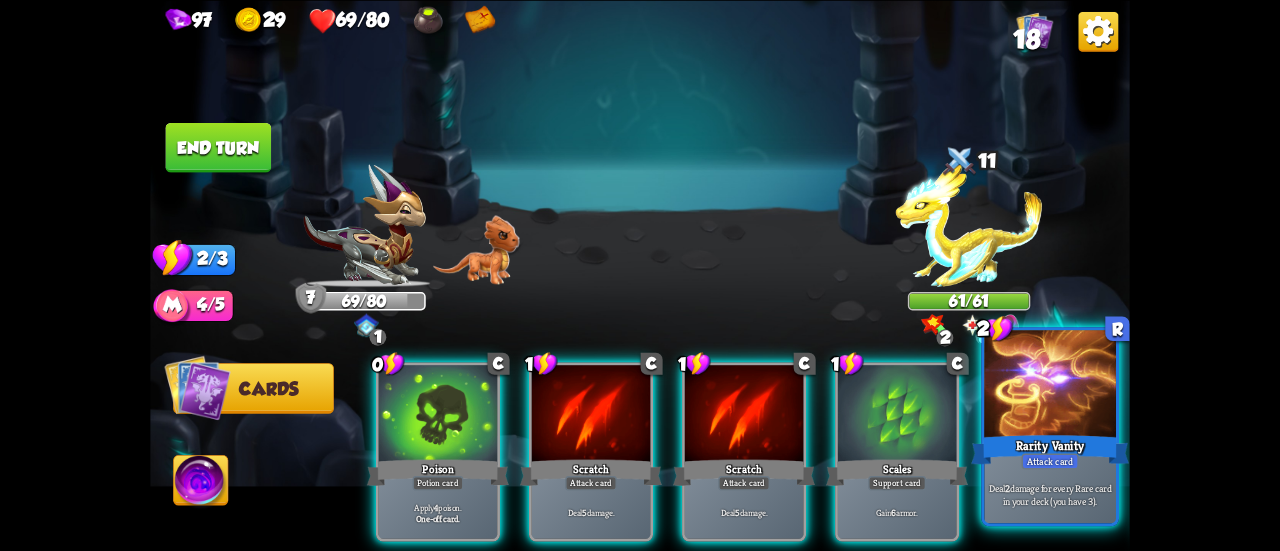 click on "Rarity Vanity" at bounding box center [1050, 449] 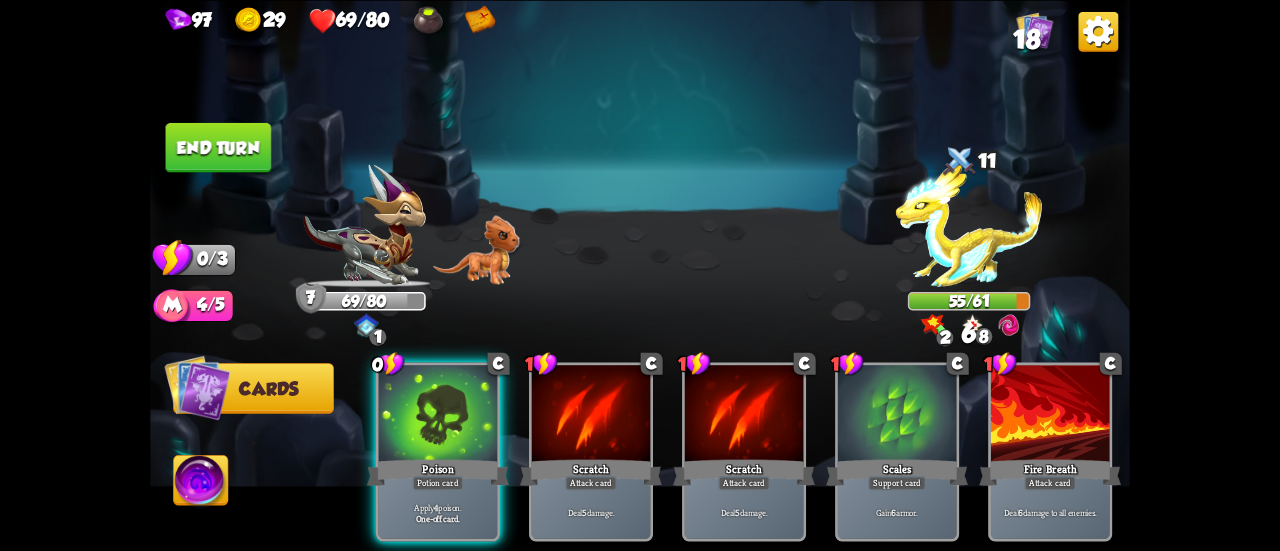 click on "End turn" at bounding box center [219, 147] 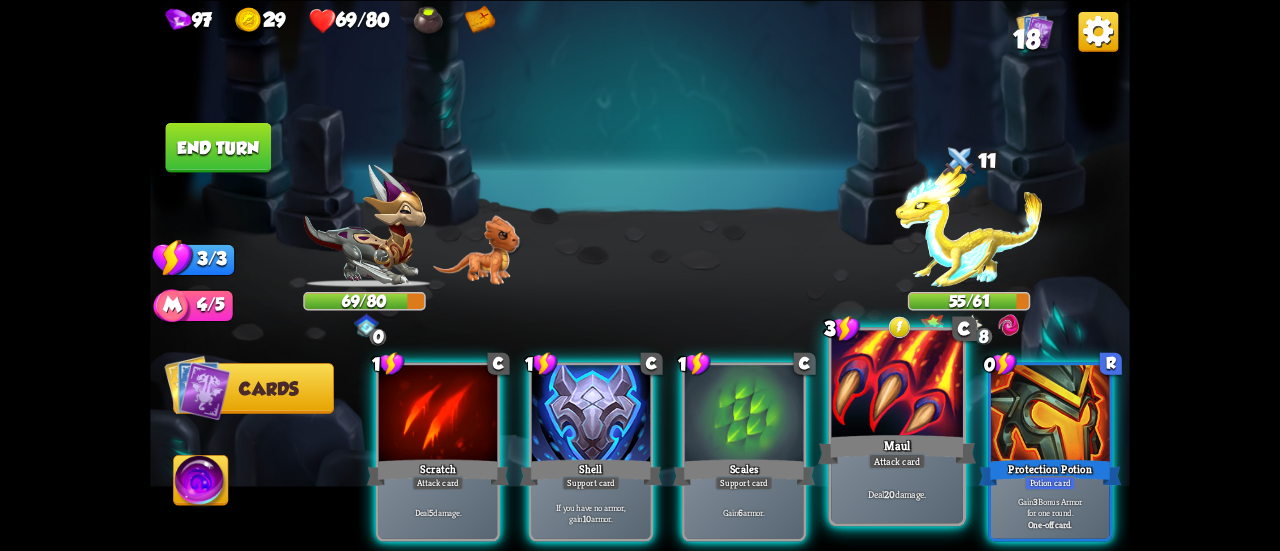 click on "Maul" at bounding box center (897, 449) 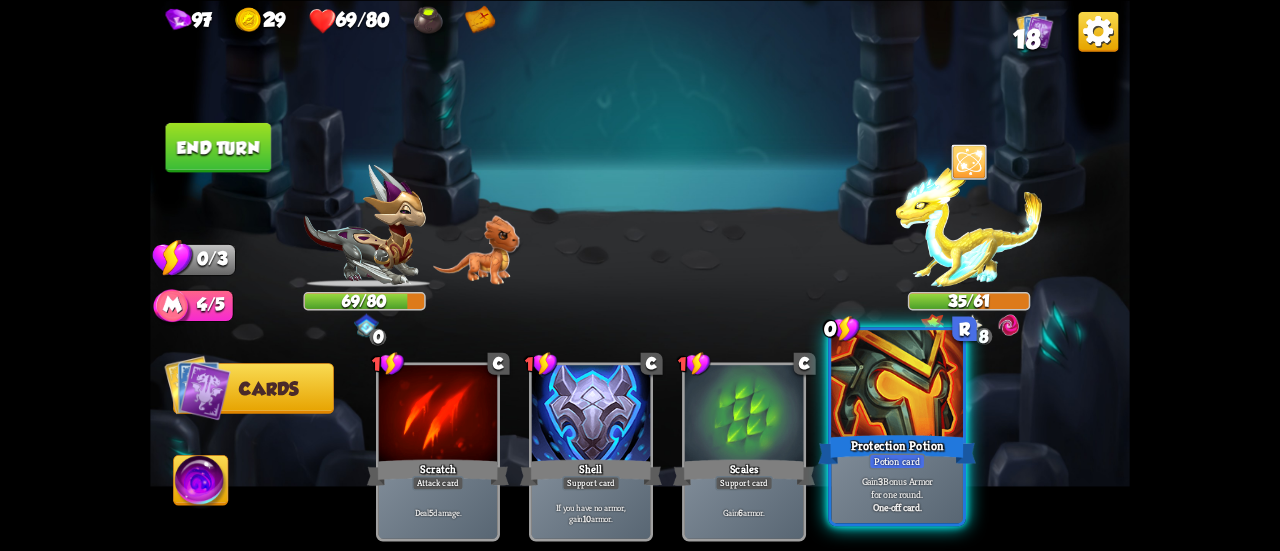 click at bounding box center [897, 385] 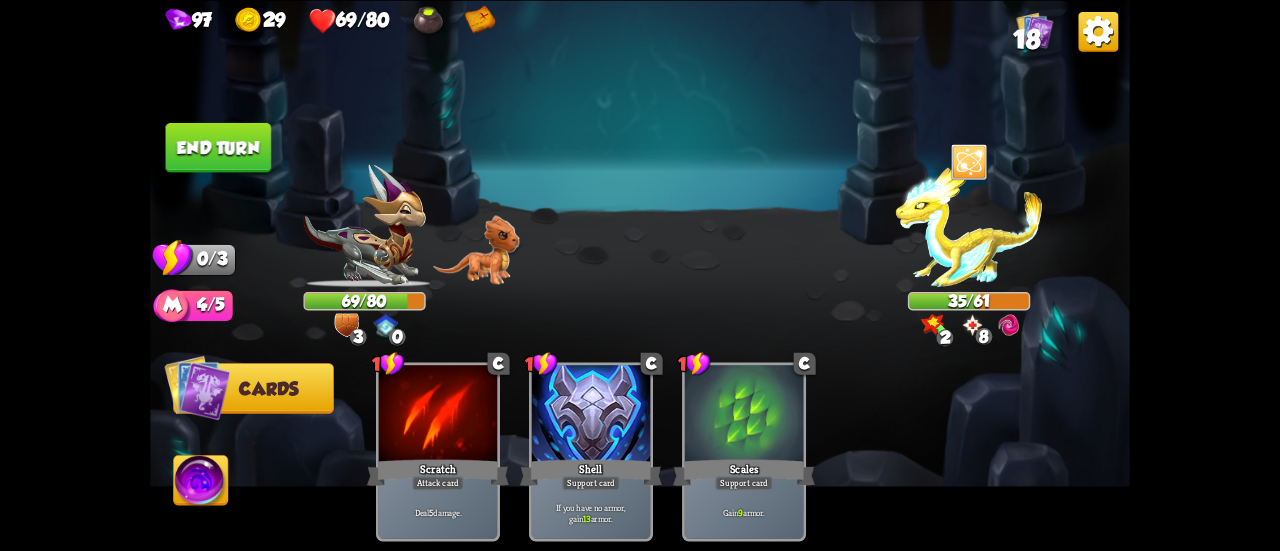 click at bounding box center [346, 325] 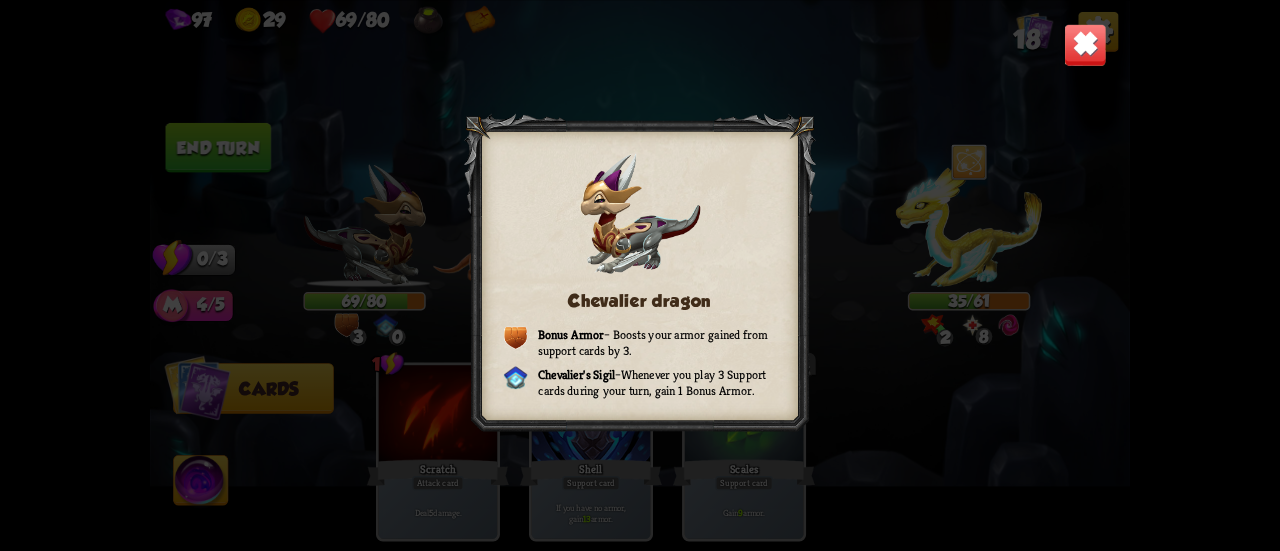 drag, startPoint x: 1092, startPoint y: 41, endPoint x: 864, endPoint y: 122, distance: 241.96074 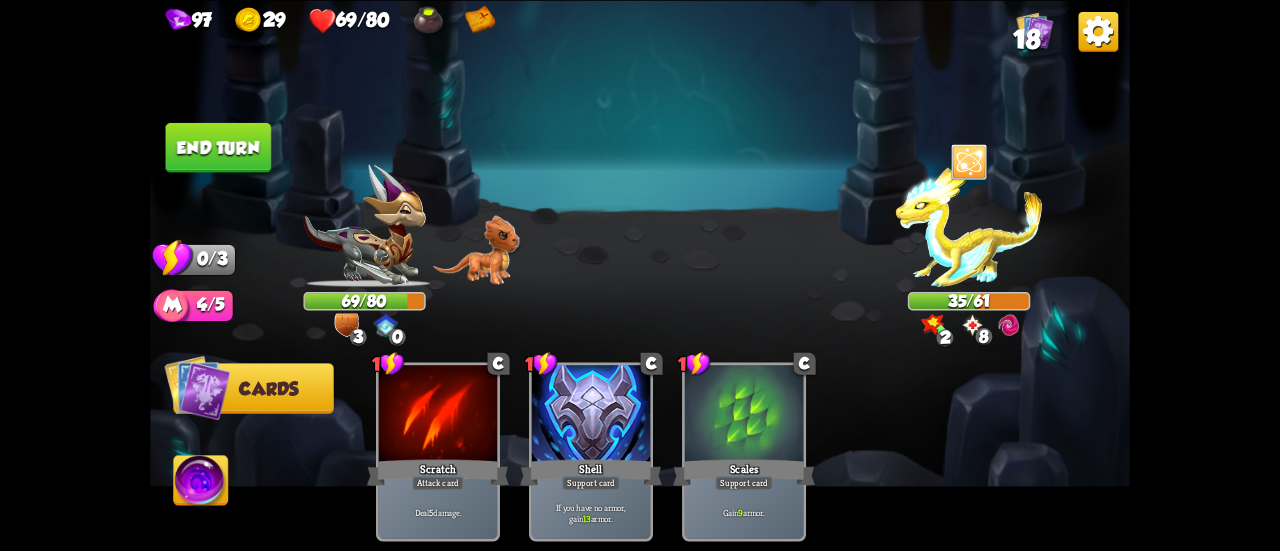 click on "End turn" at bounding box center [219, 147] 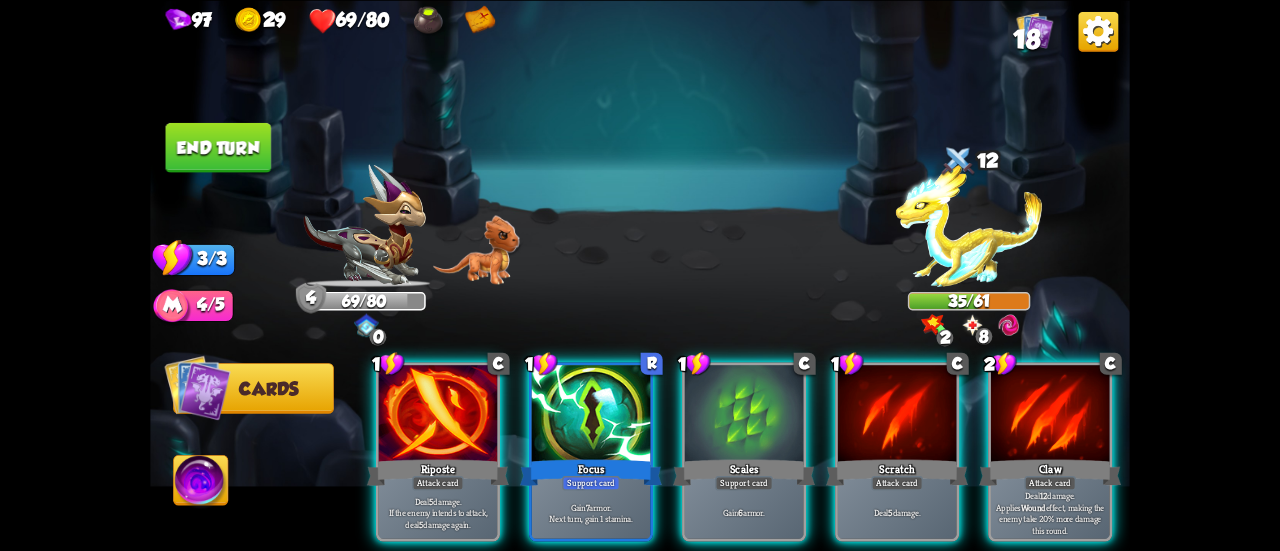 click at bounding box center [969, 225] 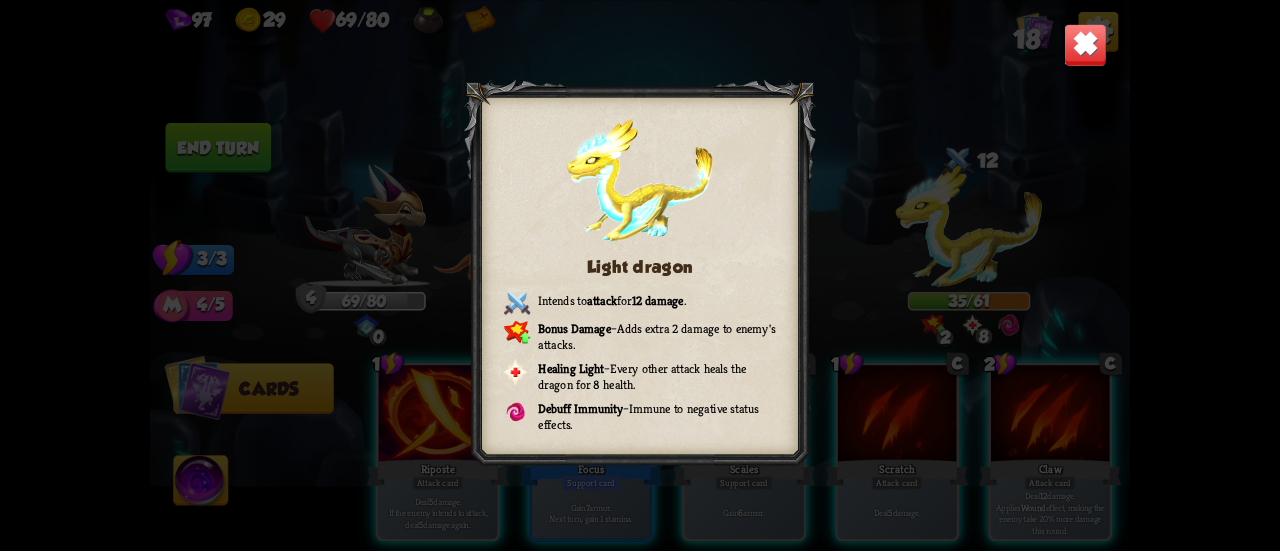 click at bounding box center (1085, 44) 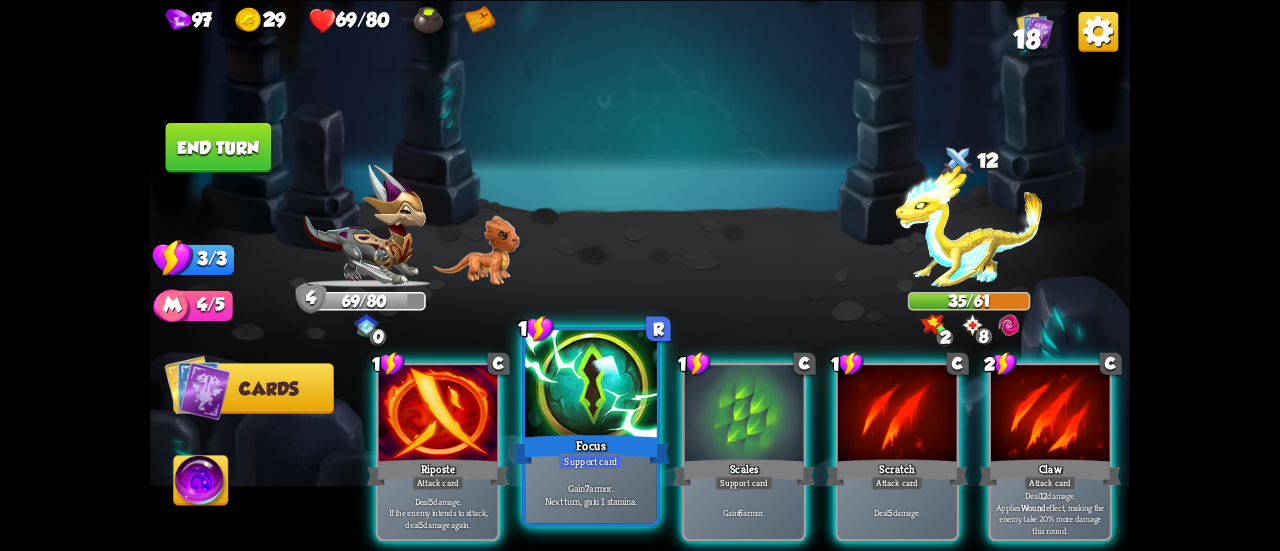 click at bounding box center (591, 385) 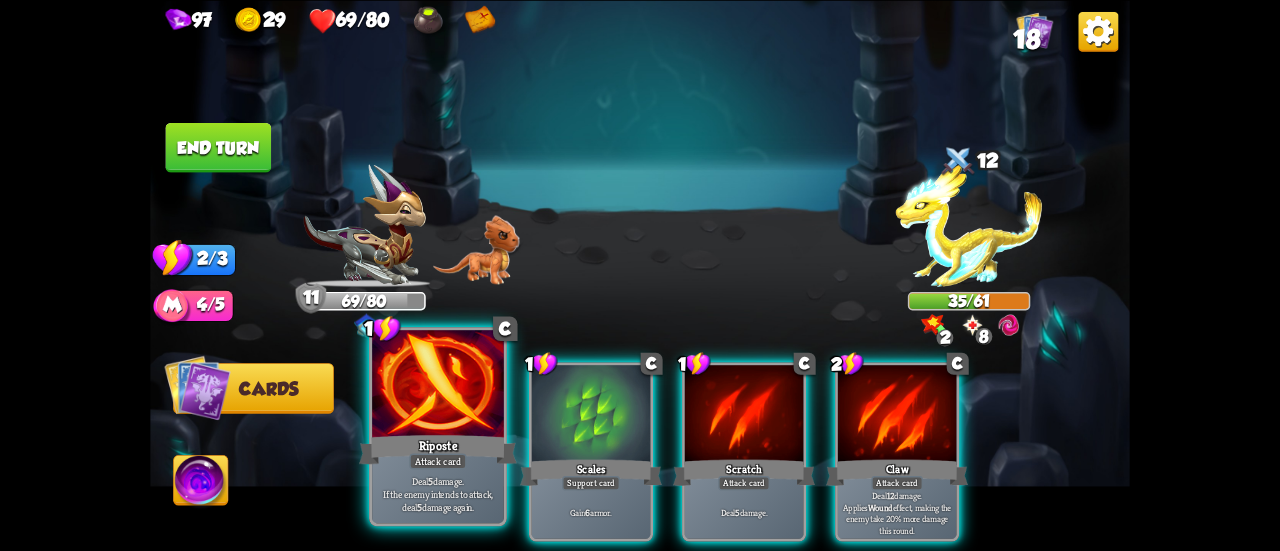 click on "Riposte" at bounding box center (438, 449) 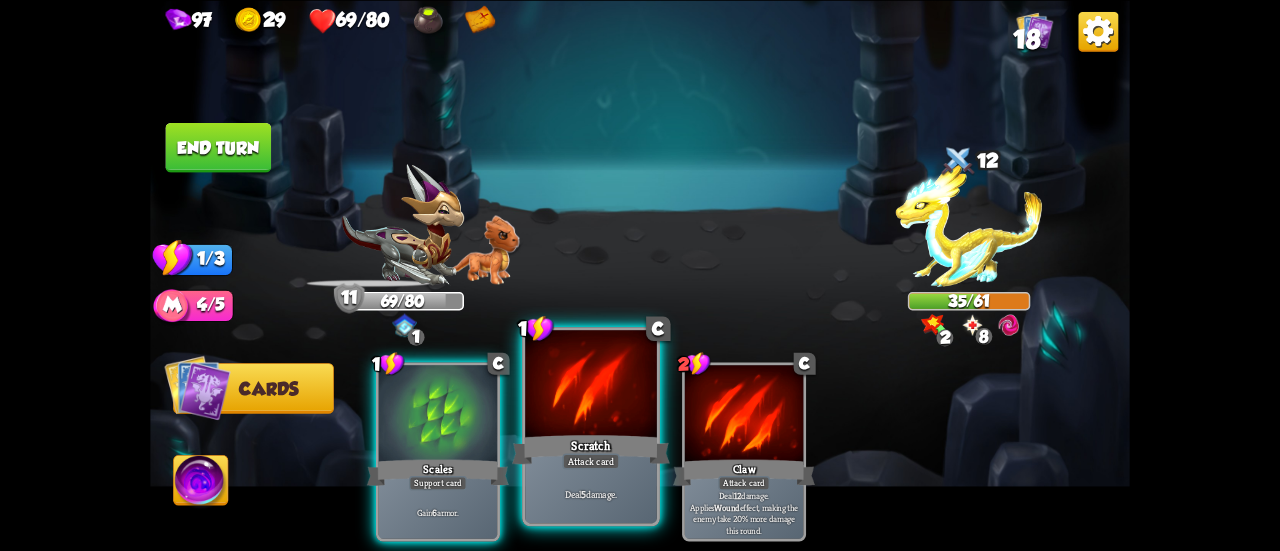 click on "Scratch" at bounding box center [591, 449] 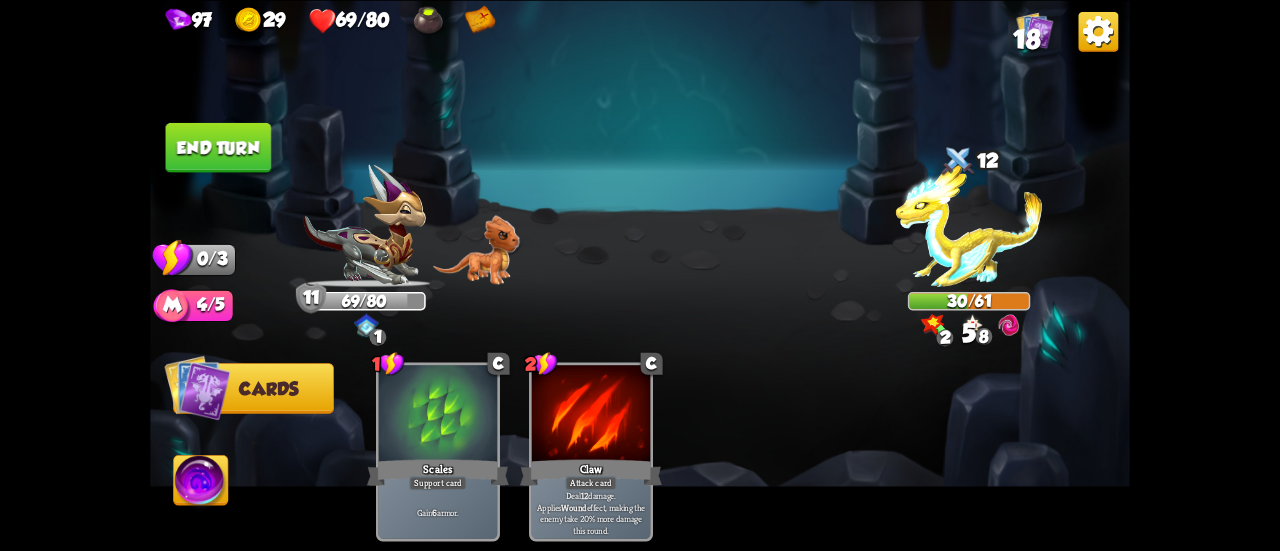 click on "End turn" at bounding box center (219, 147) 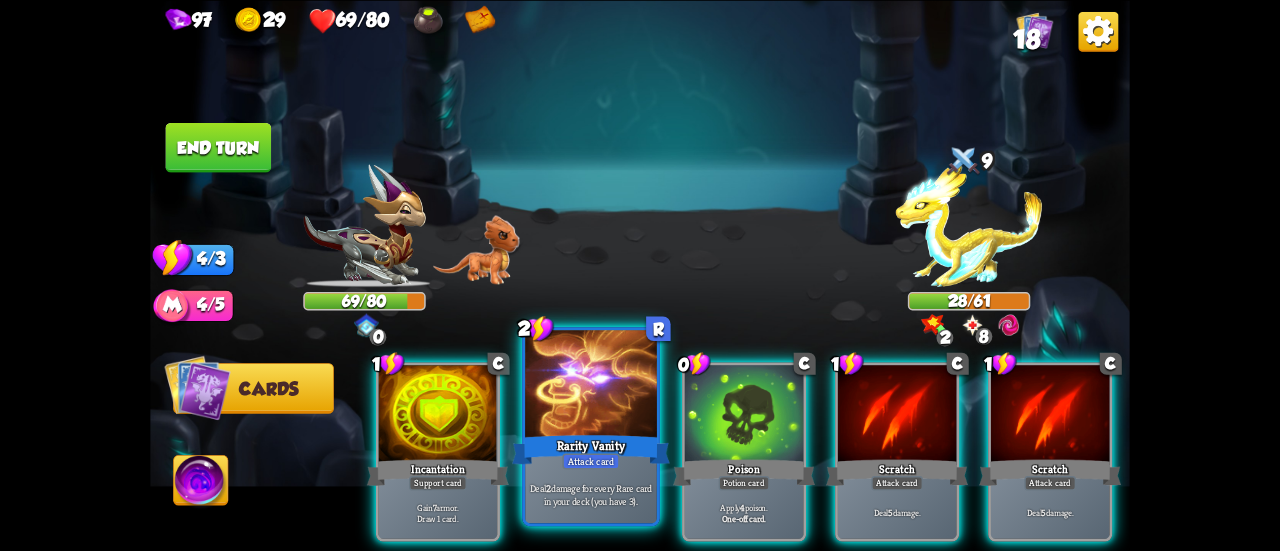 click on "Rarity Vanity" at bounding box center [591, 449] 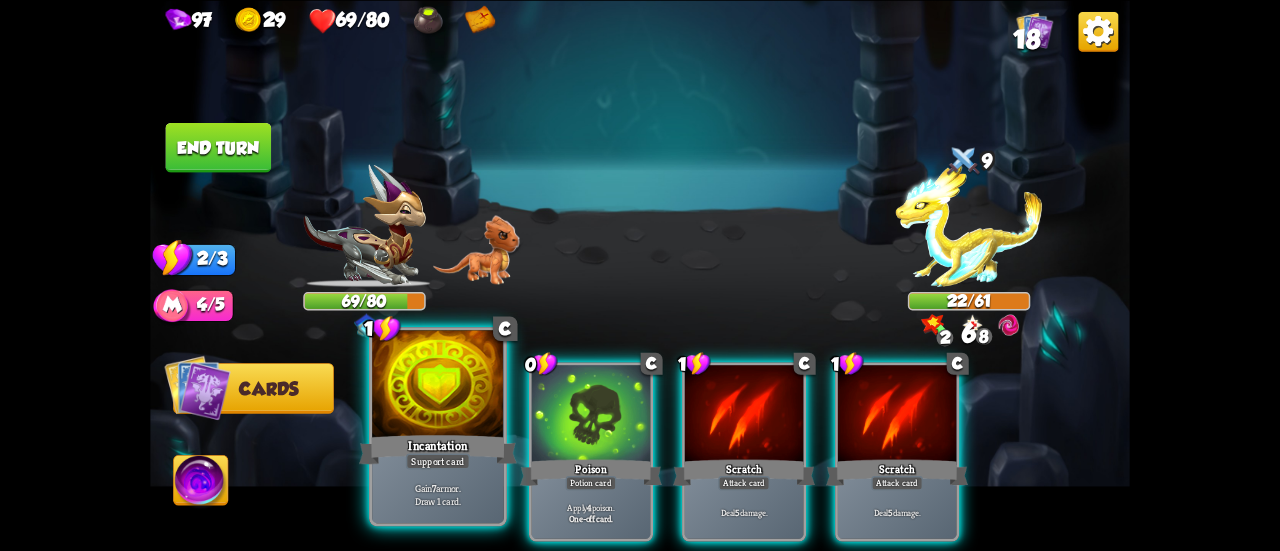 click on "Support card" at bounding box center (438, 461) 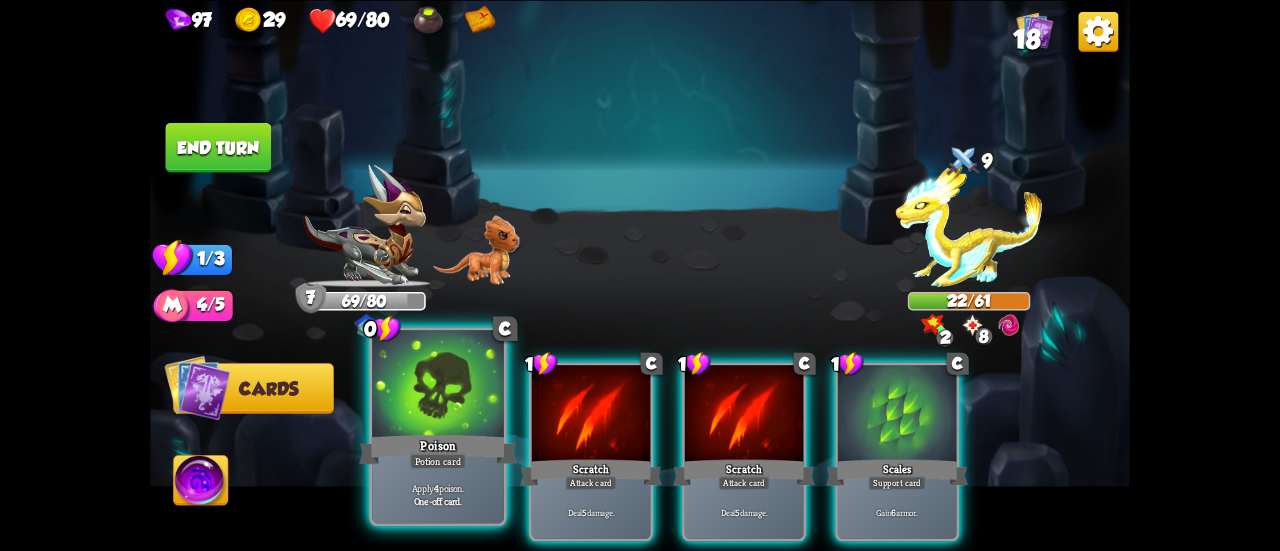 click on "Poison" at bounding box center [438, 449] 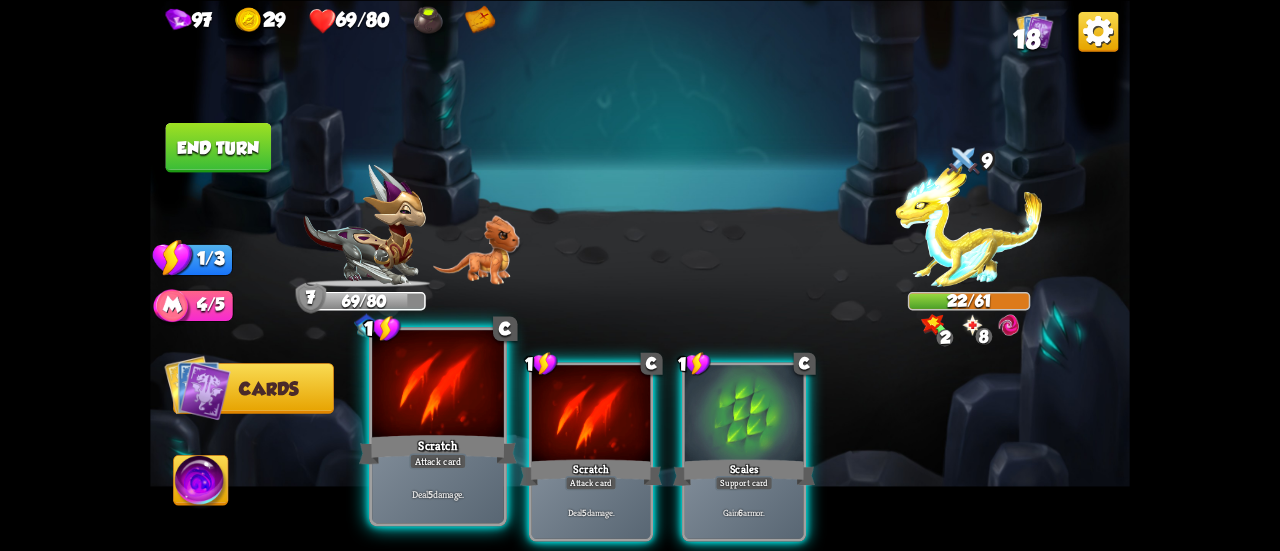 click on "Scratch" at bounding box center [438, 449] 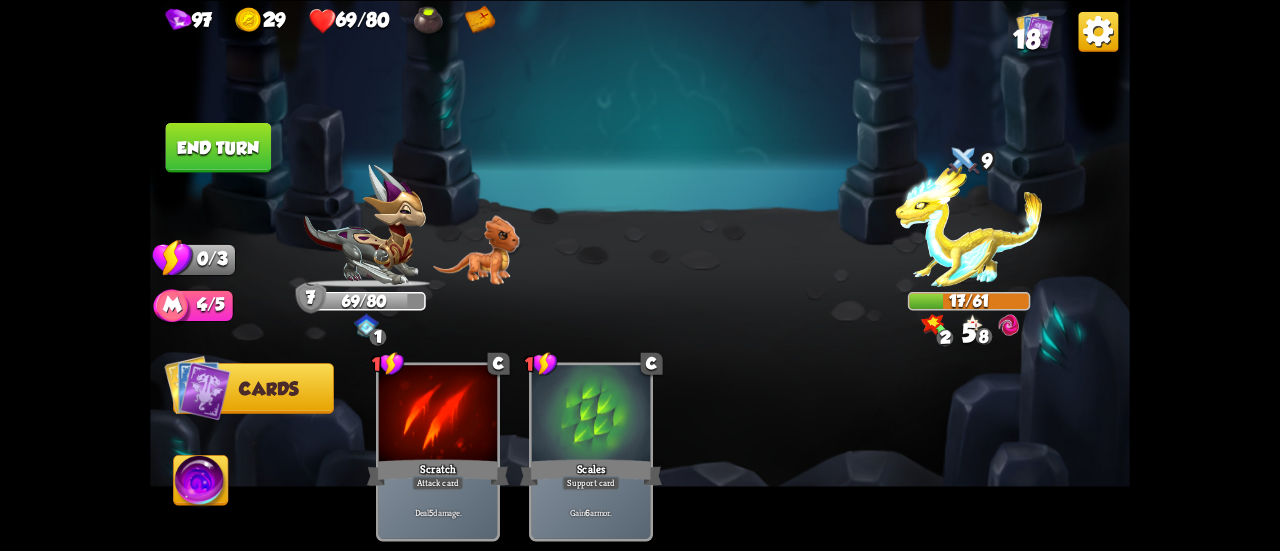 click on "End turn" at bounding box center (219, 147) 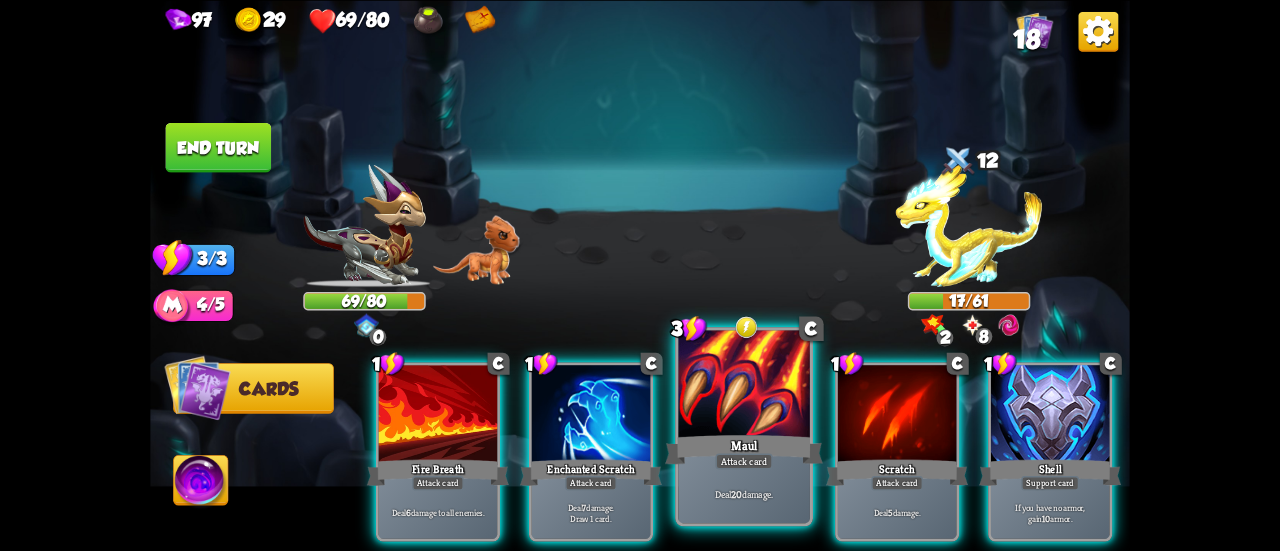 click on "Maul" at bounding box center (744, 449) 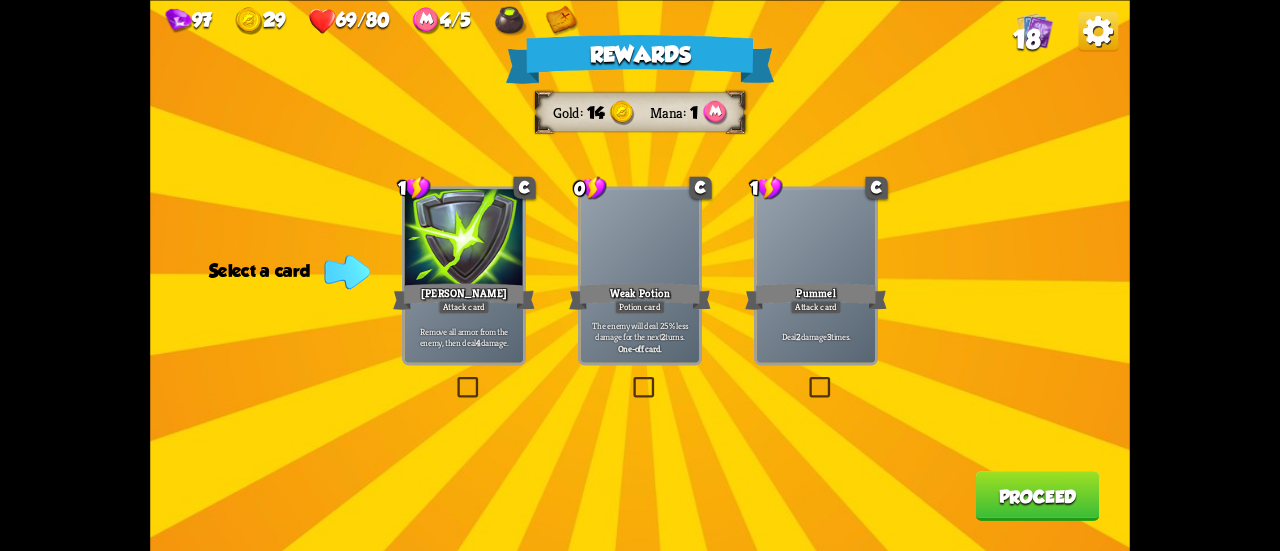 click on "Remove all armor from the enemy, then deal  4  damage." at bounding box center (464, 337) 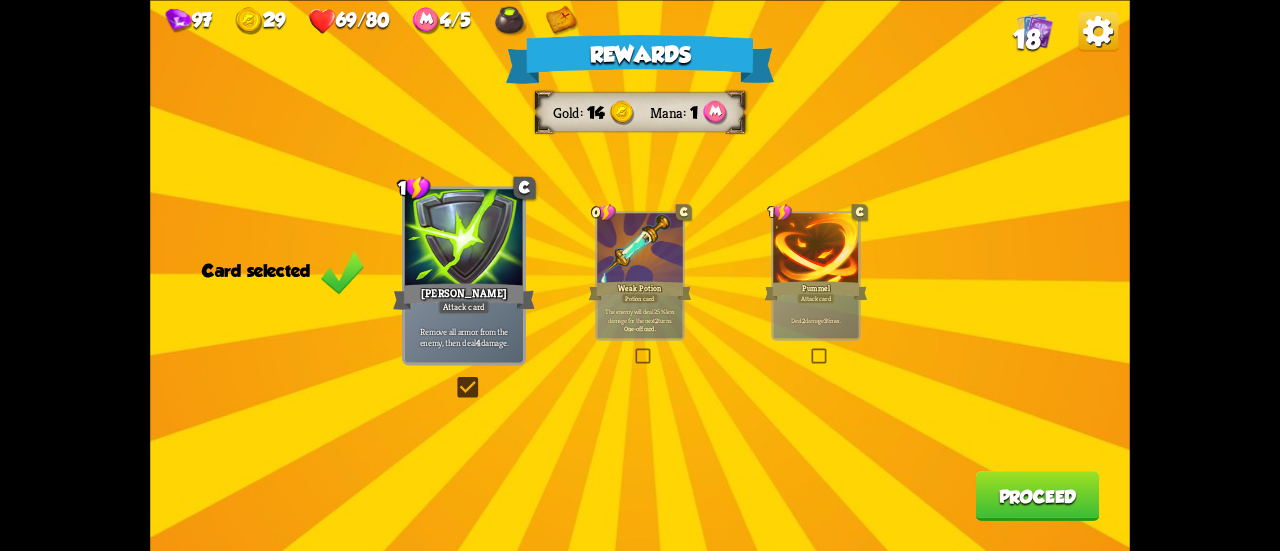 click on "Proceed" at bounding box center (1038, 496) 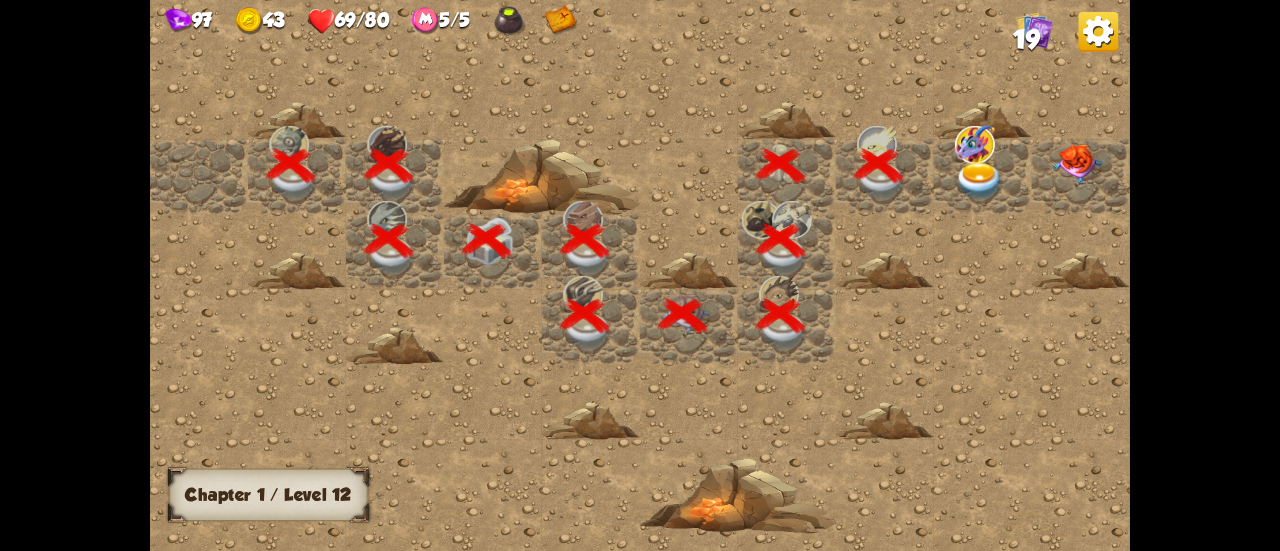 scroll, scrollTop: 0, scrollLeft: 384, axis: horizontal 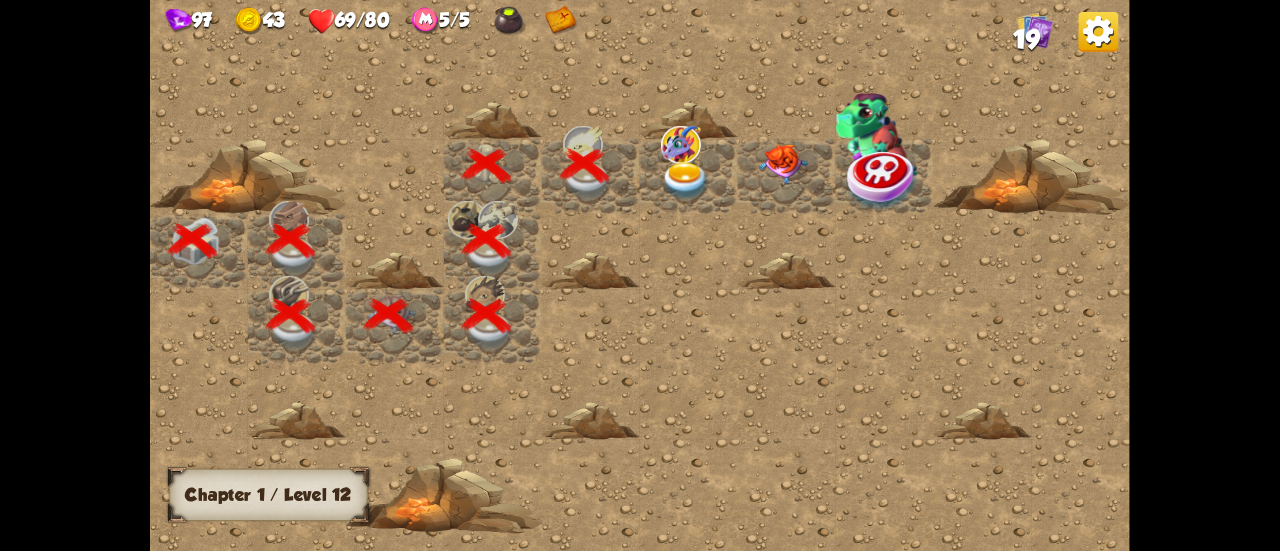 click at bounding box center [685, 181] 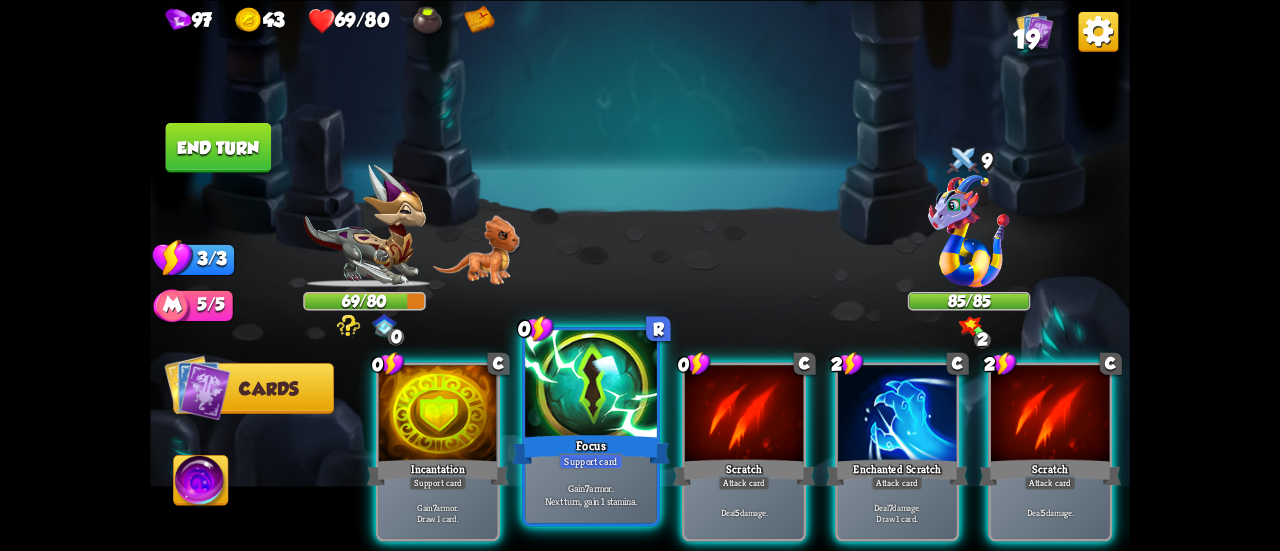 click on "Support card" at bounding box center (591, 461) 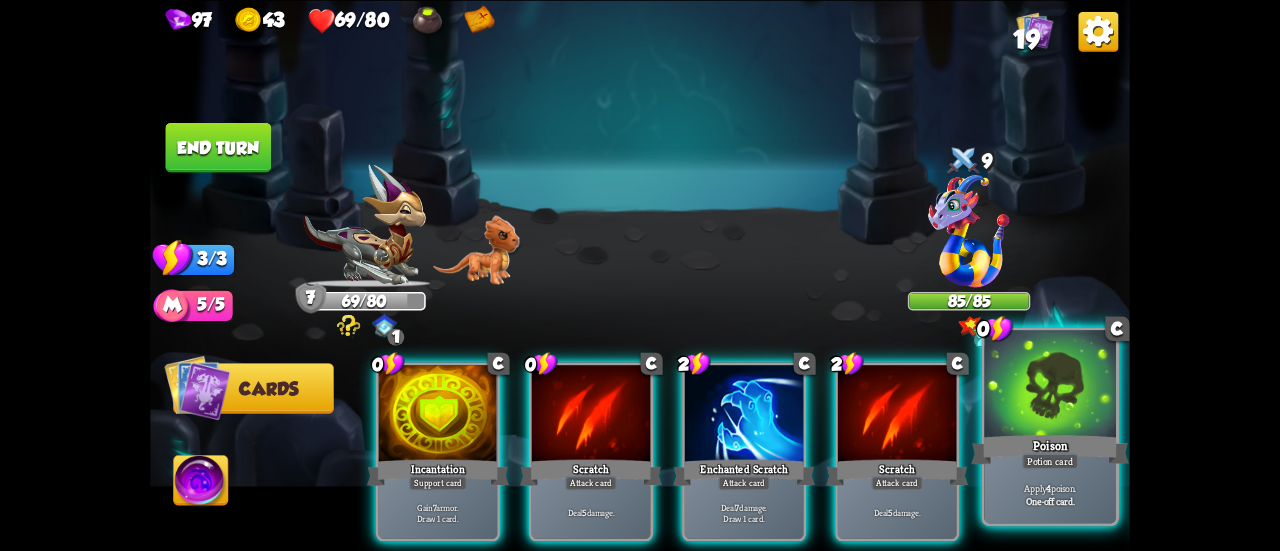 click on "Potion card" at bounding box center (1050, 461) 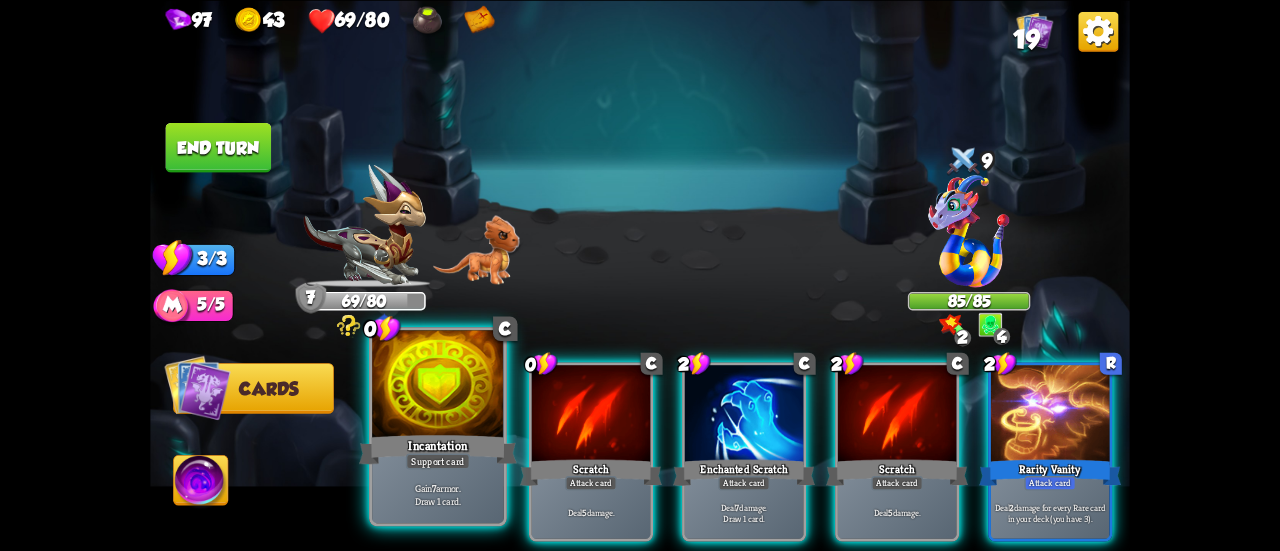 click on "Support card" at bounding box center [438, 461] 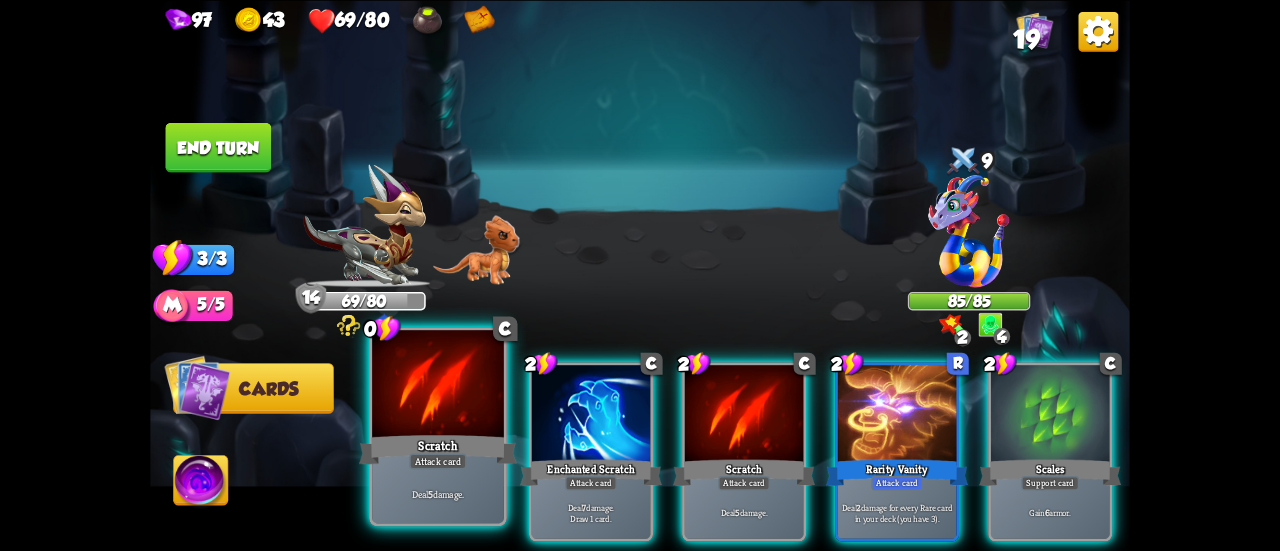 click on "Attack card" at bounding box center (437, 461) 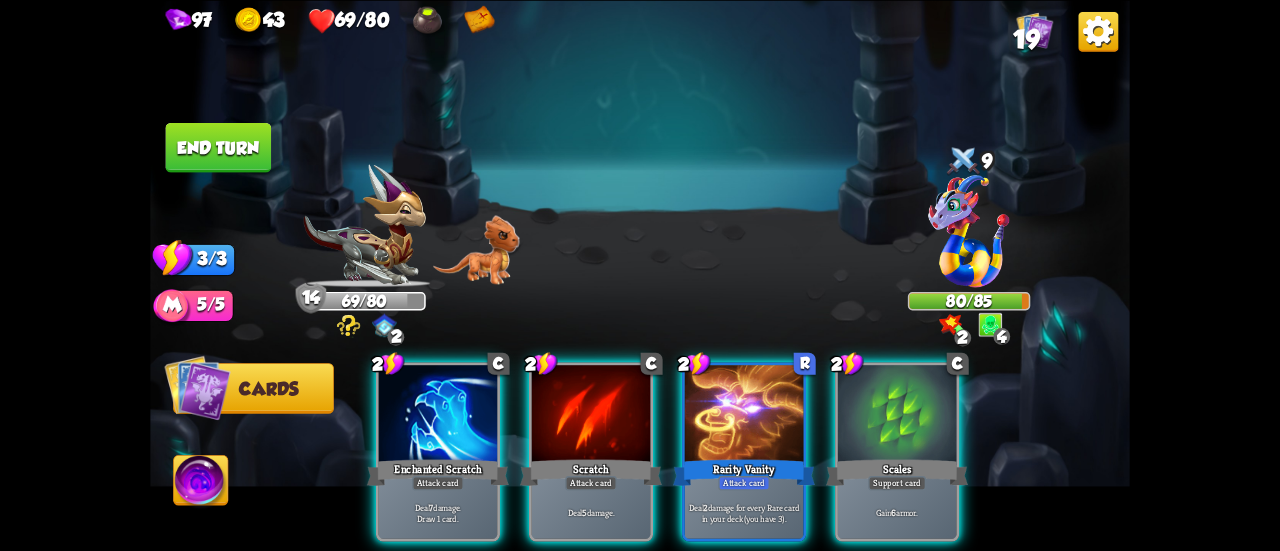 click on "19" at bounding box center [1026, 39] 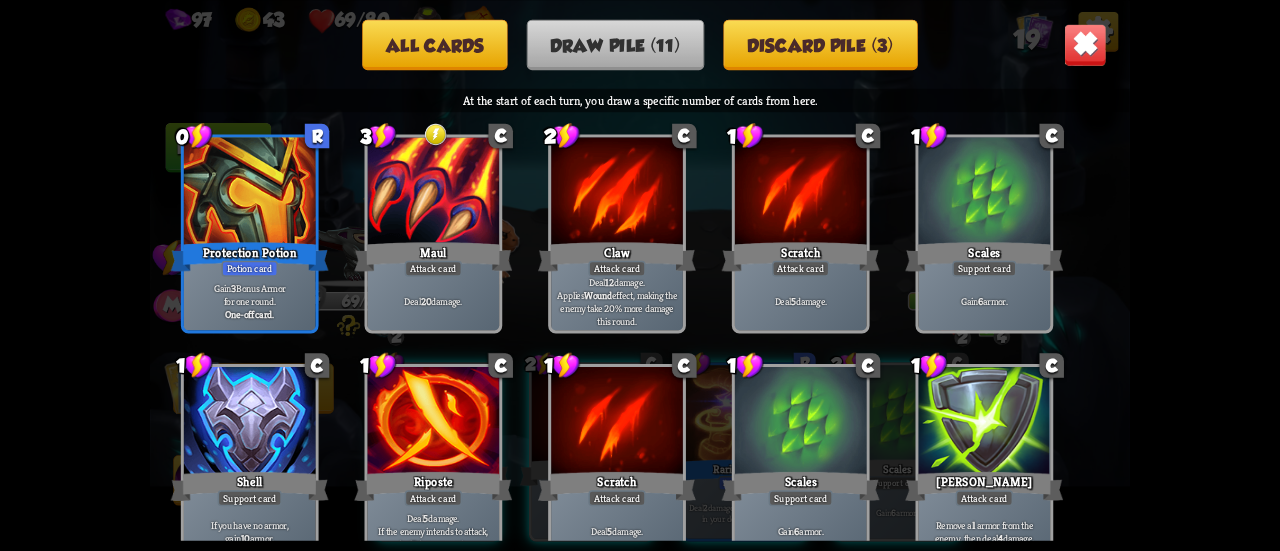 drag, startPoint x: 1084, startPoint y: 41, endPoint x: 1066, endPoint y: 52, distance: 21.095022 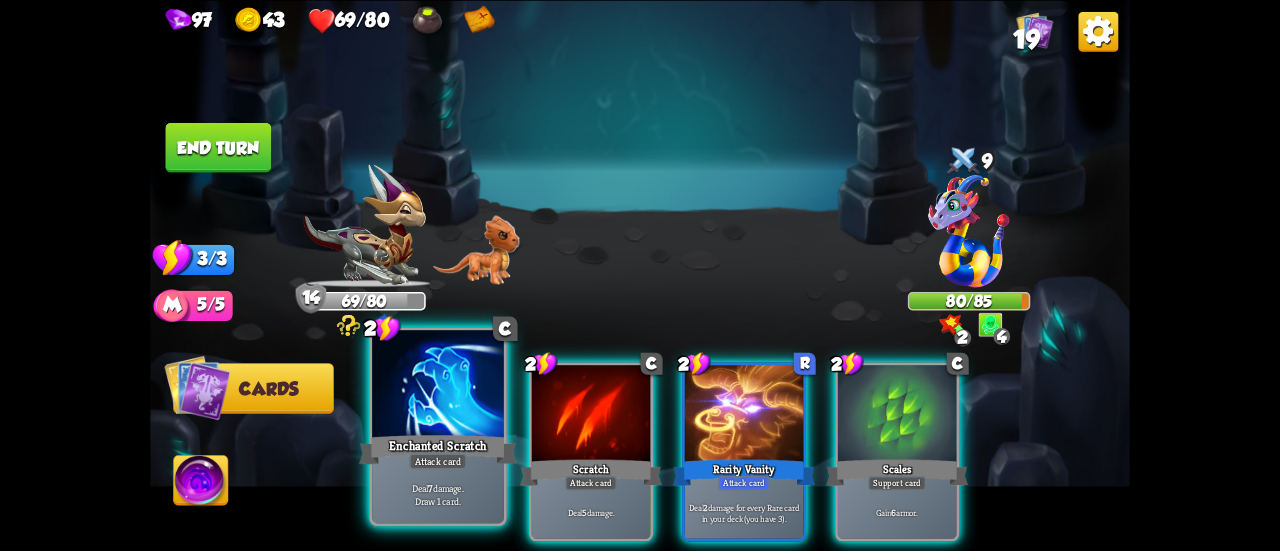 click on "Deal  7  damage. Draw 1 card." at bounding box center [438, 493] 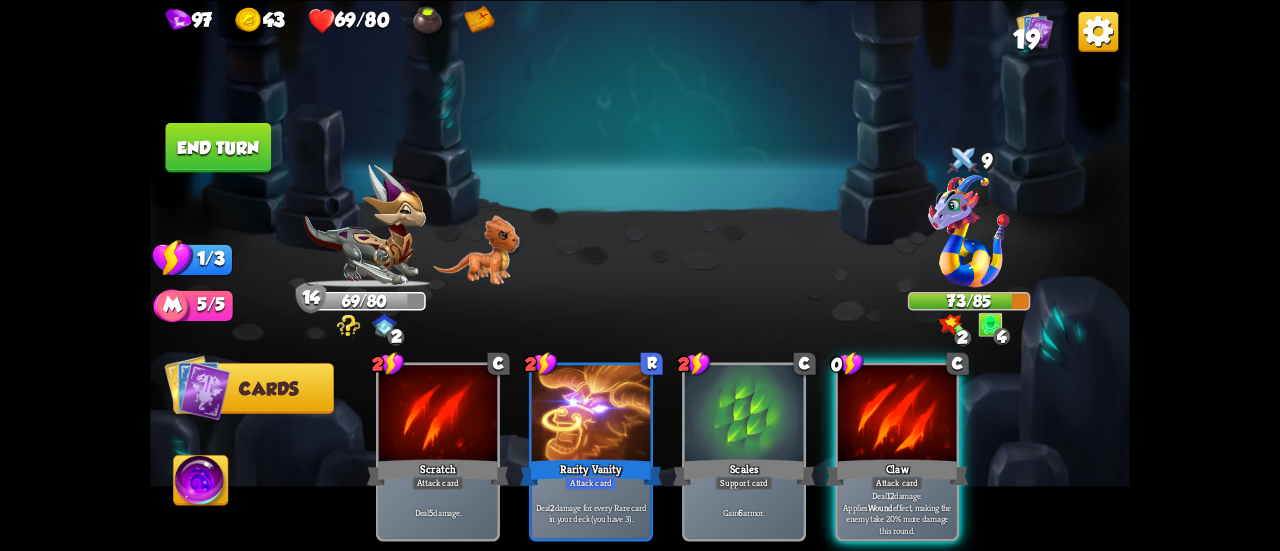 click on "Claw" at bounding box center [897, 472] 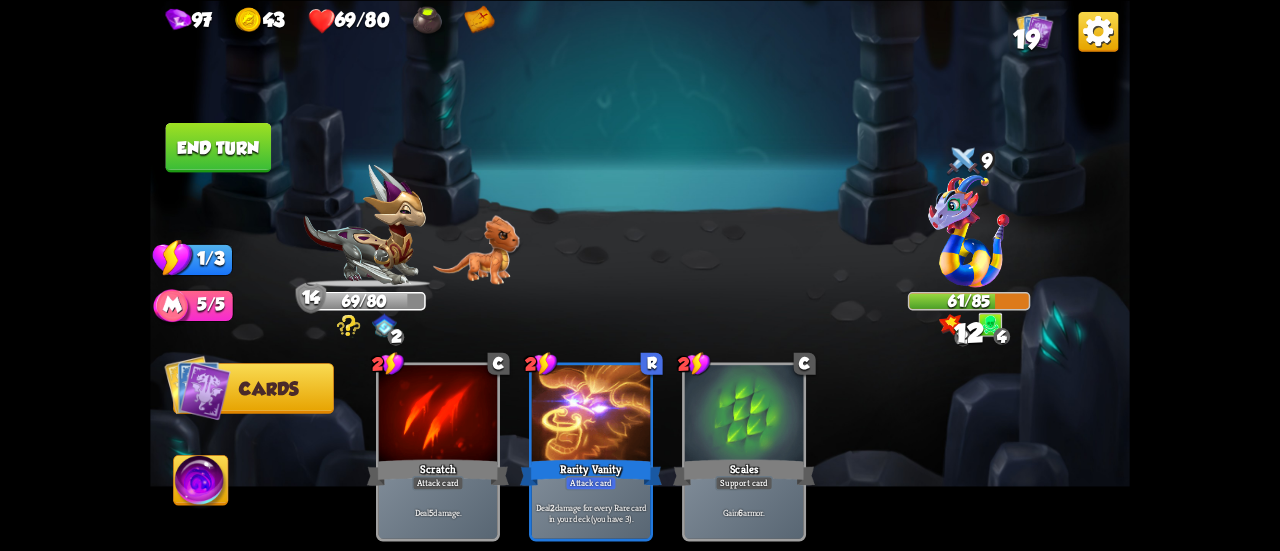 click on "End turn" at bounding box center (219, 147) 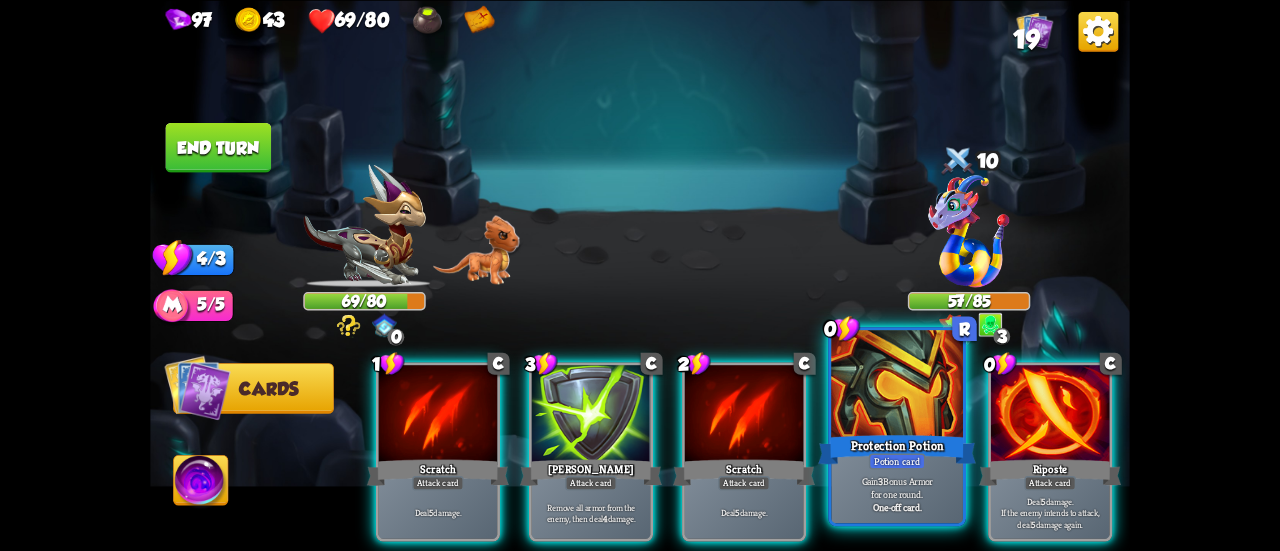 click at bounding box center (897, 385) 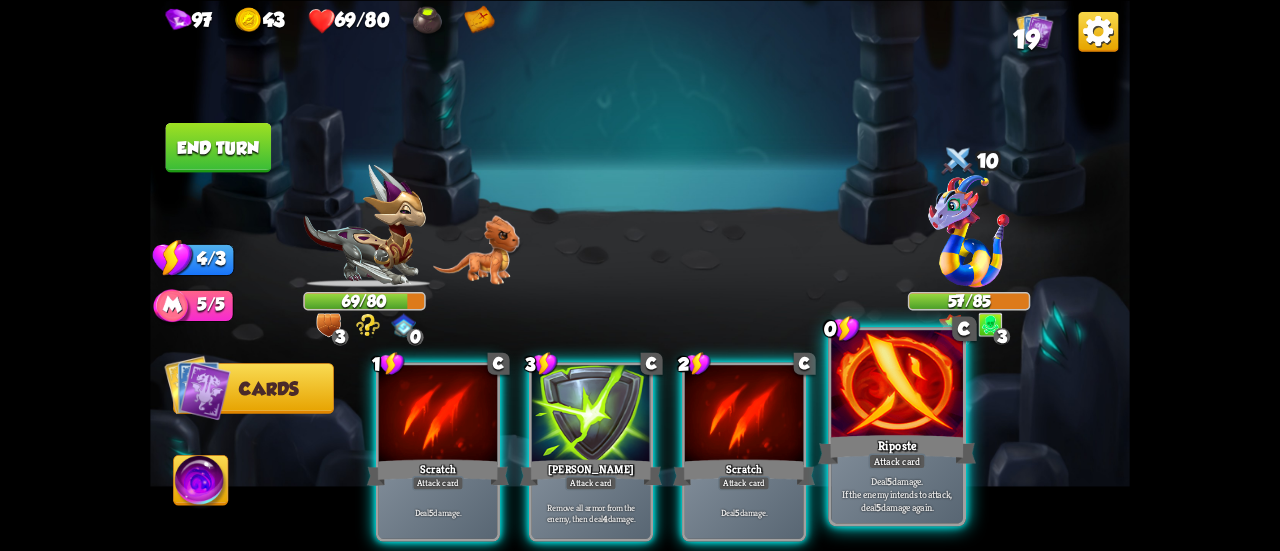 click at bounding box center (897, 385) 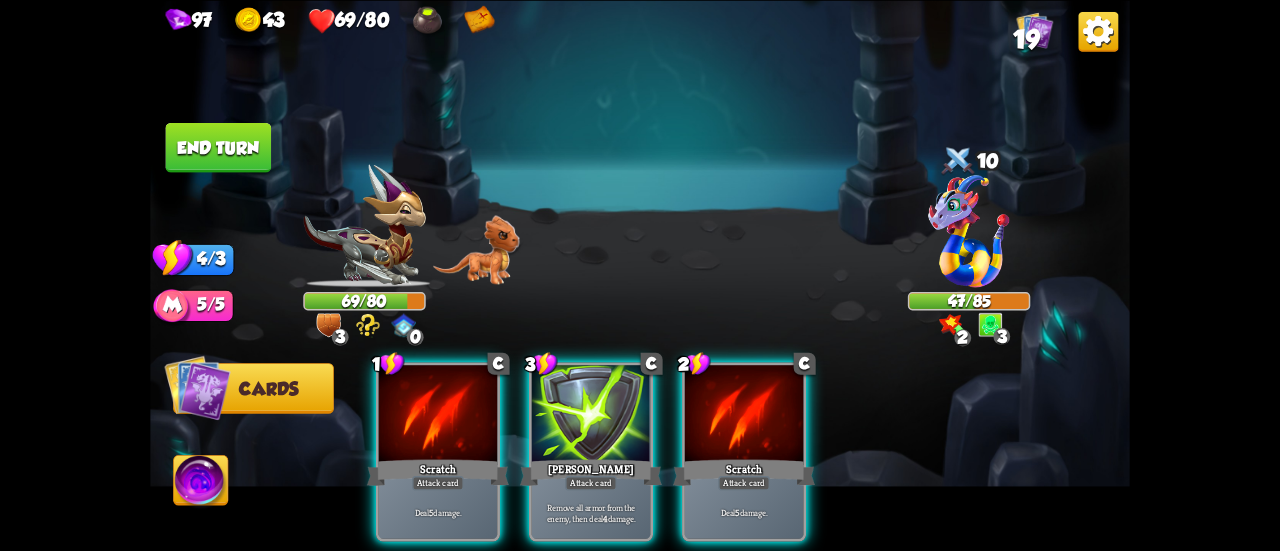 click at bounding box center [201, 482] 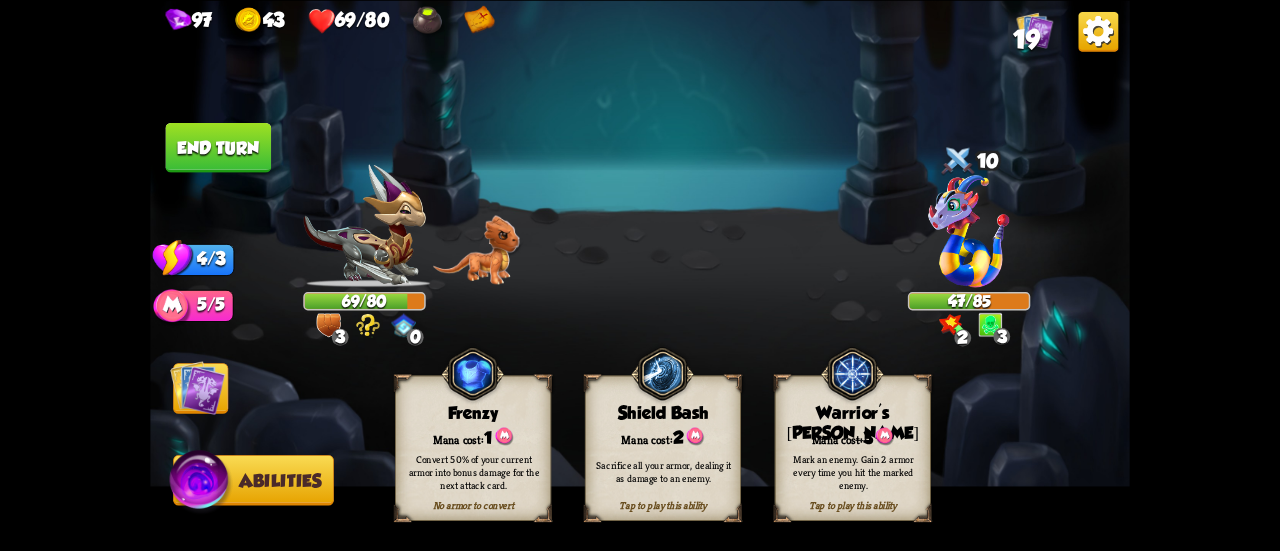 click on "Mark an enemy. Gain 2 armor every time you hit the marked enemy." at bounding box center (853, 471) 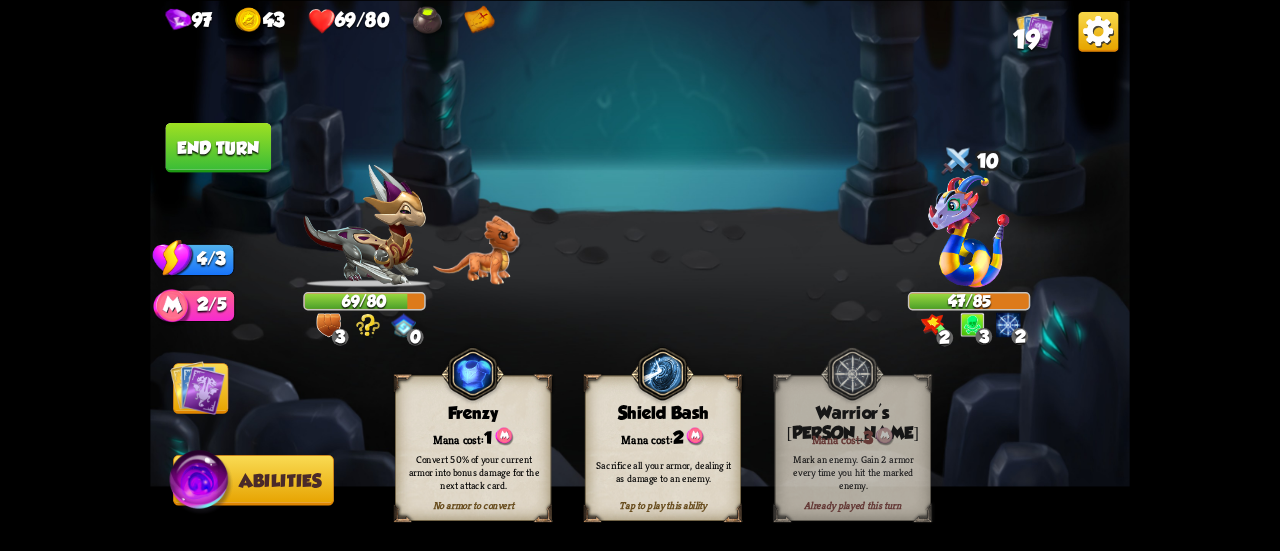 click at bounding box center (197, 387) 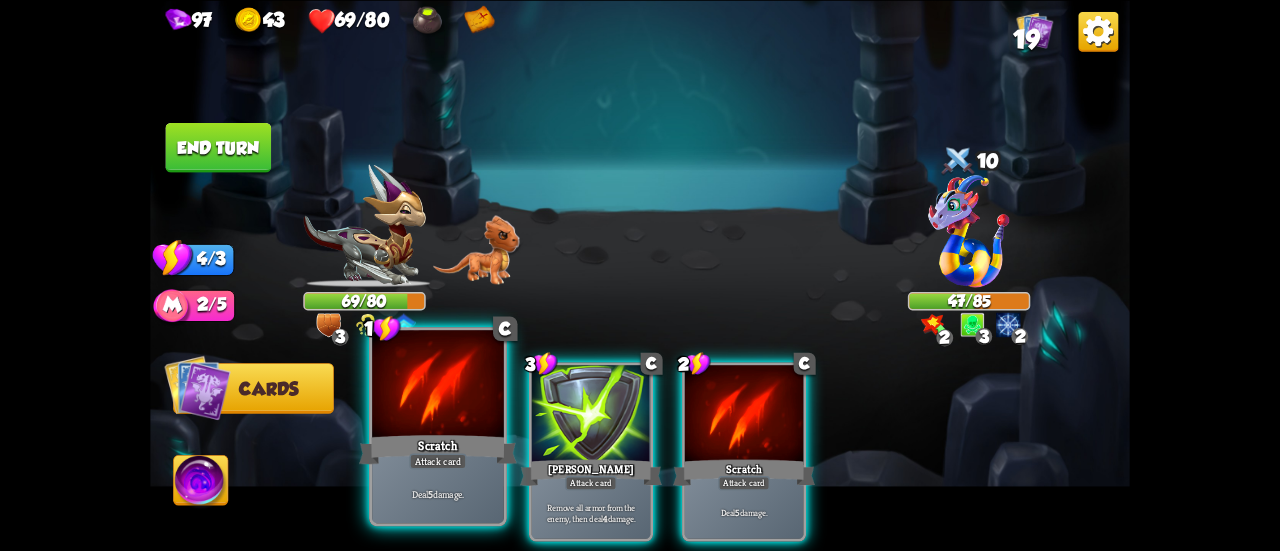 click on "Attack card" at bounding box center (437, 461) 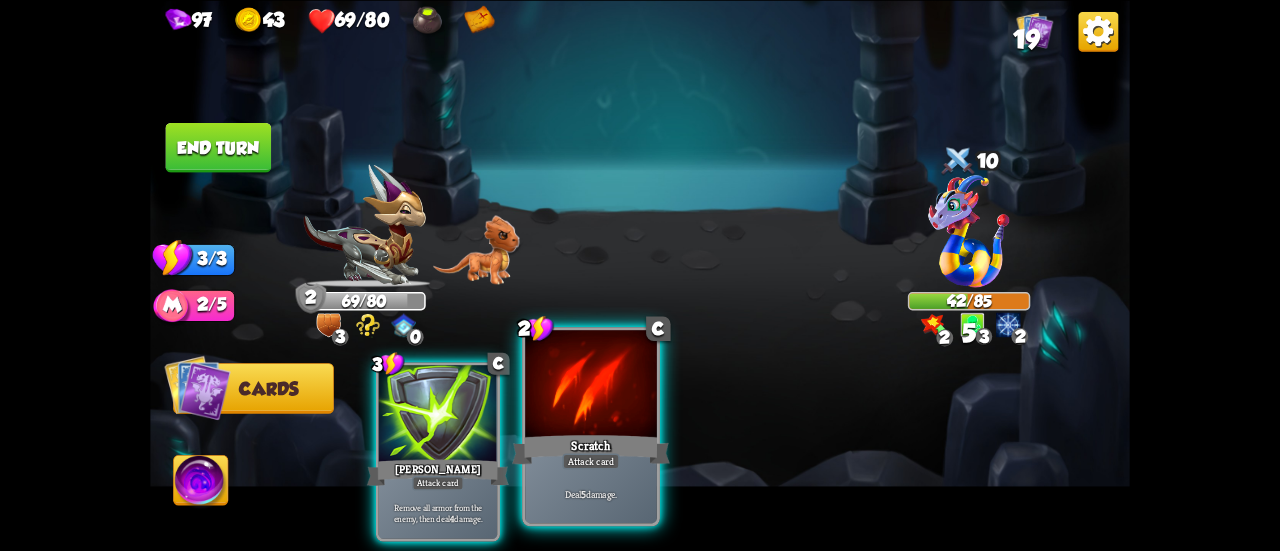 click on "Scratch" at bounding box center [591, 449] 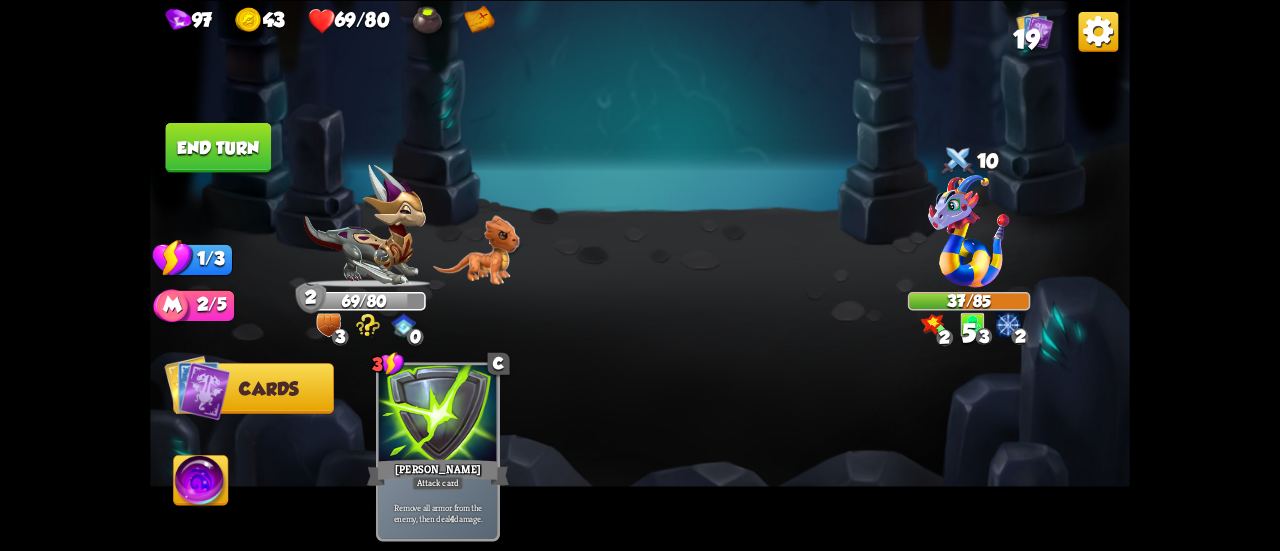 click on "End turn" at bounding box center [219, 147] 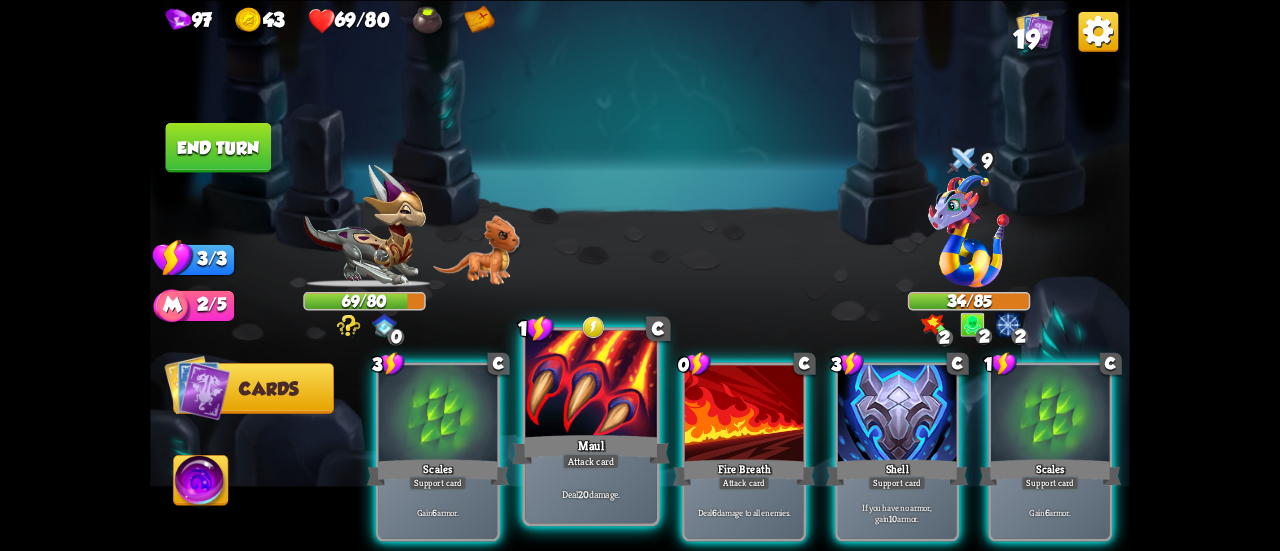 click at bounding box center (591, 385) 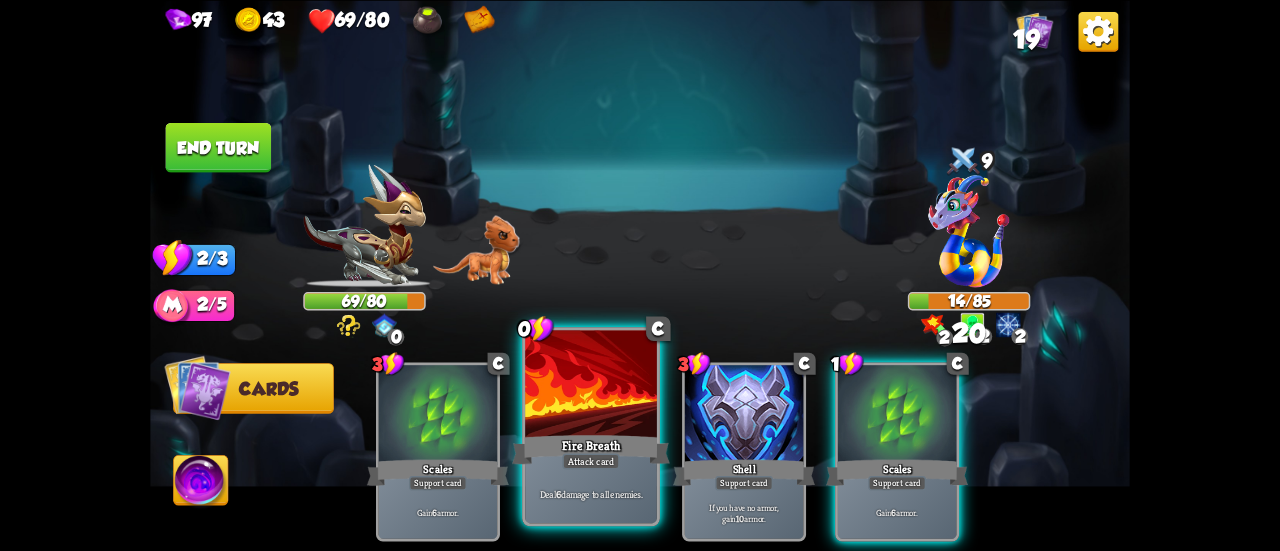 click at bounding box center (591, 385) 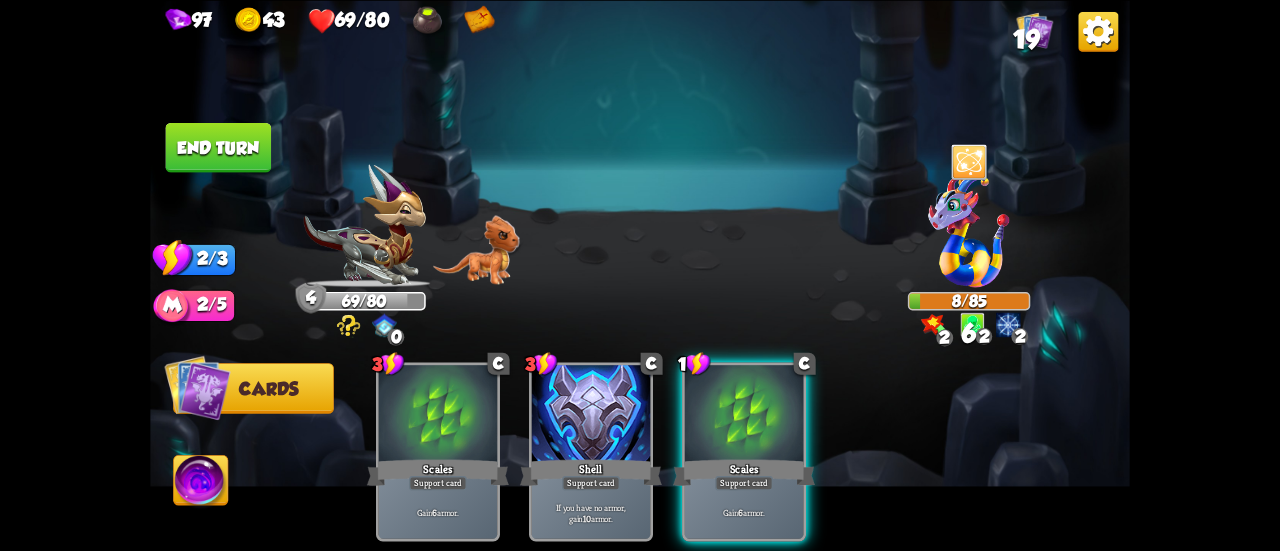 click on "End turn" at bounding box center [219, 147] 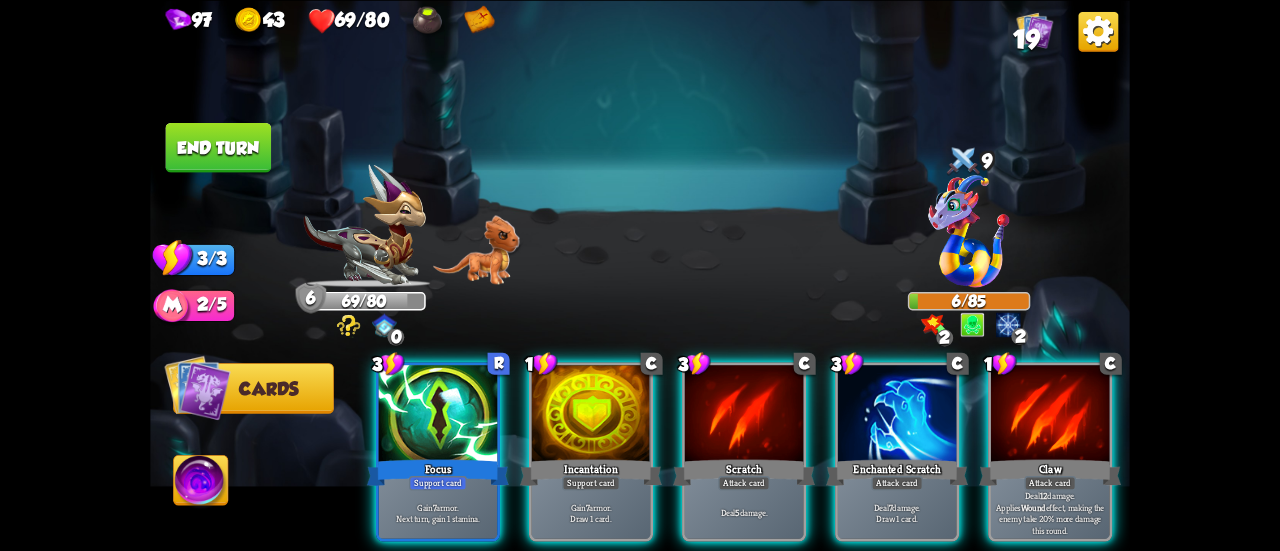 click on "Claw" at bounding box center [1050, 472] 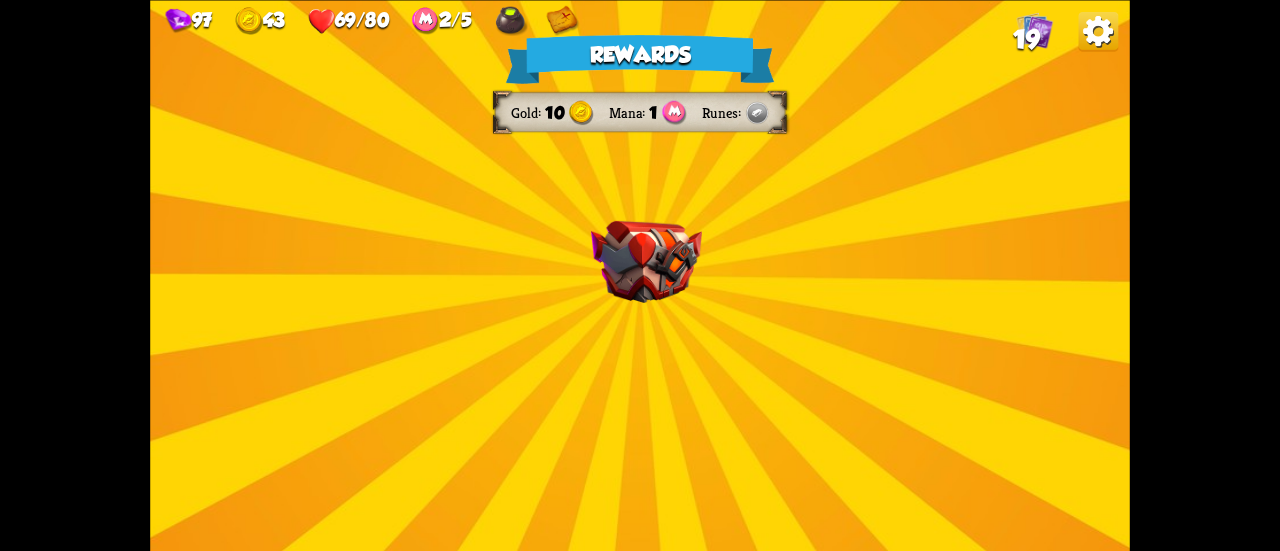 click at bounding box center (646, 261) 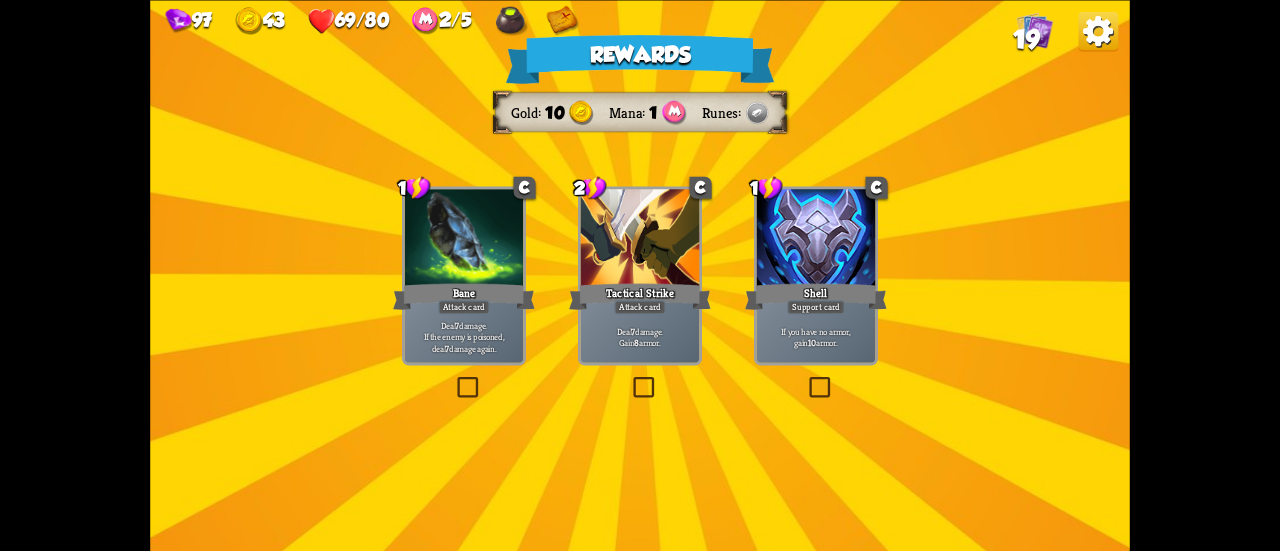 click on "Deal  7  damage. Gain  8  armor." at bounding box center [640, 336] 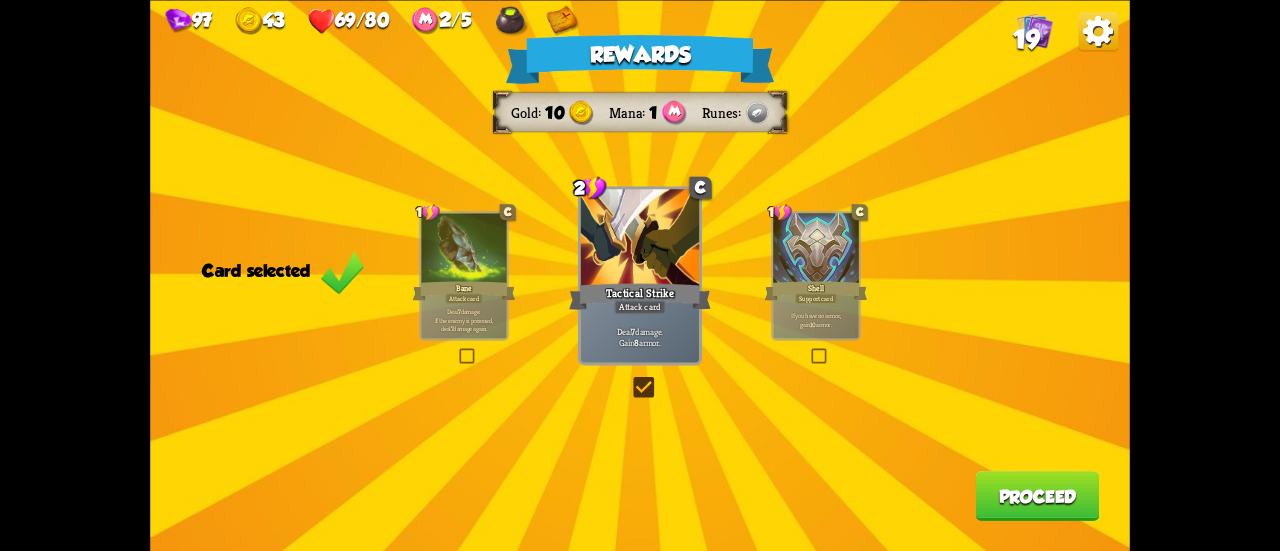 click on "Proceed" at bounding box center (1038, 496) 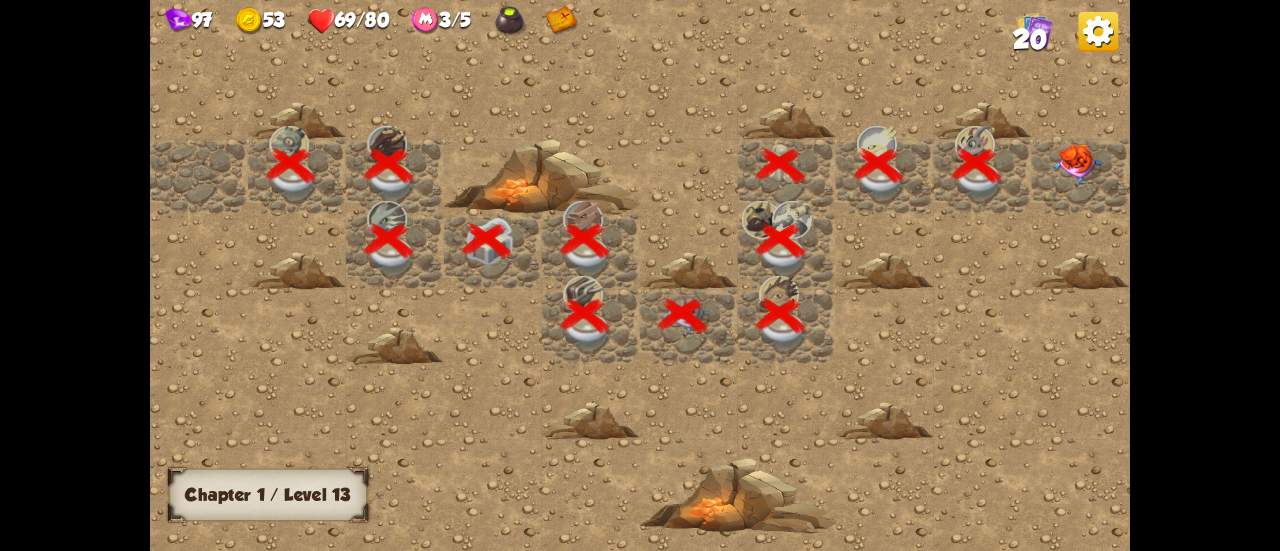 scroll, scrollTop: 0, scrollLeft: 384, axis: horizontal 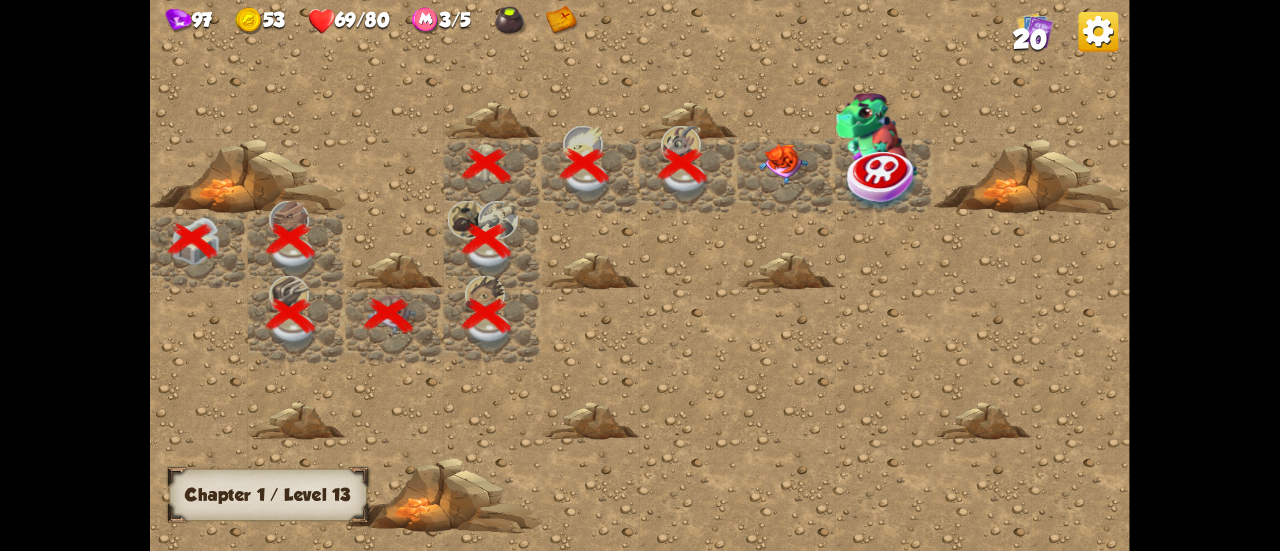 click at bounding box center [783, 164] 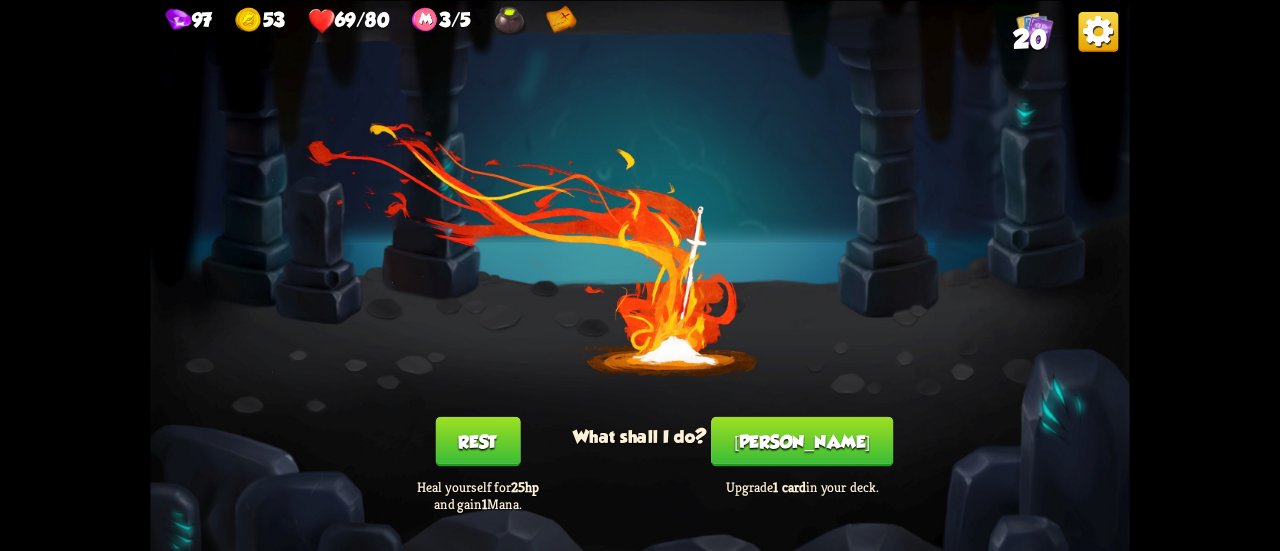 click on "[PERSON_NAME]" at bounding box center [802, 441] 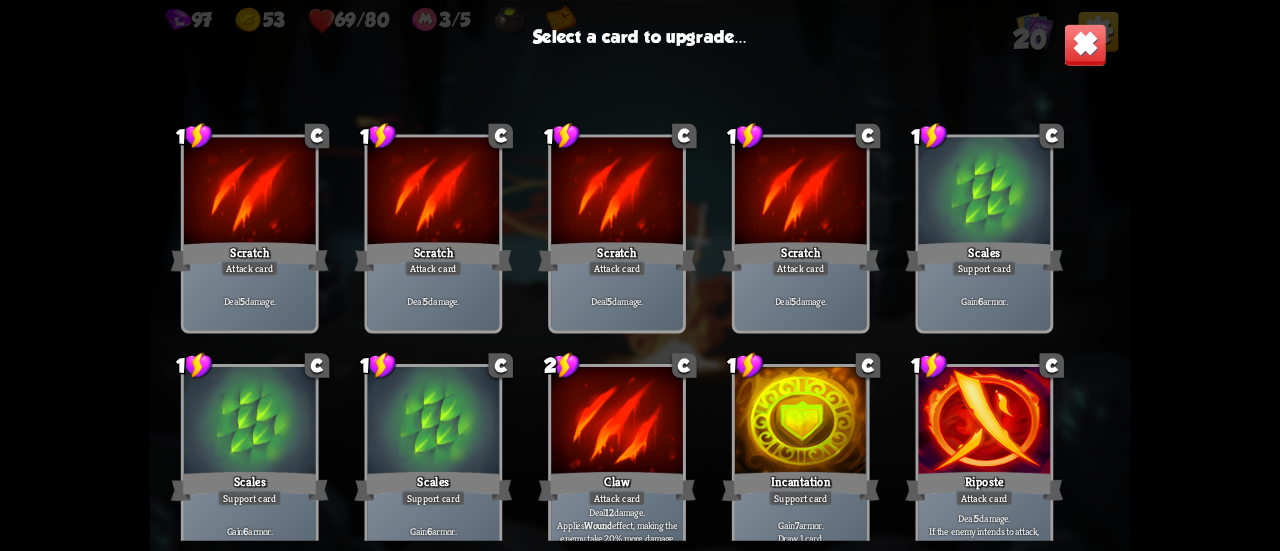 click on "1
C   Riposte     Attack card   Deal  5  damage. If the enemy intends to attack, deal  5  damage again." at bounding box center [985, 463] 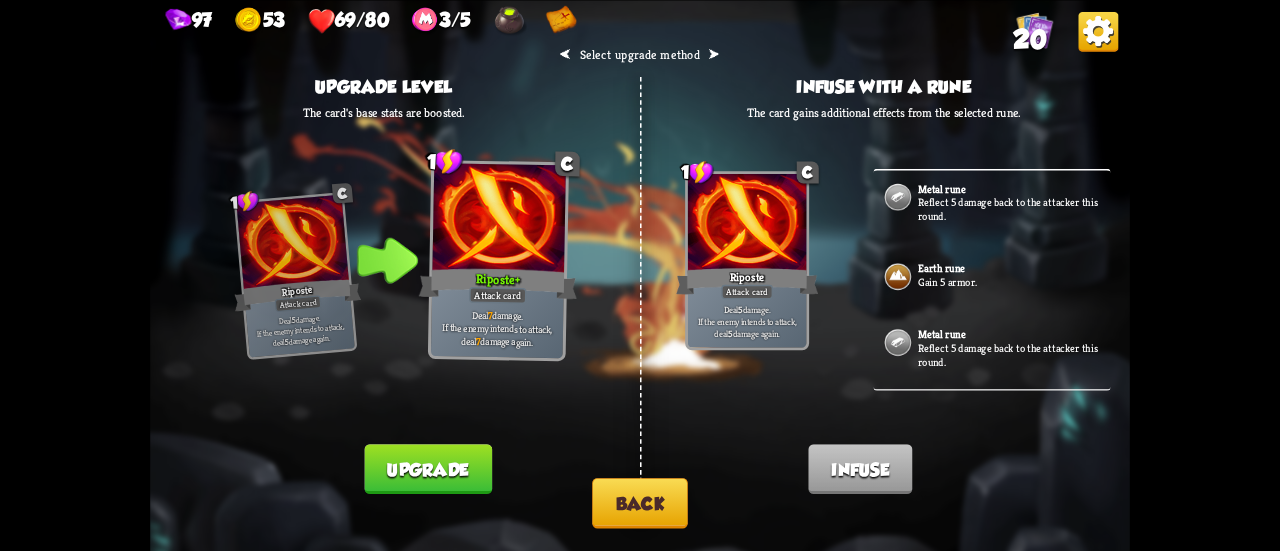 click on "Back" at bounding box center [640, 503] 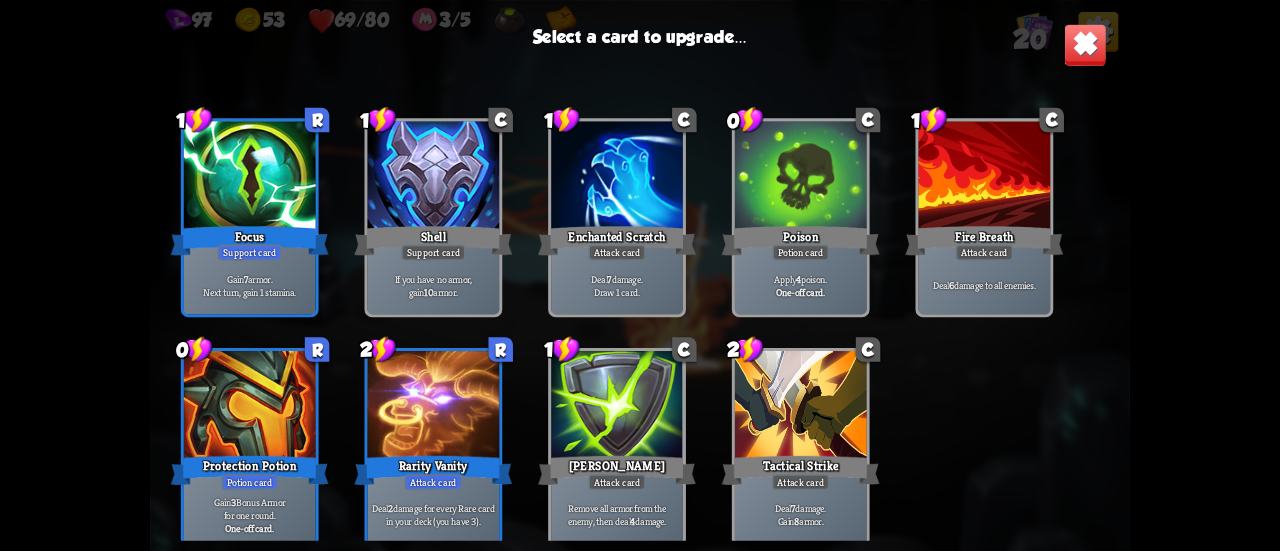 scroll, scrollTop: 629, scrollLeft: 0, axis: vertical 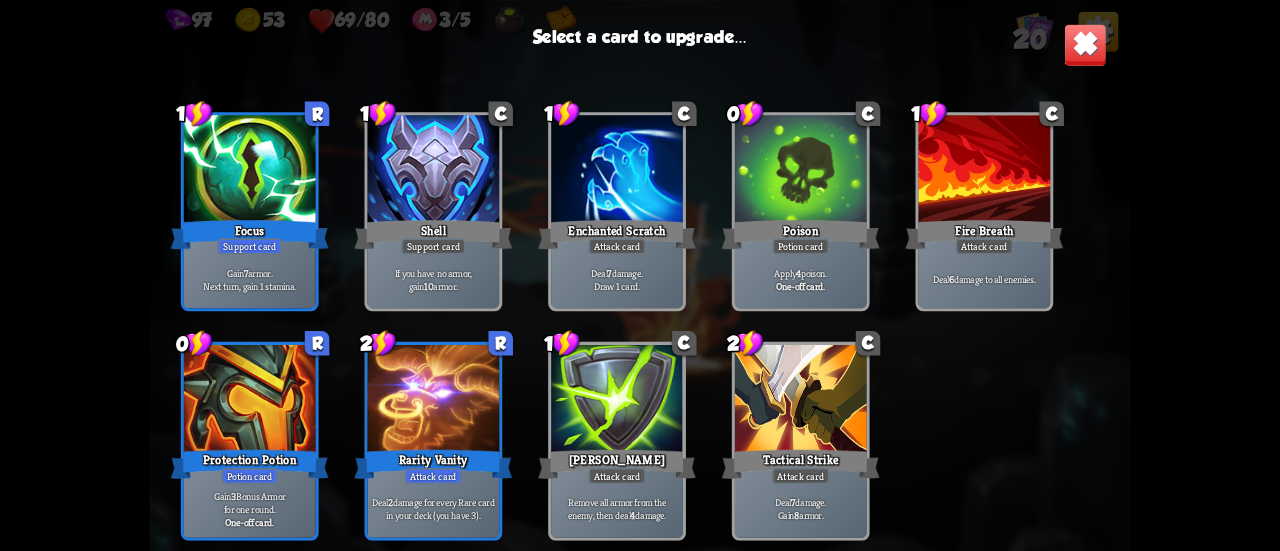 click at bounding box center (801, 400) 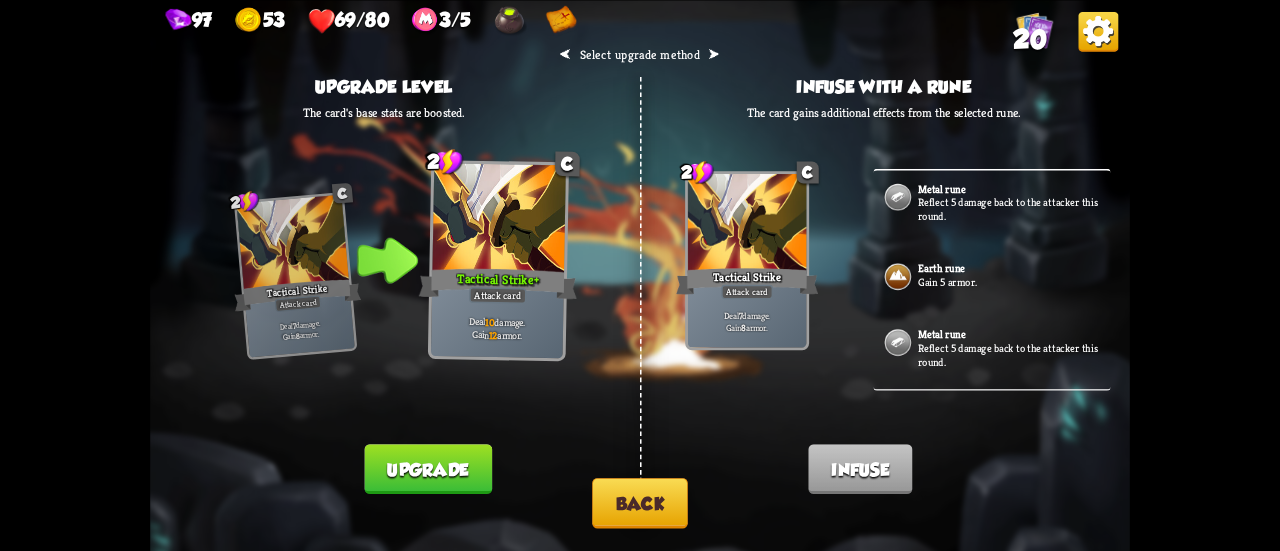 click on "Metal rune   Reflect 5 damage back to the attacker this round." at bounding box center (991, 210) 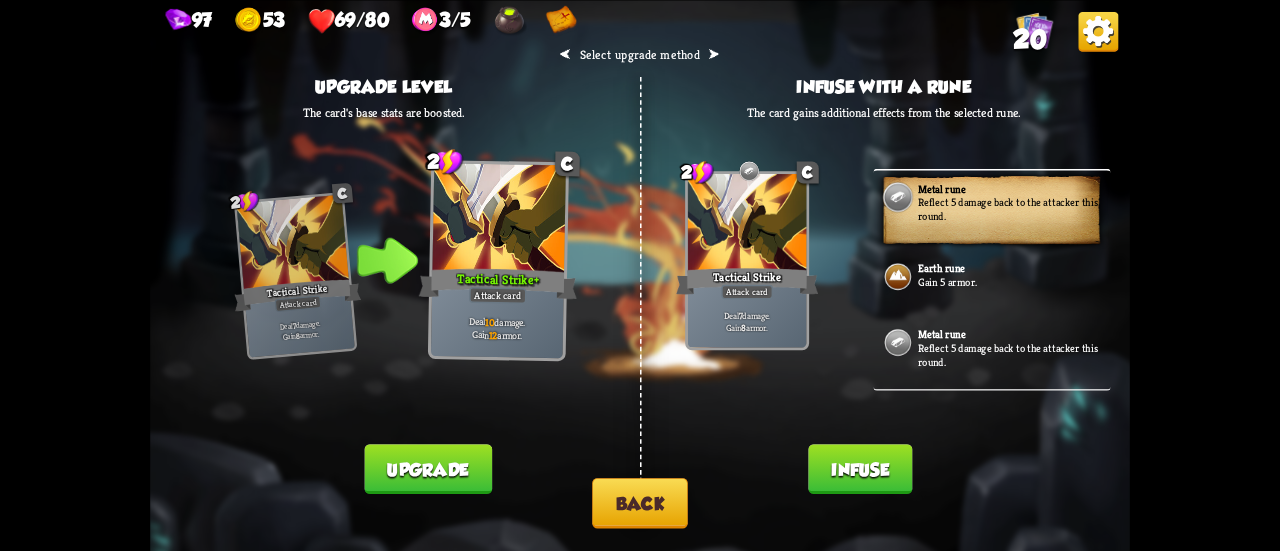 click on "Infuse" at bounding box center [860, 469] 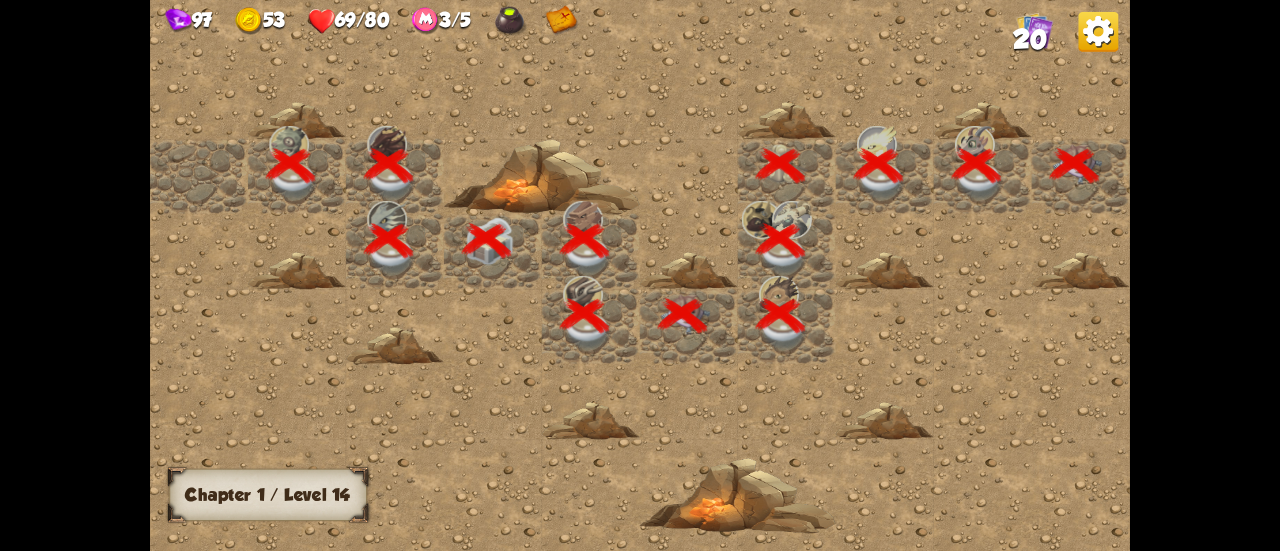 scroll, scrollTop: 0, scrollLeft: 384, axis: horizontal 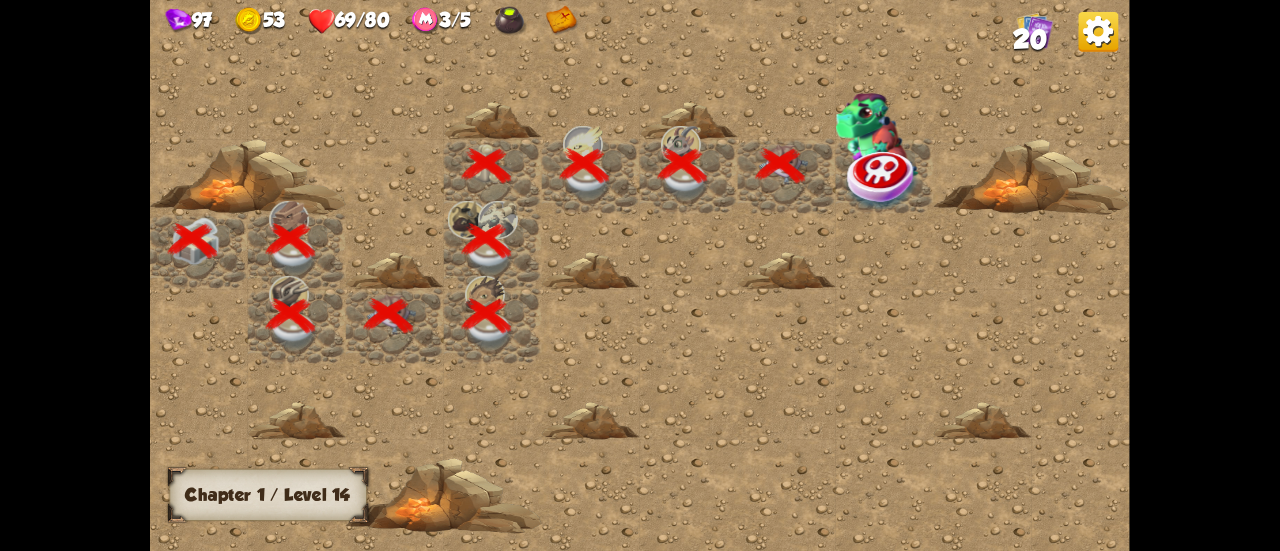 click at bounding box center (883, 180) 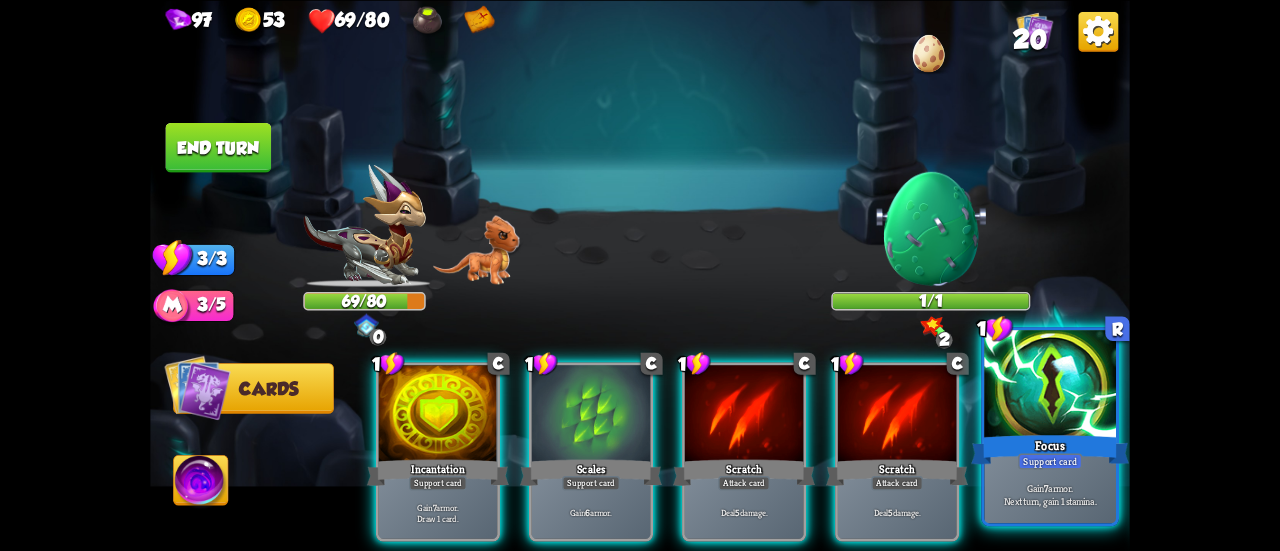 click at bounding box center [1050, 385] 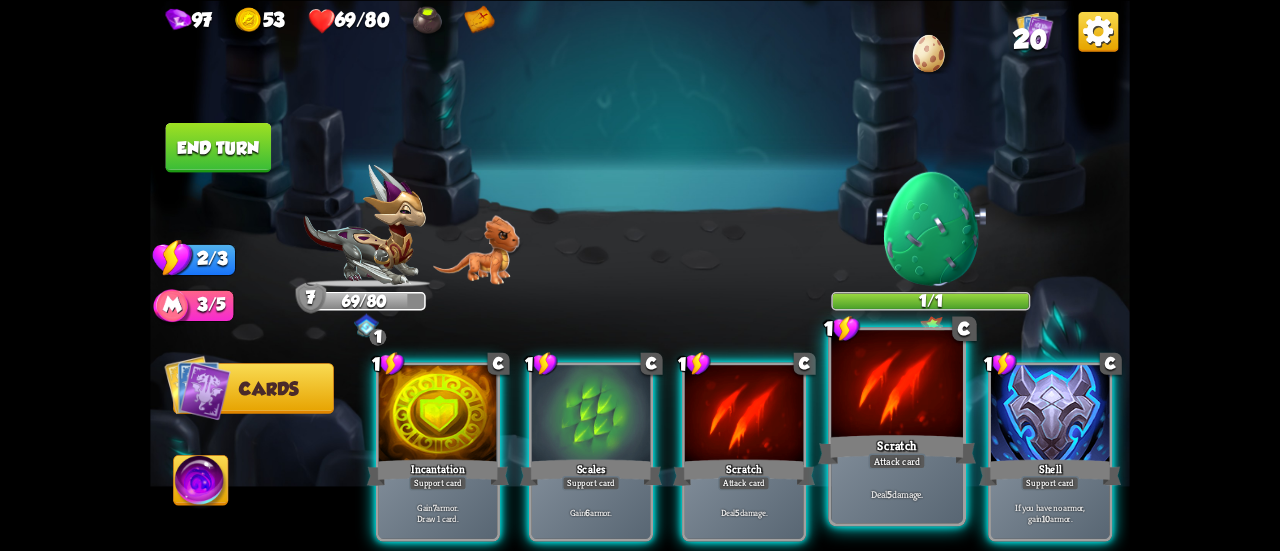 click on "Attack card" at bounding box center [896, 461] 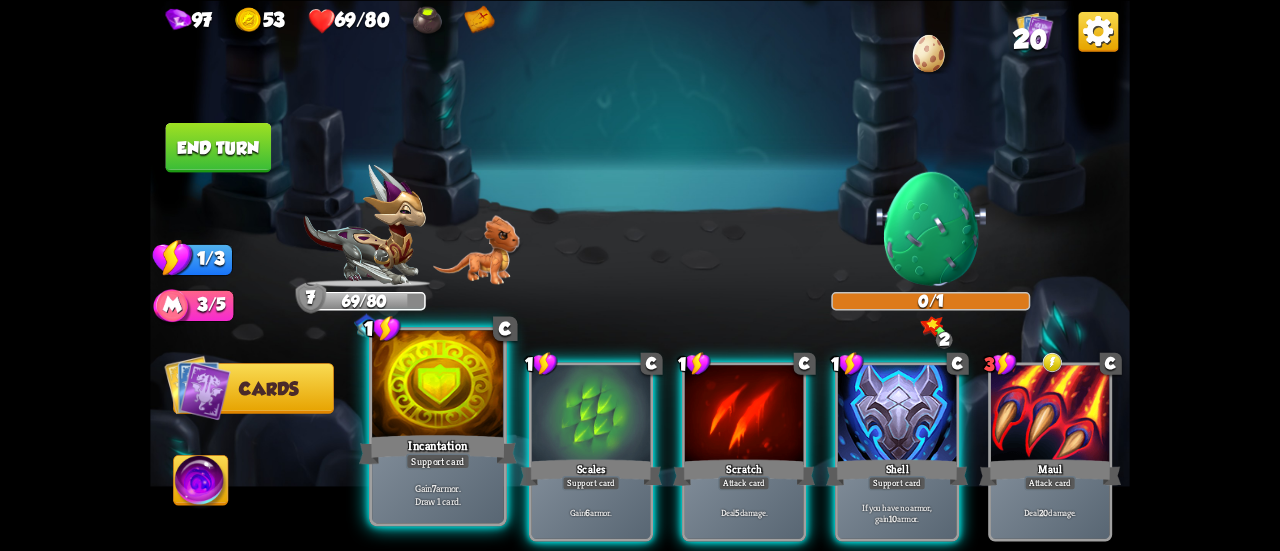 click on "Incantation" at bounding box center [438, 449] 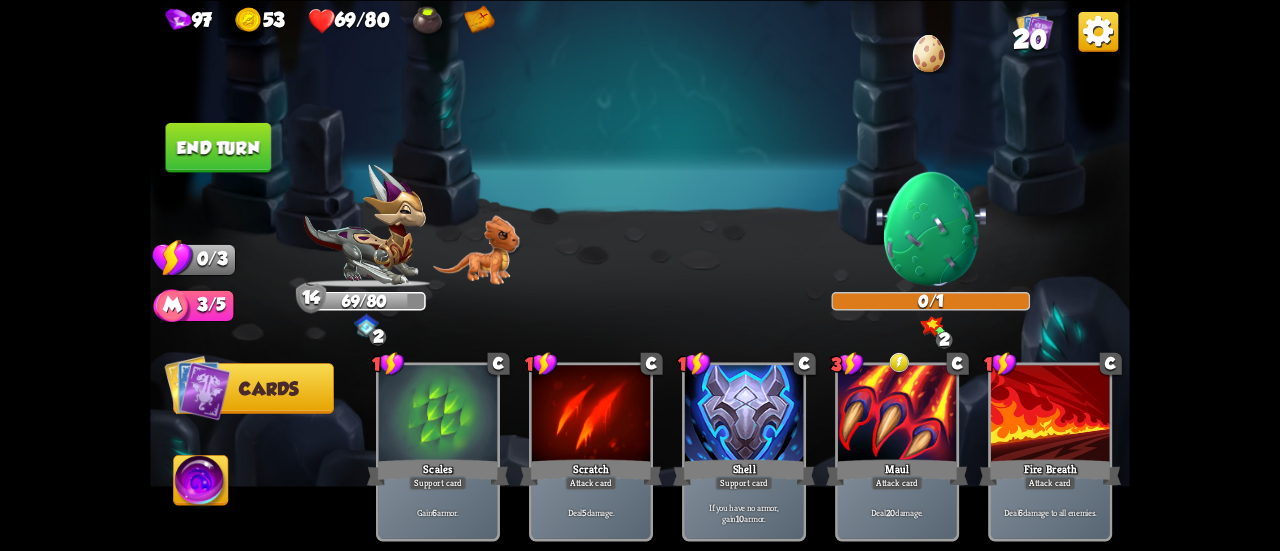 click on "End turn" at bounding box center (219, 147) 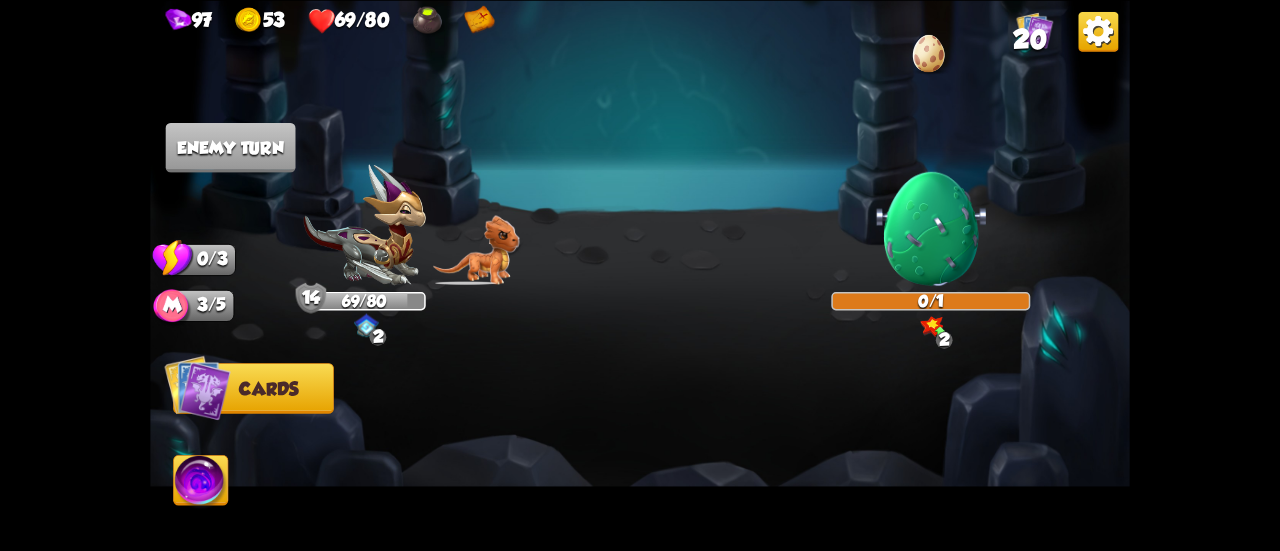 drag, startPoint x: 172, startPoint y: 480, endPoint x: 196, endPoint y: 485, distance: 24.5153 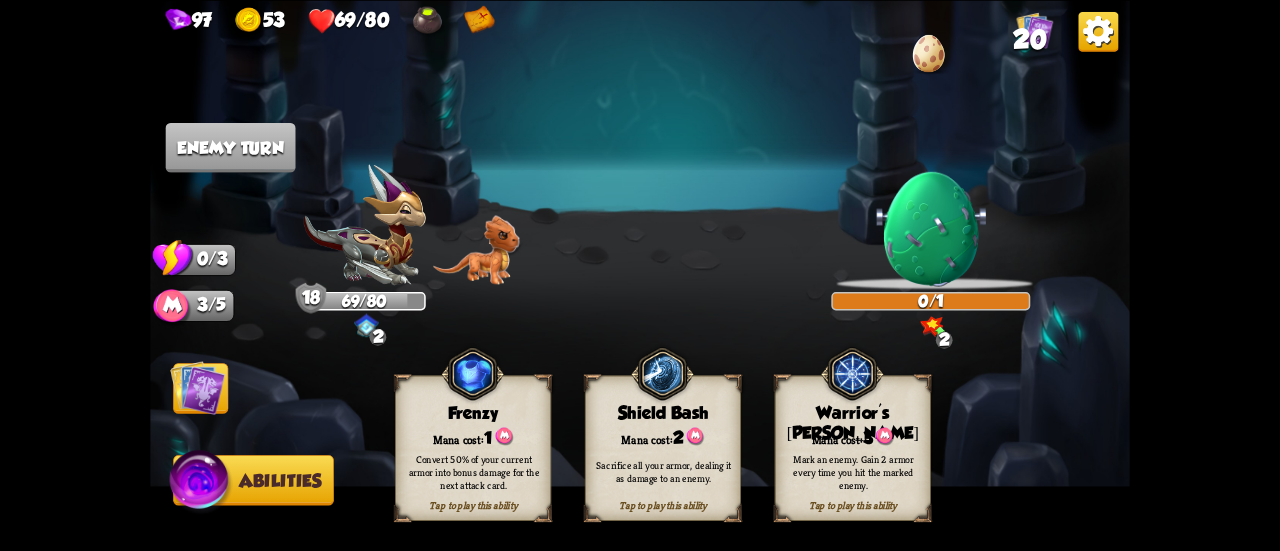 click on "Mark an enemy. Gain 2 armor every time you hit the marked enemy." at bounding box center (853, 471) 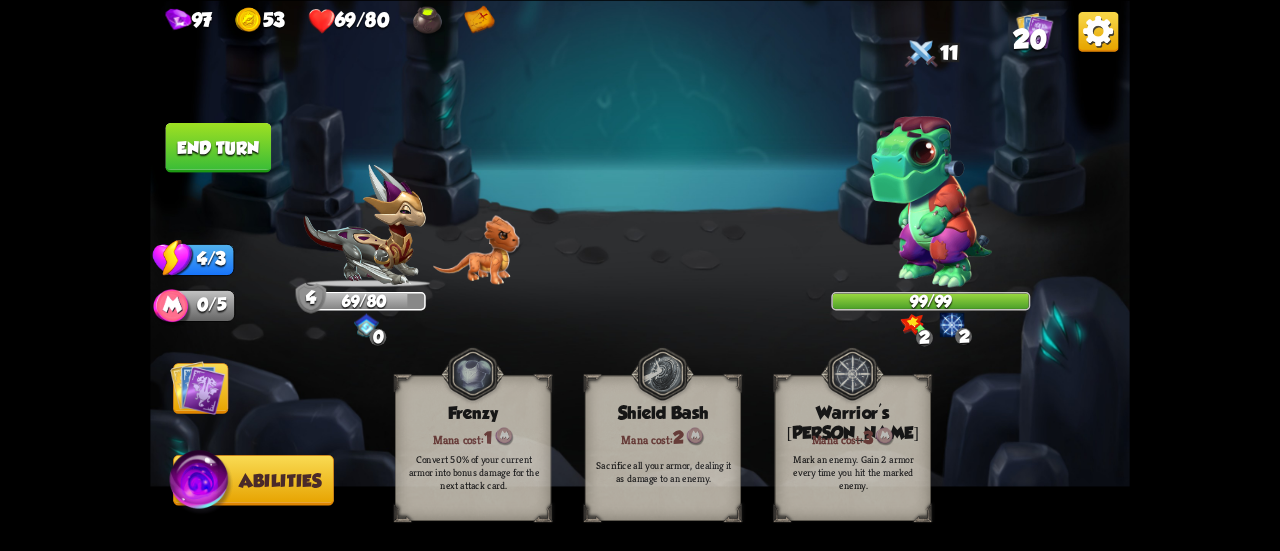 click at bounding box center [197, 387] 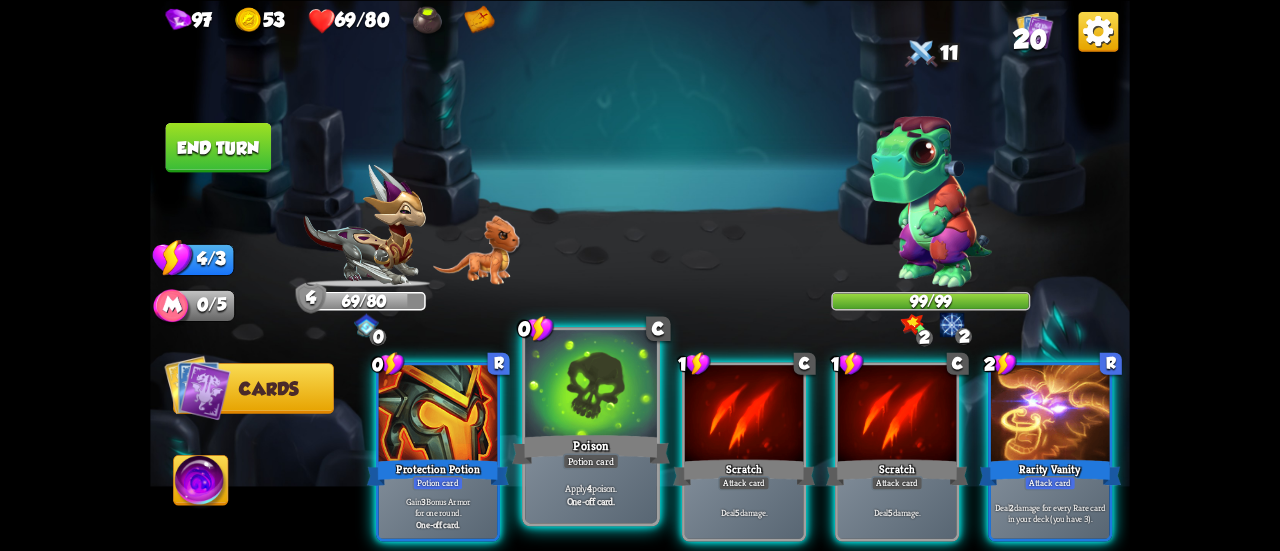 click on "Poison" at bounding box center (591, 449) 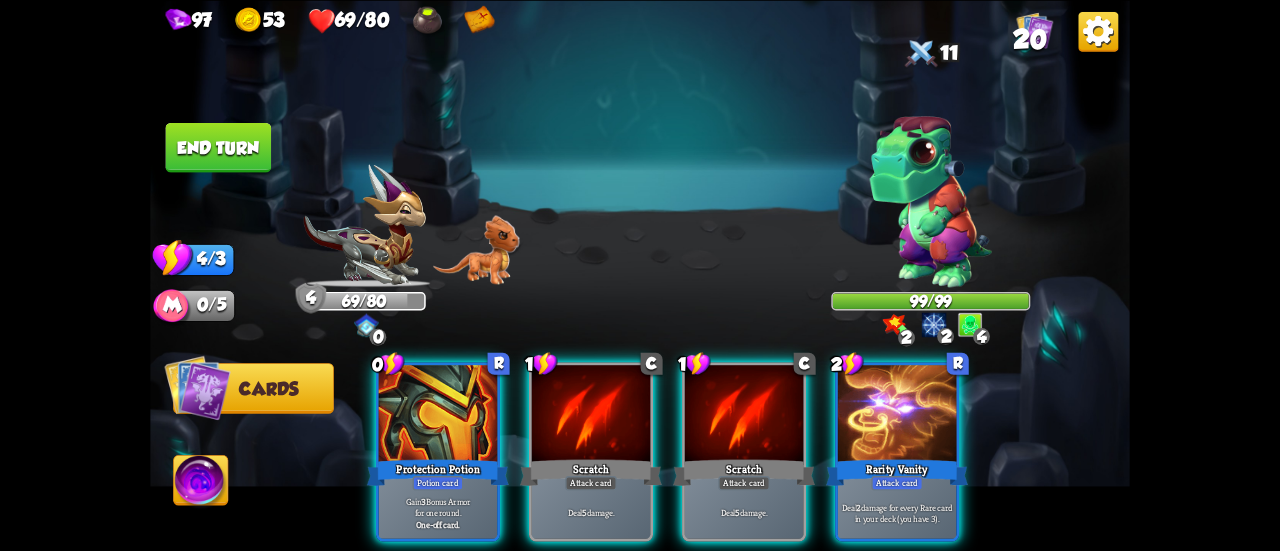 click on "Rarity Vanity" at bounding box center (897, 472) 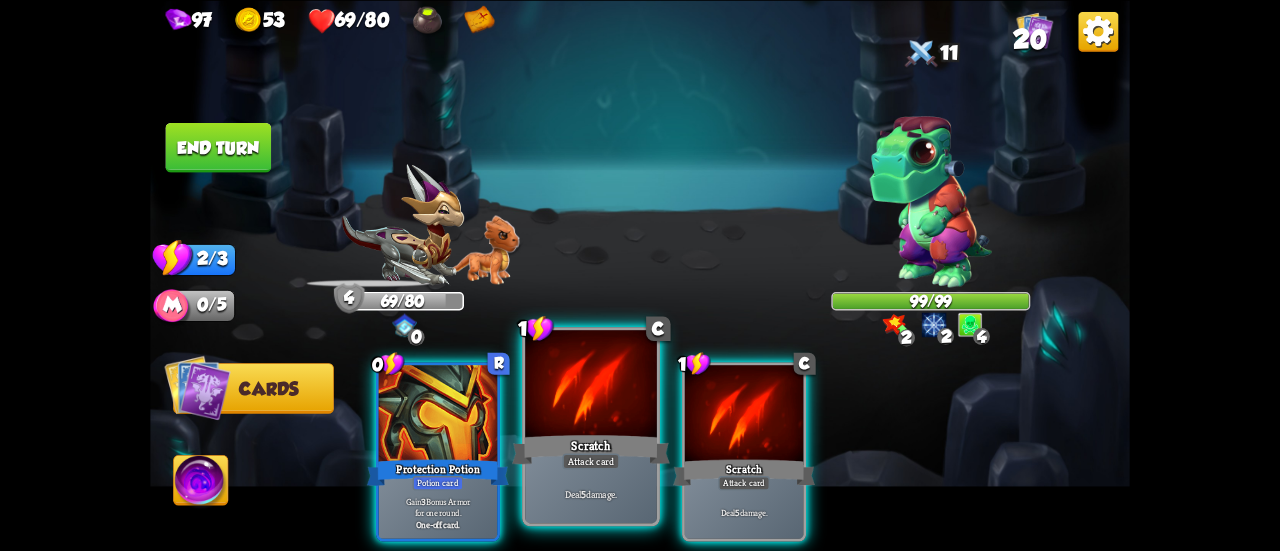 click at bounding box center (591, 385) 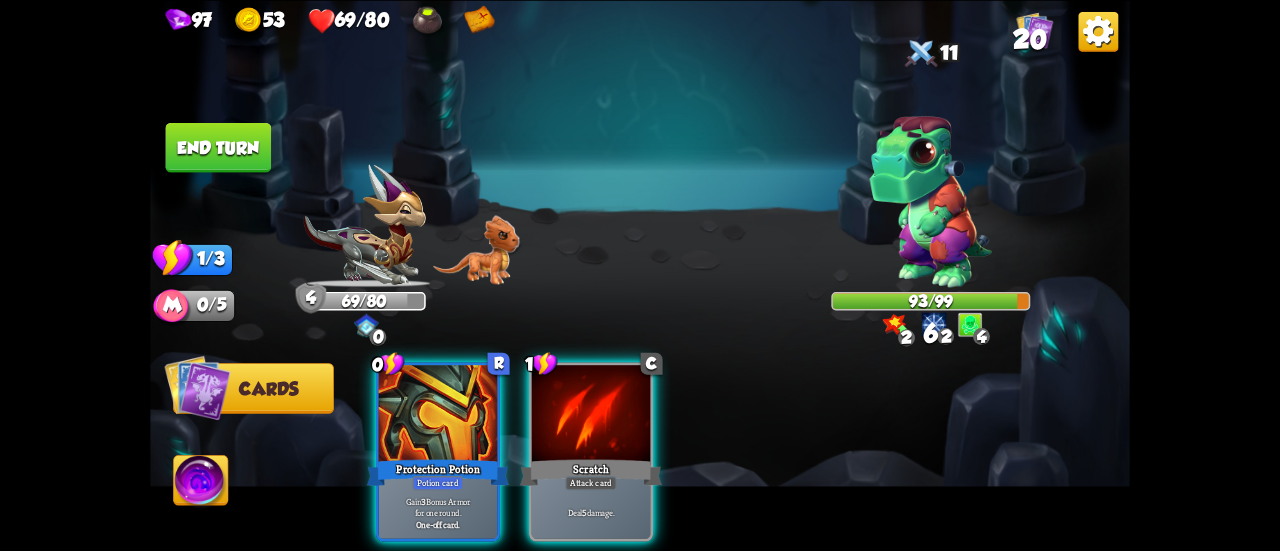 click on "0
R   Protection Potion     Potion card   Gain  3  Bonus Armor for one round.   One-off card.
1
C   Scratch     Attack card   Deal  5  damage." at bounding box center (738, 428) 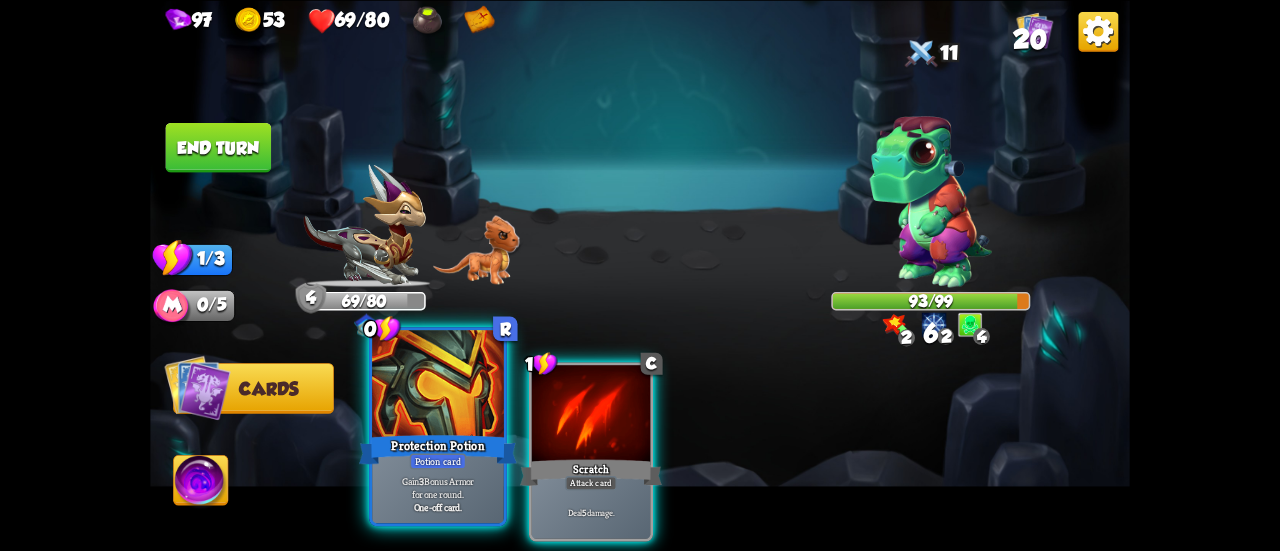 drag, startPoint x: 589, startPoint y: 442, endPoint x: 394, endPoint y: 427, distance: 195.57607 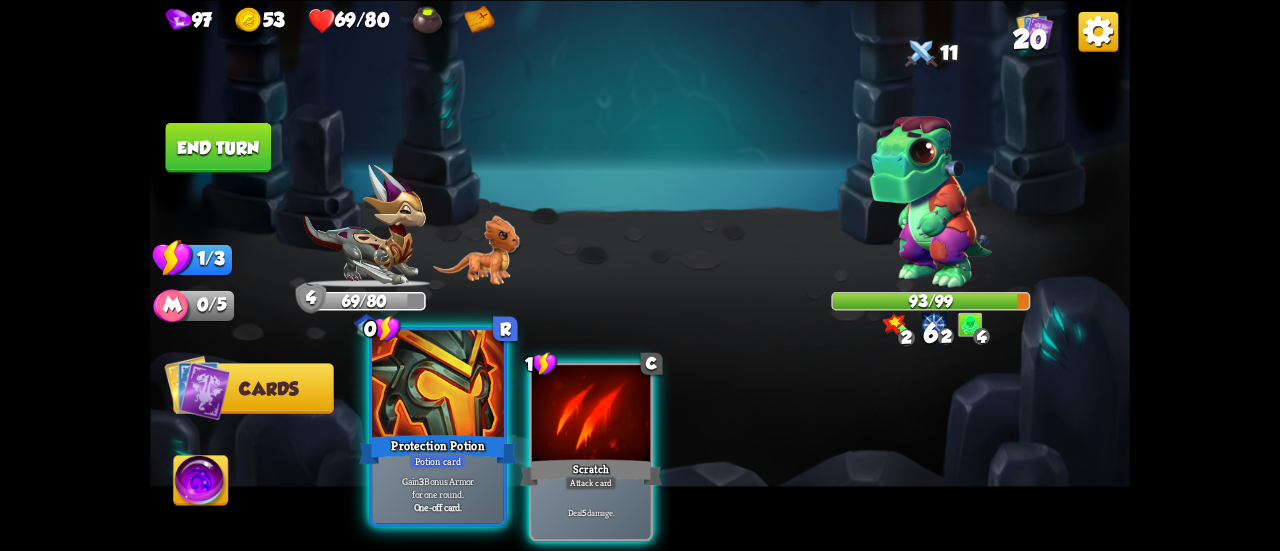 click on "Scratch" at bounding box center (591, 472) 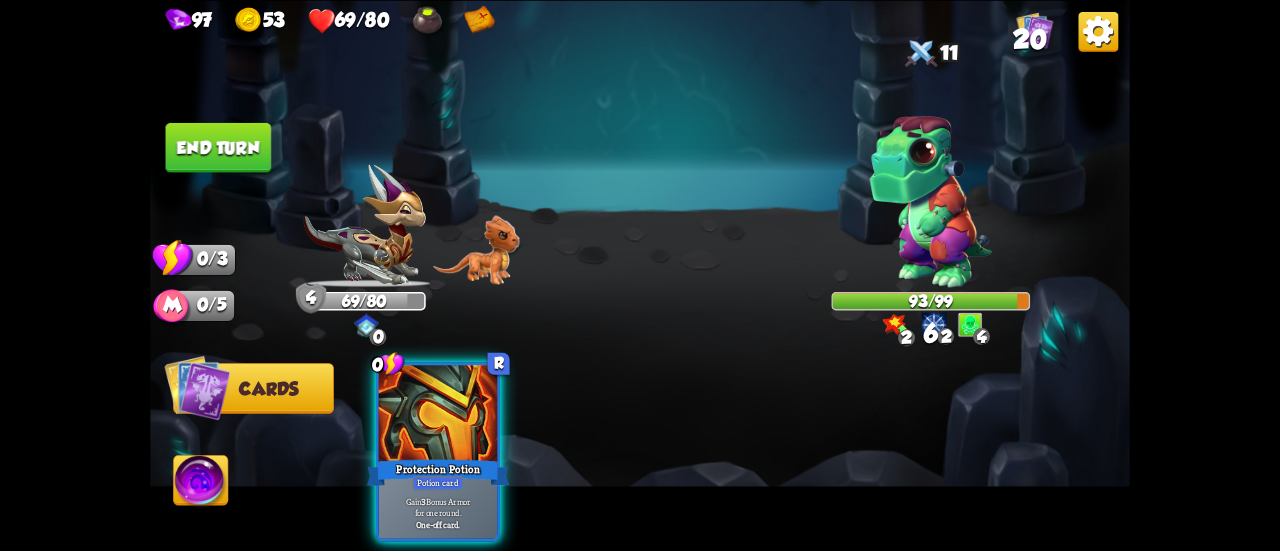 click at bounding box center (438, 415) 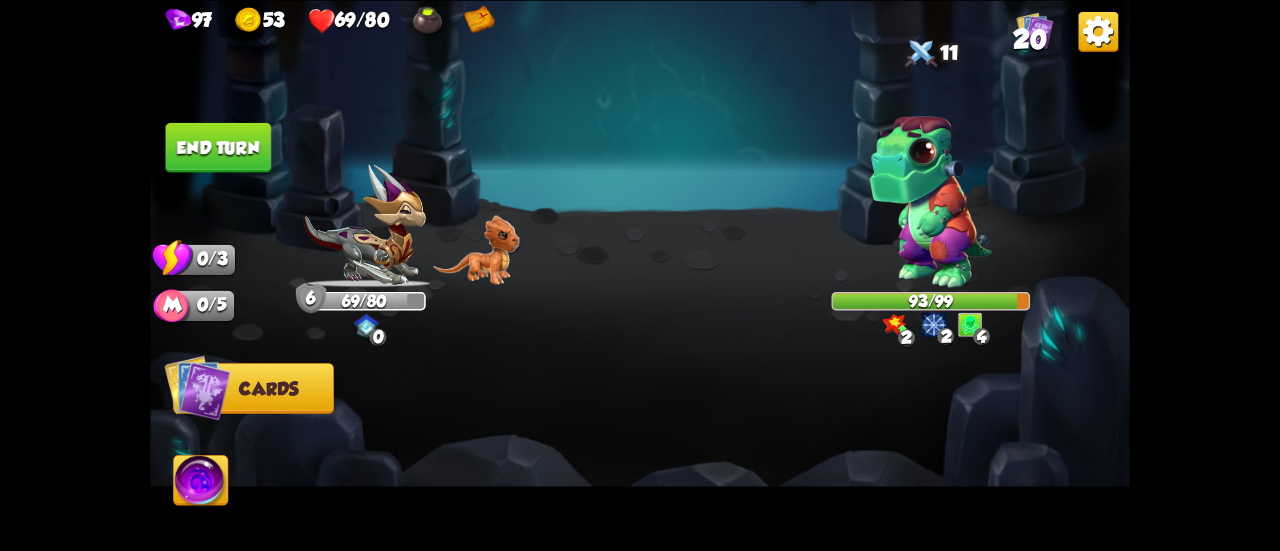 click on "End turn" at bounding box center (219, 147) 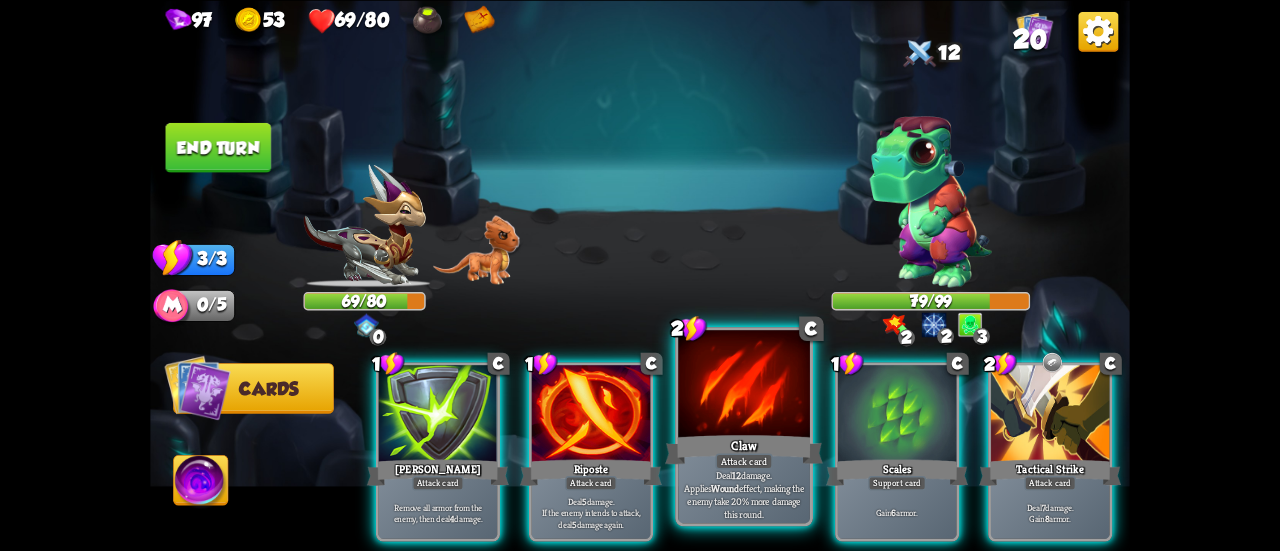 click on "Claw" at bounding box center (744, 449) 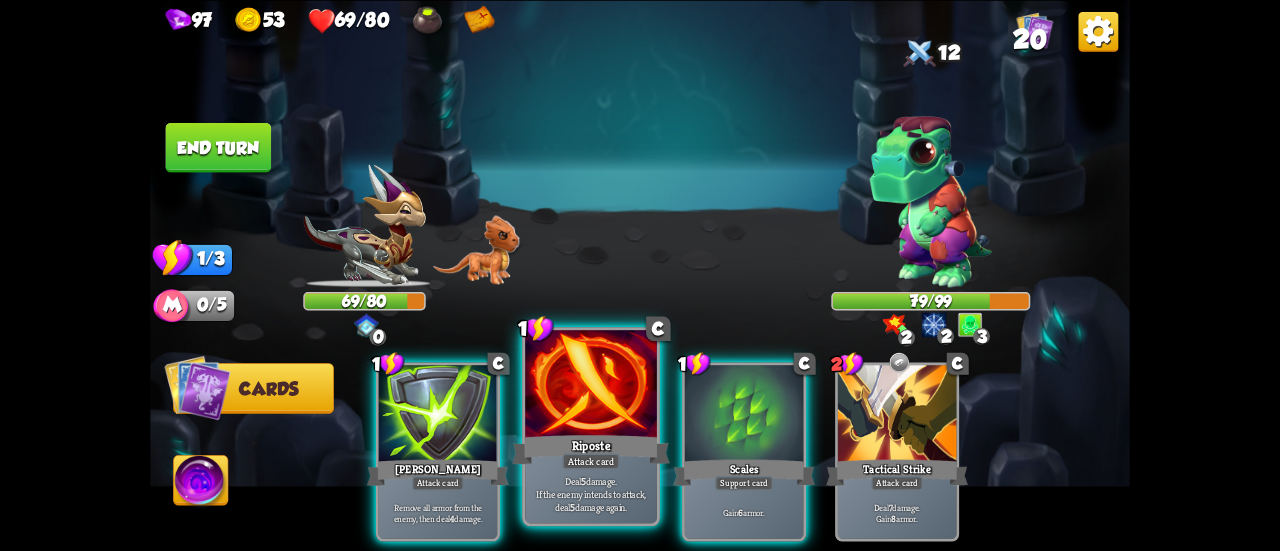 click on "1
C   Riposte     Attack card   Deal  5  damage. If the enemy intends to attack, deal  5  damage again." at bounding box center [591, 426] 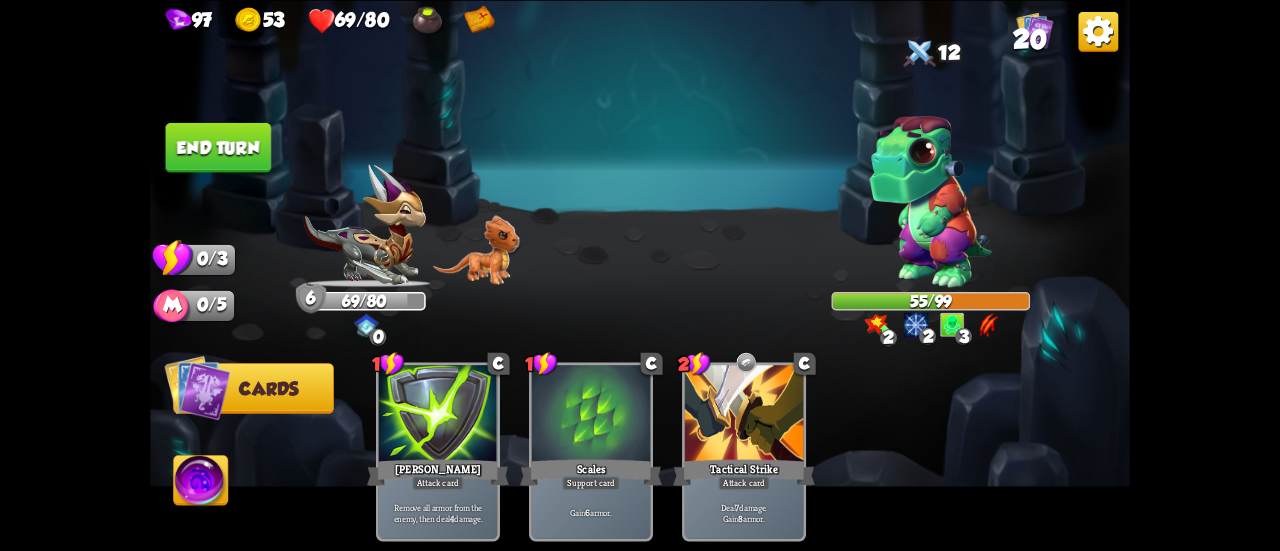 click on "End turn" at bounding box center [219, 147] 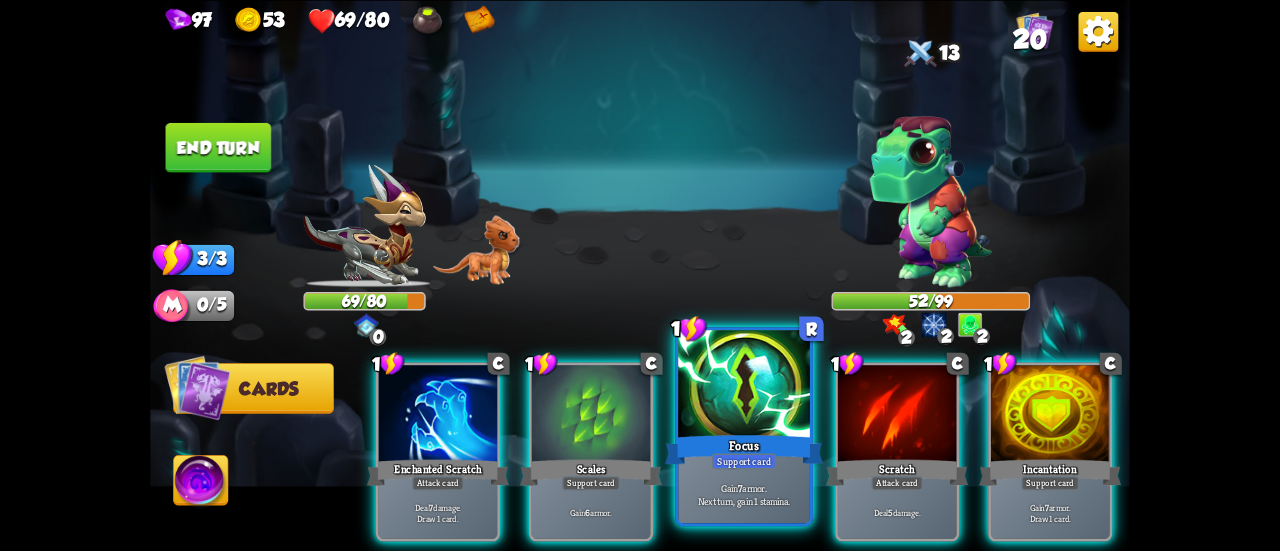 click on "Focus" at bounding box center [744, 449] 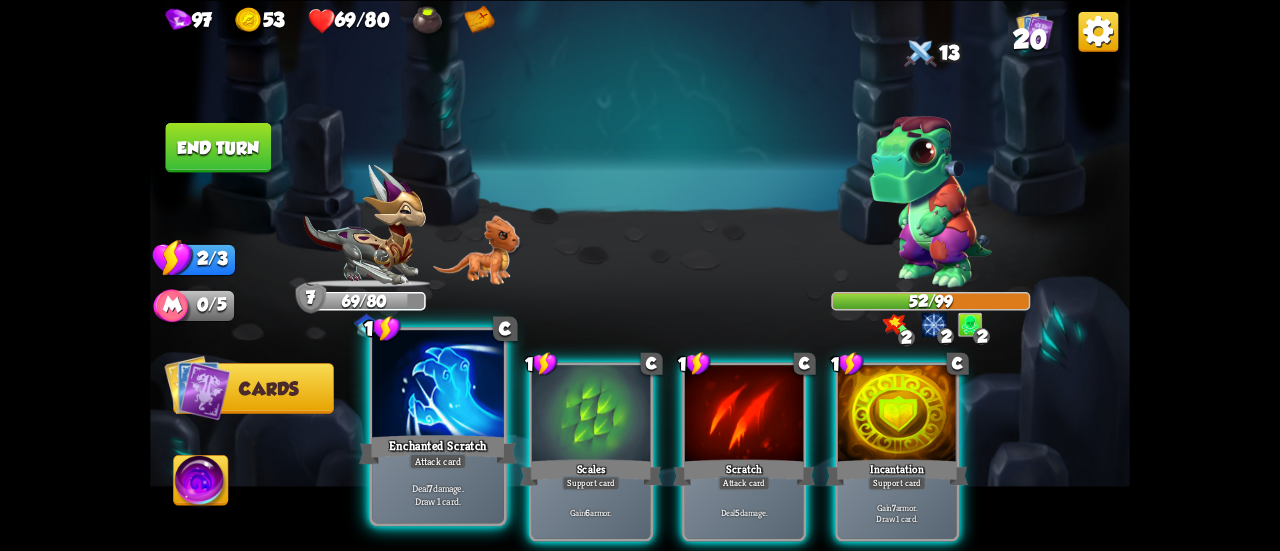 click on "Enchanted Scratch" at bounding box center (438, 449) 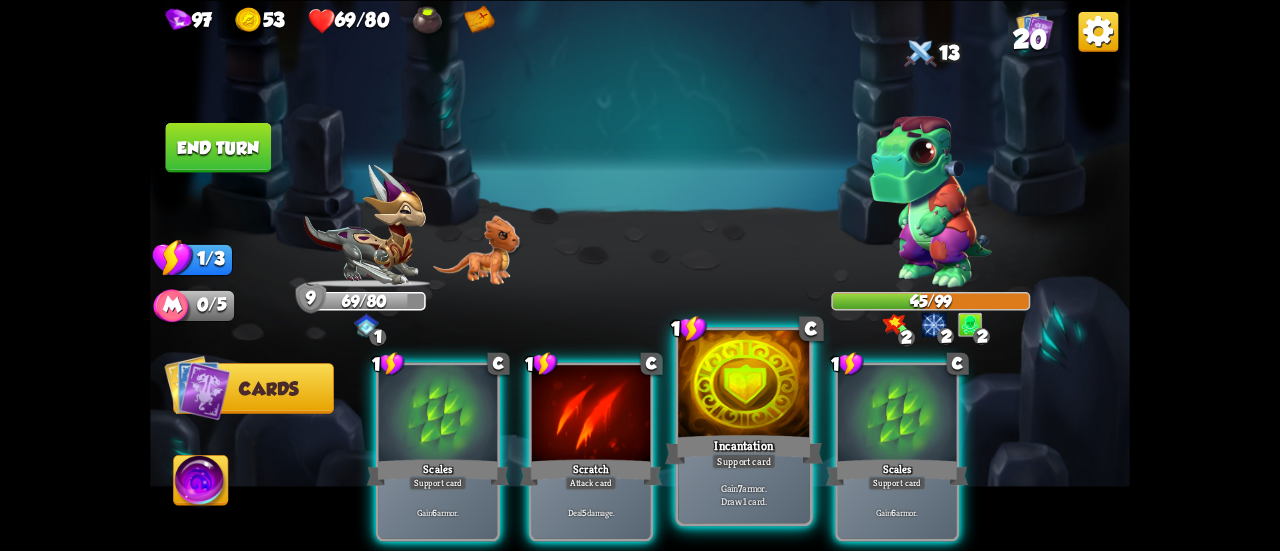 click at bounding box center (744, 385) 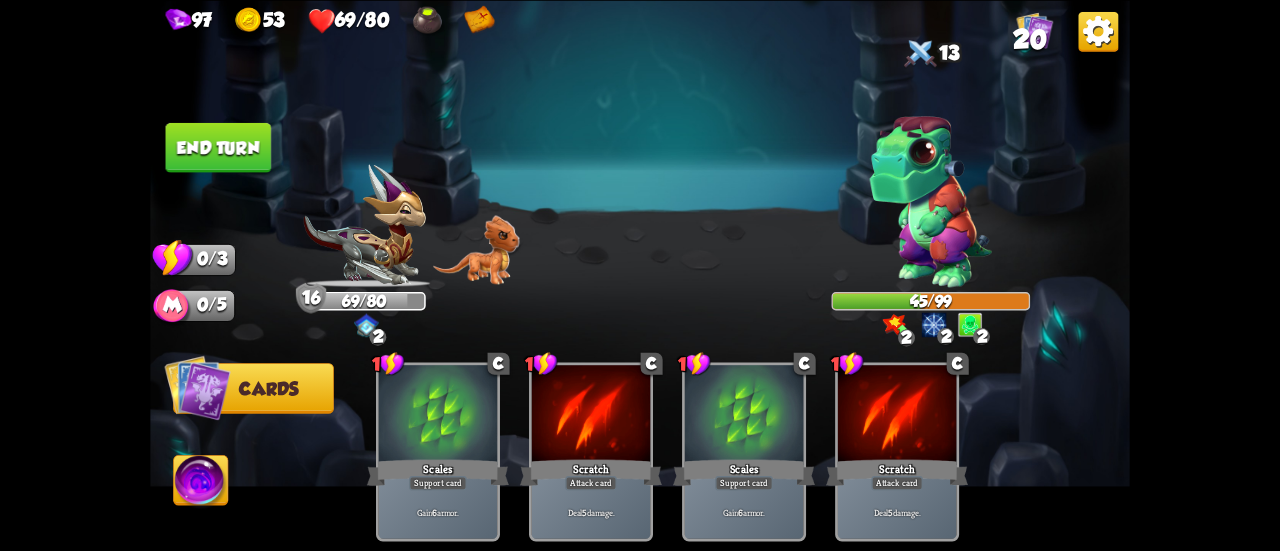 click at bounding box center [640, 275] 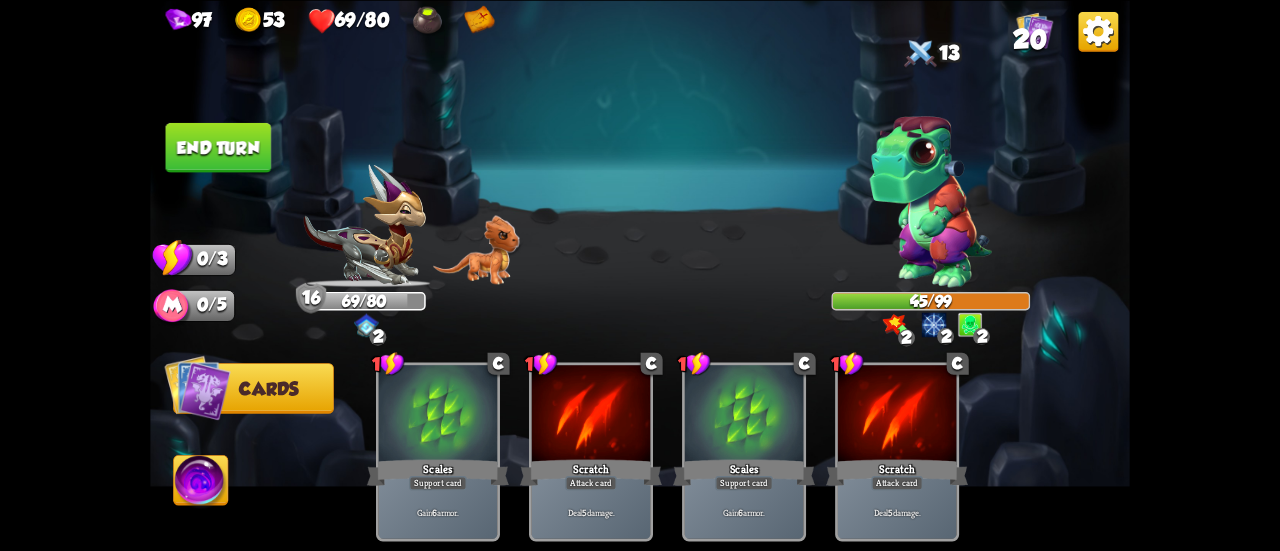 click on "End turn" at bounding box center (219, 147) 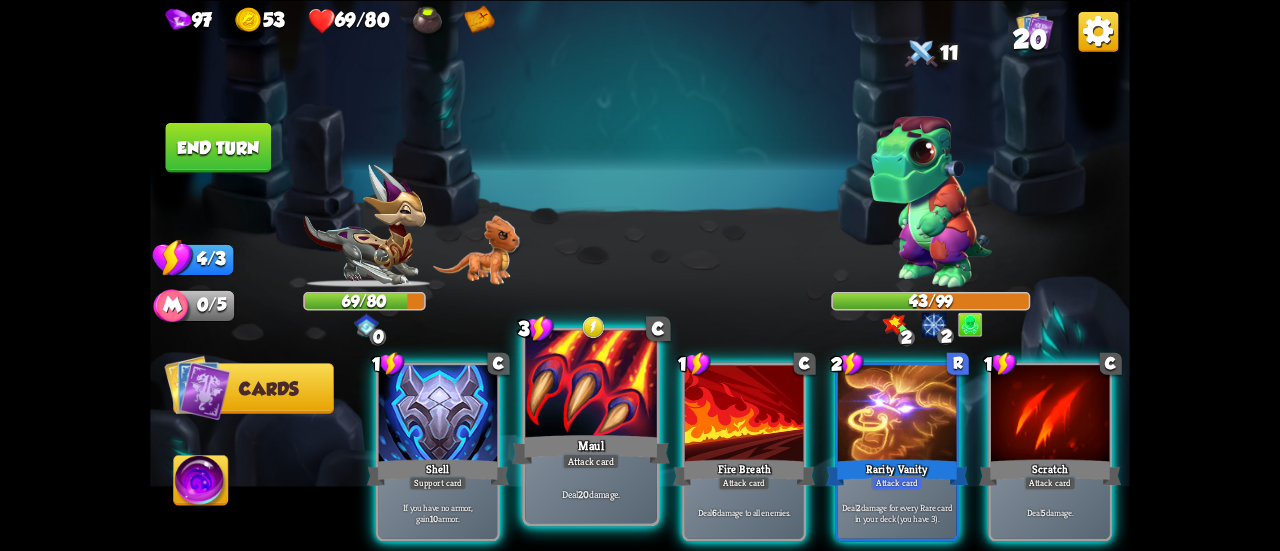 click on "Maul" at bounding box center (591, 449) 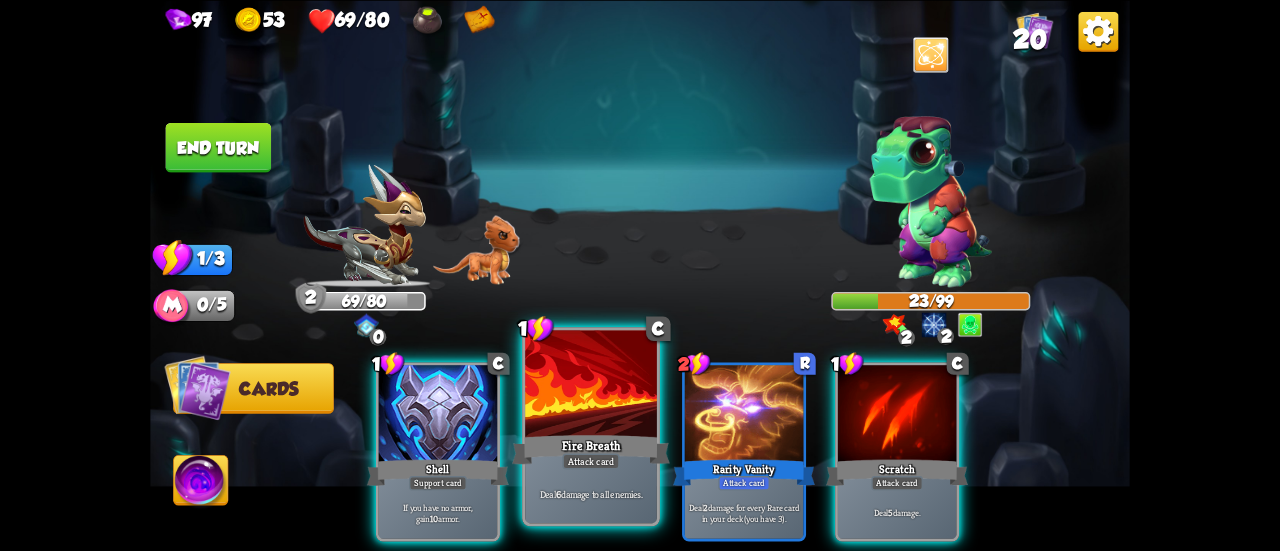 click on "Attack card" at bounding box center (590, 461) 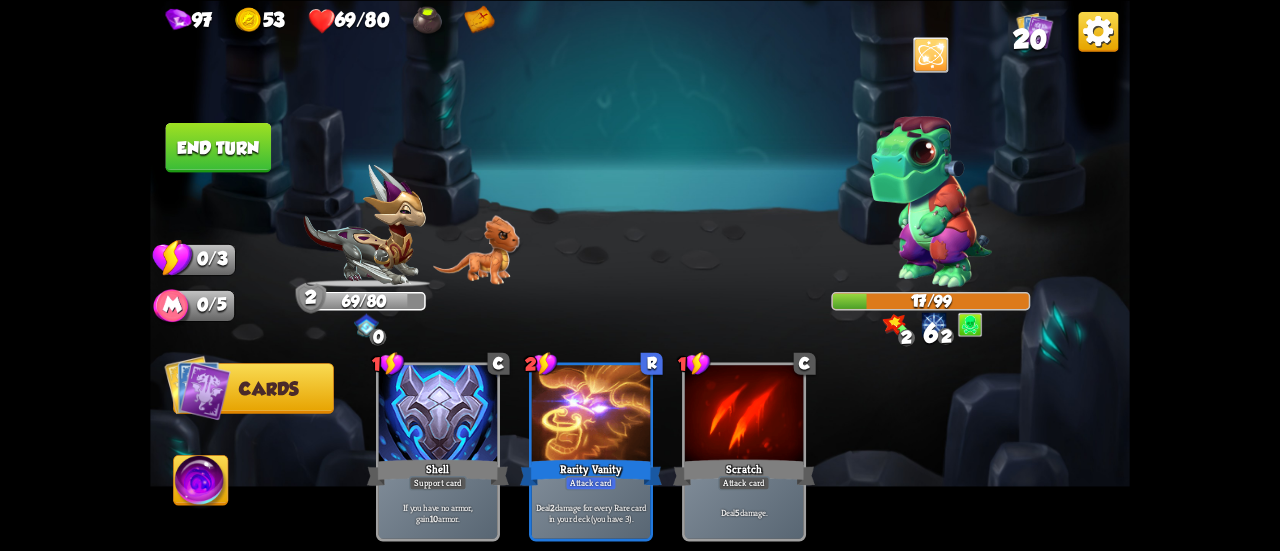 click on "End turn" at bounding box center [219, 147] 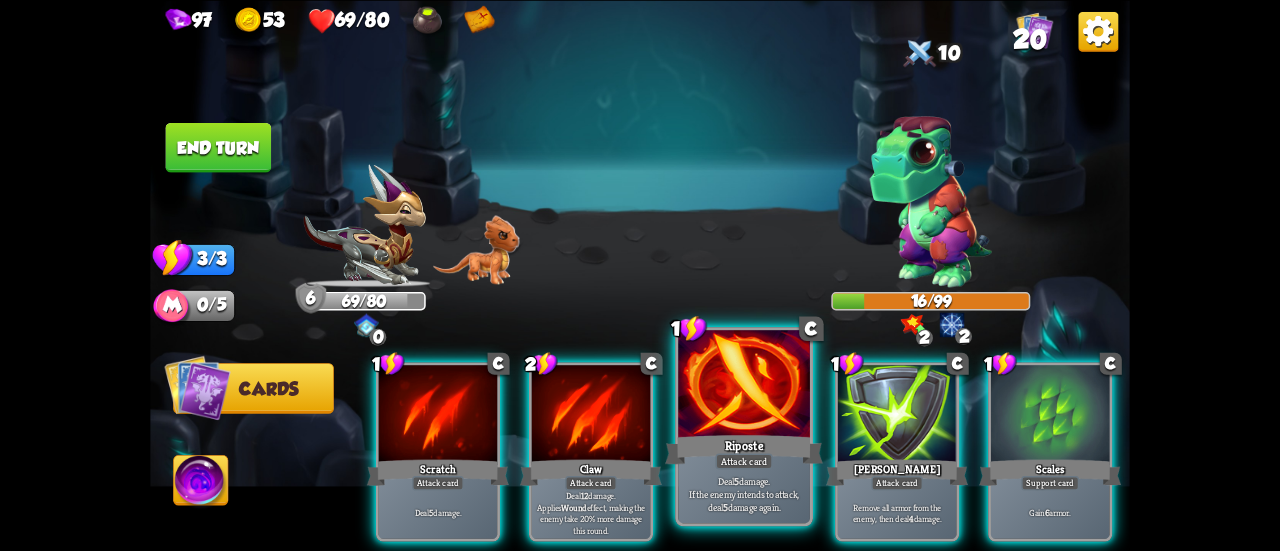 click on "Riposte" at bounding box center [744, 449] 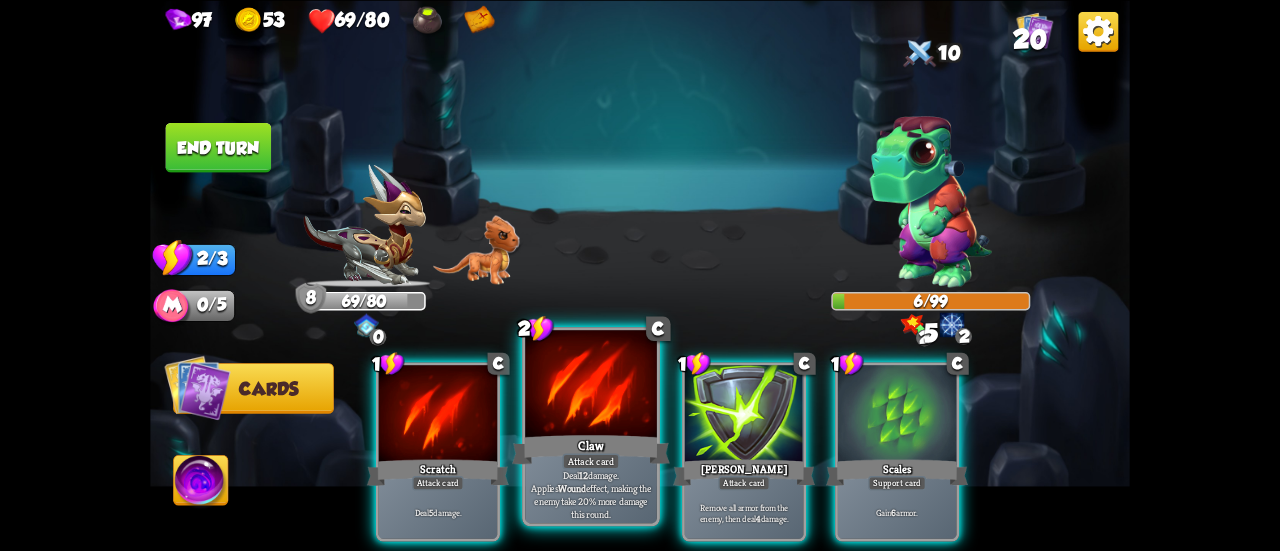 click at bounding box center [591, 385] 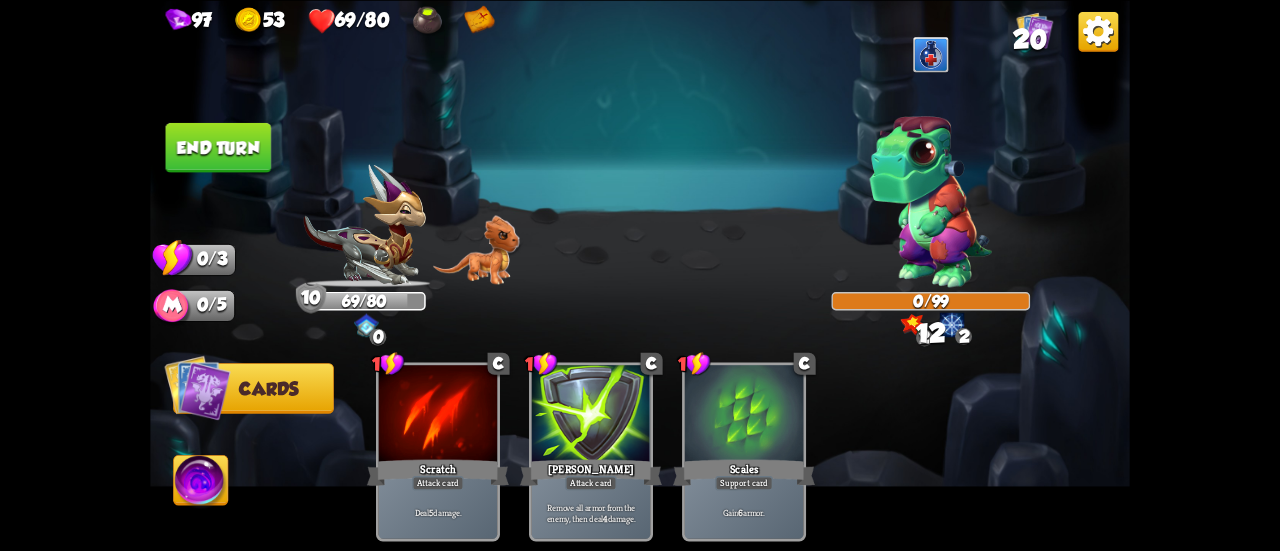 click on "End turn" at bounding box center (219, 147) 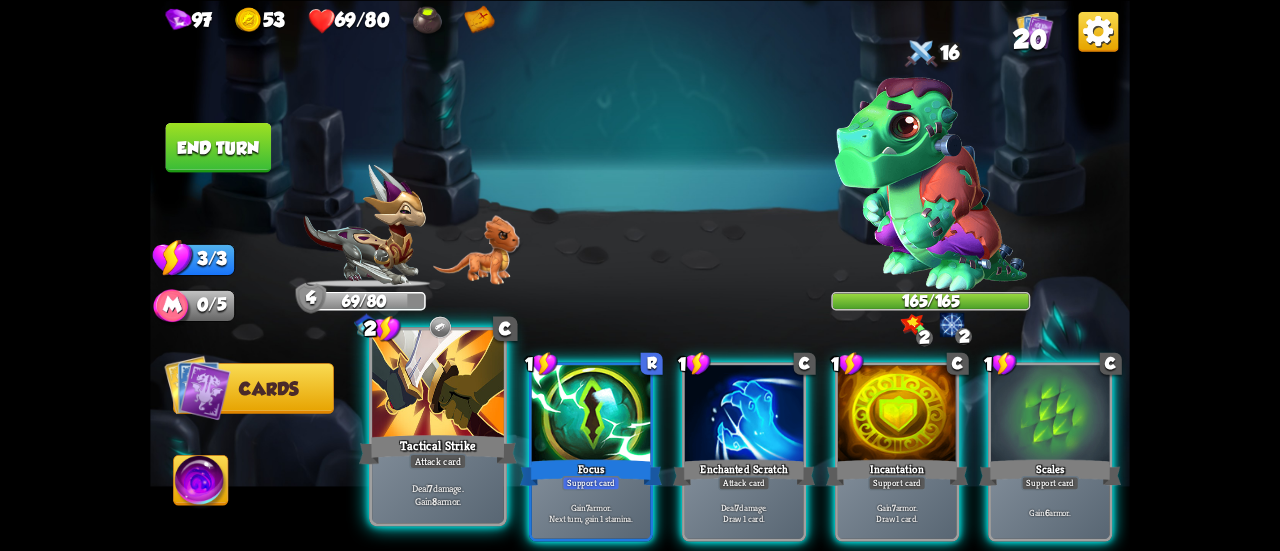 click on "Tactical Strike" at bounding box center (438, 449) 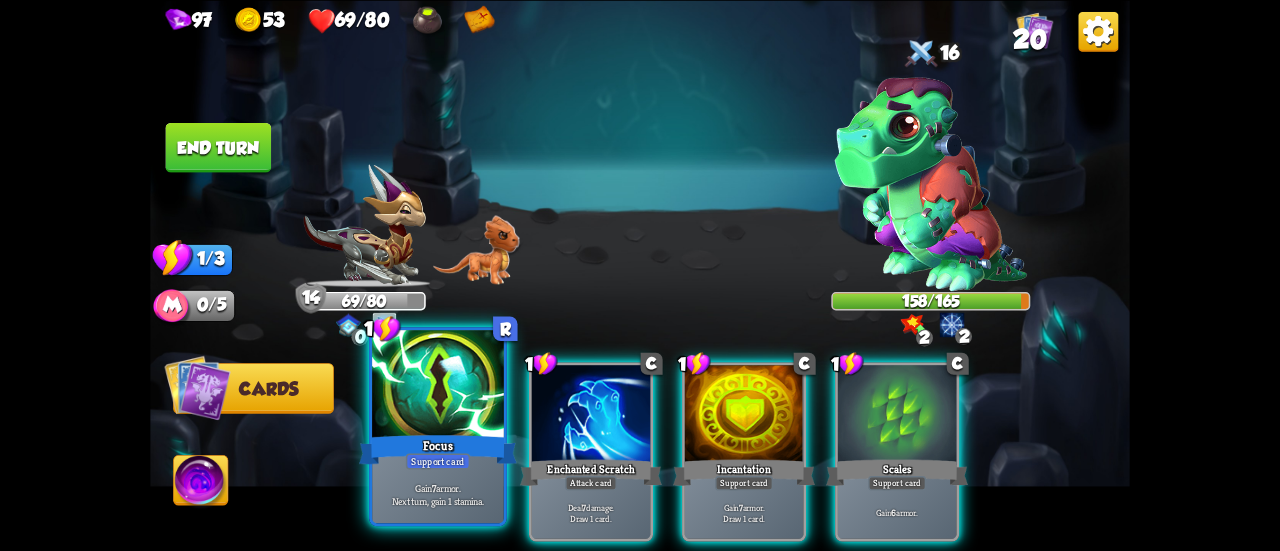 click on "Support card" at bounding box center (438, 461) 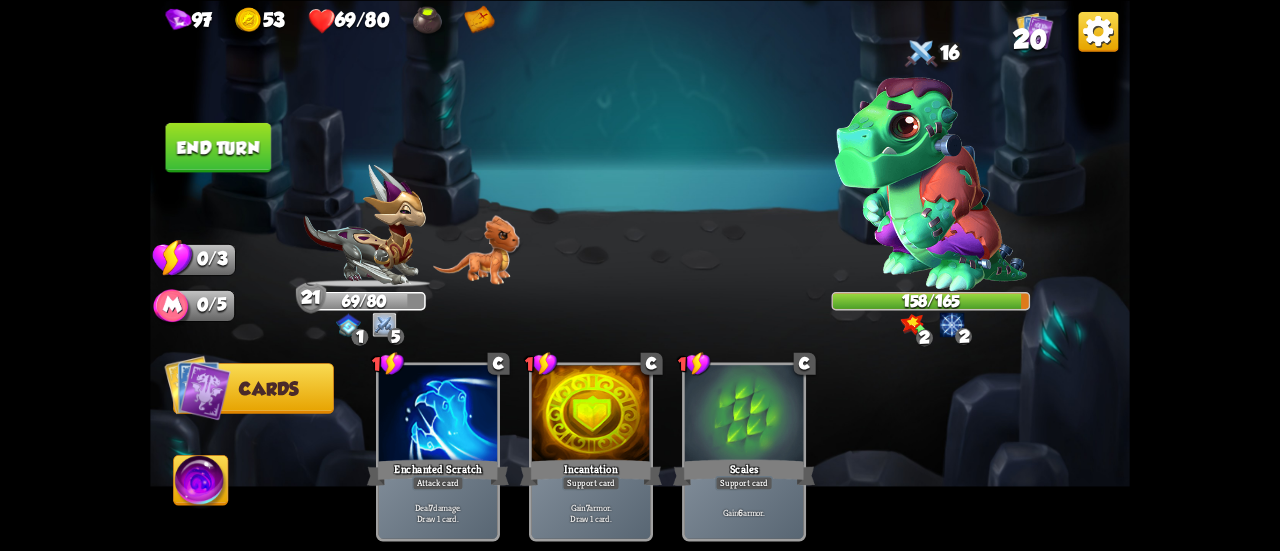 click on "End turn" at bounding box center [219, 147] 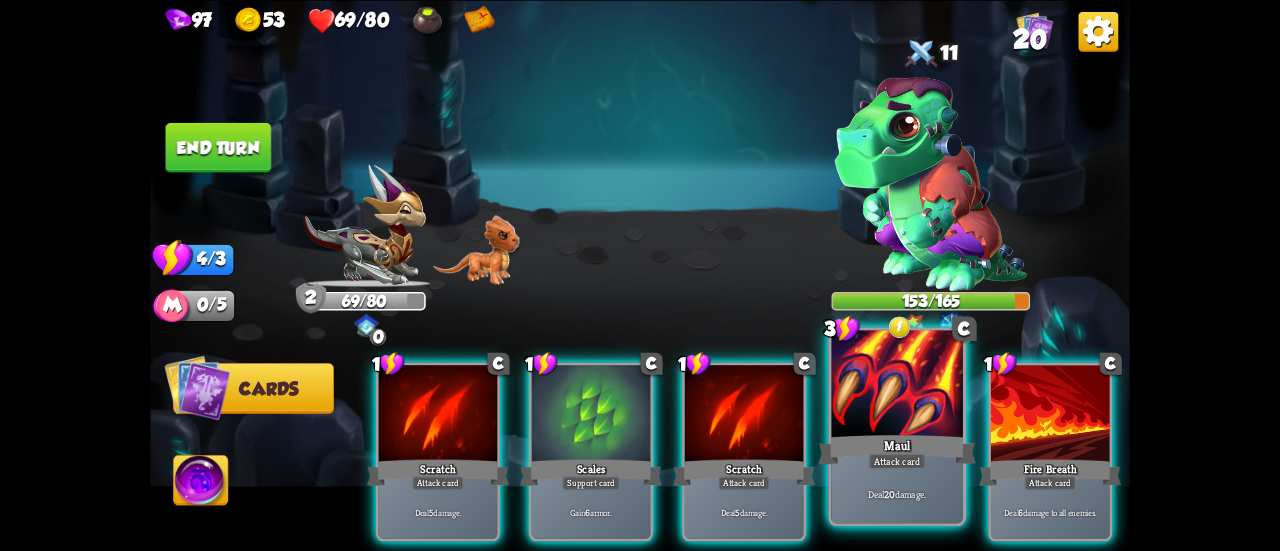 click on "Attack card" at bounding box center (896, 461) 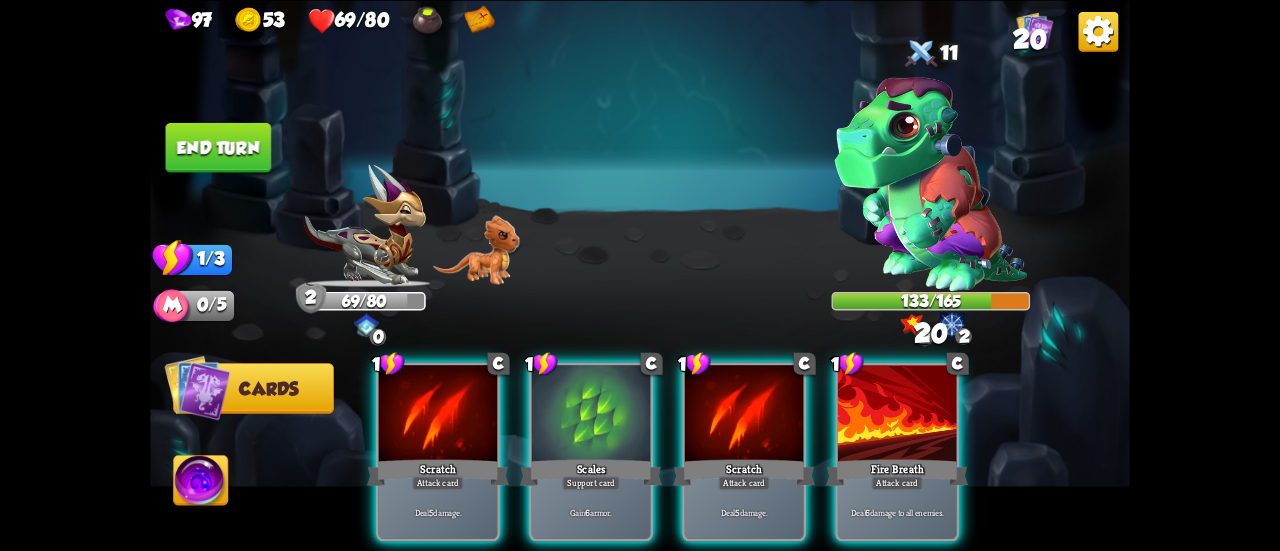 click on "End turn" at bounding box center (219, 147) 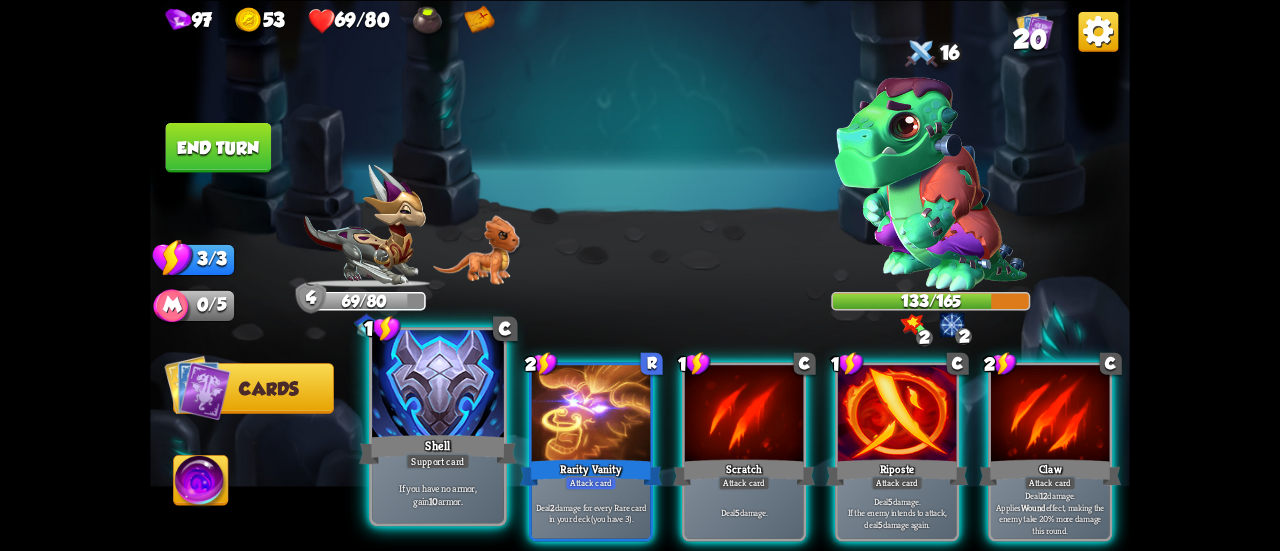 click on "Support card" at bounding box center [438, 461] 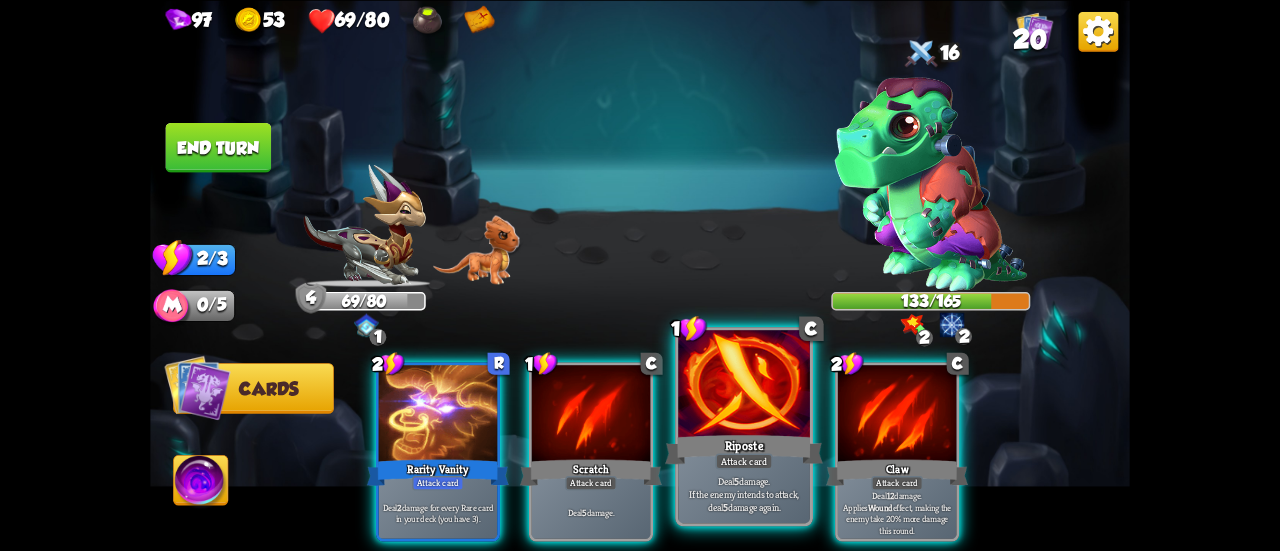 click on "Riposte" at bounding box center (744, 449) 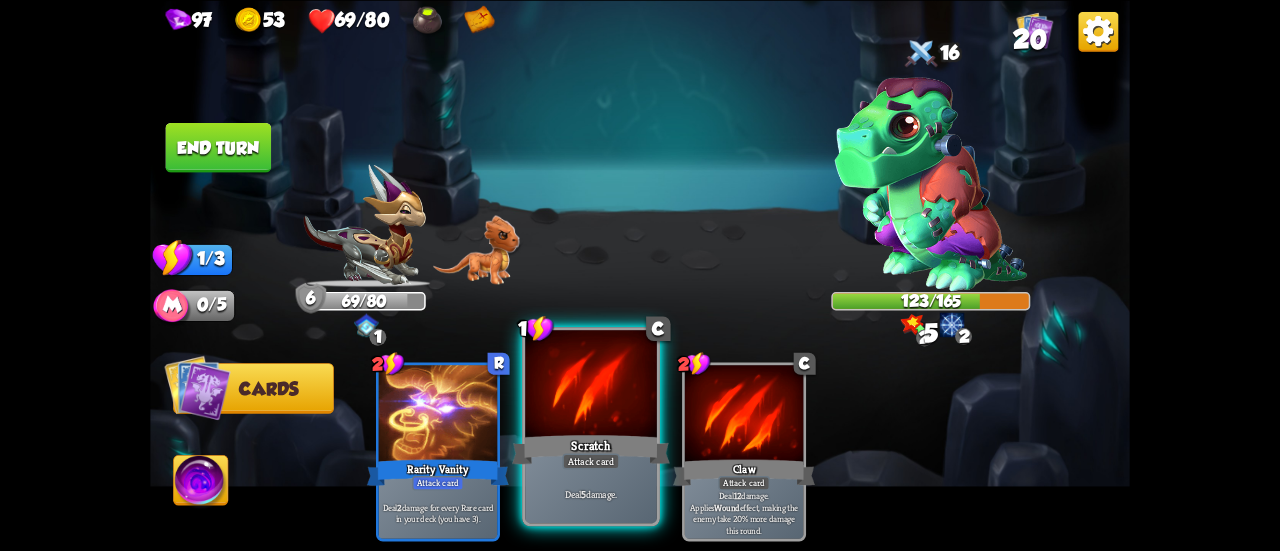 click on "Scratch" at bounding box center [591, 449] 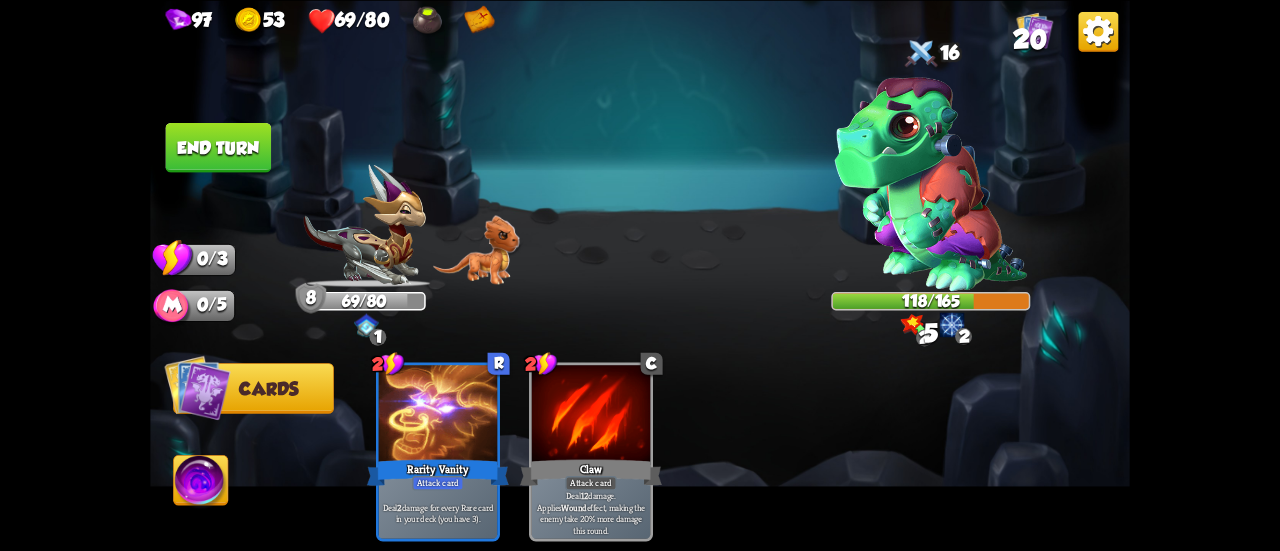 click on "End turn" at bounding box center (219, 147) 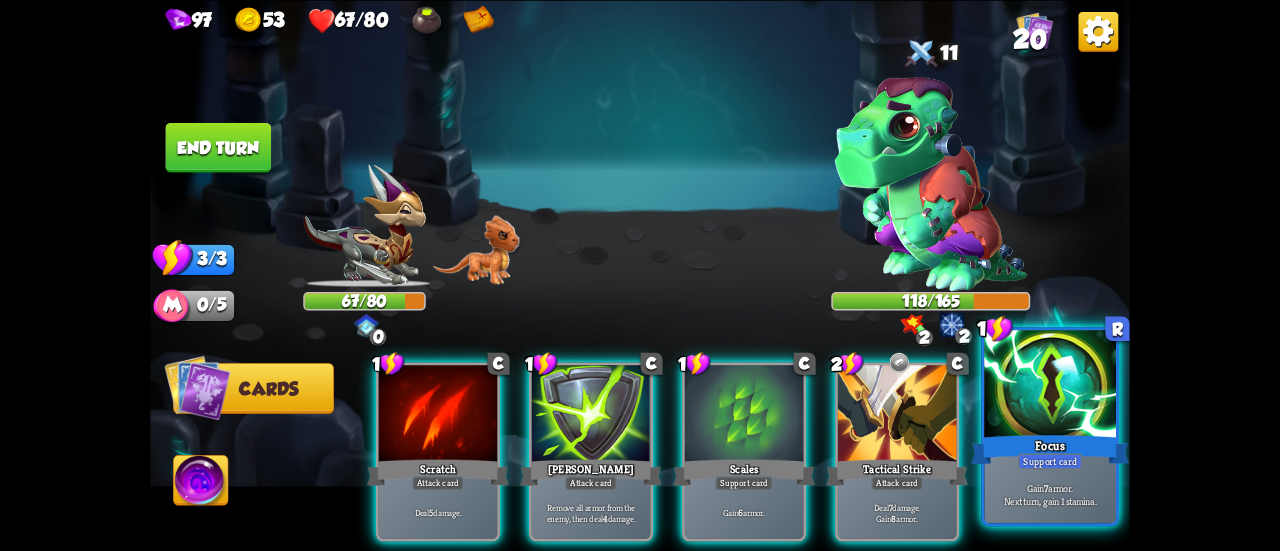 click on "Focus" at bounding box center [1050, 449] 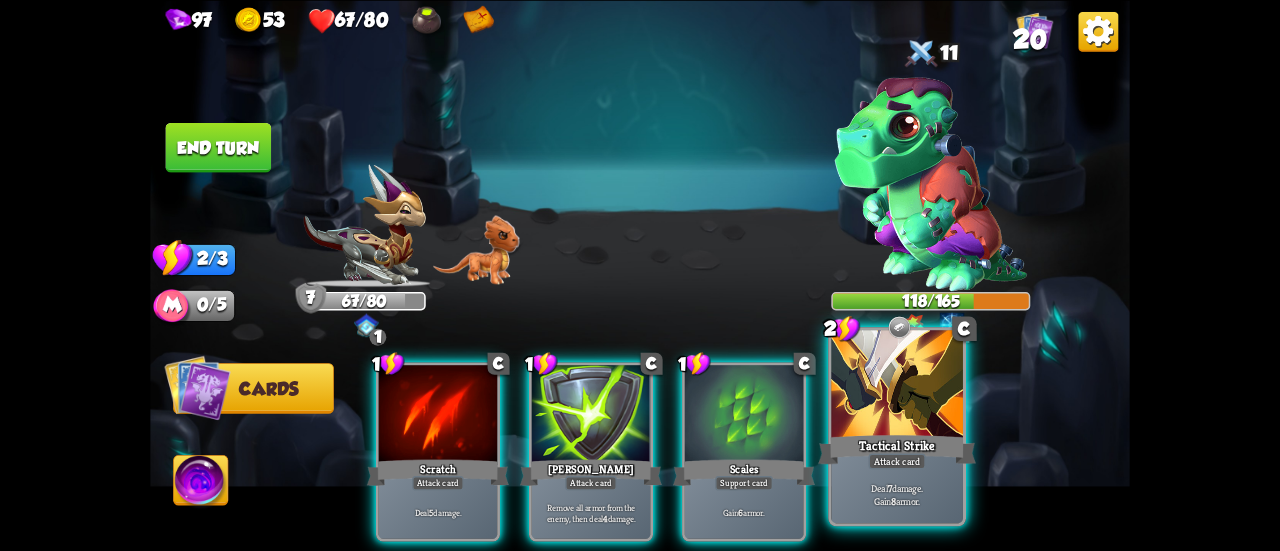 click on "Tactical Strike" at bounding box center [897, 449] 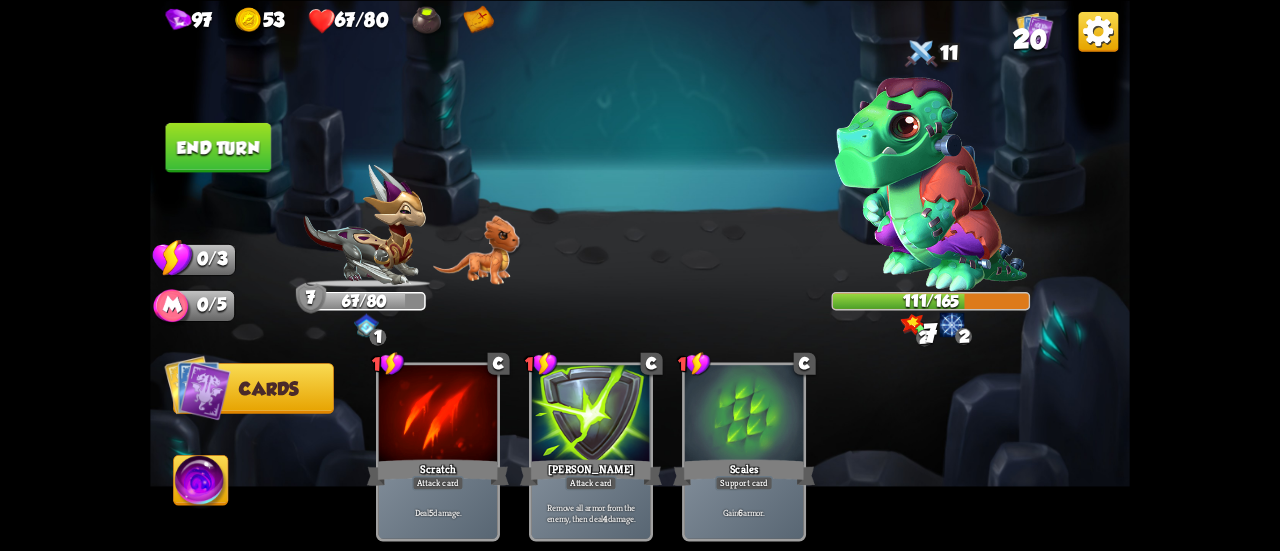 click on "End turn" at bounding box center [219, 147] 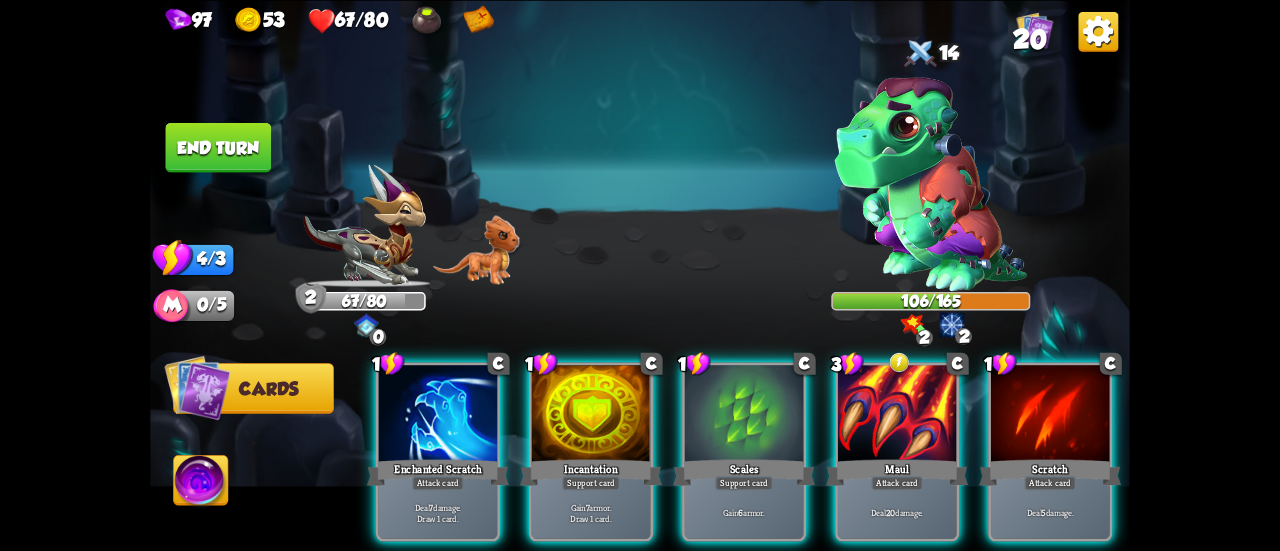 click at bounding box center [366, 325] 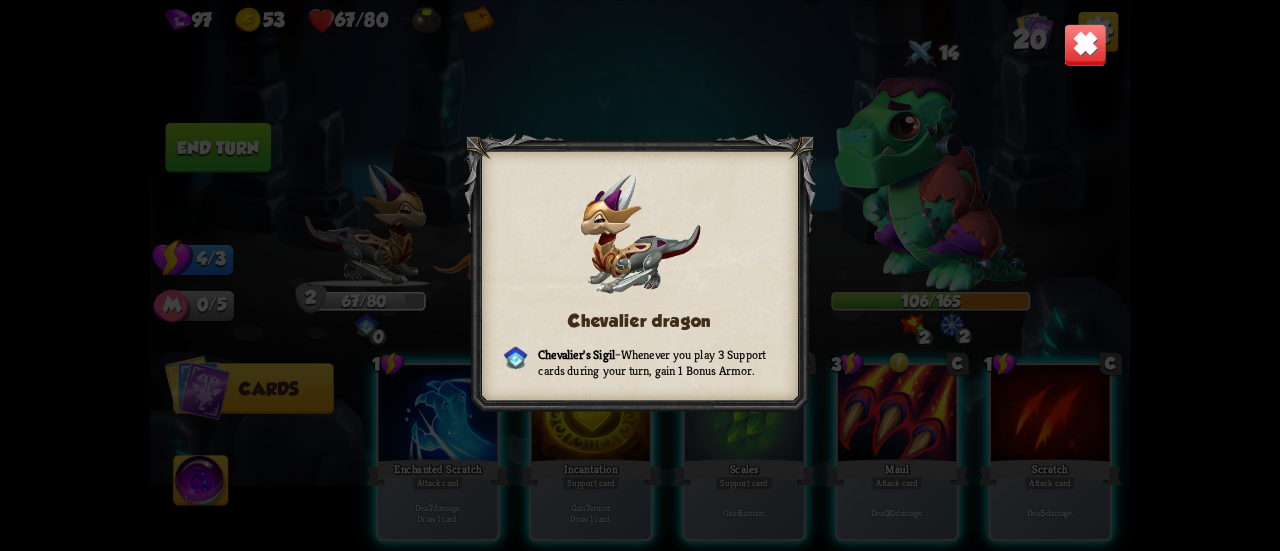 click at bounding box center (1085, 44) 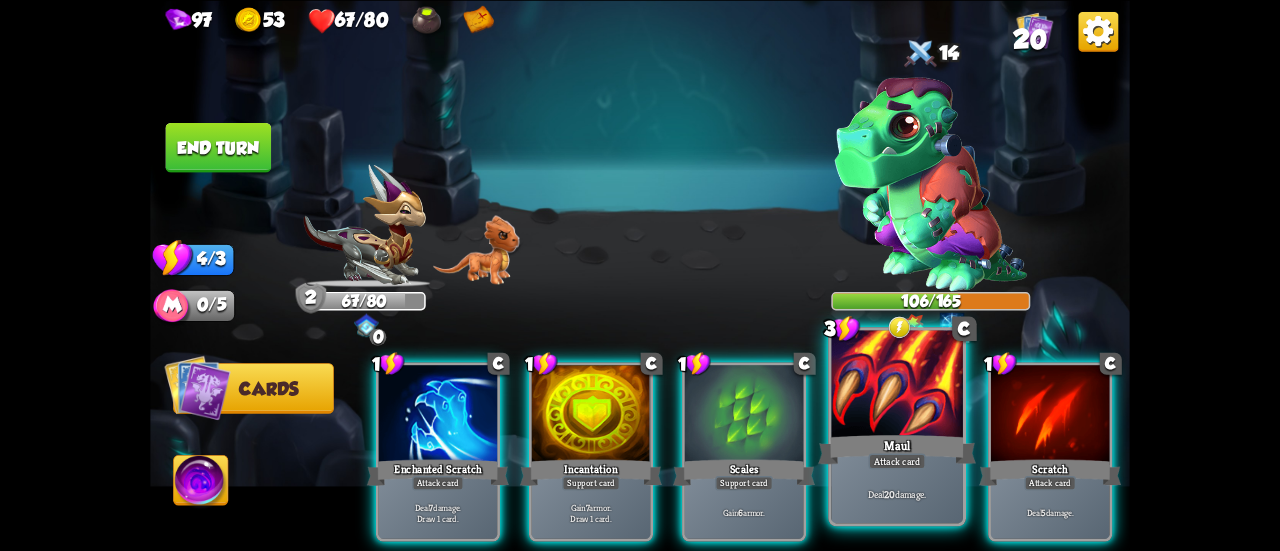 click at bounding box center (897, 385) 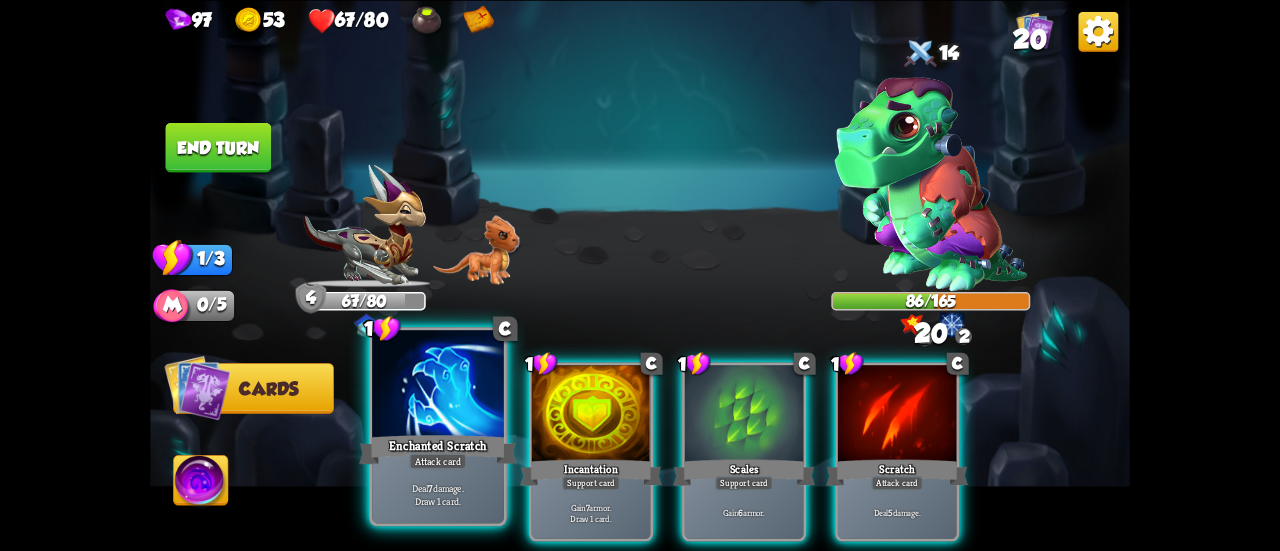 click on "Attack card" at bounding box center (437, 461) 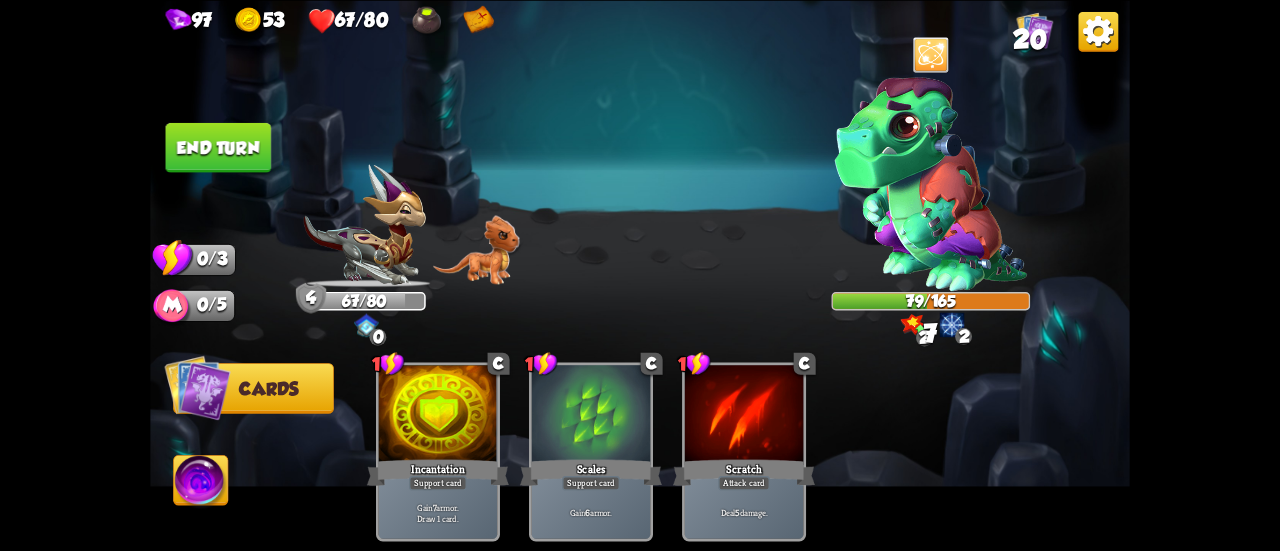 click on "End turn" at bounding box center [219, 147] 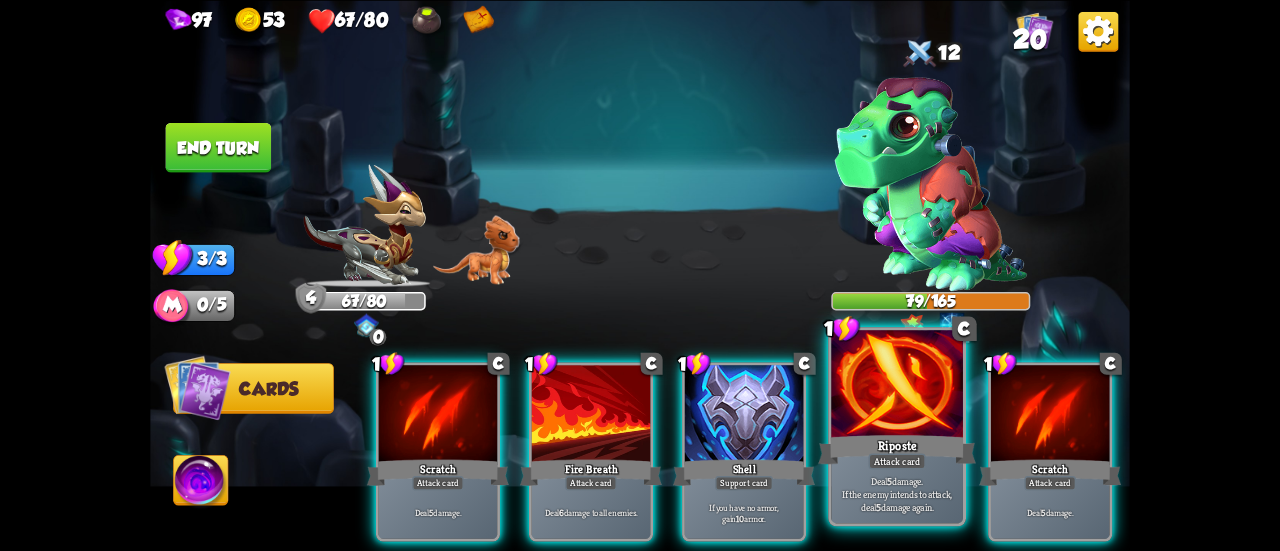 click on "Riposte" at bounding box center [897, 449] 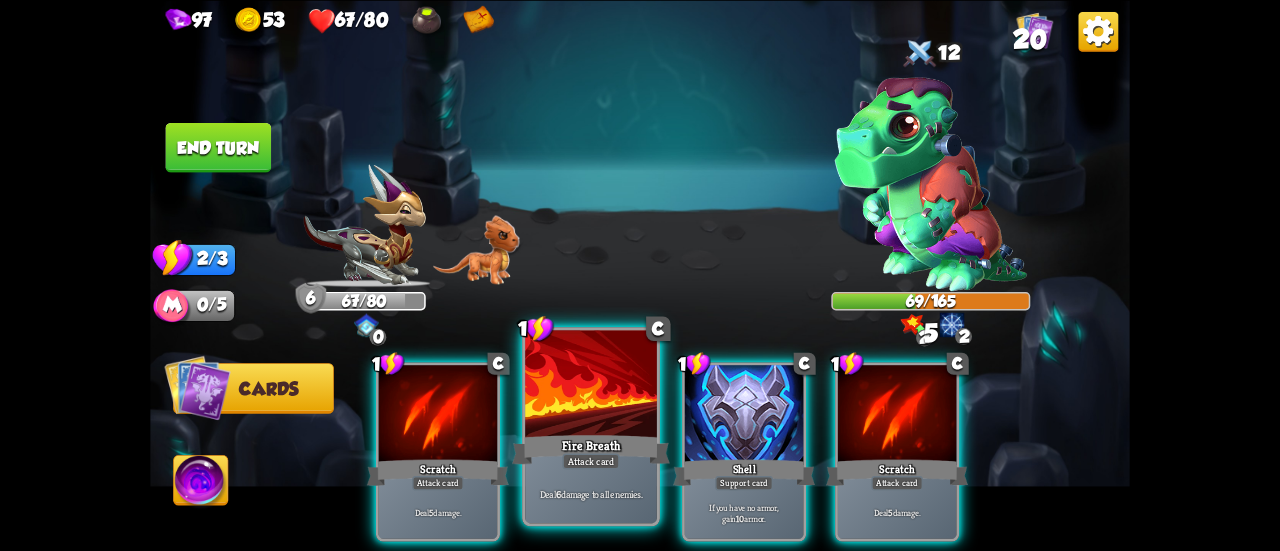 click on "Deal  6  damage to all enemies." at bounding box center (591, 493) 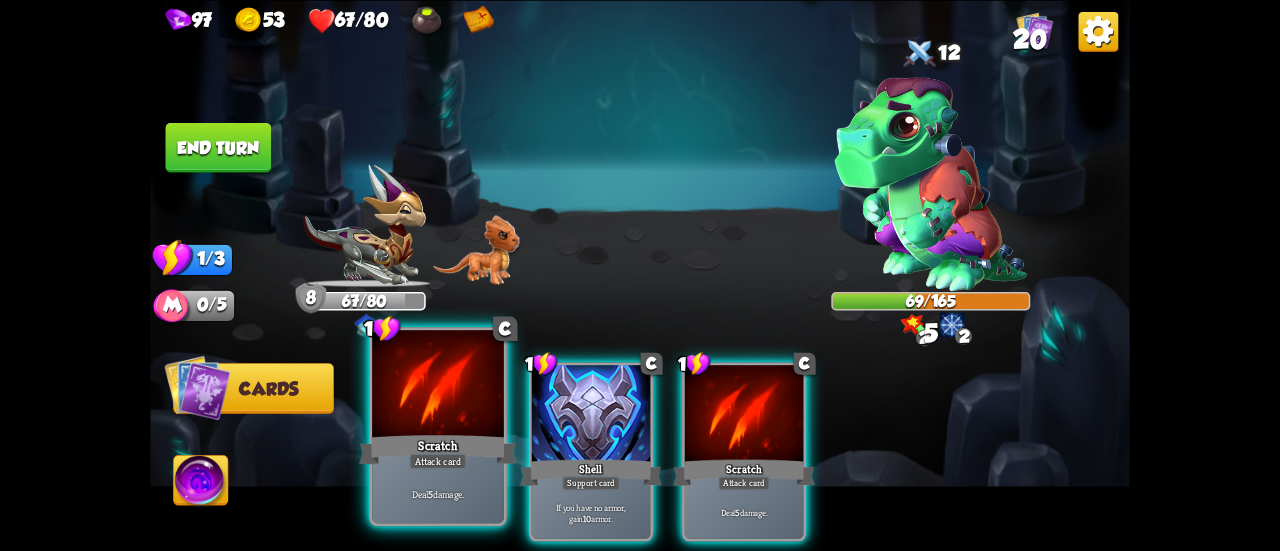 click on "Attack card" at bounding box center [437, 461] 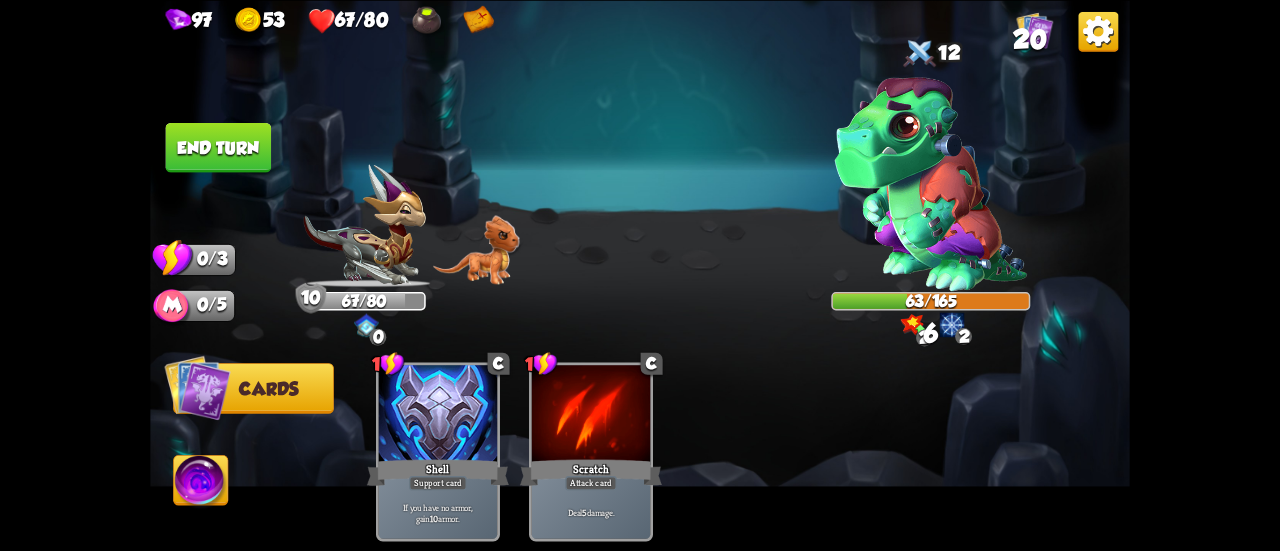 click on "End turn" at bounding box center (219, 147) 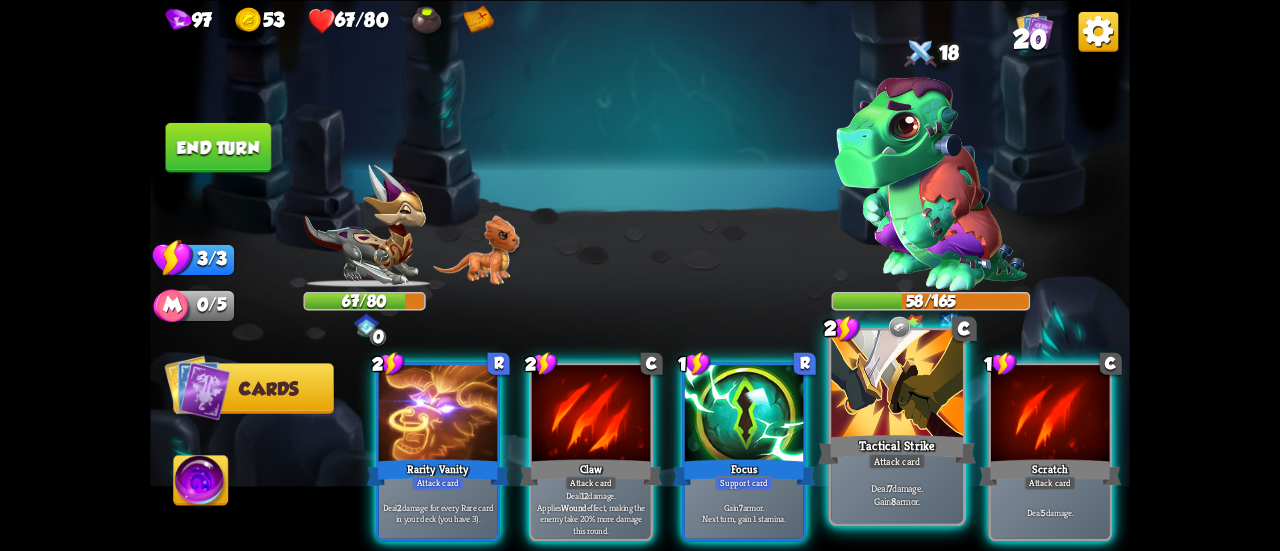 click at bounding box center (897, 385) 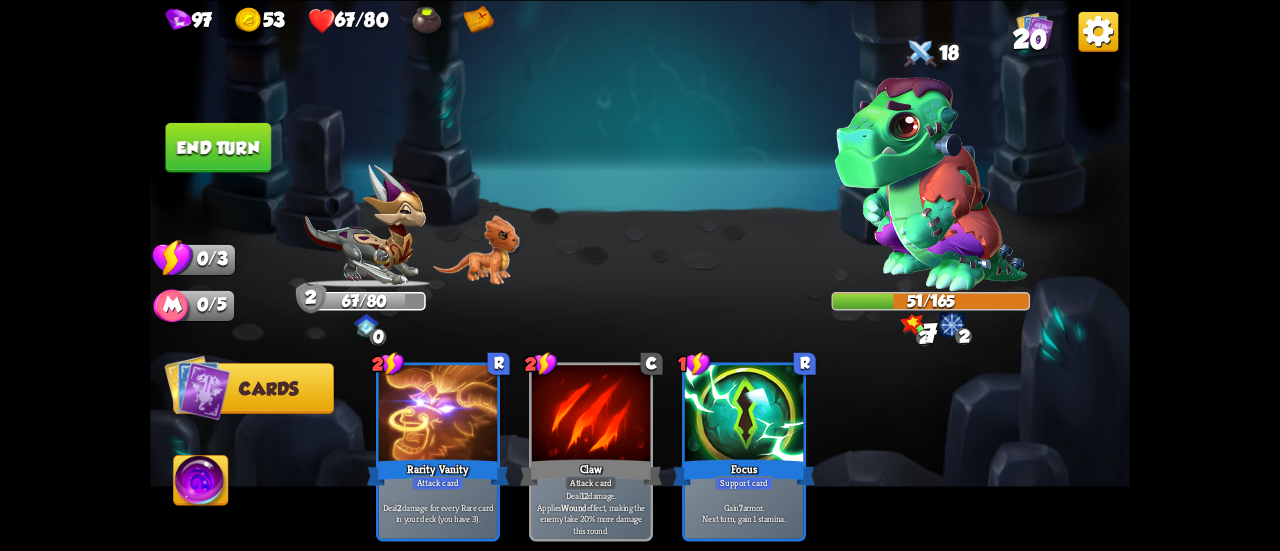 click on "End turn" at bounding box center [219, 147] 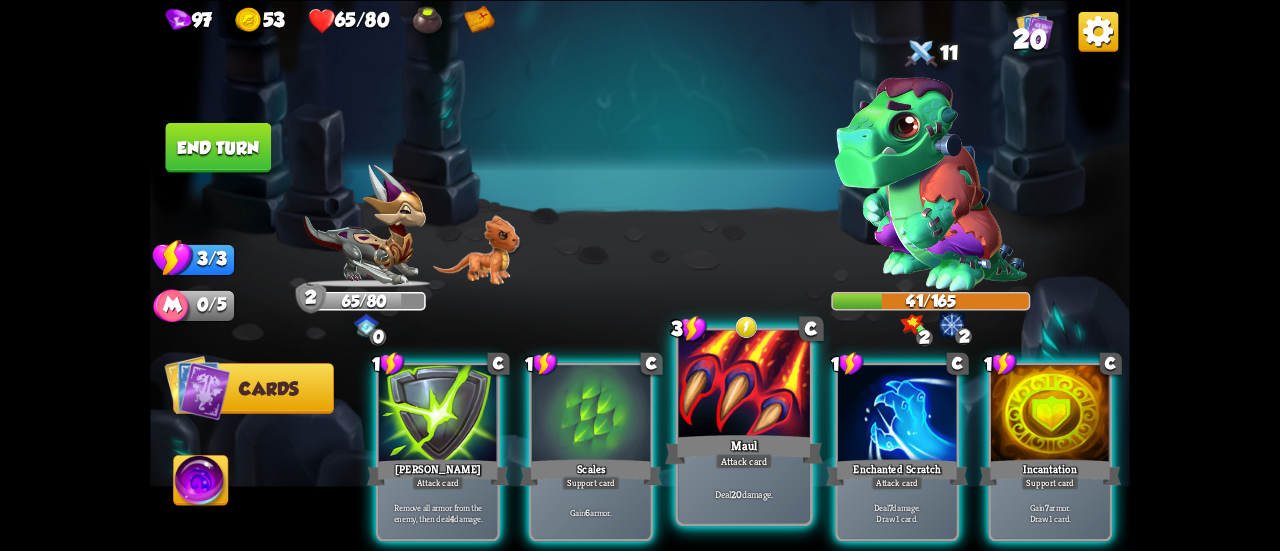 click at bounding box center (744, 385) 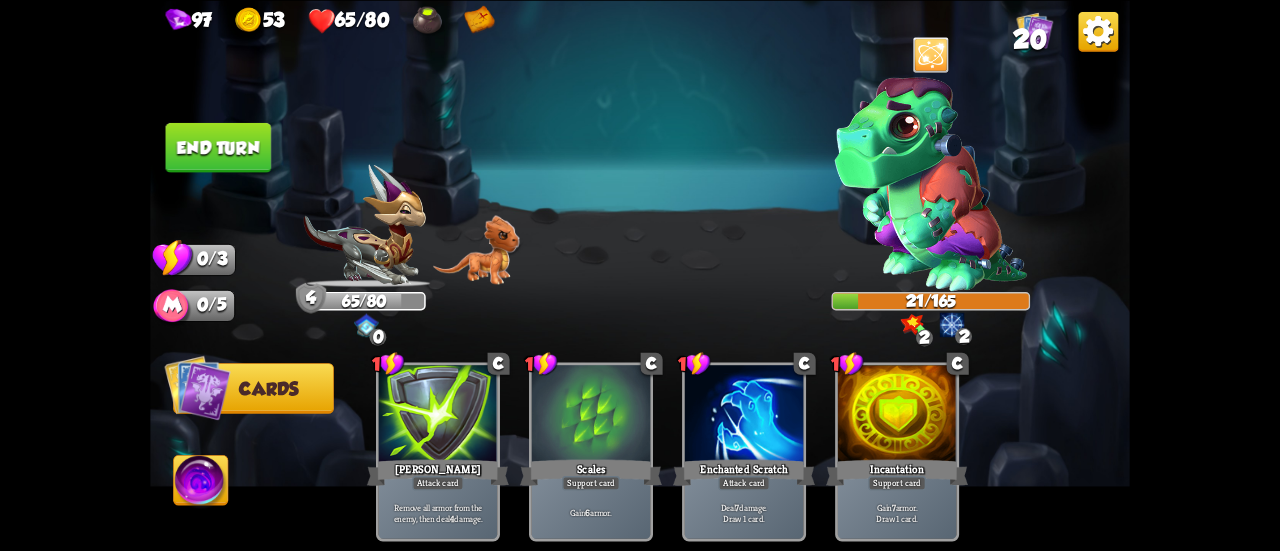 click on "End turn" at bounding box center (219, 147) 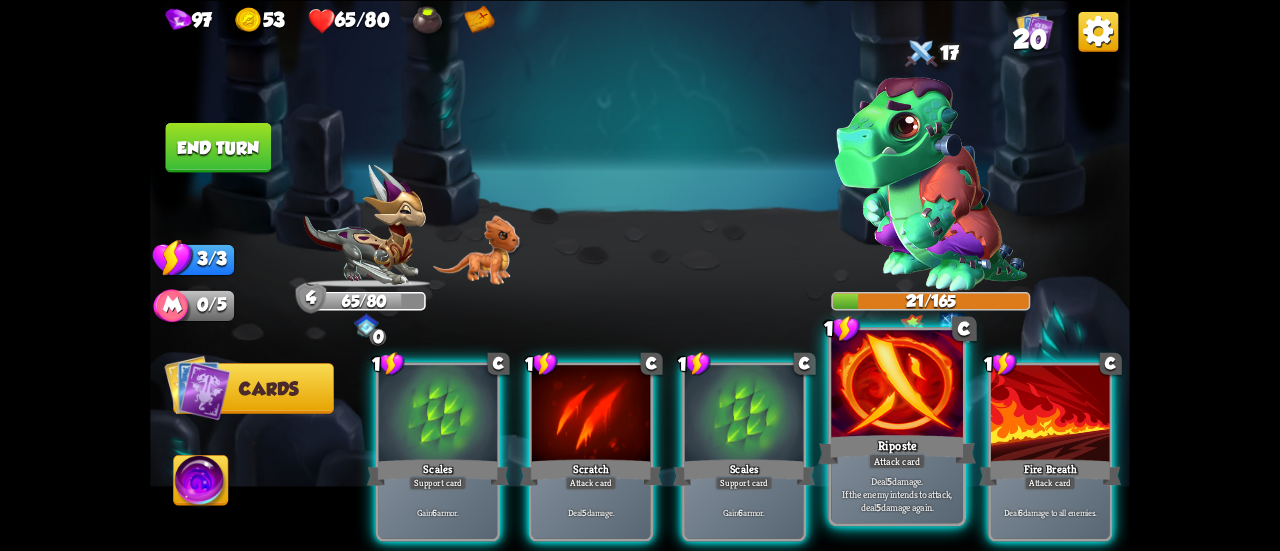 click at bounding box center (897, 385) 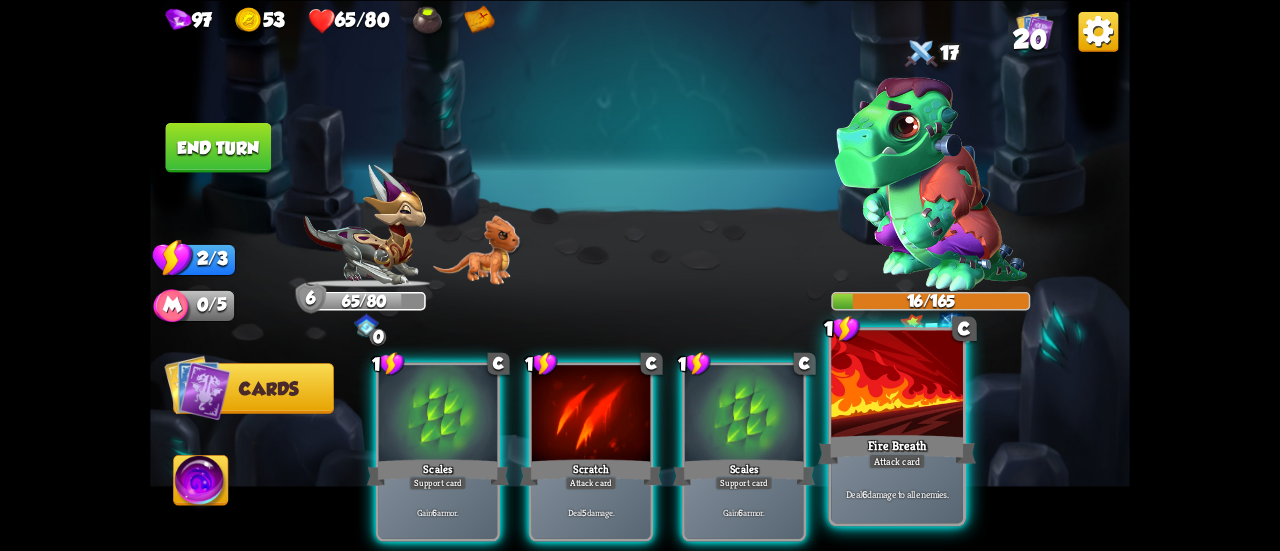 click at bounding box center (897, 385) 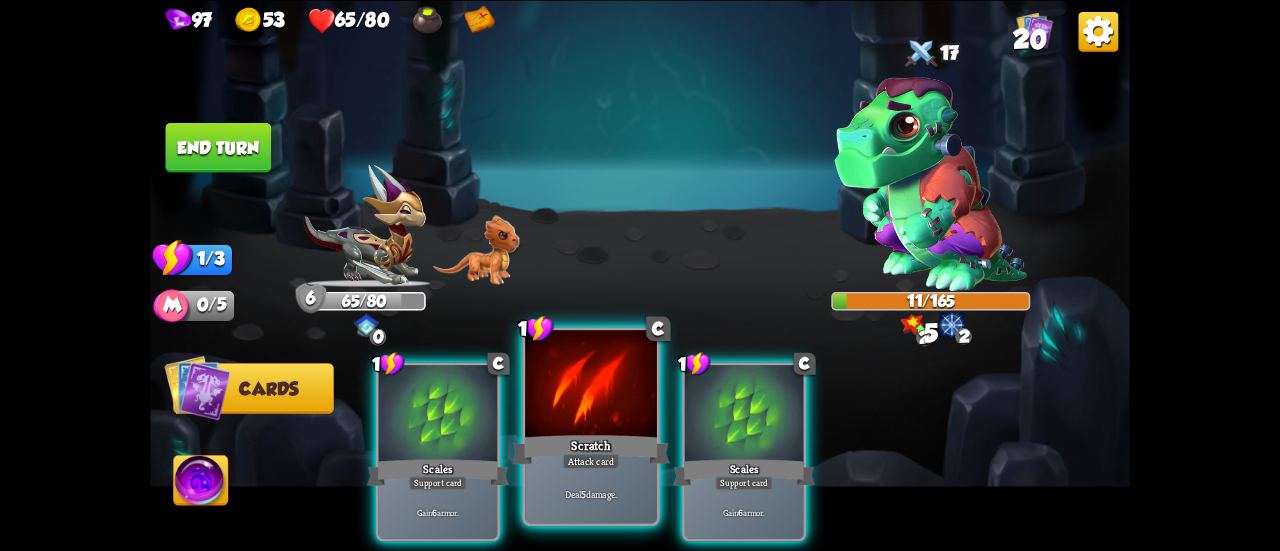 click on "Scratch" at bounding box center (591, 449) 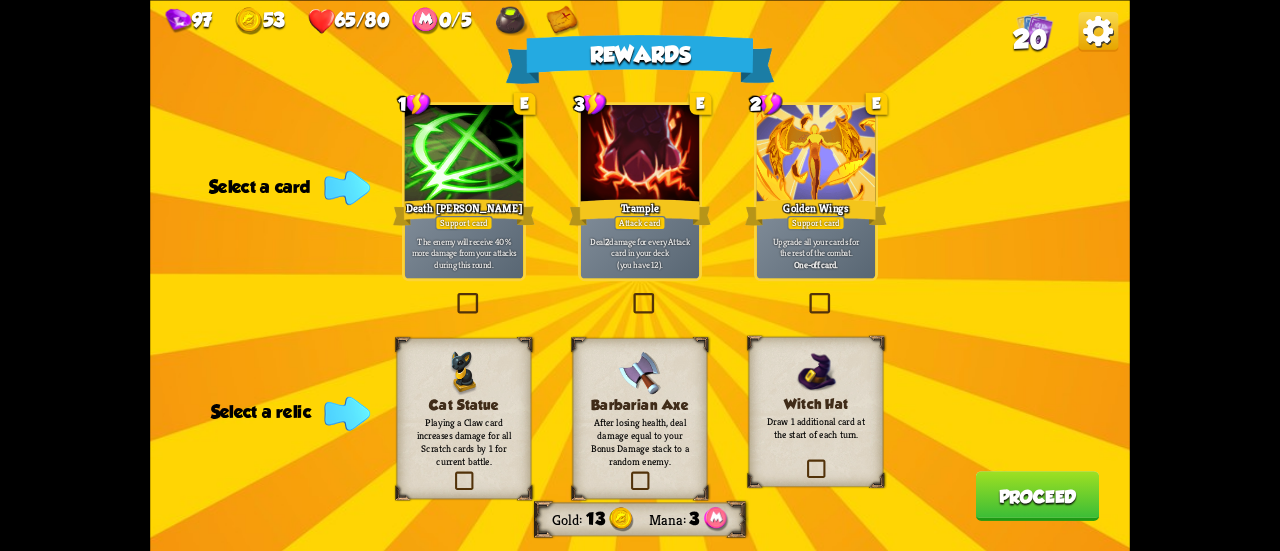 click on "One-off card." at bounding box center (816, 264) 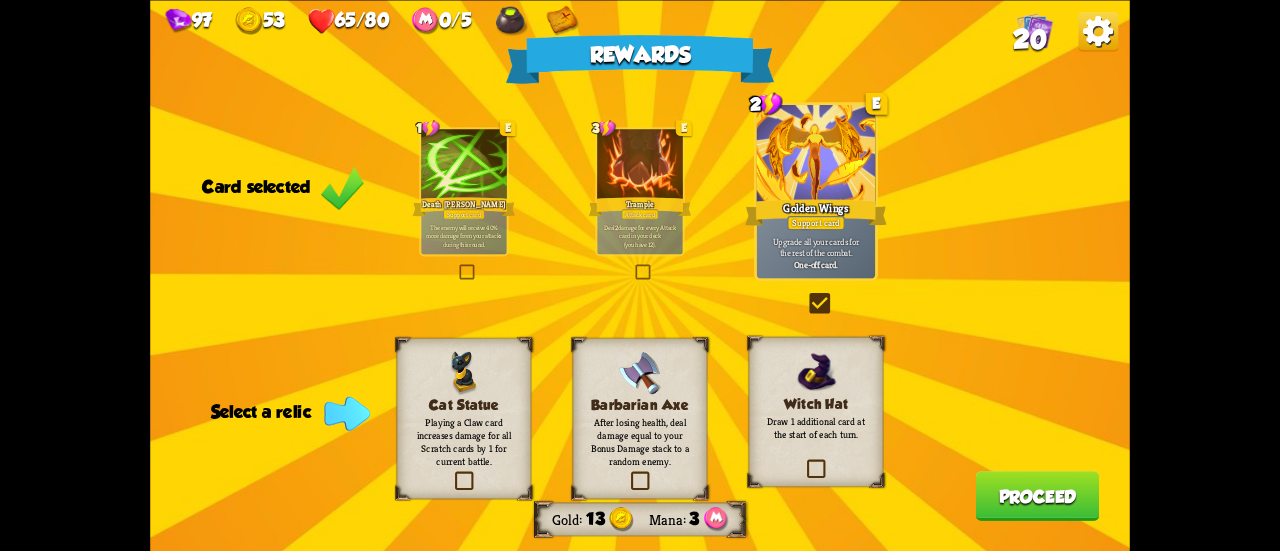 click on "Cat Statue   Playing a Claw card increases damage for all Scratch cards by 1 for current battle." at bounding box center (464, 418) 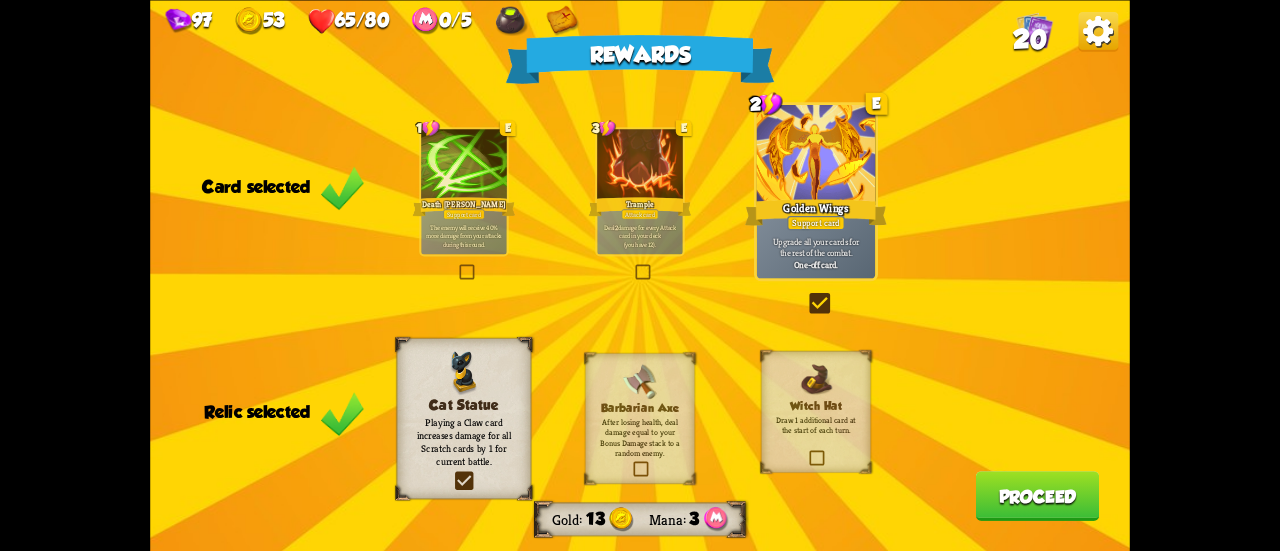 click on "Proceed" at bounding box center [1038, 496] 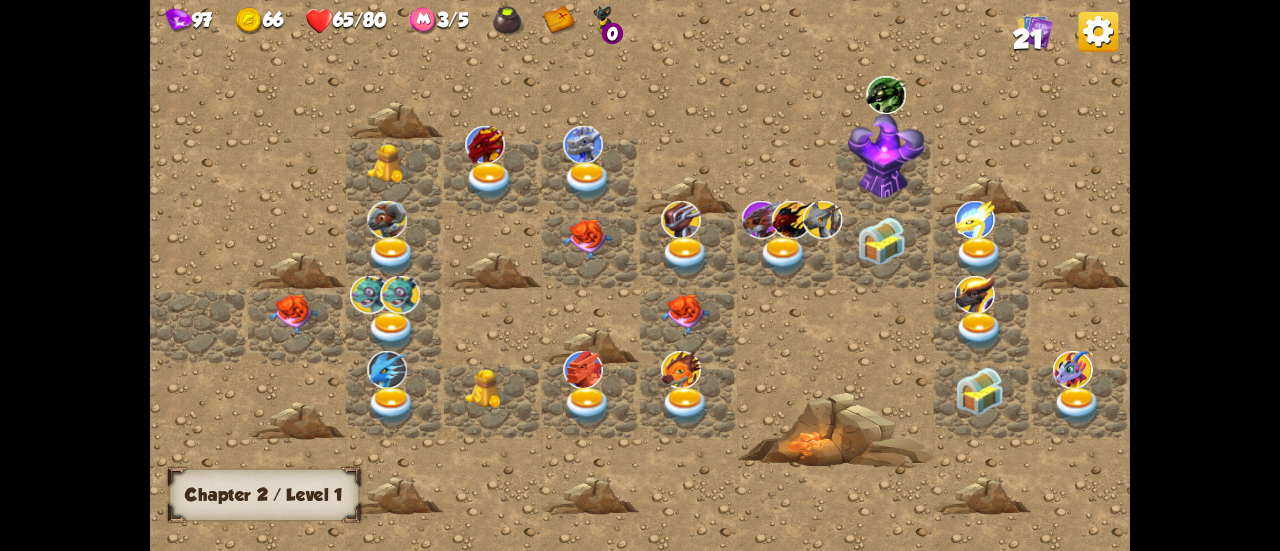 click at bounding box center (294, 314) 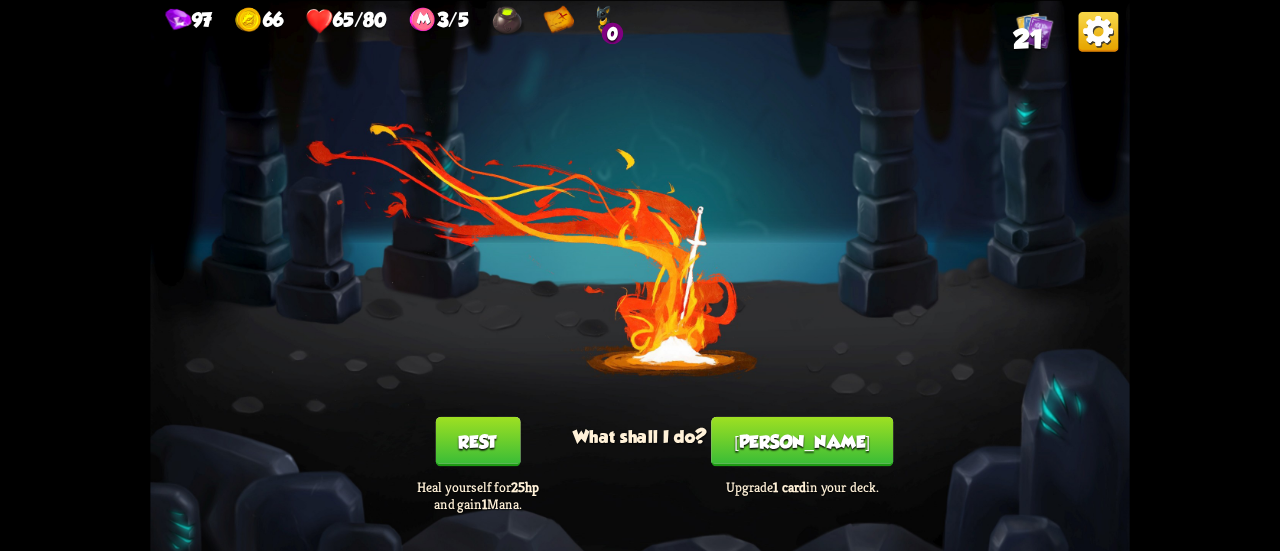 click on "[PERSON_NAME]" at bounding box center [802, 441] 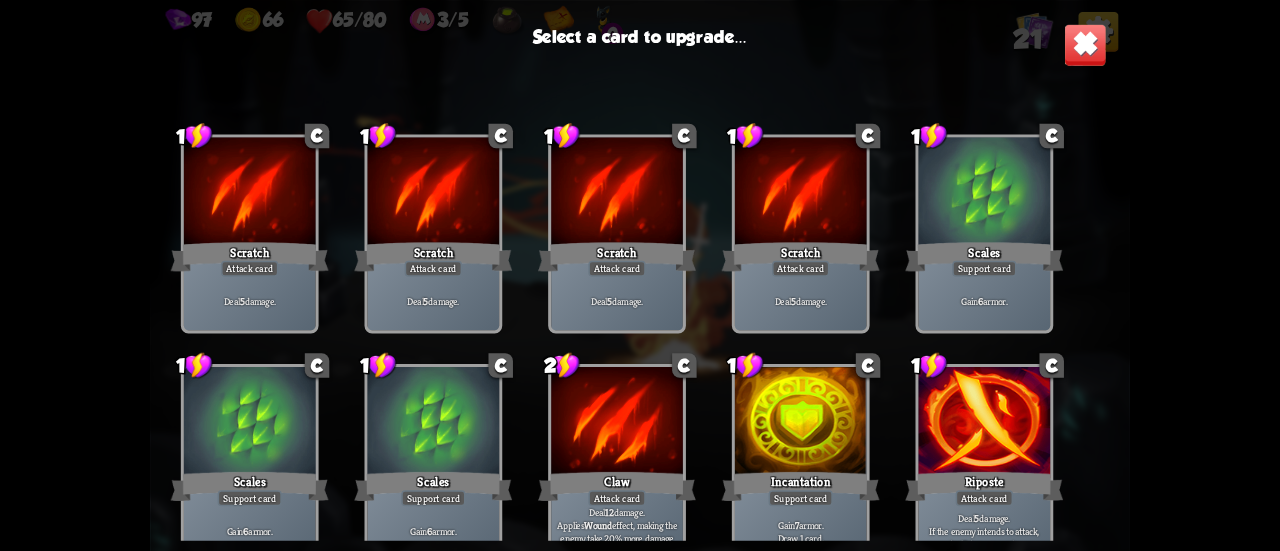 drag, startPoint x: 1119, startPoint y: 287, endPoint x: 1121, endPoint y: 340, distance: 53.037724 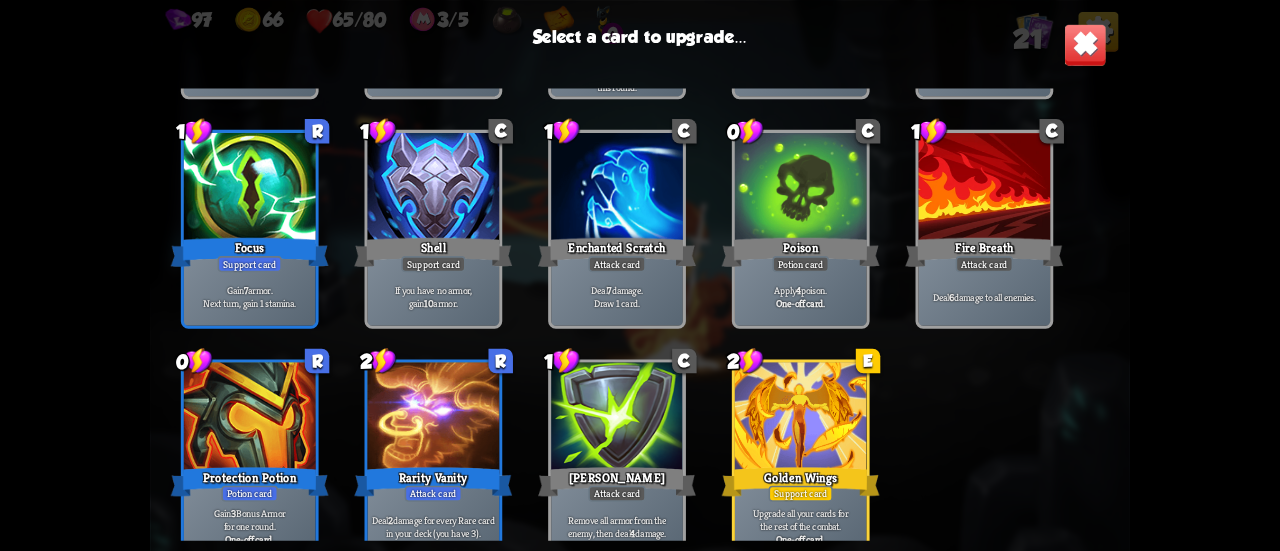 scroll, scrollTop: 610, scrollLeft: 0, axis: vertical 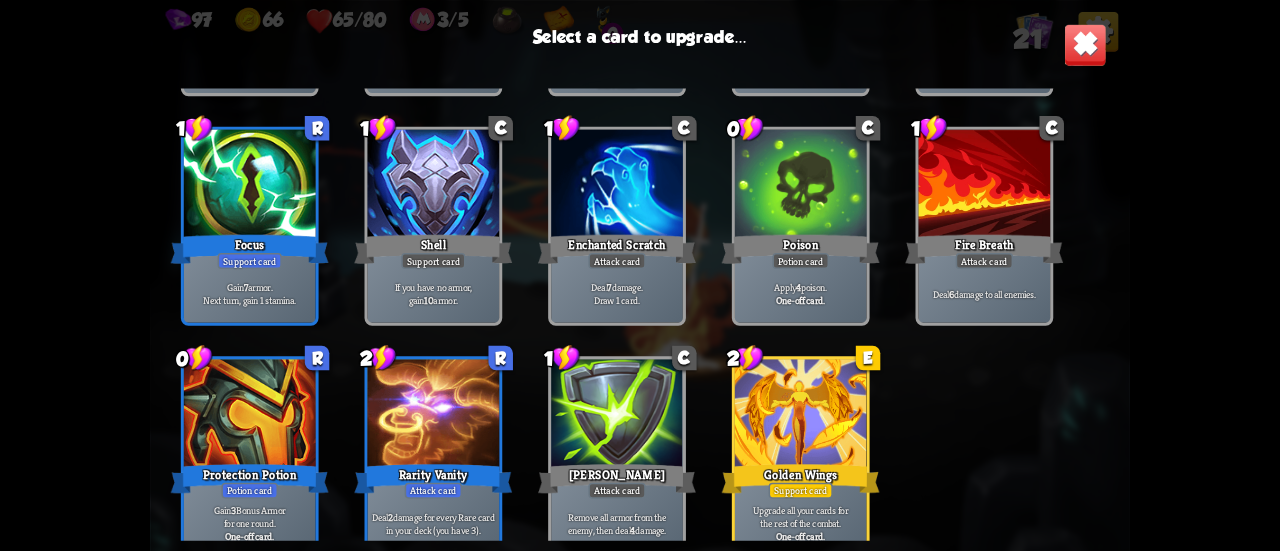 click at bounding box center (801, 414) 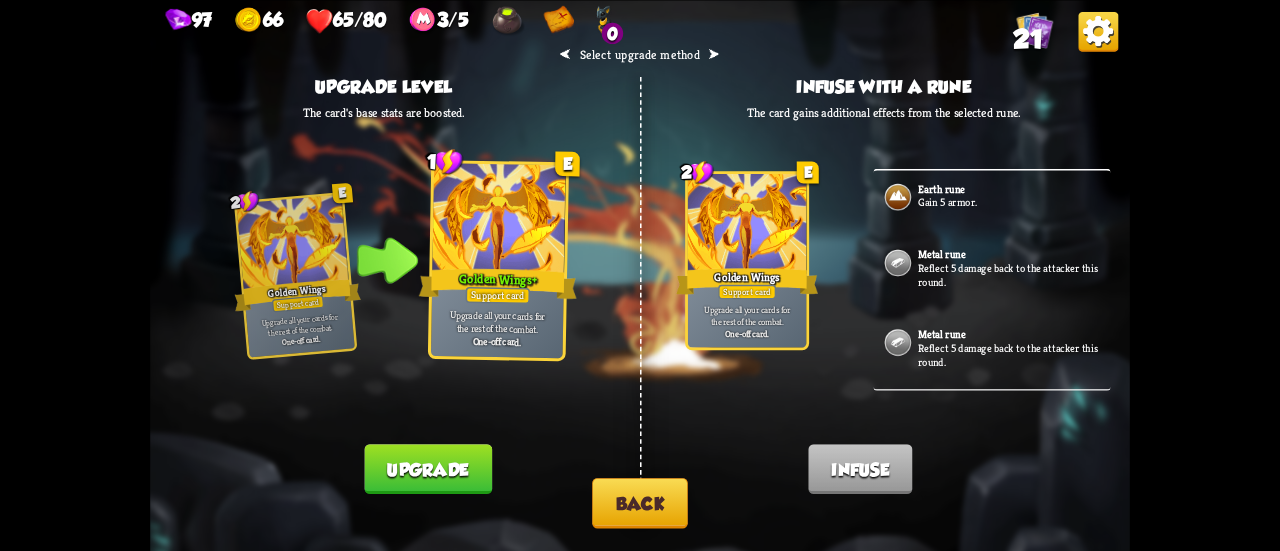 click on "Back" at bounding box center (640, 503) 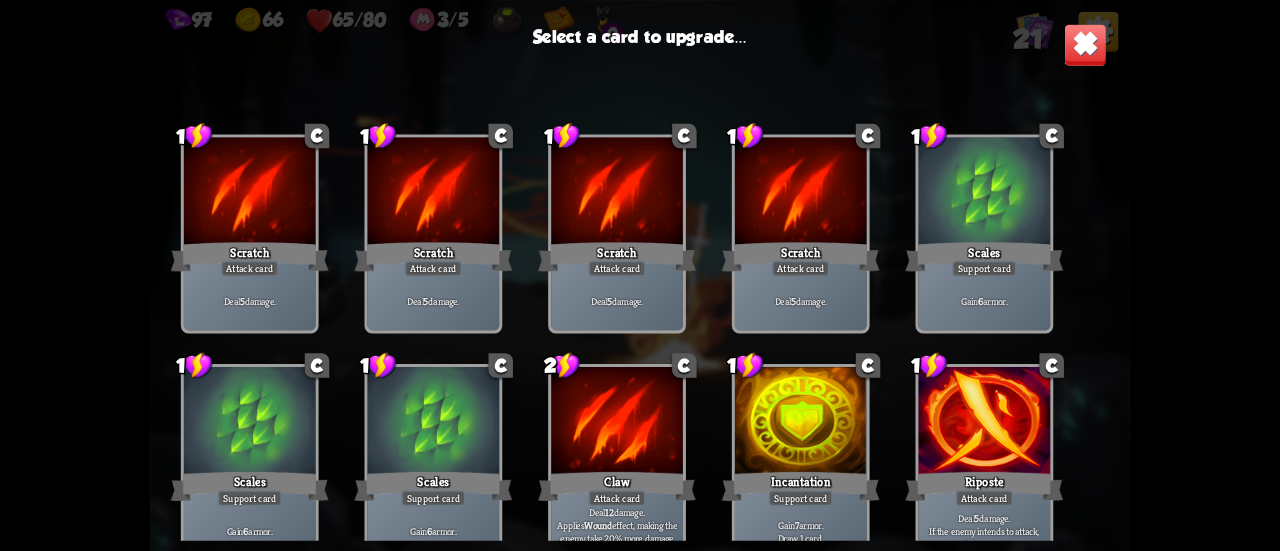 scroll, scrollTop: 610, scrollLeft: 0, axis: vertical 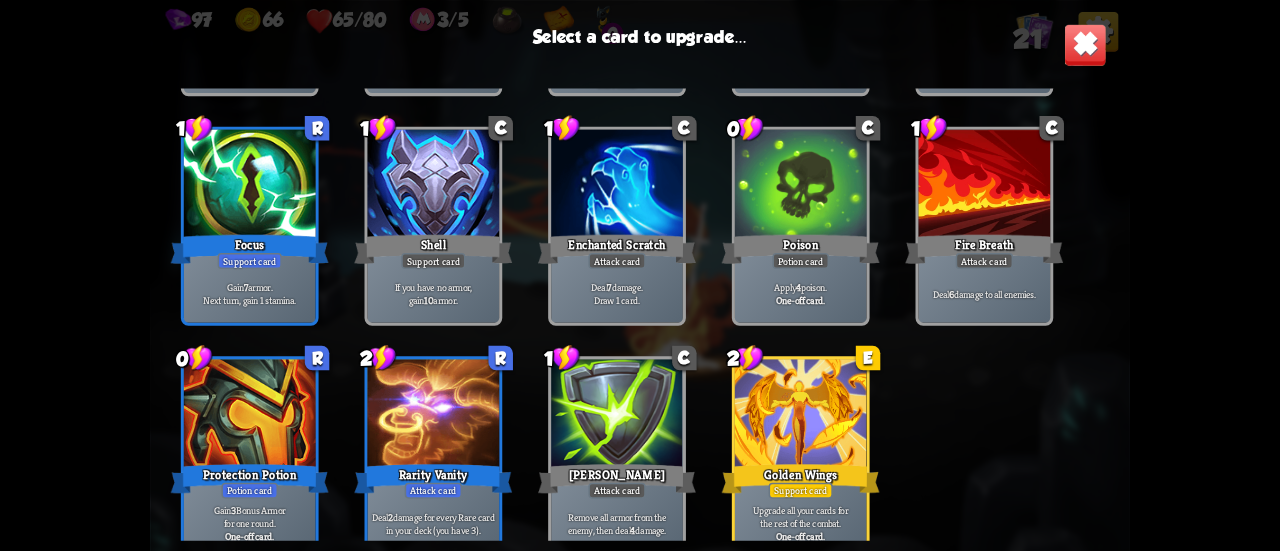 click on "[PERSON_NAME]" at bounding box center [617, 478] 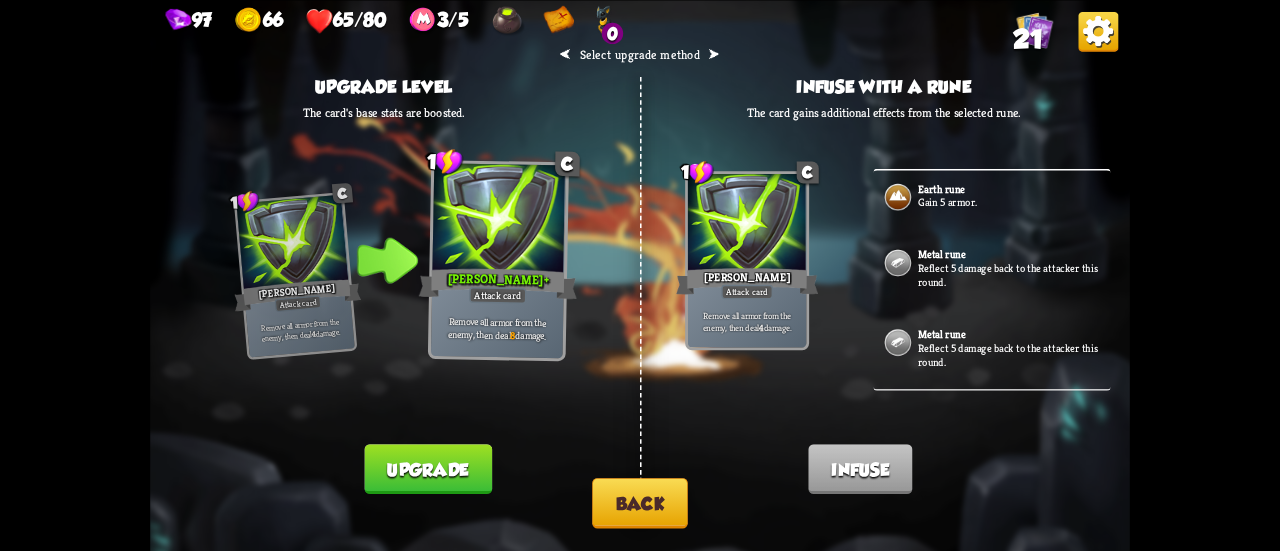 scroll, scrollTop: 2, scrollLeft: 0, axis: vertical 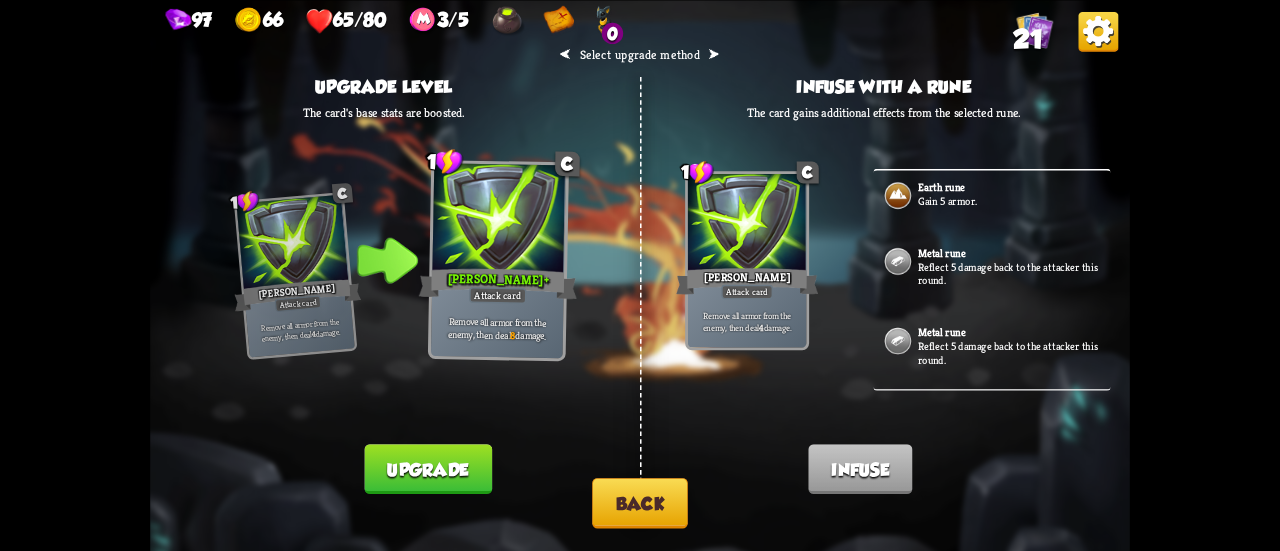 click on "Back" at bounding box center [640, 503] 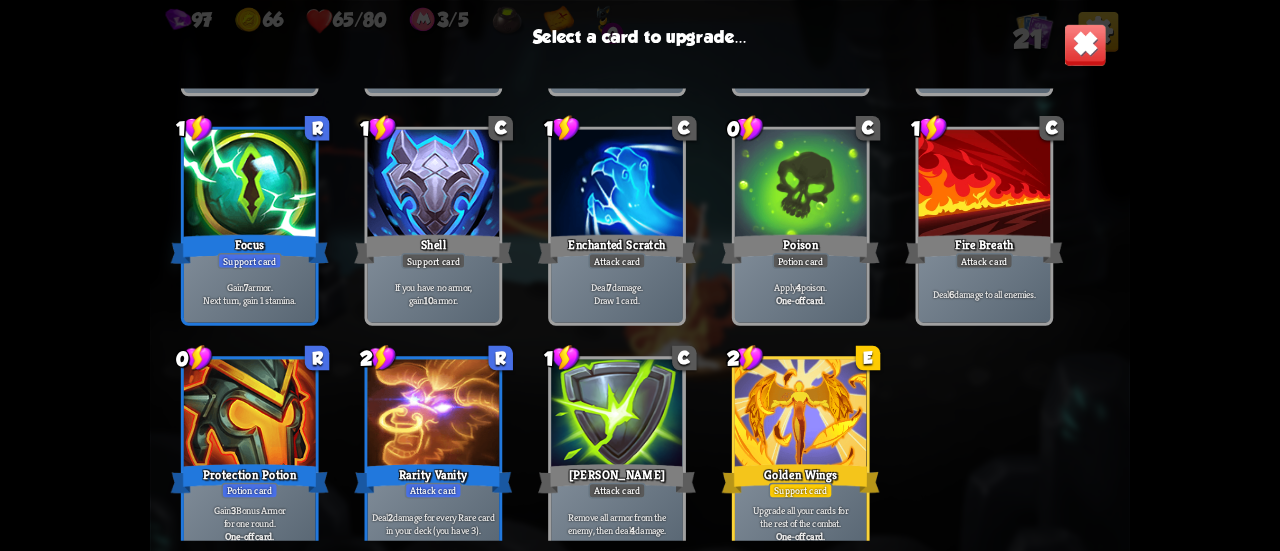scroll, scrollTop: 563, scrollLeft: 0, axis: vertical 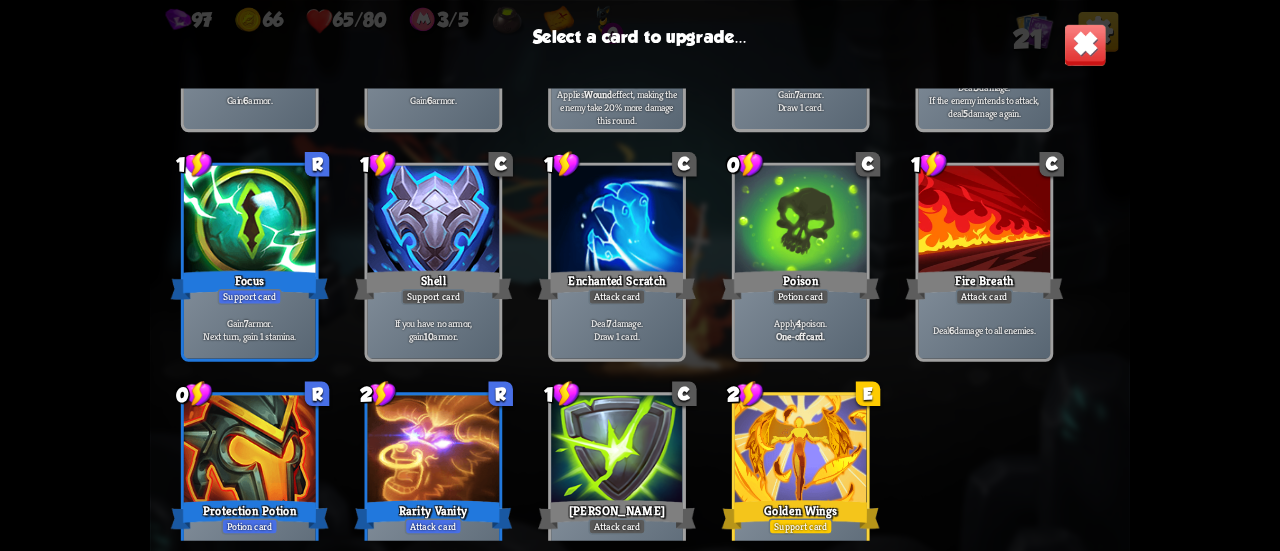 click on "Focus" at bounding box center (250, 284) 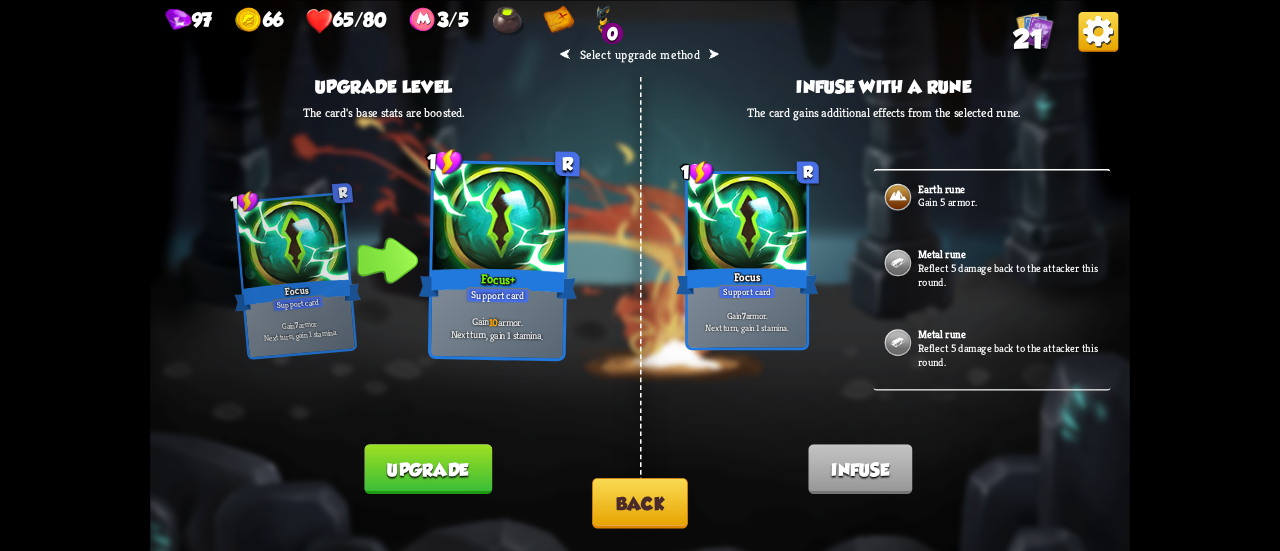 click on "Gain 5 armor." at bounding box center (1012, 202) 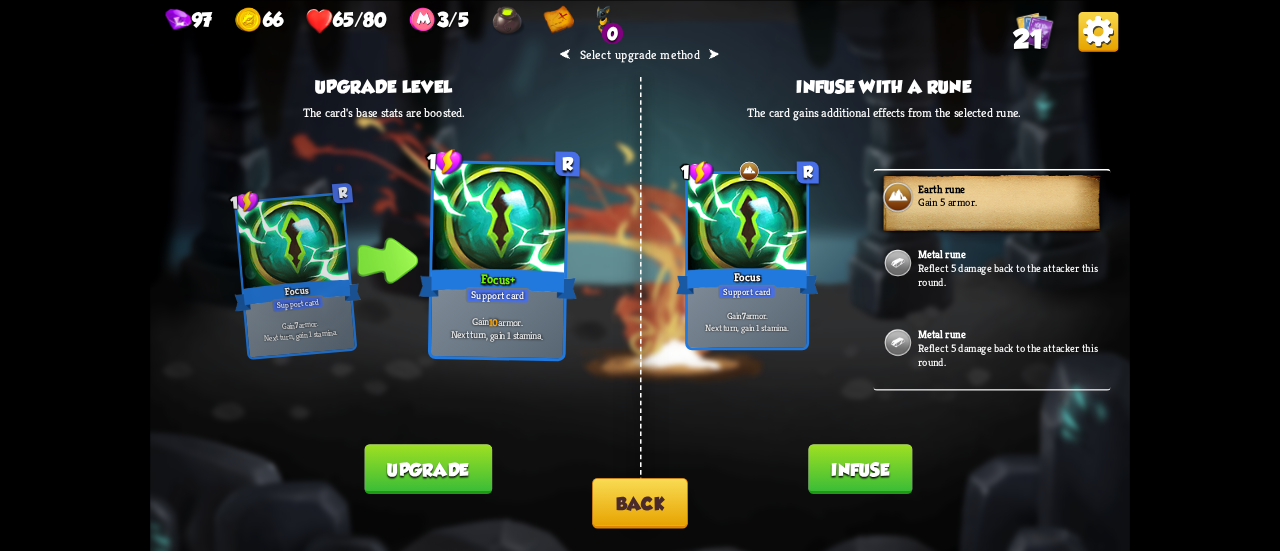 click on "Infuse" at bounding box center [860, 469] 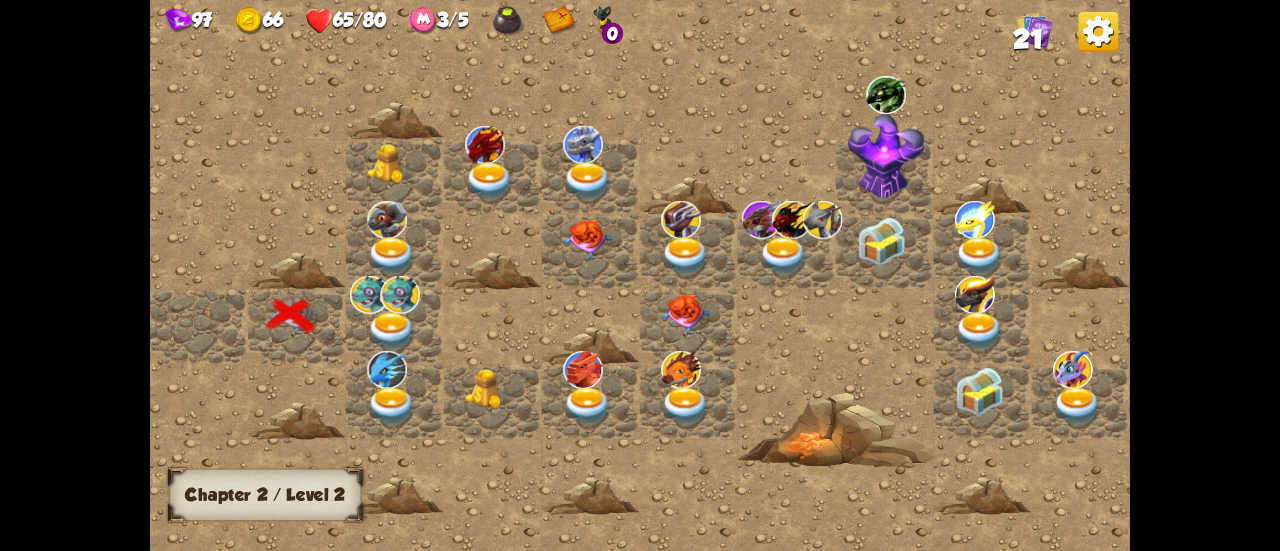 click at bounding box center (392, 331) 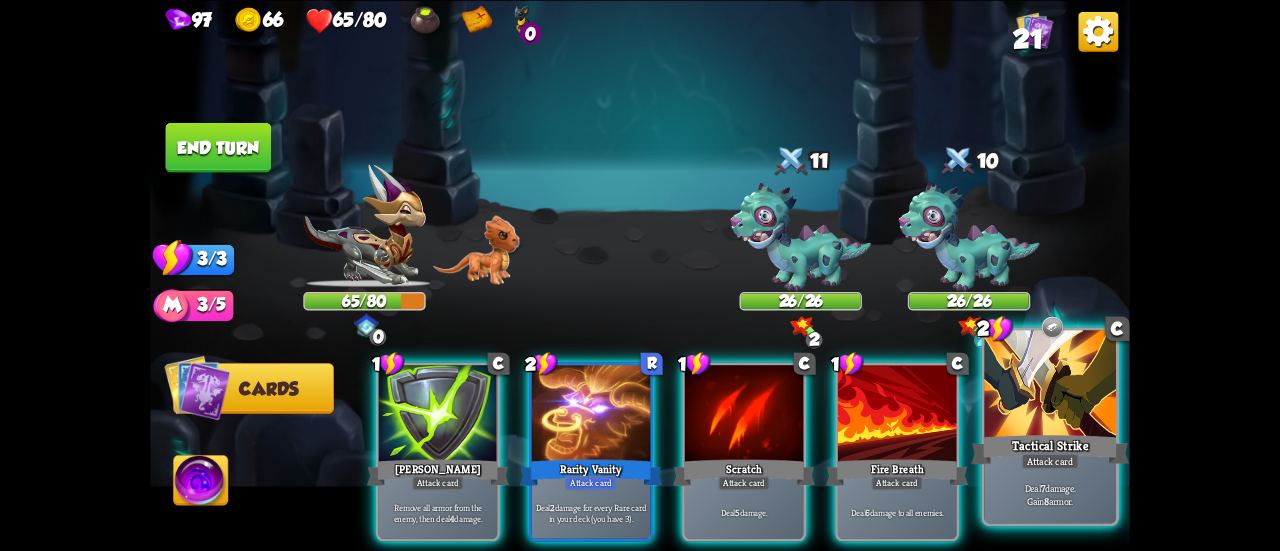 click on "Attack card" at bounding box center [1049, 461] 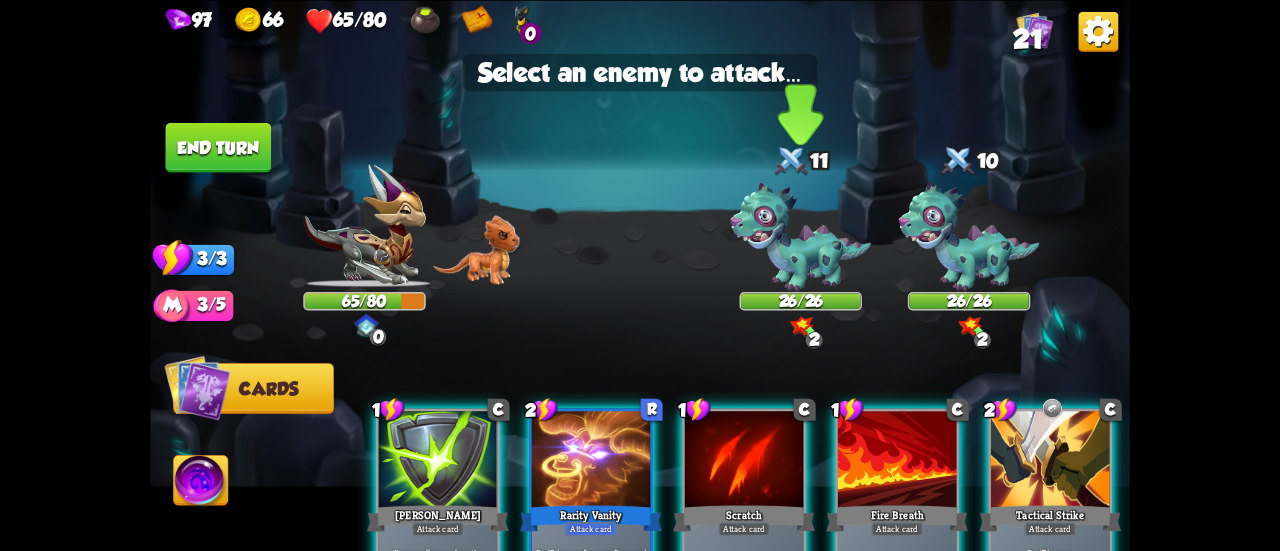 click at bounding box center (800, 237) 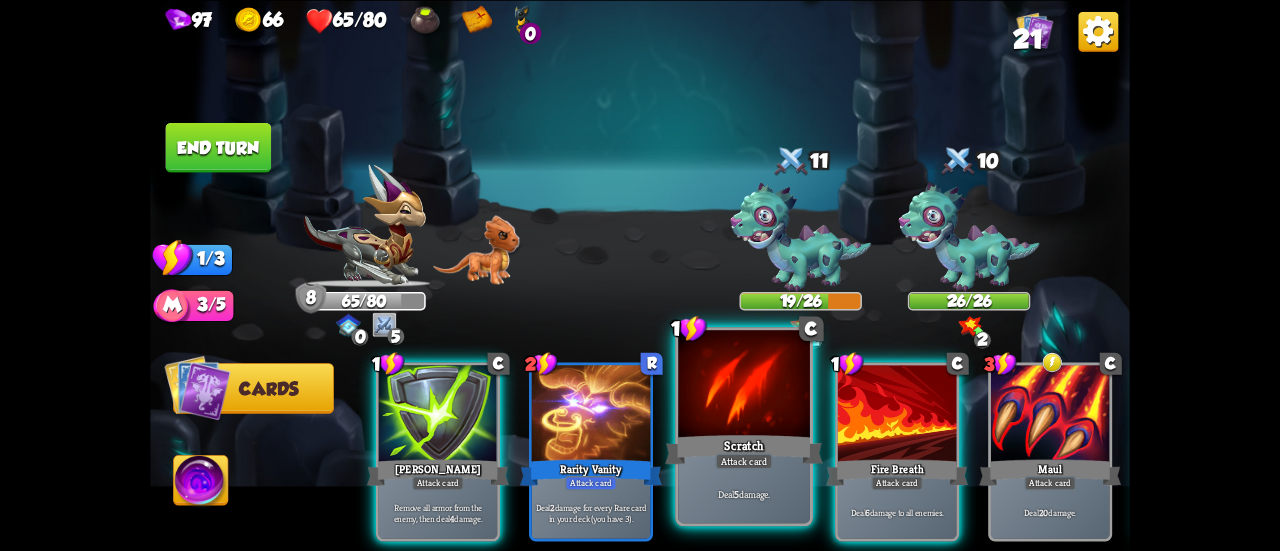 click on "Scratch" at bounding box center [744, 449] 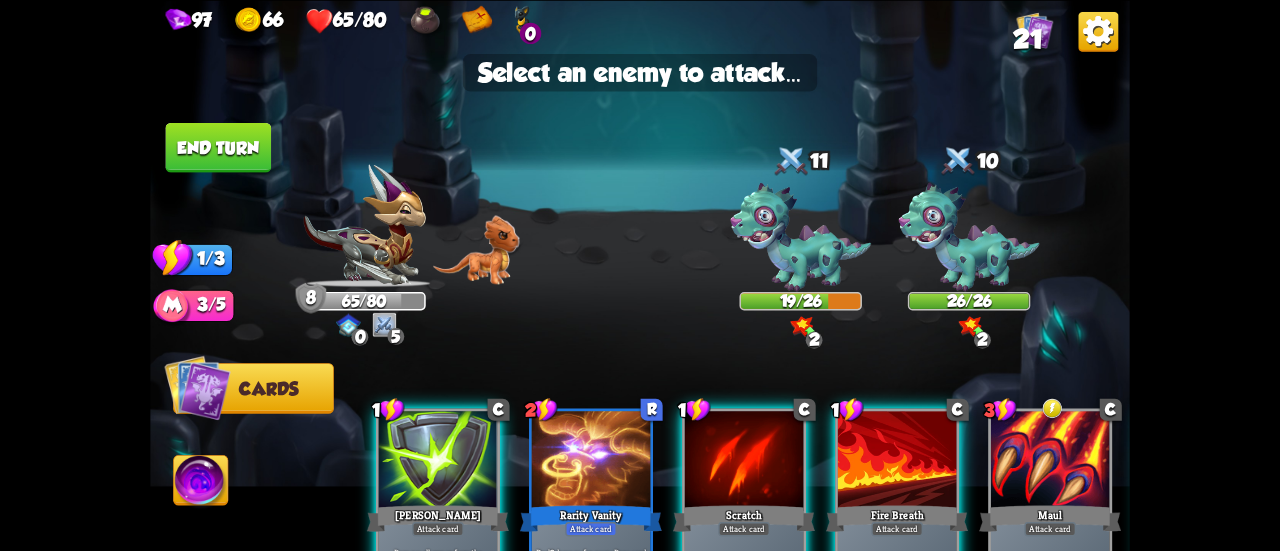 click at bounding box center [201, 482] 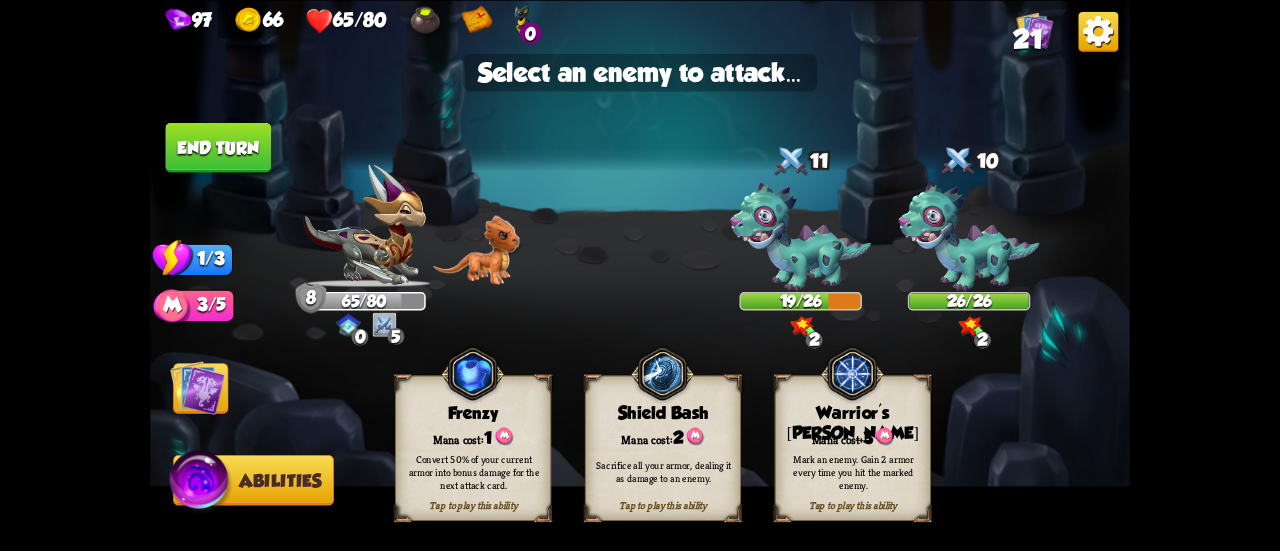 click on "Mana cost:  3" at bounding box center [852, 436] 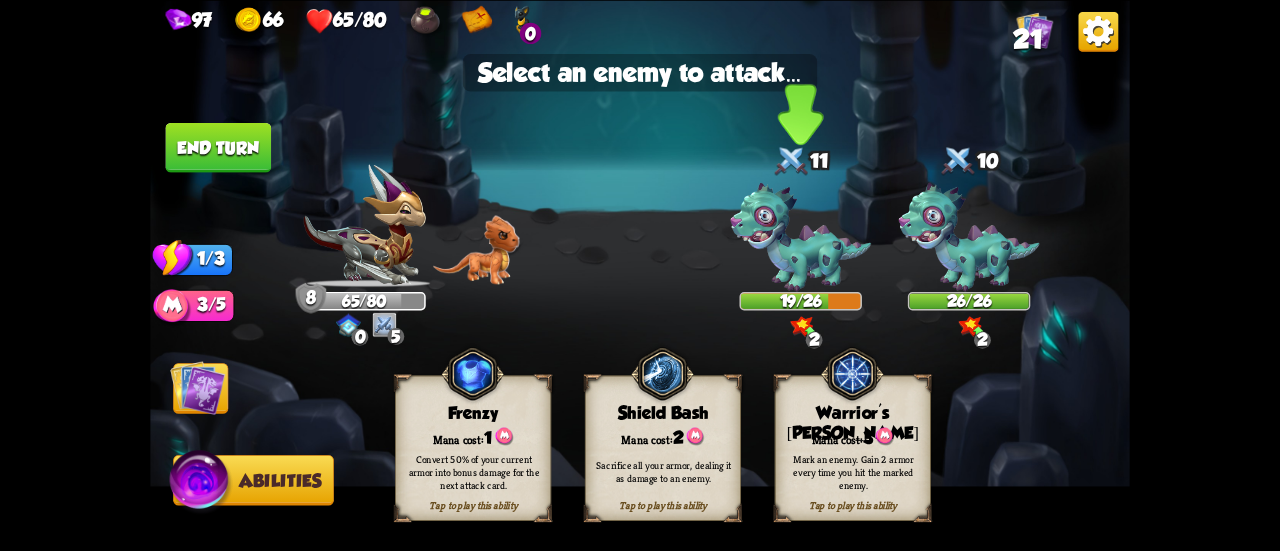 click at bounding box center [800, 237] 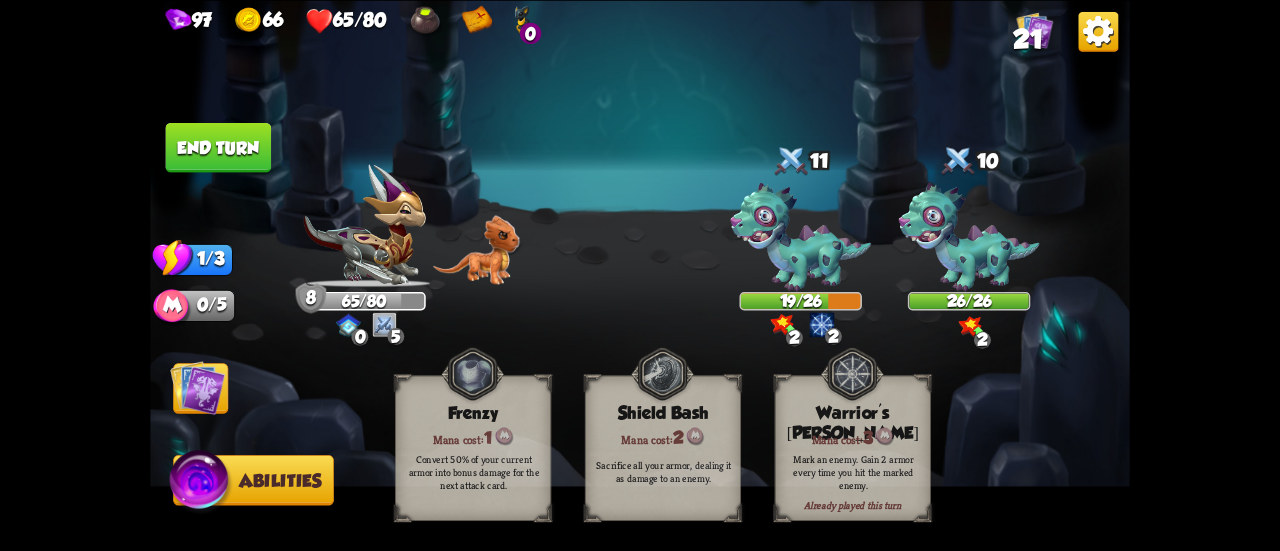 click at bounding box center (197, 387) 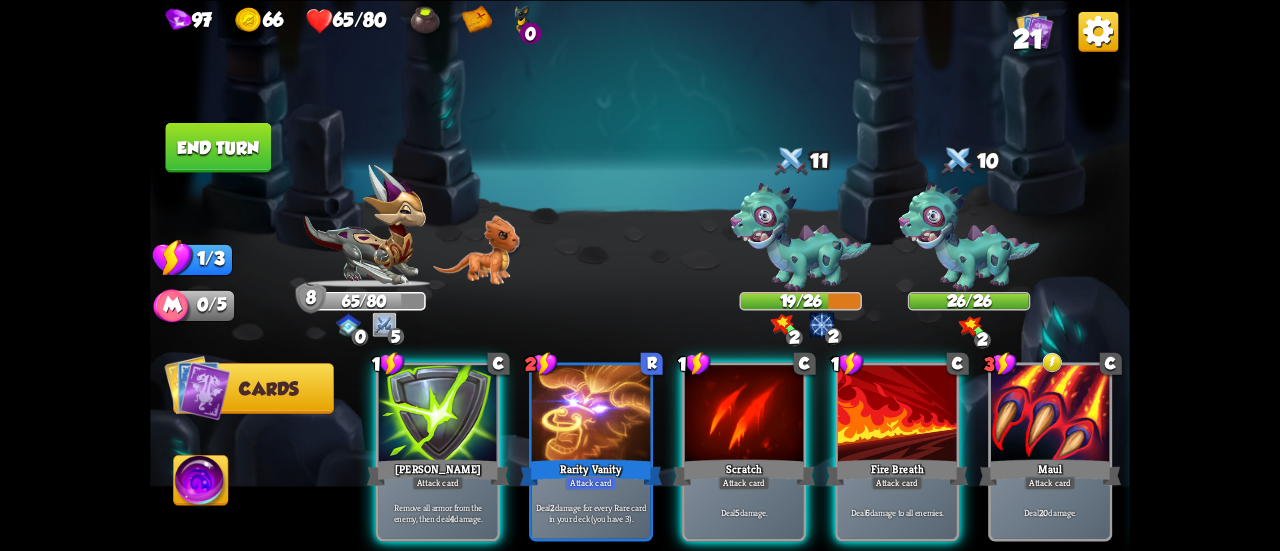 click at bounding box center [744, 415] 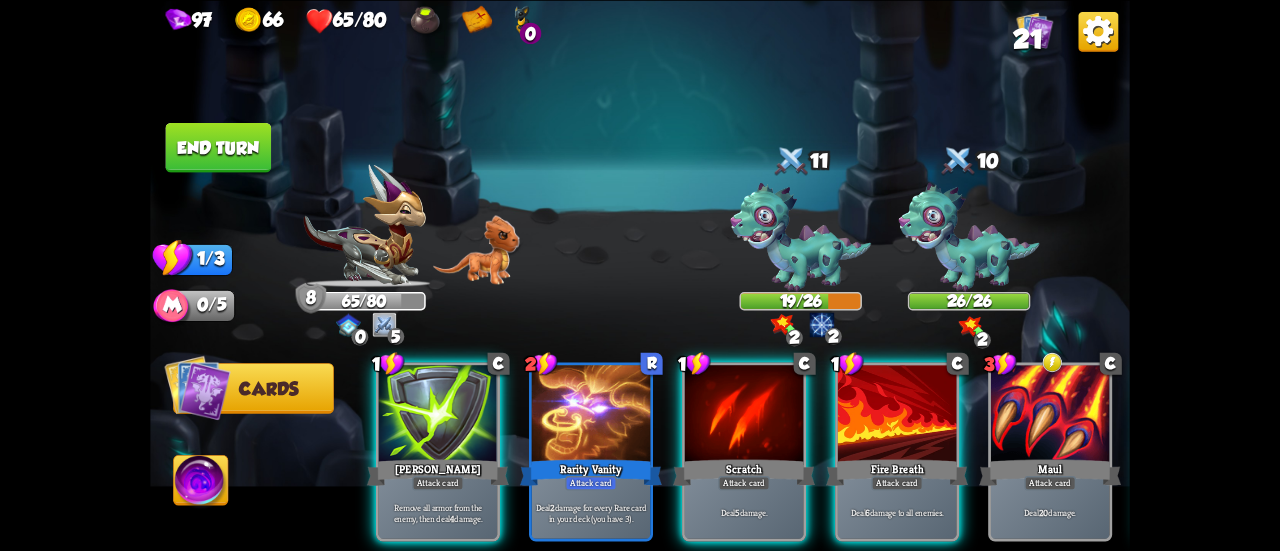 click at bounding box center (800, 237) 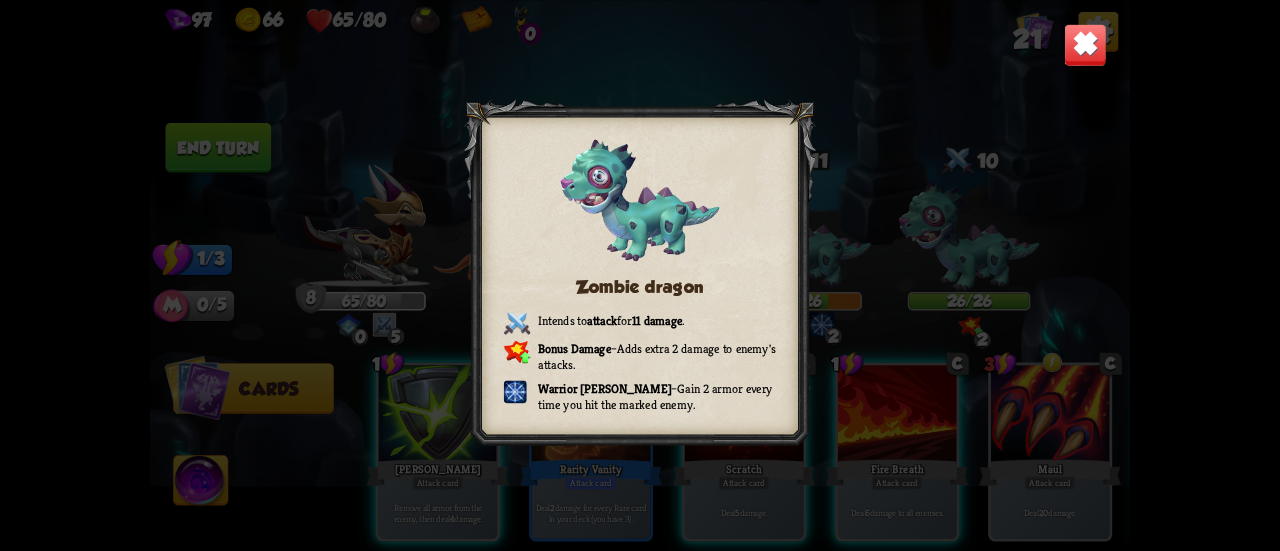 drag, startPoint x: 1079, startPoint y: 55, endPoint x: 1044, endPoint y: 83, distance: 44.82187 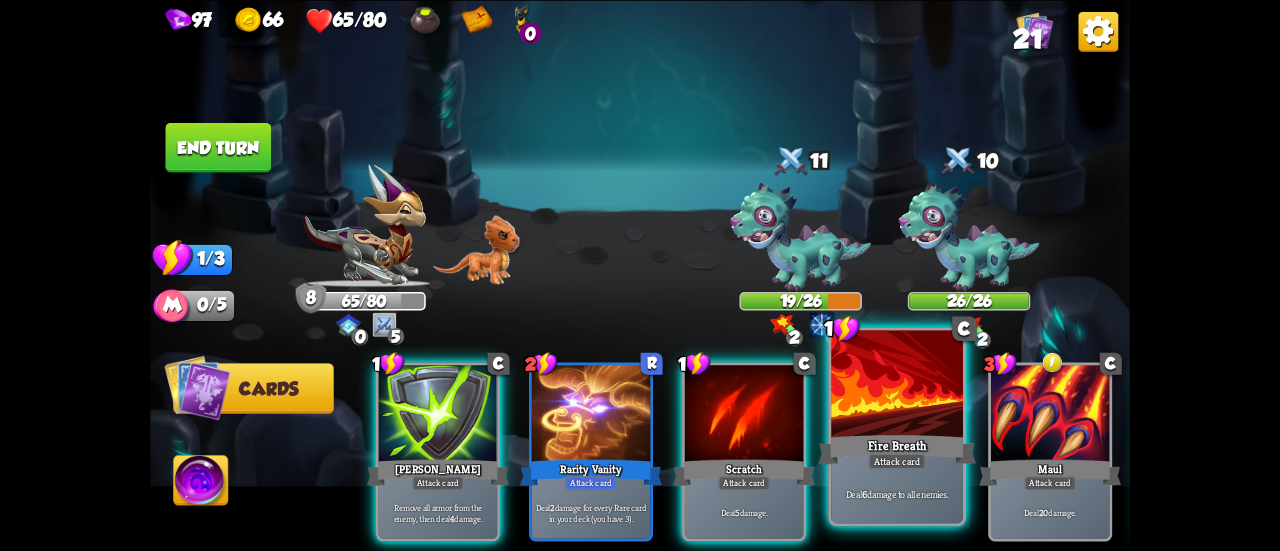 click on "Fire Breath" at bounding box center [897, 449] 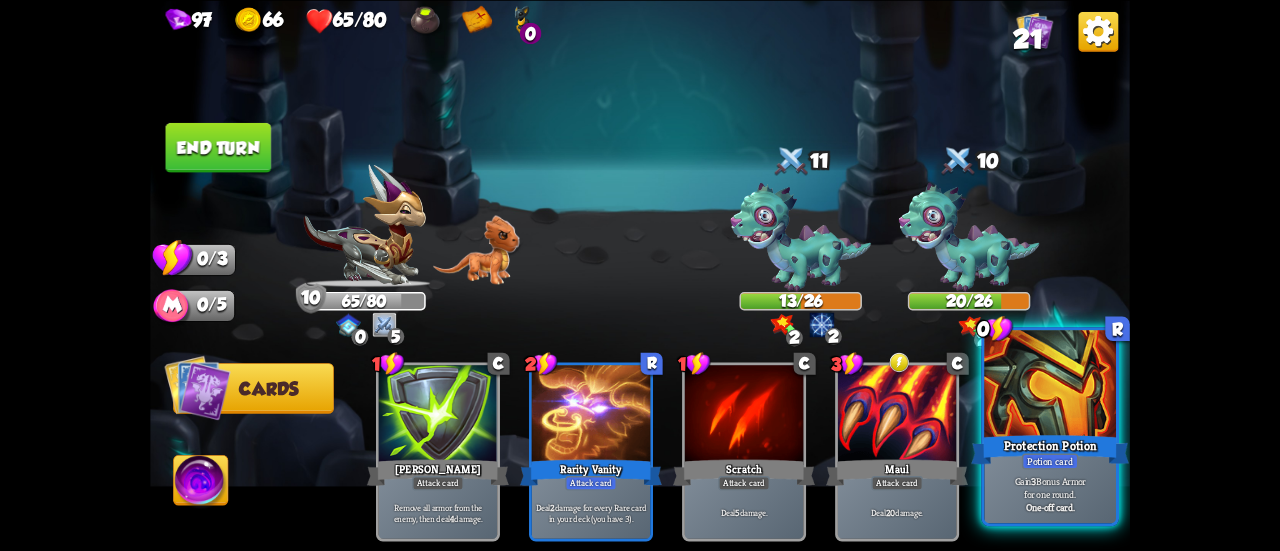 click on "Protection Potion" at bounding box center (1050, 449) 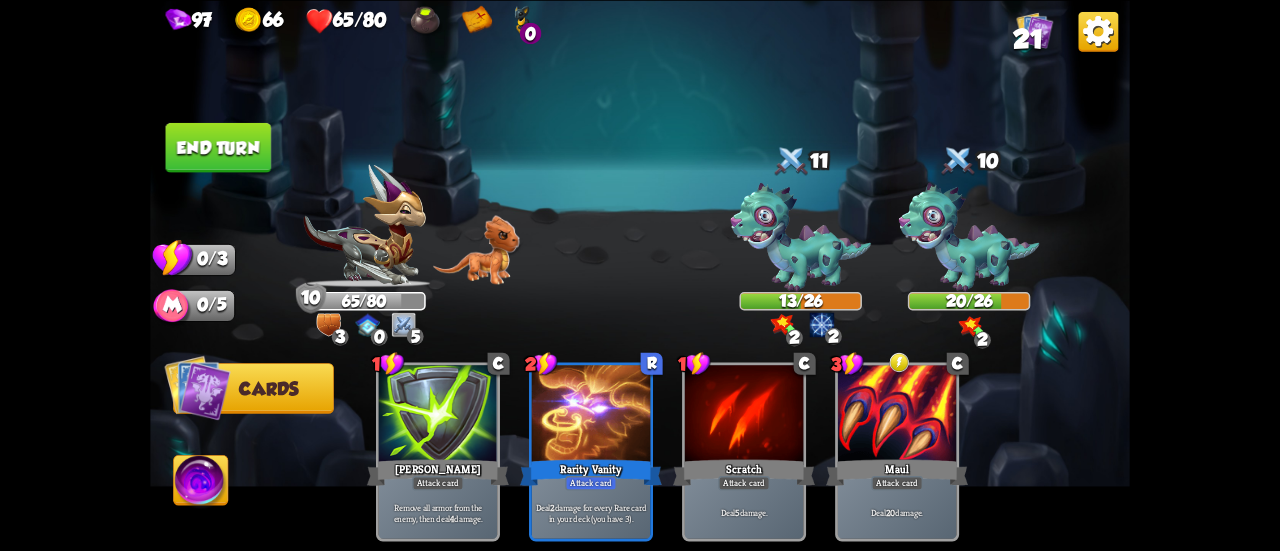 click on "End turn" at bounding box center [219, 147] 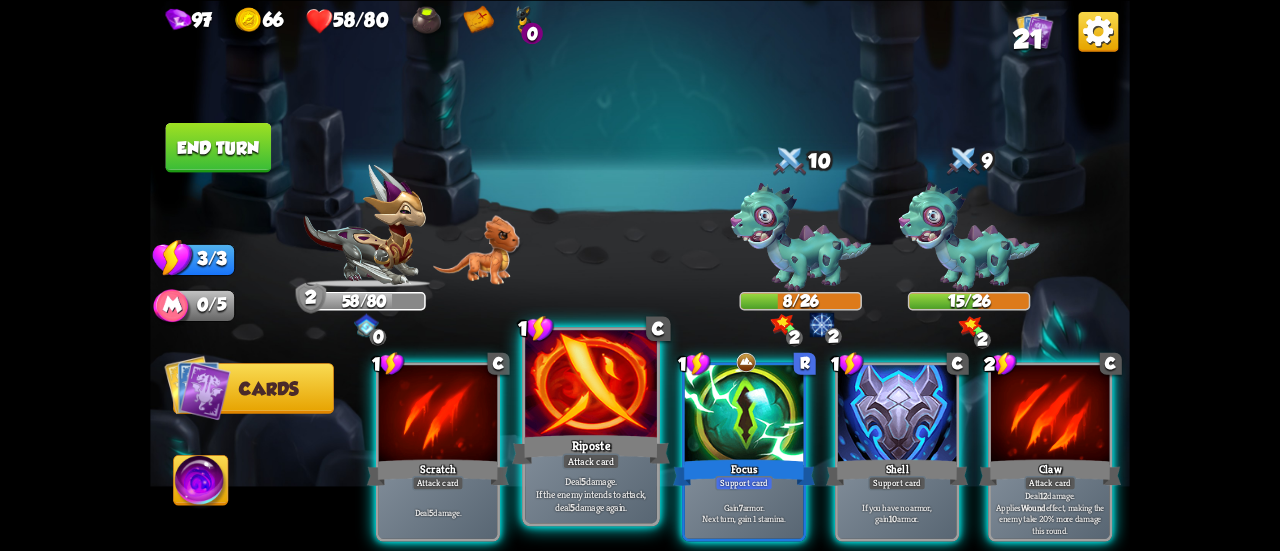 click on "Attack card" at bounding box center [590, 461] 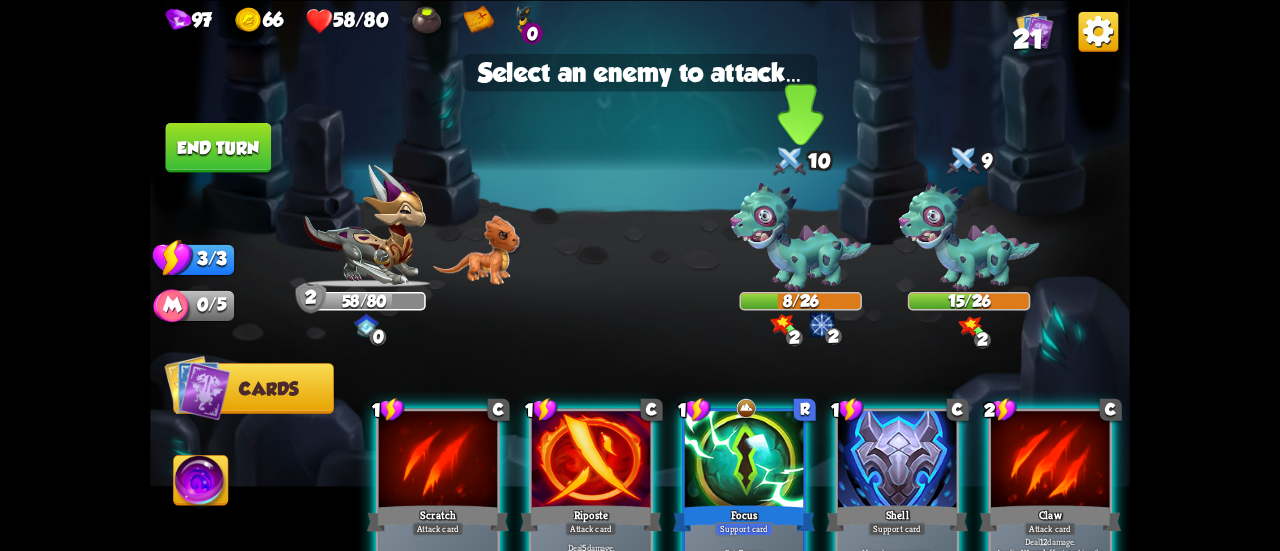 click at bounding box center [800, 237] 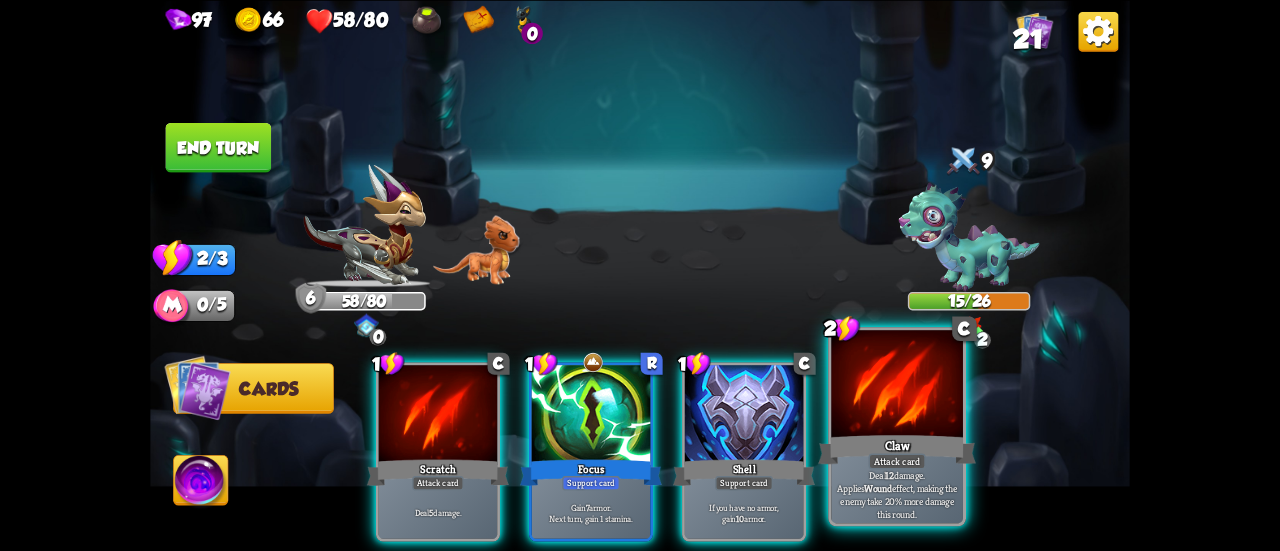 click on "Claw" at bounding box center [897, 449] 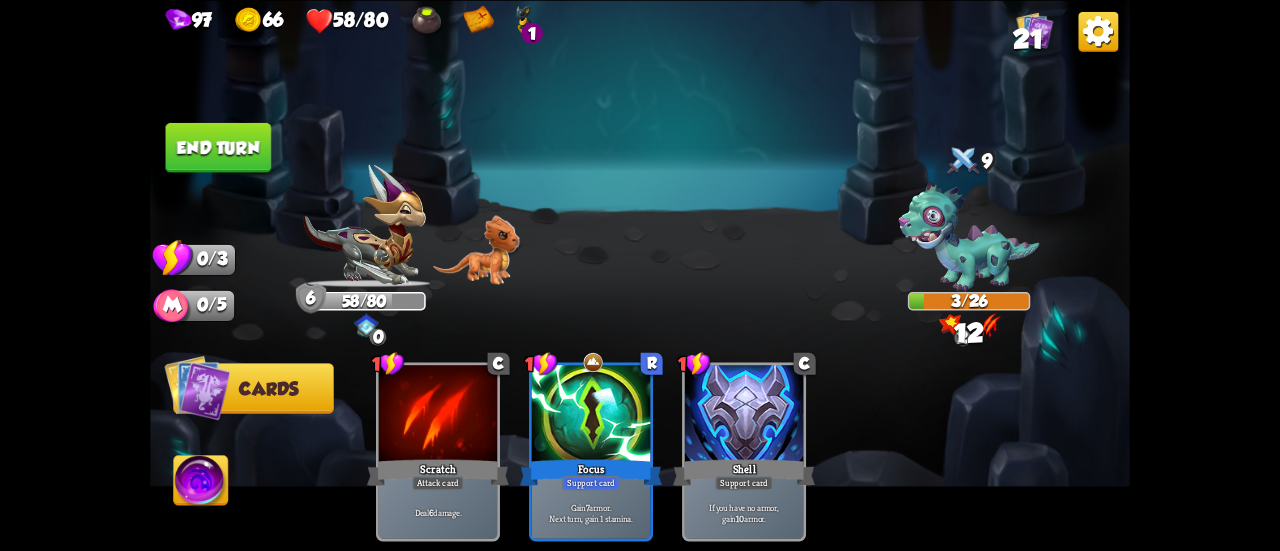 click on "End turn" at bounding box center (219, 147) 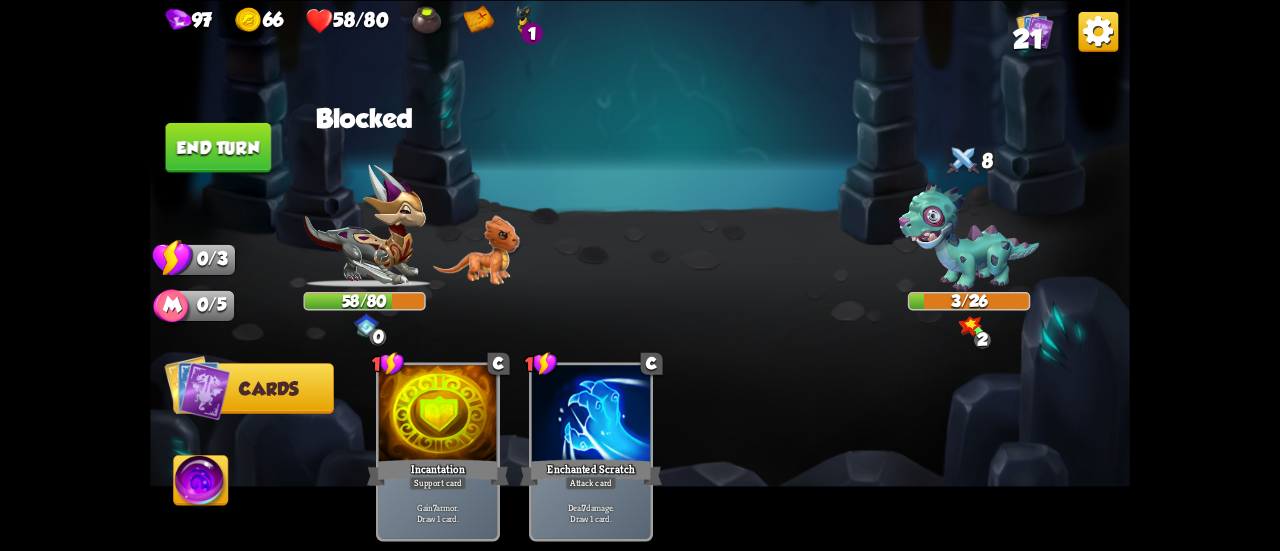 click at bounding box center [525, 20] 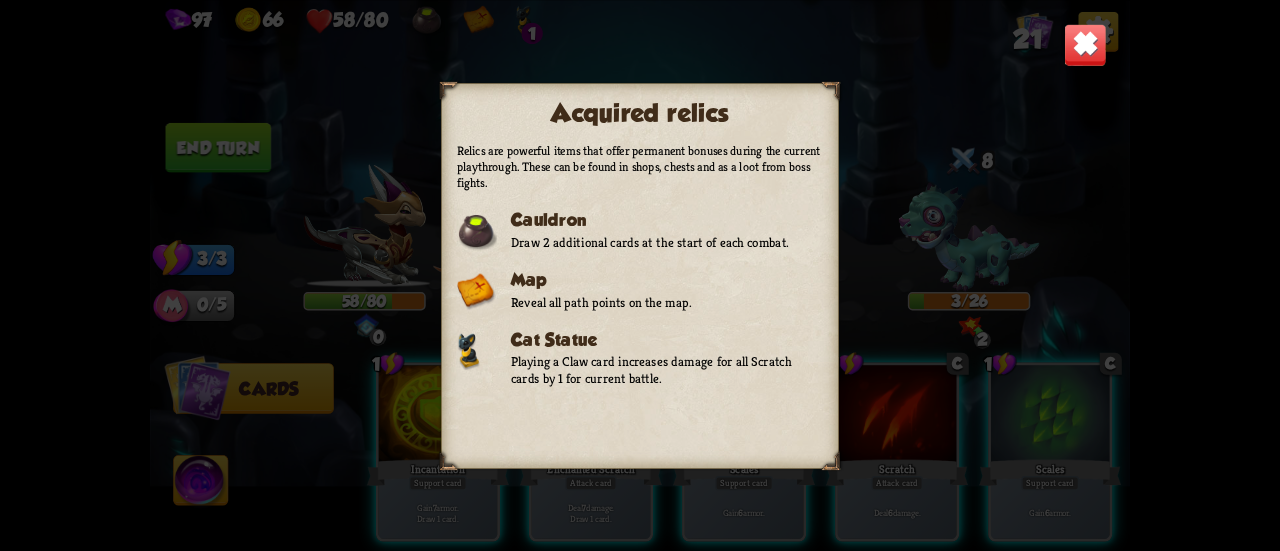 click at bounding box center (1085, 44) 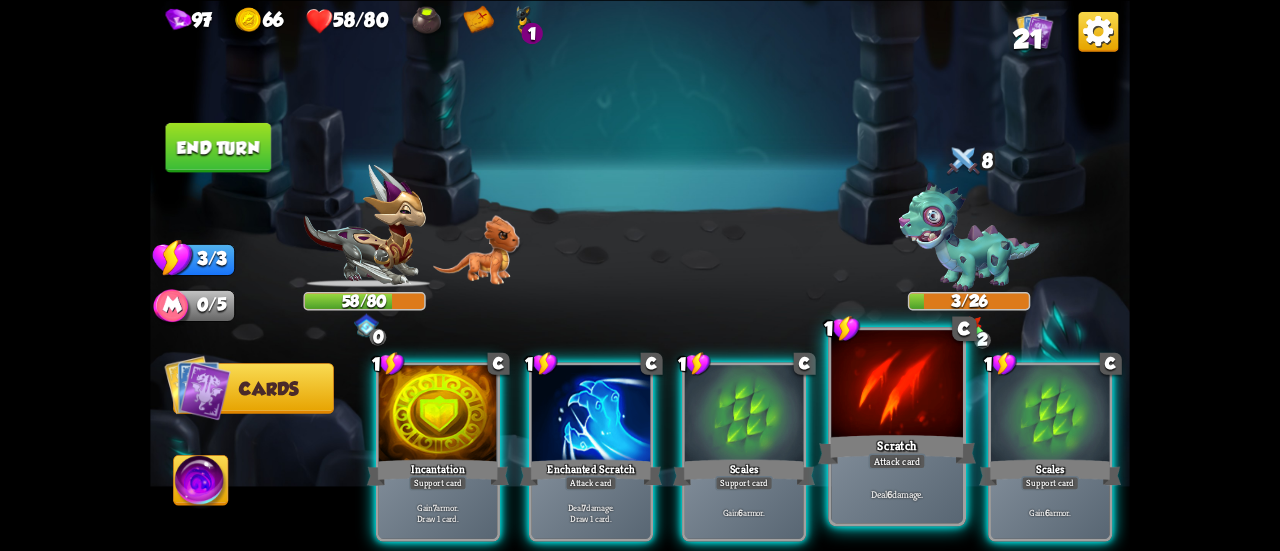 click on "Deal  6  damage." at bounding box center [897, 493] 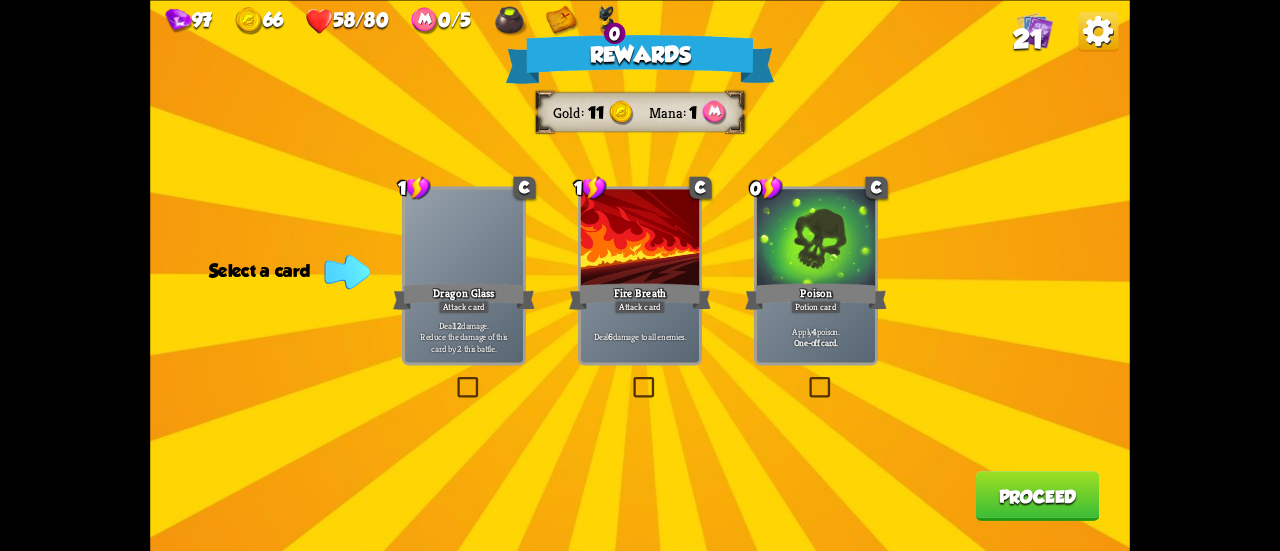 click on "Apply  4  poison." at bounding box center [816, 331] 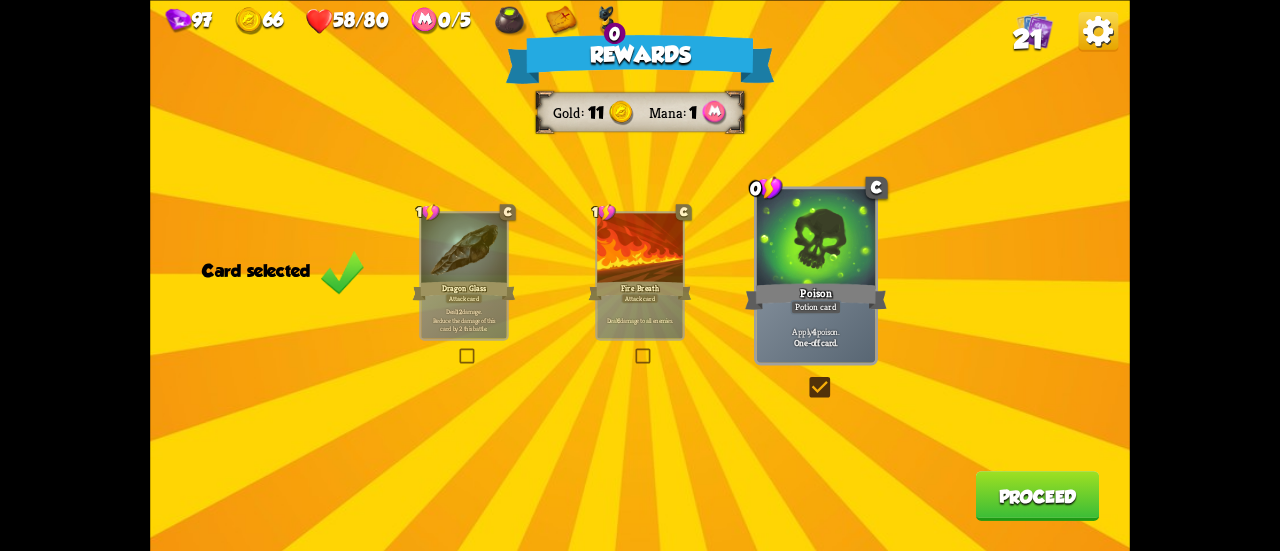 click on "Proceed" at bounding box center (1038, 496) 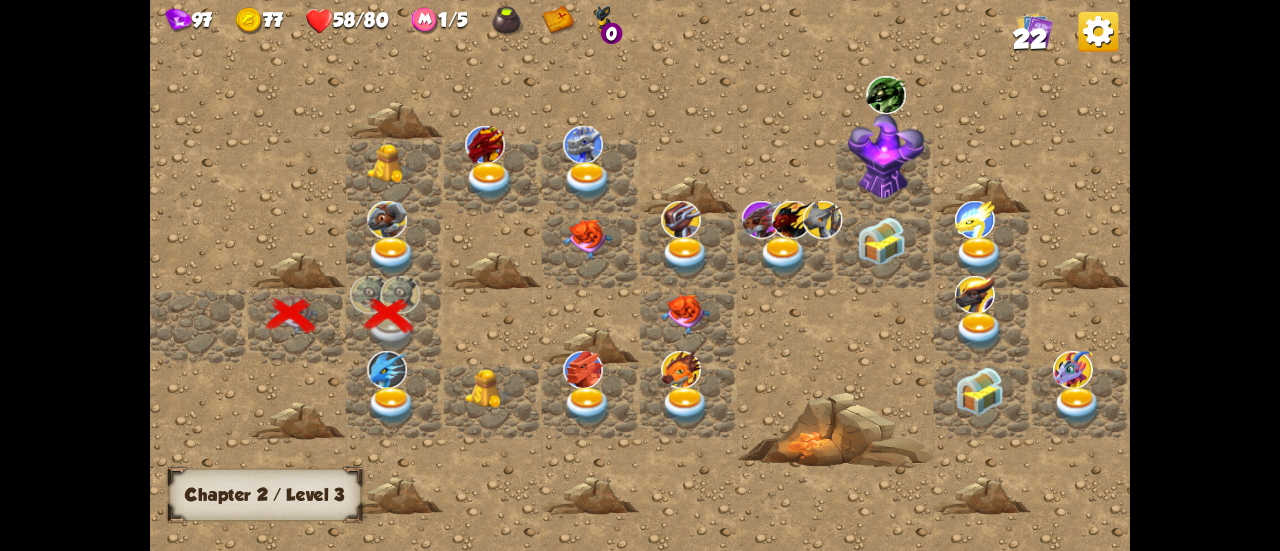 click at bounding box center [392, 256] 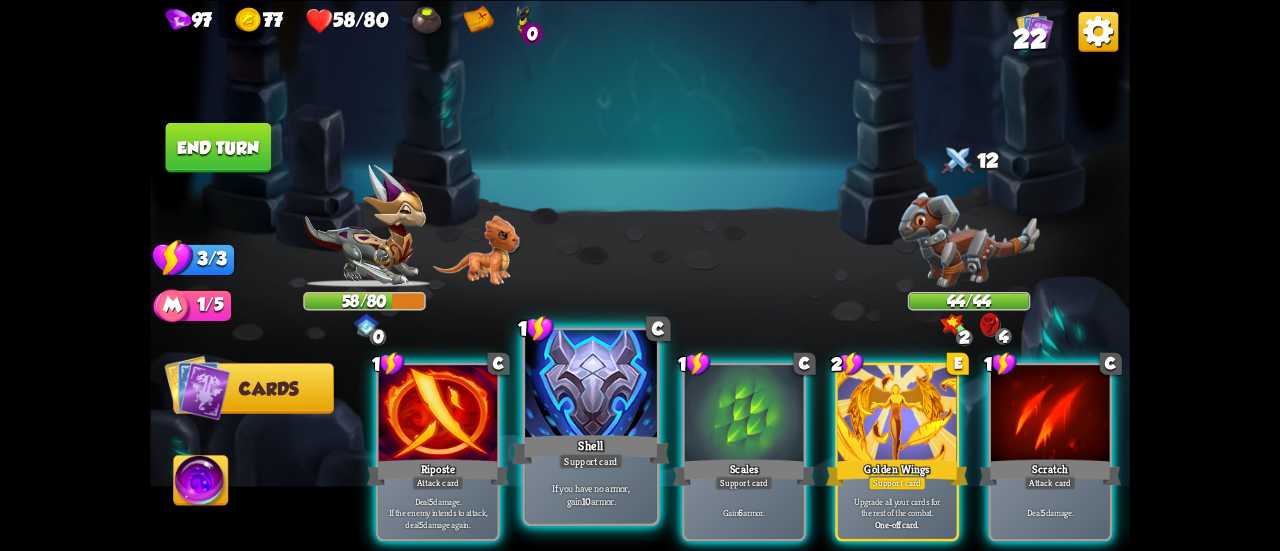 click on "Support card" at bounding box center [591, 461] 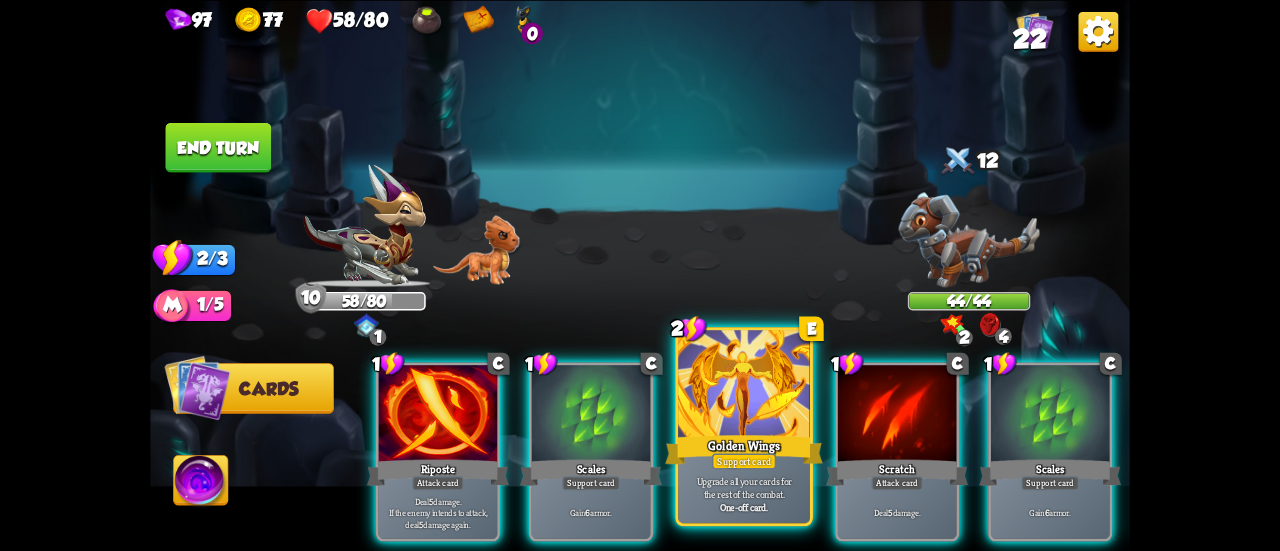 click on "Support card" at bounding box center [744, 461] 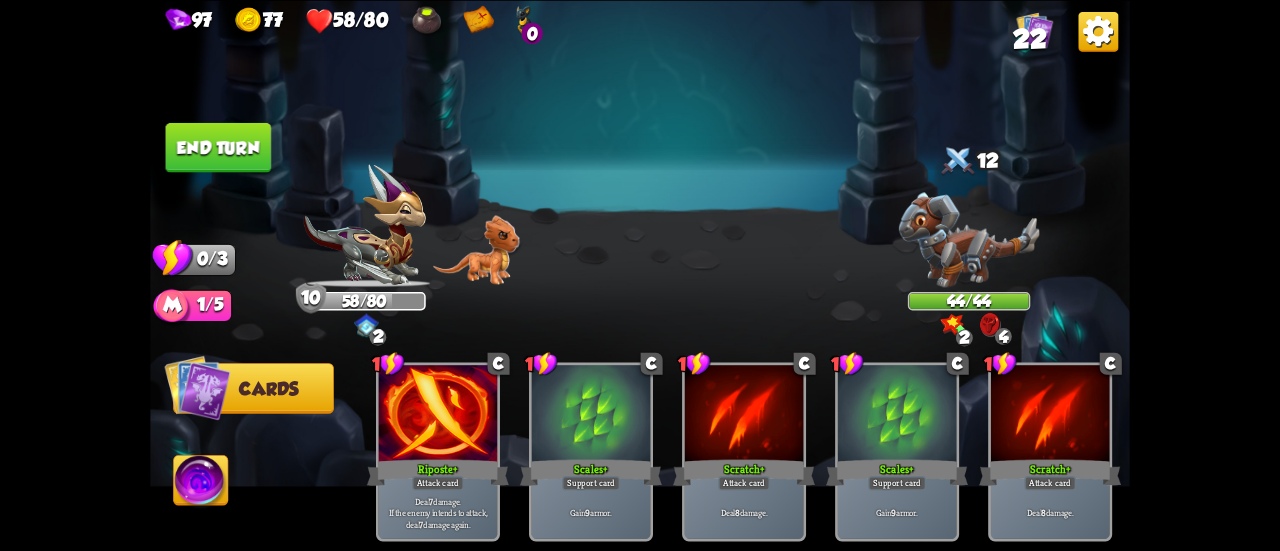 click on "End turn" at bounding box center [219, 147] 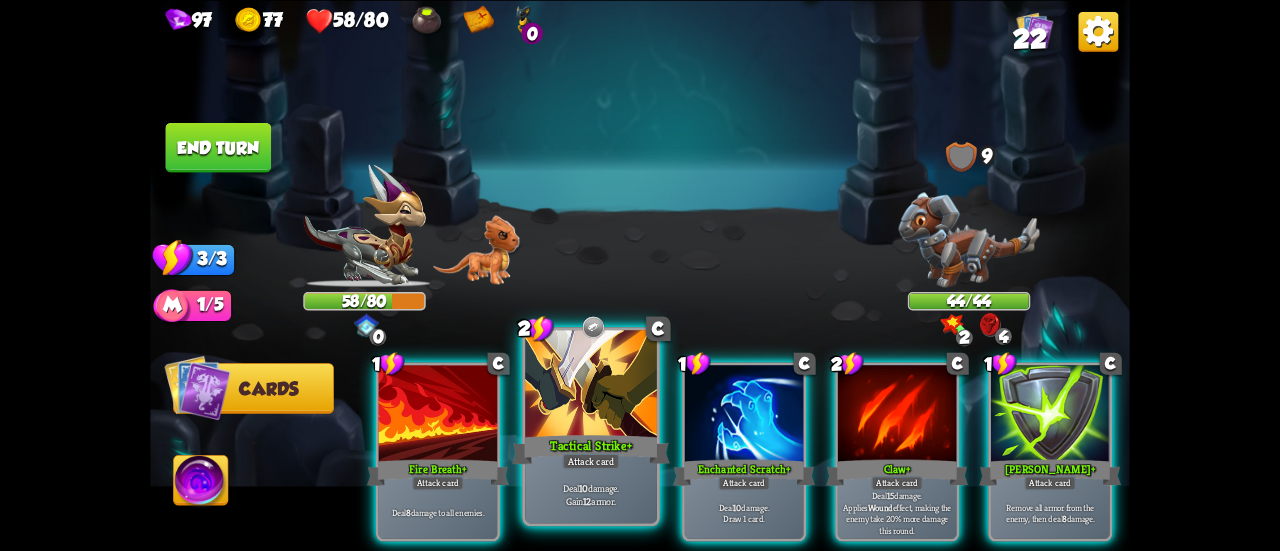click on "Tactical Strike +" at bounding box center (591, 449) 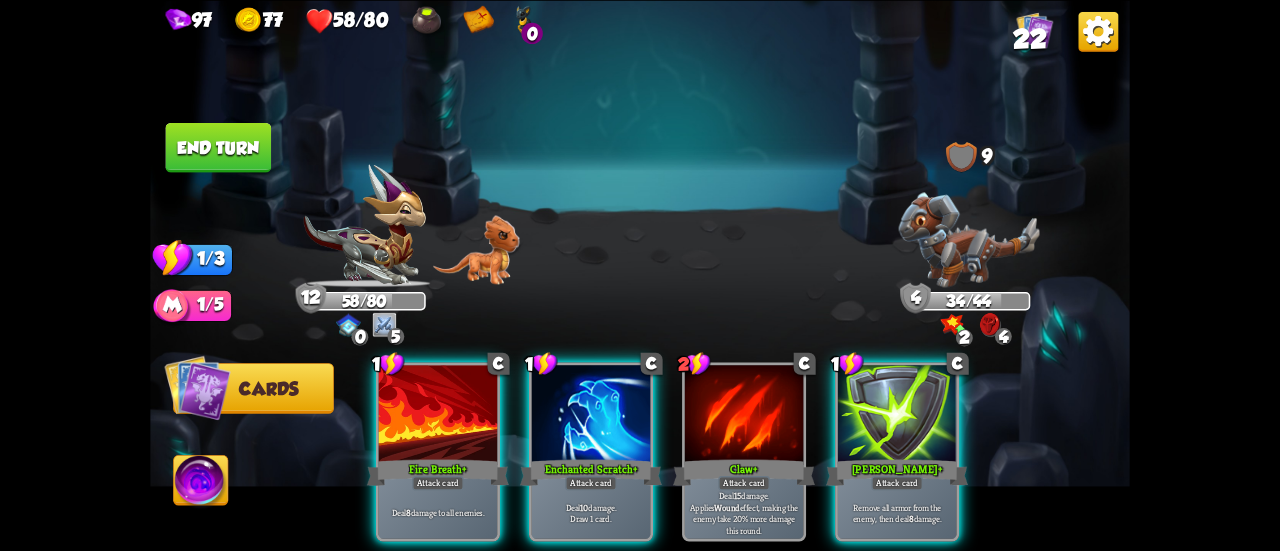 click on "[PERSON_NAME] +" at bounding box center [897, 472] 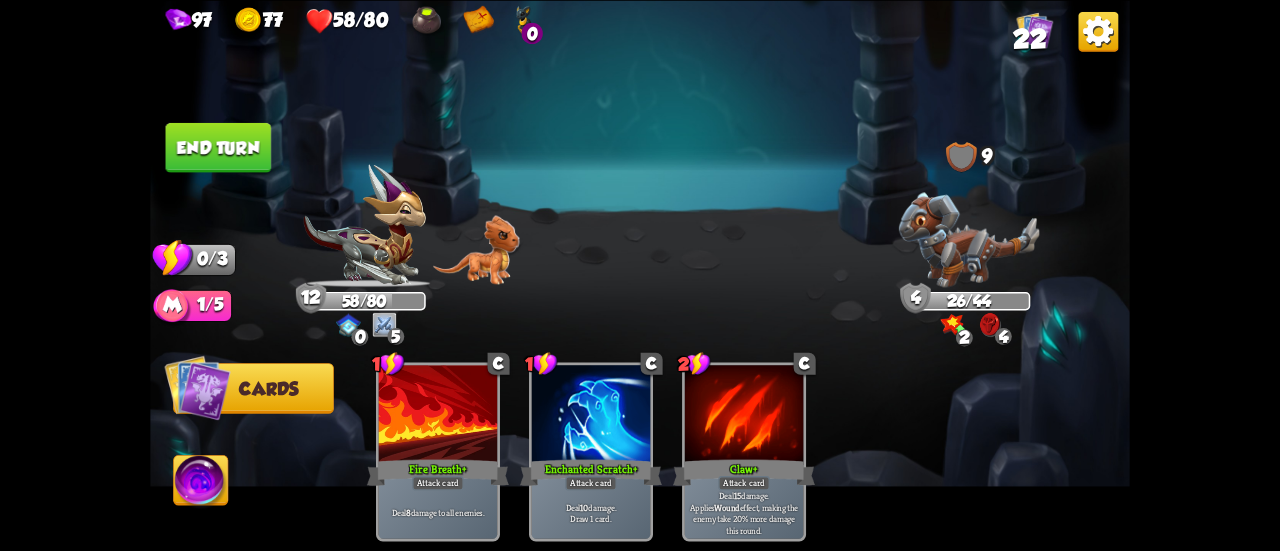 click on "End turn" at bounding box center (219, 147) 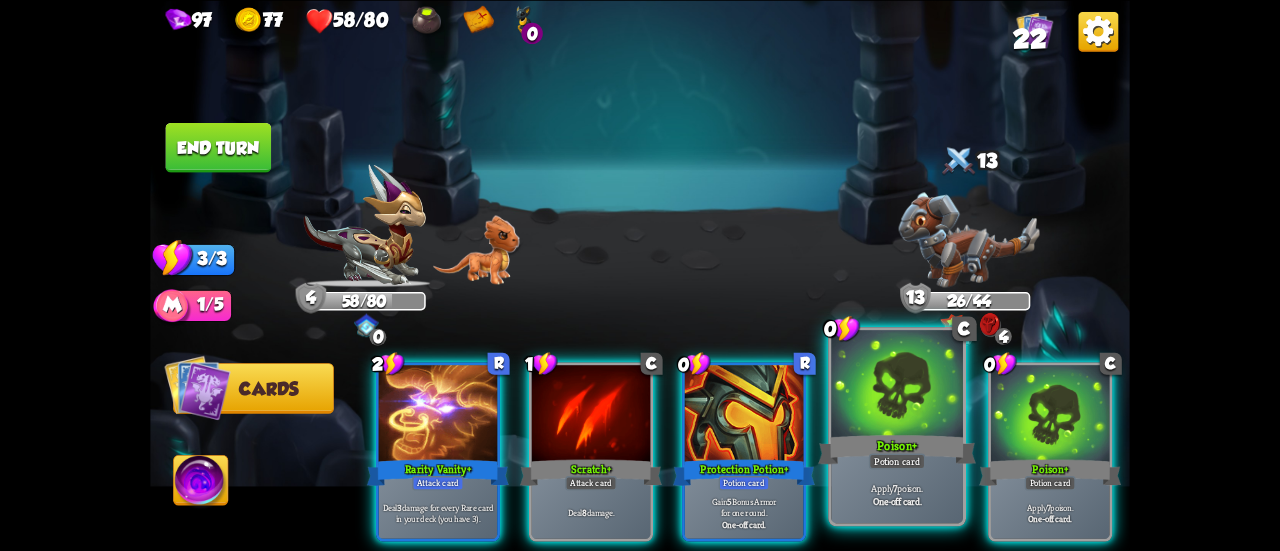 drag, startPoint x: 936, startPoint y: 415, endPoint x: 952, endPoint y: 323, distance: 93.38094 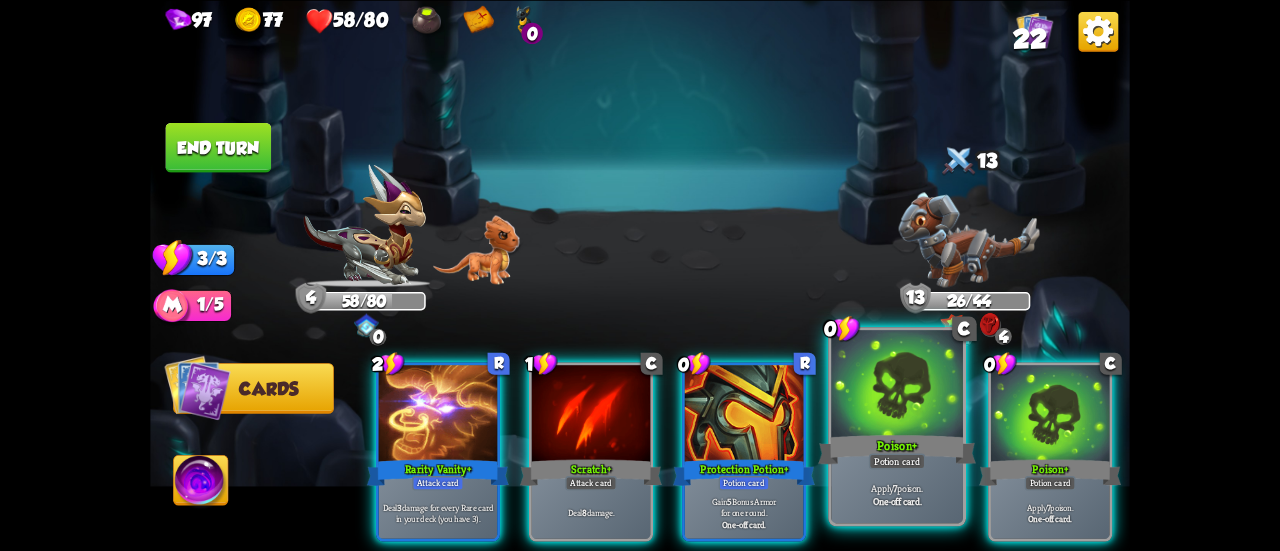 click at bounding box center [897, 385] 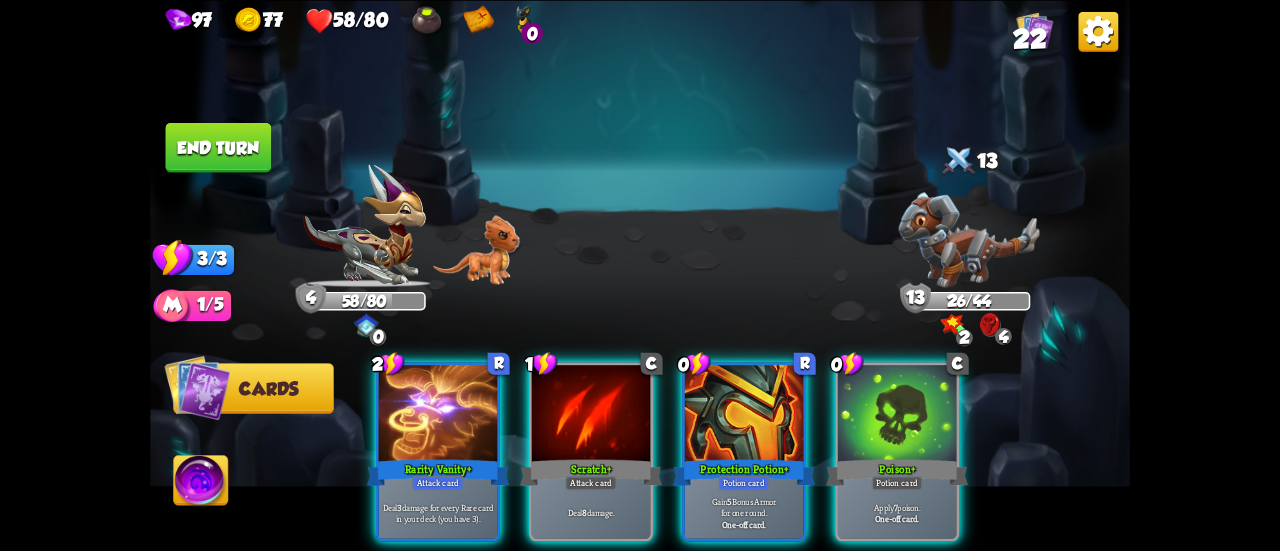 click at bounding box center [969, 239] 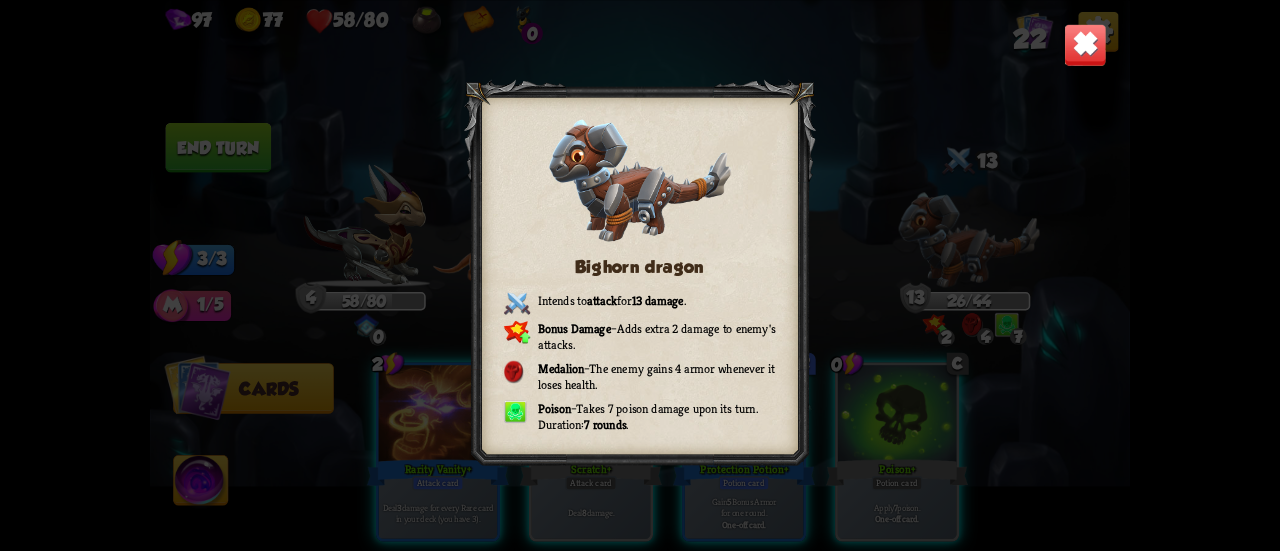 click at bounding box center (1085, 44) 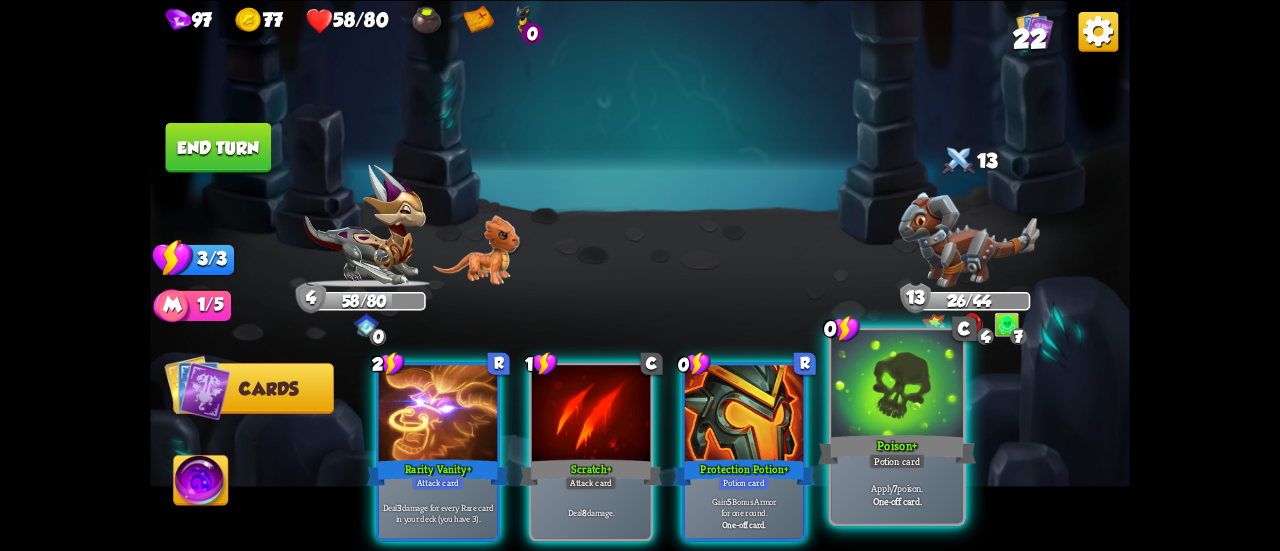 click on "One-off card." at bounding box center (897, 500) 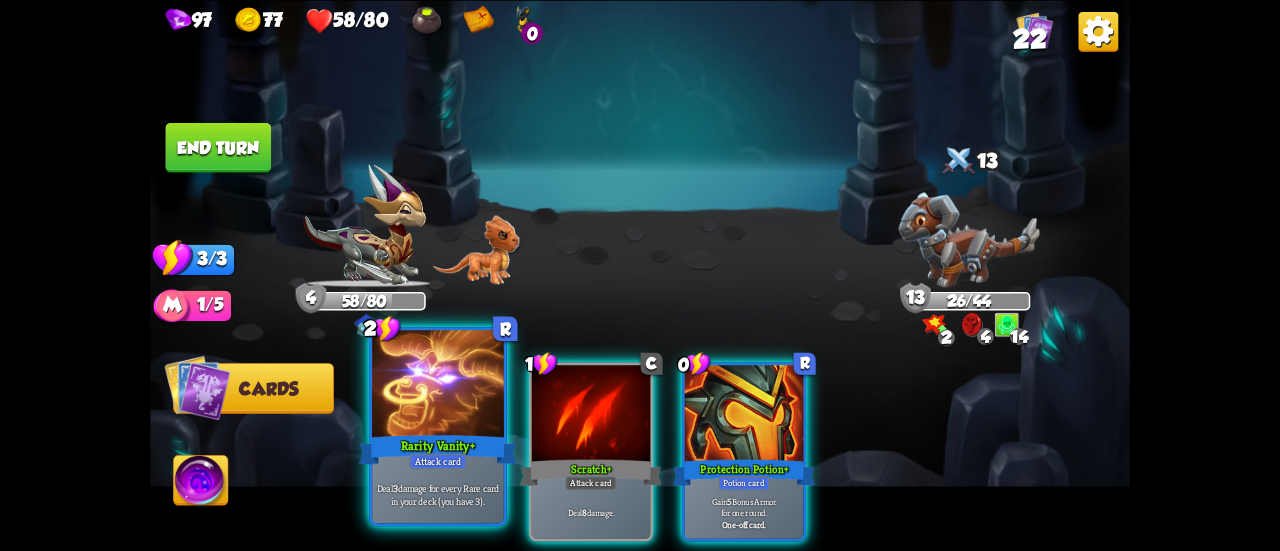 click on "+" at bounding box center [472, 445] 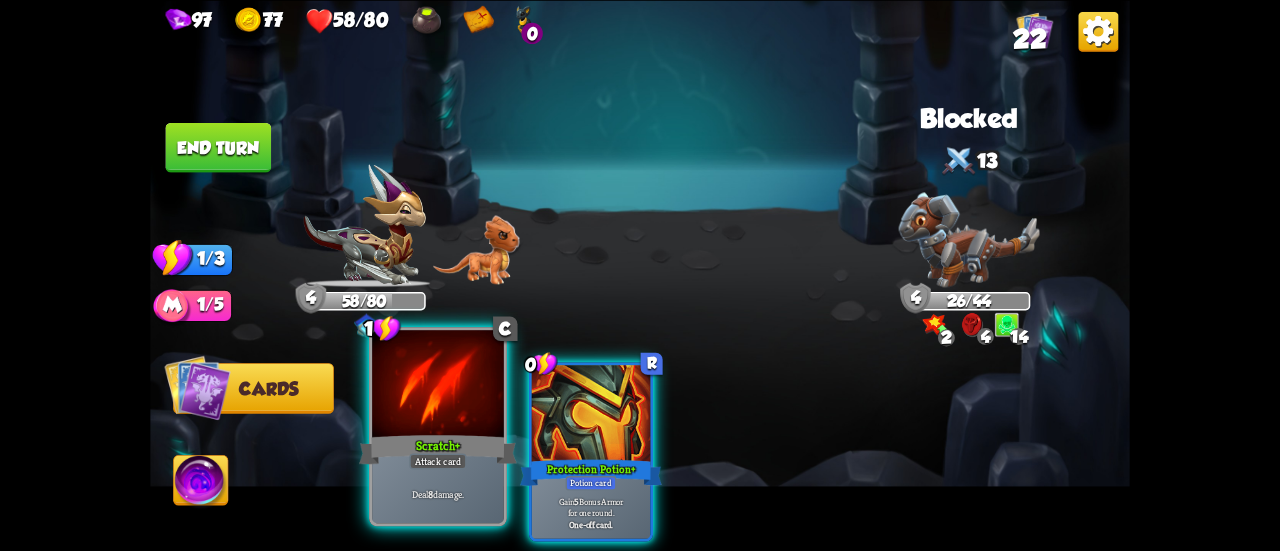 click on "+" at bounding box center [457, 445] 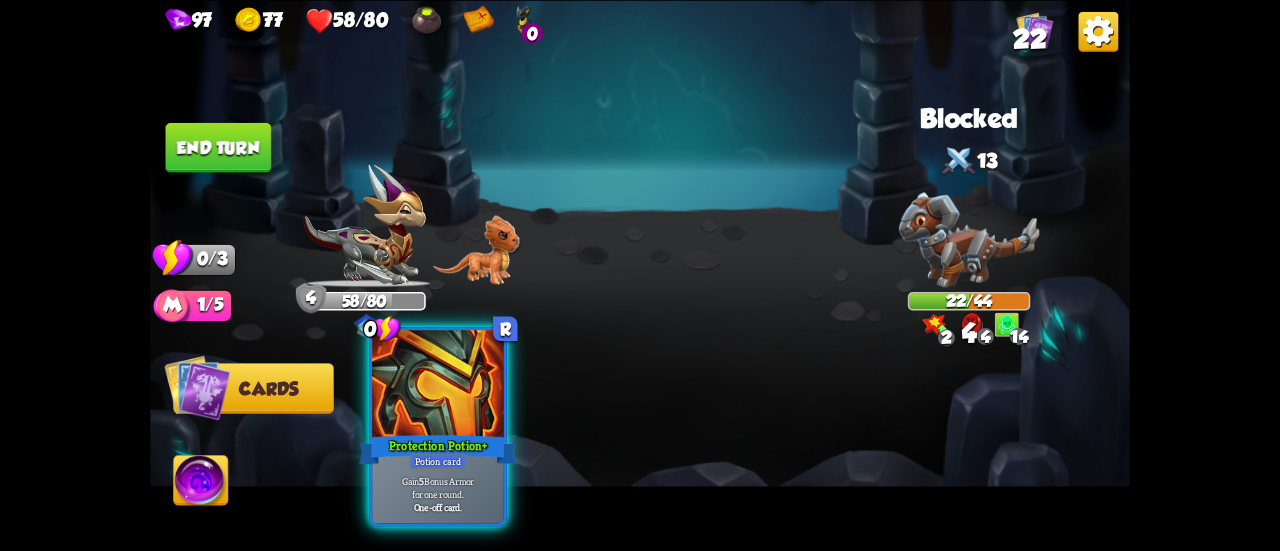 click on "Protection Potion +" at bounding box center [438, 449] 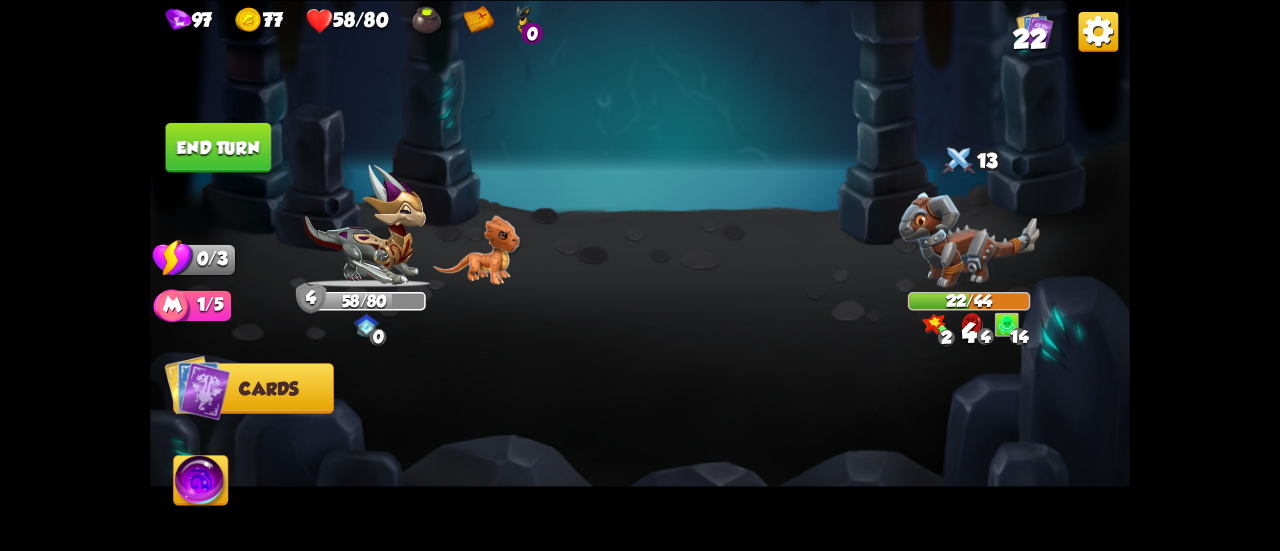 click on "End turn" at bounding box center (219, 147) 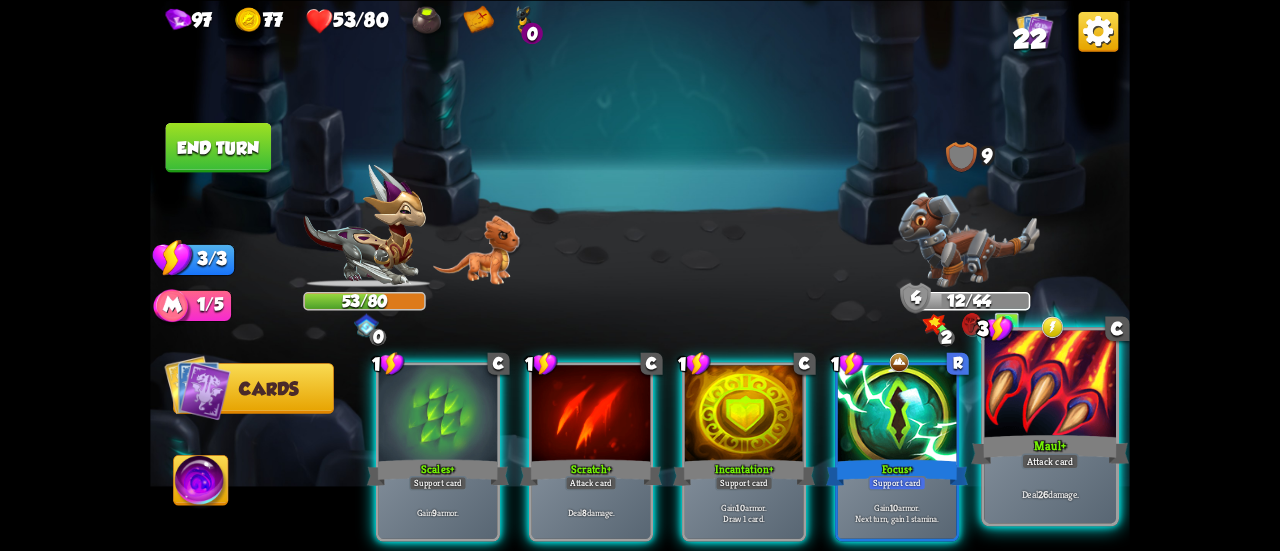 click on "Attack card" at bounding box center (1049, 461) 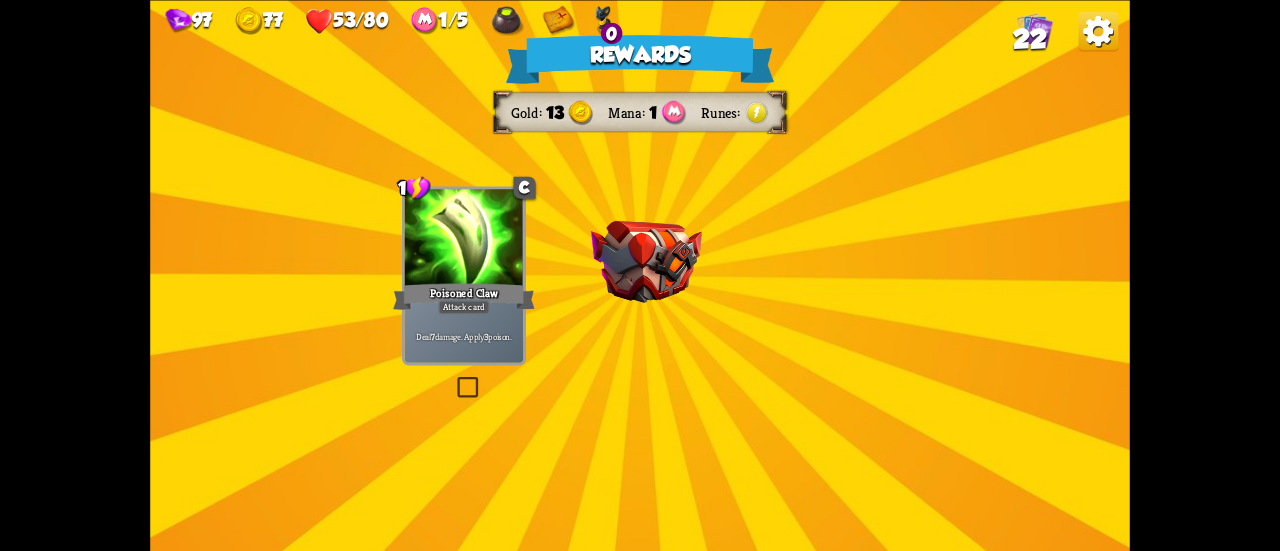 click on "Rewards           Gold   13     Mana   1     Runes
Select a card
1
C   Poisoned Claw     Attack card   Deal  7  damage. Apply  3  poison.
1
C   Pummel     Attack card   Deal  2  damage  3  times.
1
C   [PERSON_NAME]     Attack card   Remove all armor from the enemy, then deal  4  damage.               Proceed" at bounding box center [640, 275] 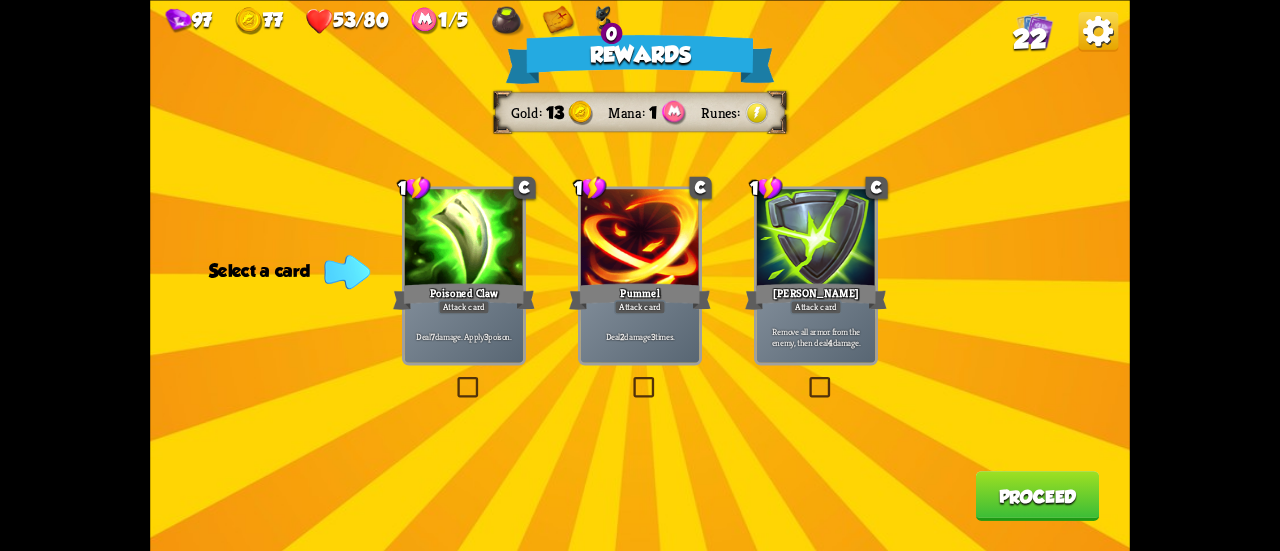 click on "Attack card" at bounding box center (464, 307) 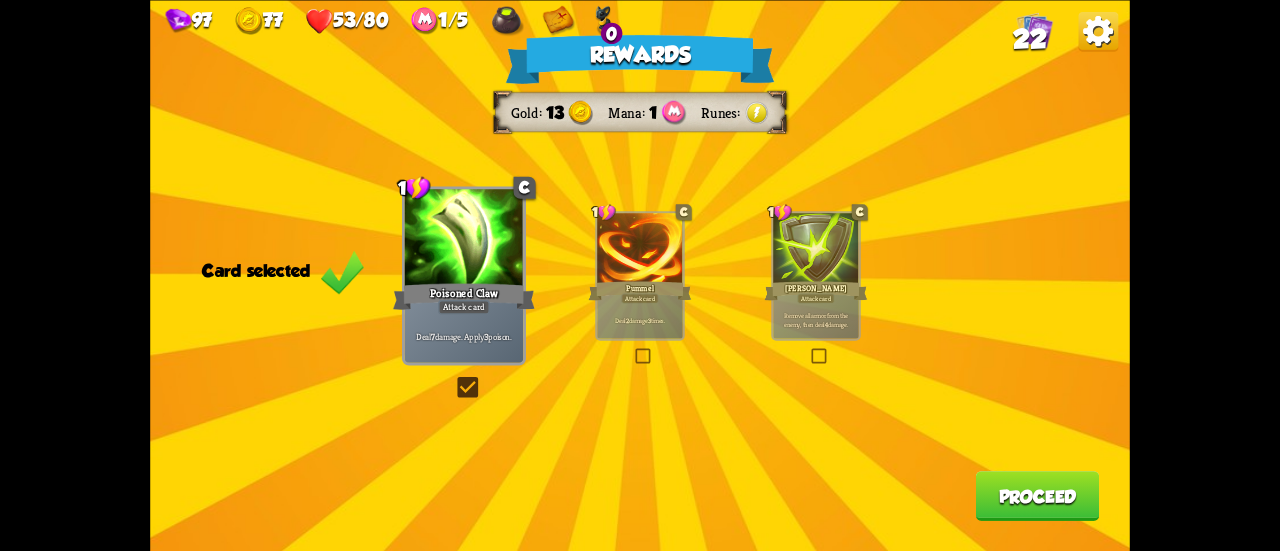 click on "[PERSON_NAME]" at bounding box center (816, 290) 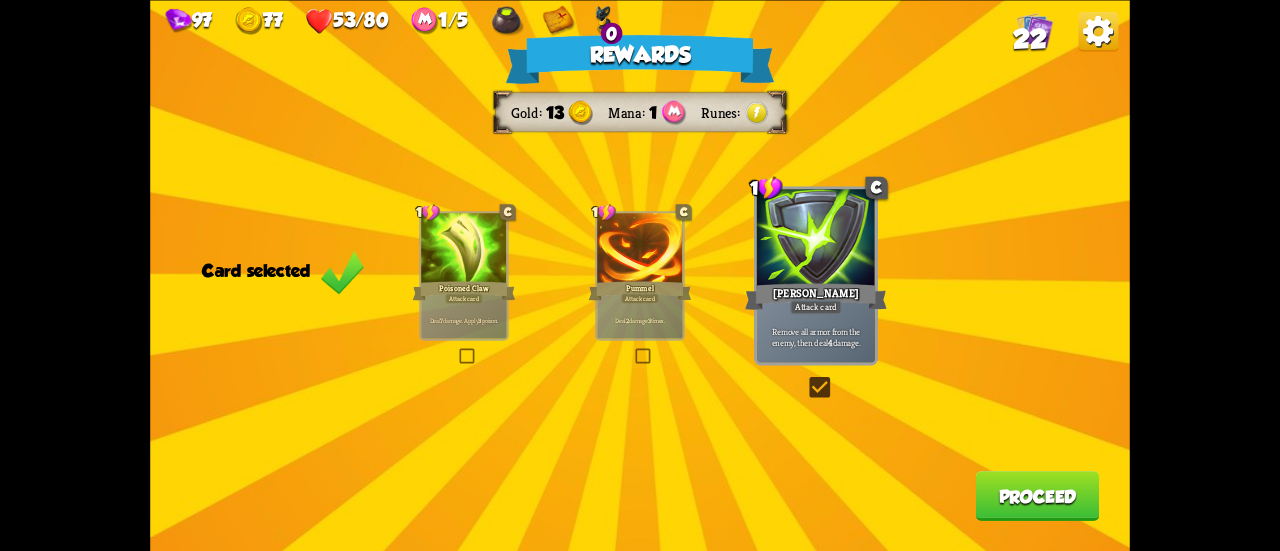 click on "Proceed" at bounding box center [1038, 496] 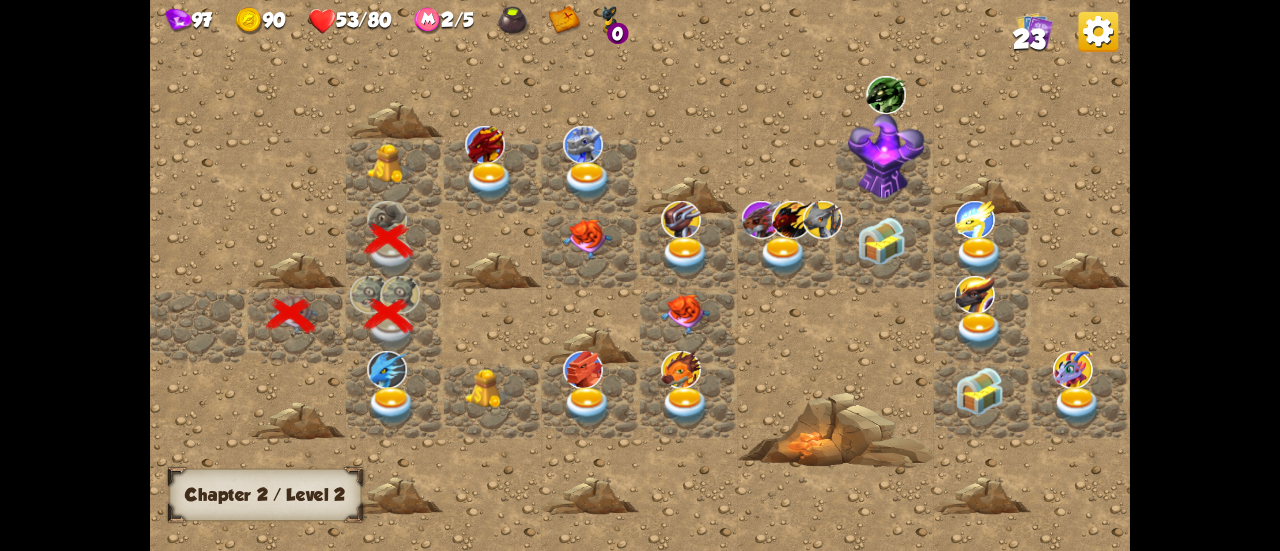 click at bounding box center [395, 176] 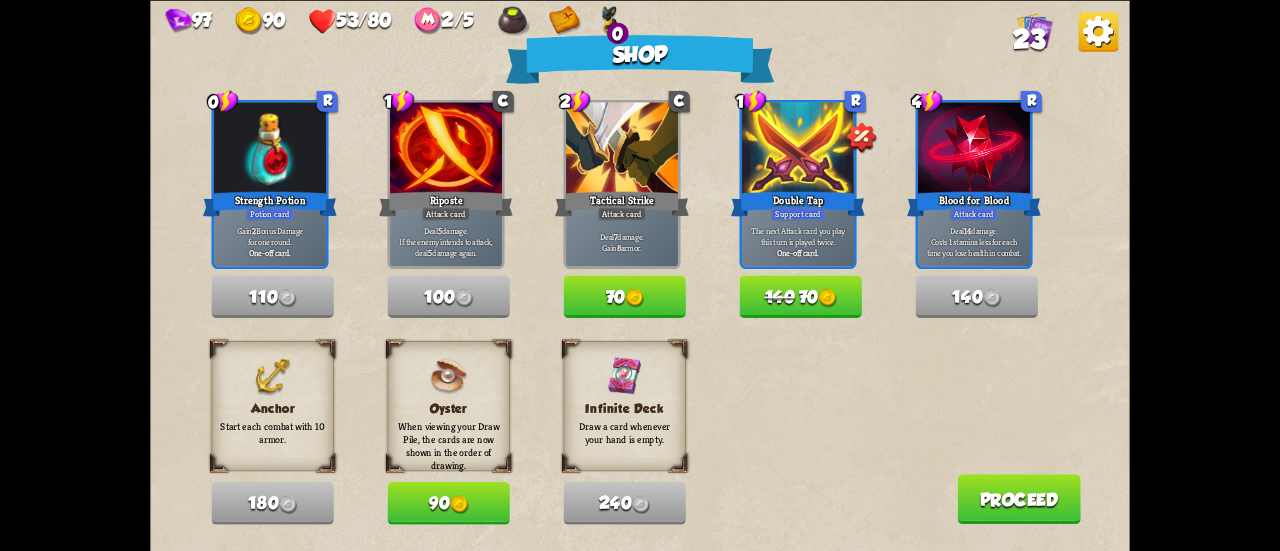 click on "Proceed" at bounding box center [1019, 499] 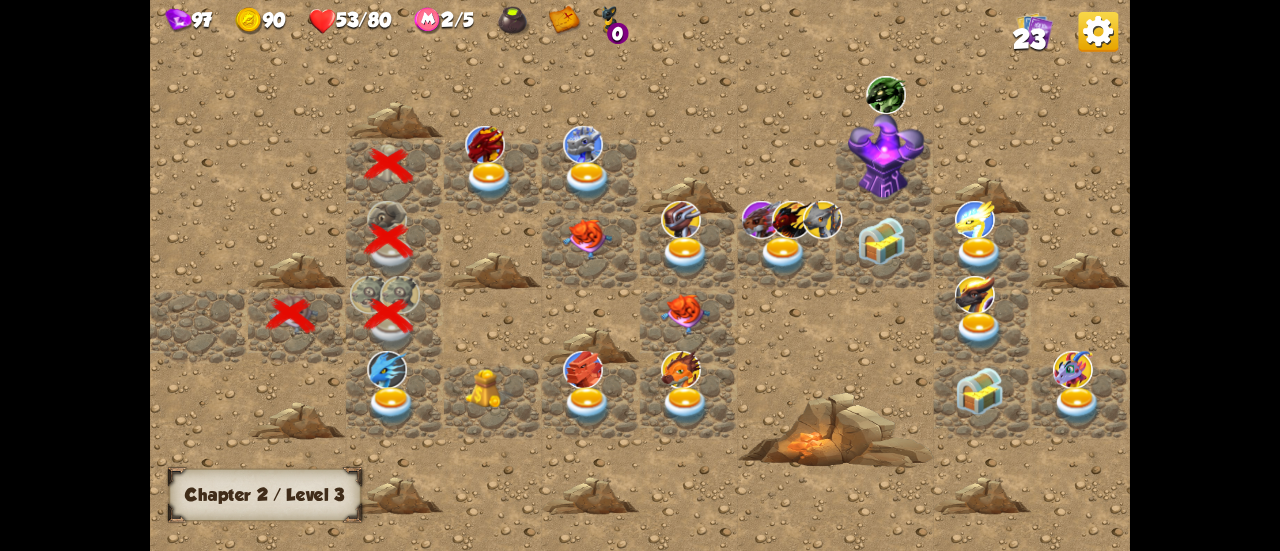 click at bounding box center [490, 181] 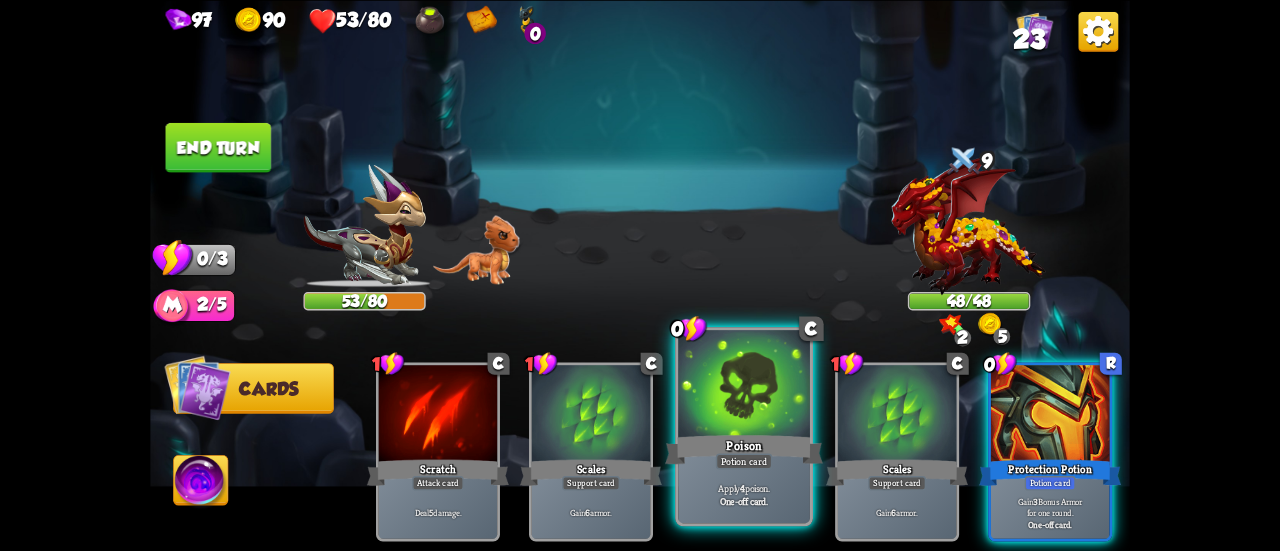 click at bounding box center (744, 385) 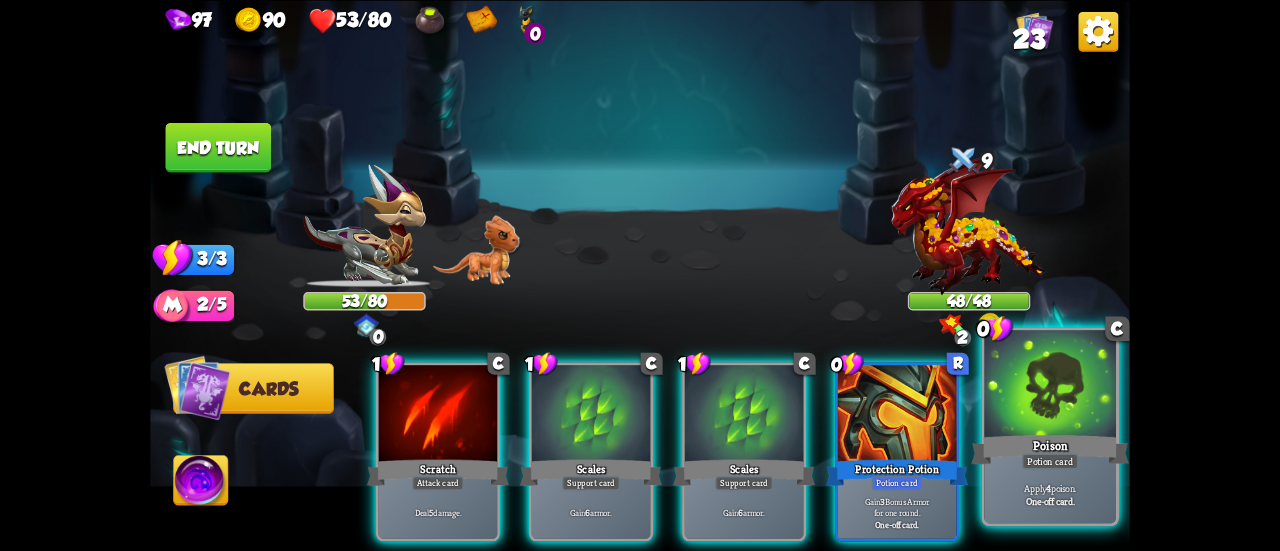 click at bounding box center (1050, 385) 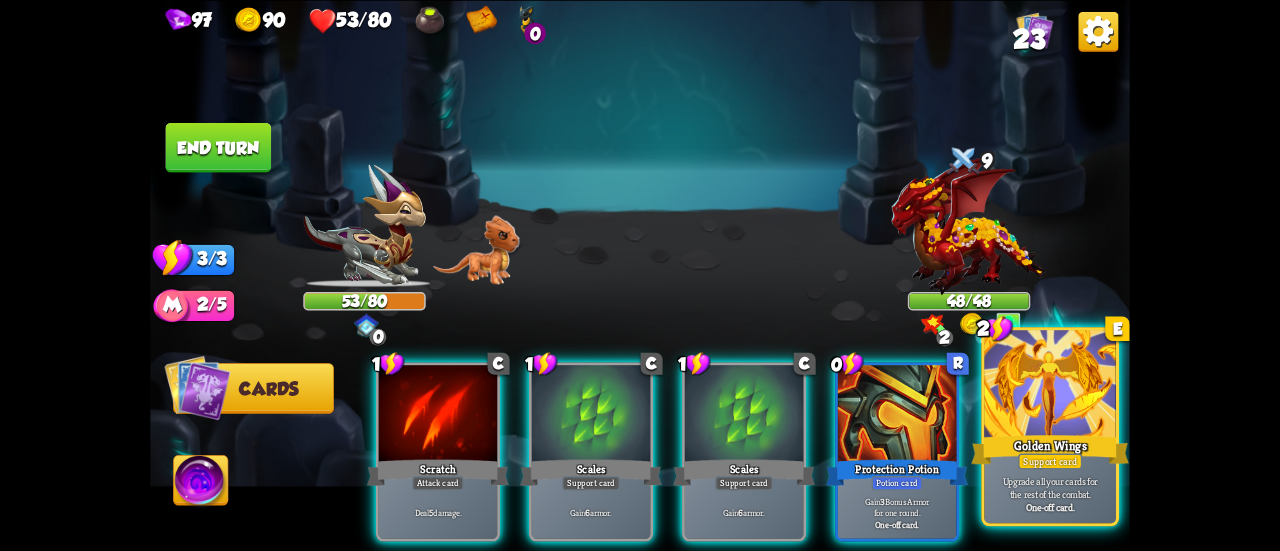 click on "Golden Wings" at bounding box center [1050, 449] 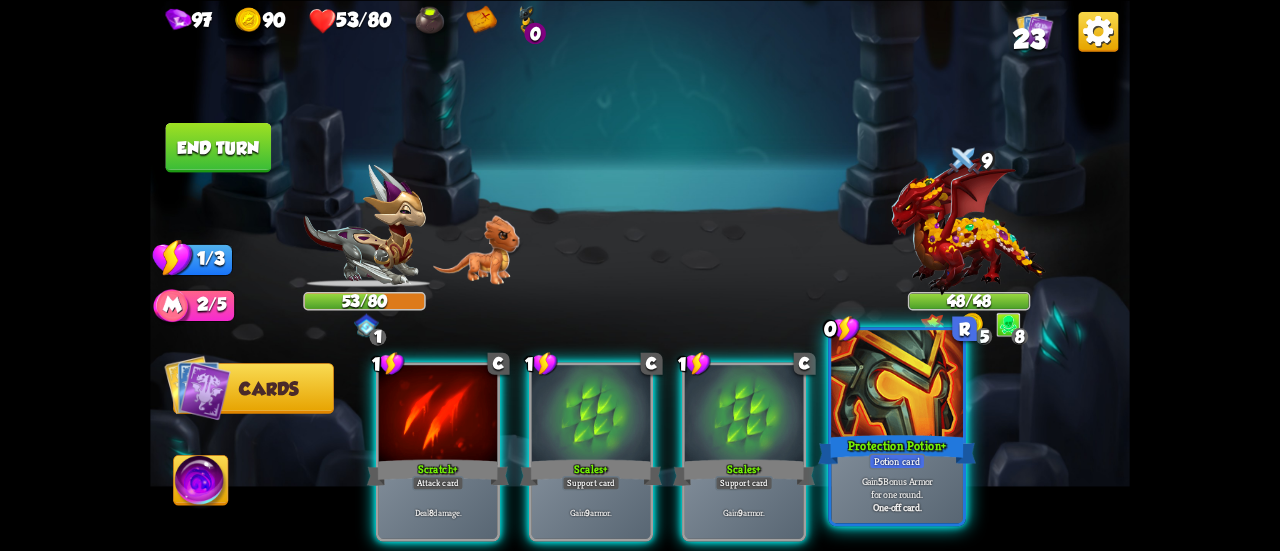 click on "Protection Potion +" at bounding box center [897, 449] 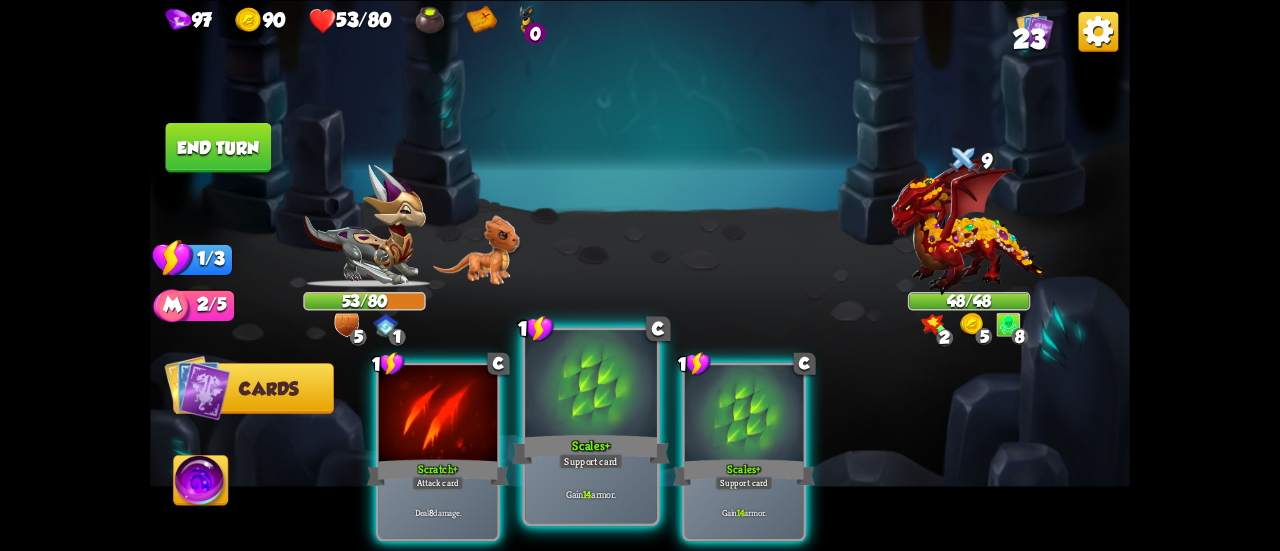 click on "Support card" at bounding box center (591, 461) 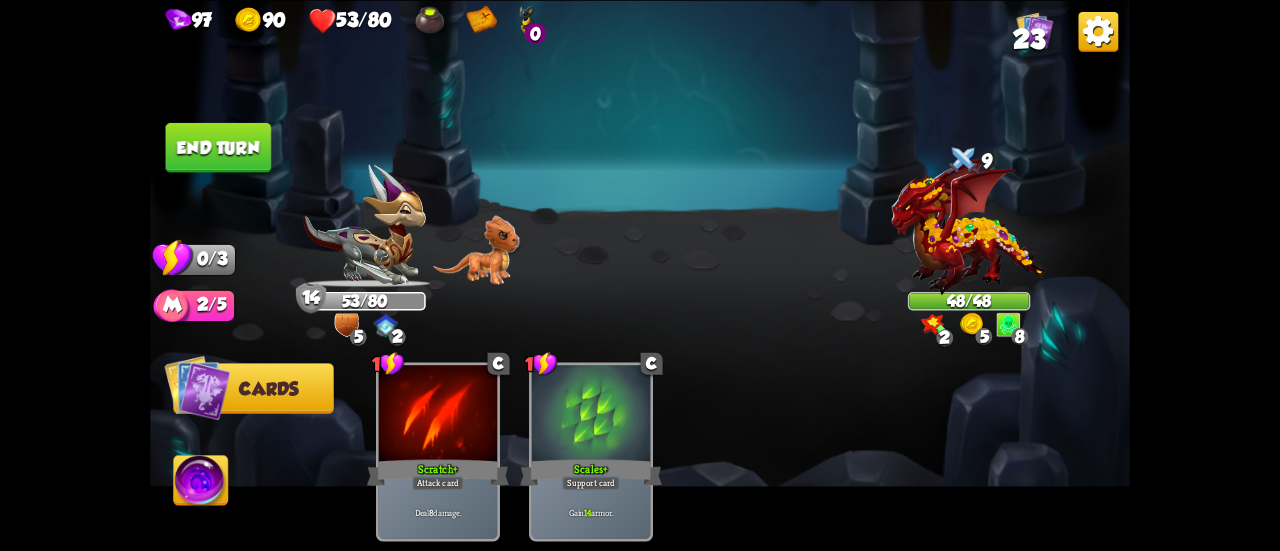 click on "End turn" at bounding box center [219, 147] 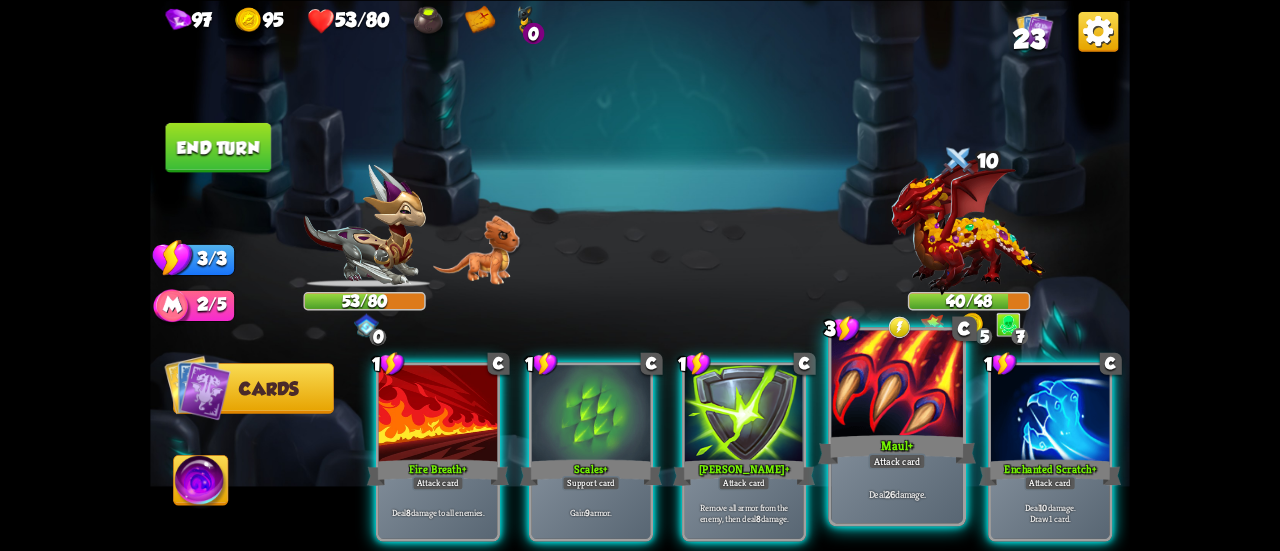click on "Maul +" at bounding box center (897, 449) 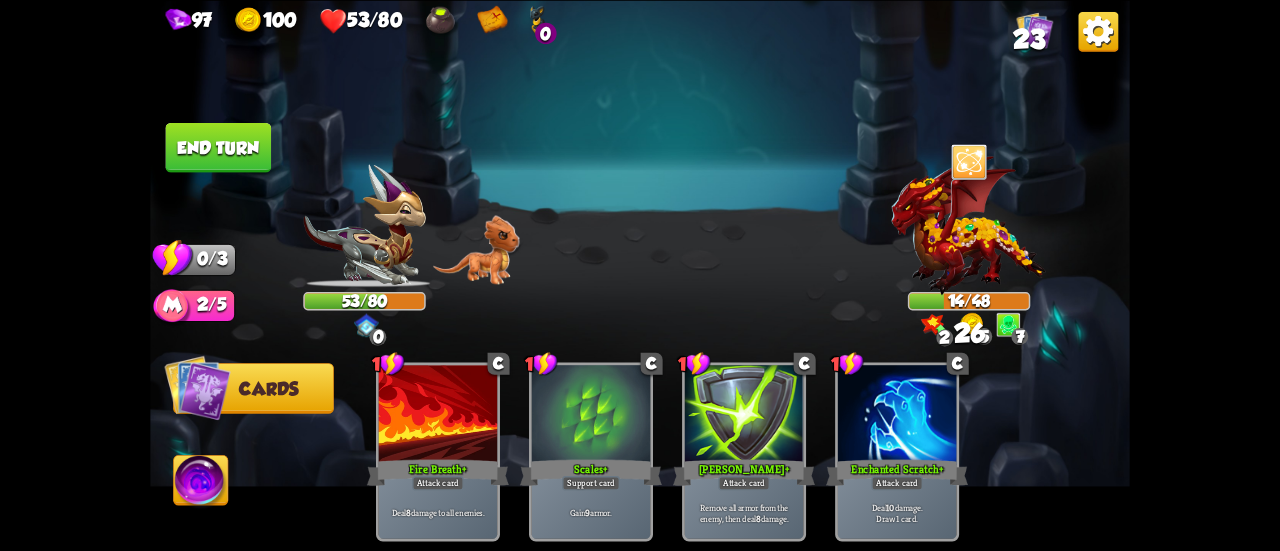 click on "End turn" at bounding box center (219, 147) 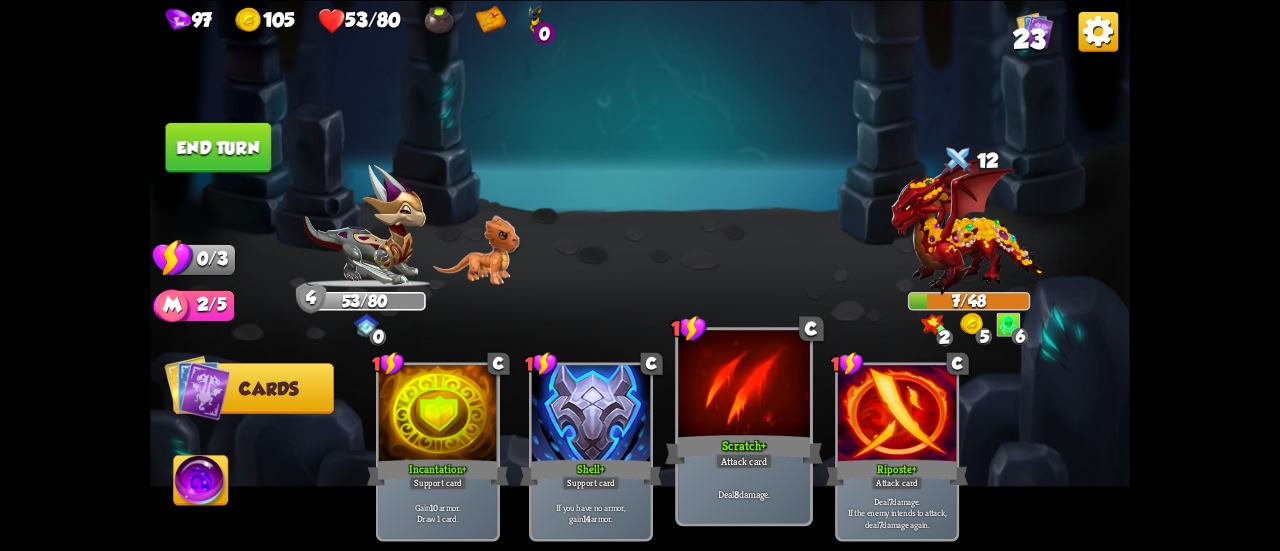 click on "Scratch +" at bounding box center (744, 449) 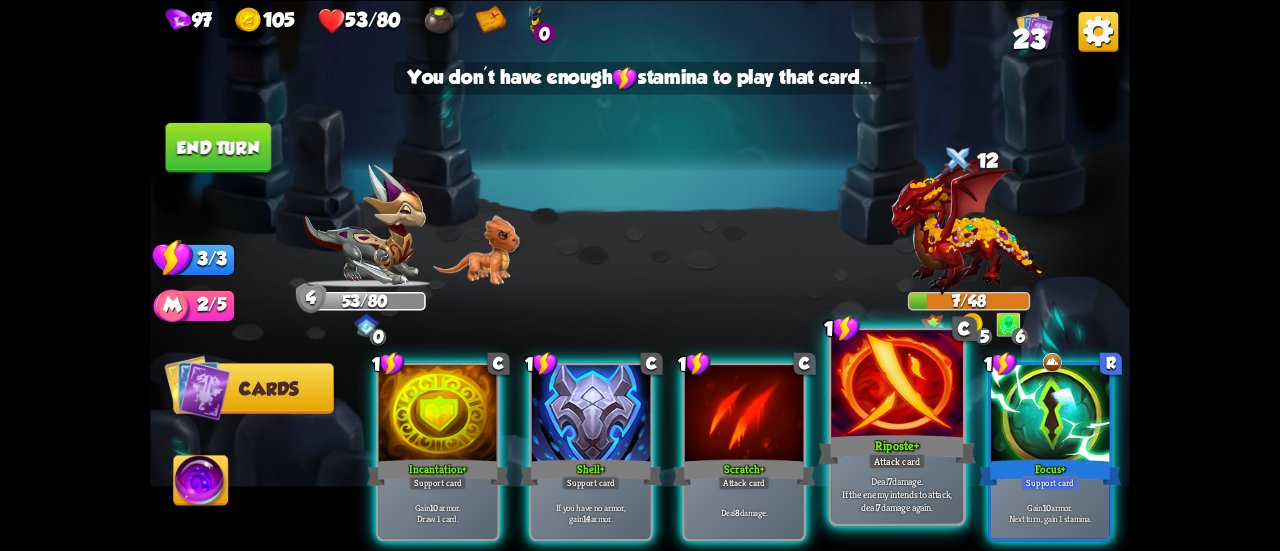 click on "Riposte +" at bounding box center [897, 449] 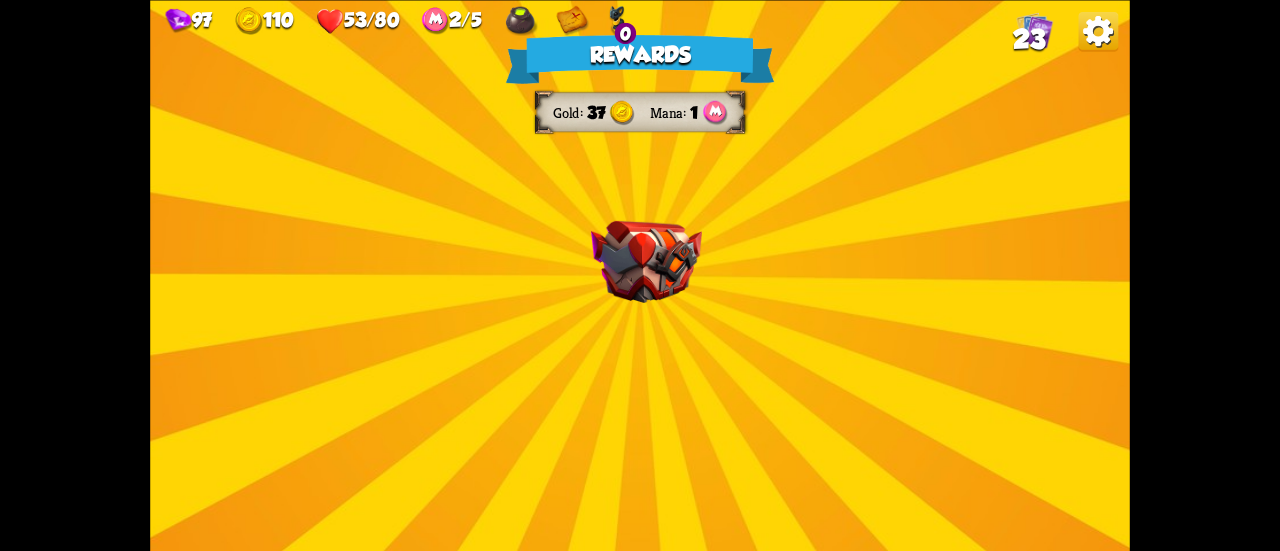 click at bounding box center [646, 261] 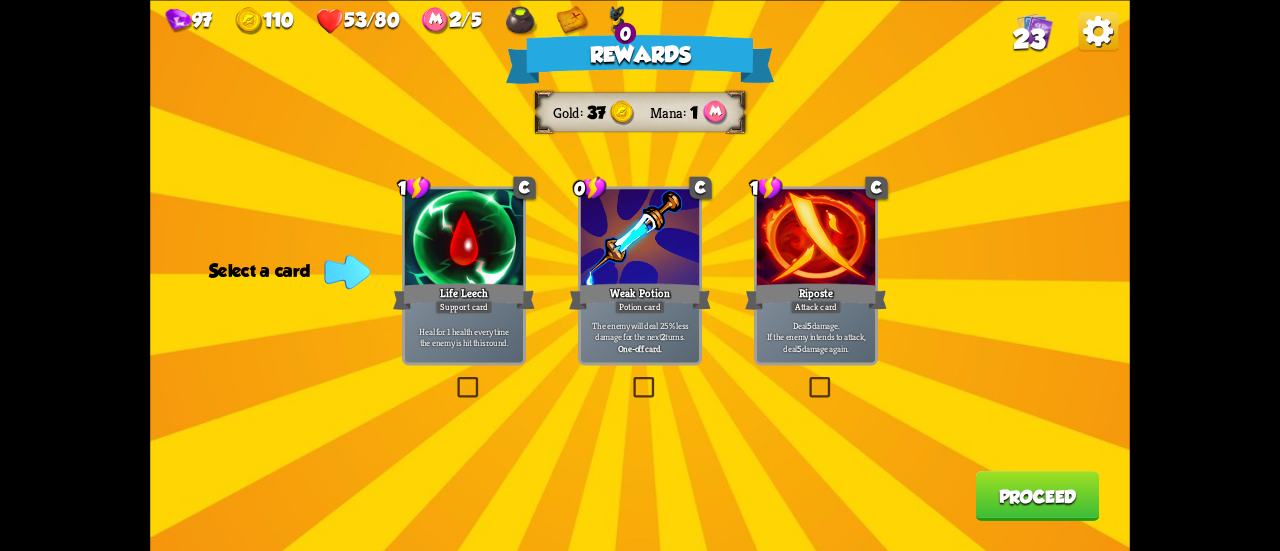 click on "One-off card." at bounding box center [640, 348] 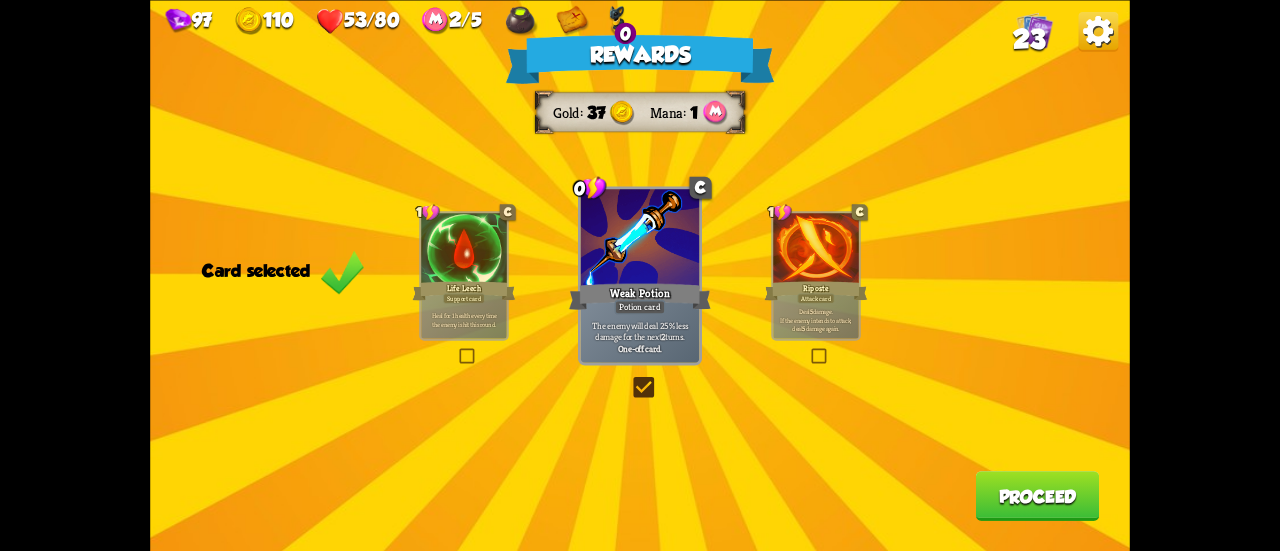 click on "Proceed" at bounding box center [1038, 496] 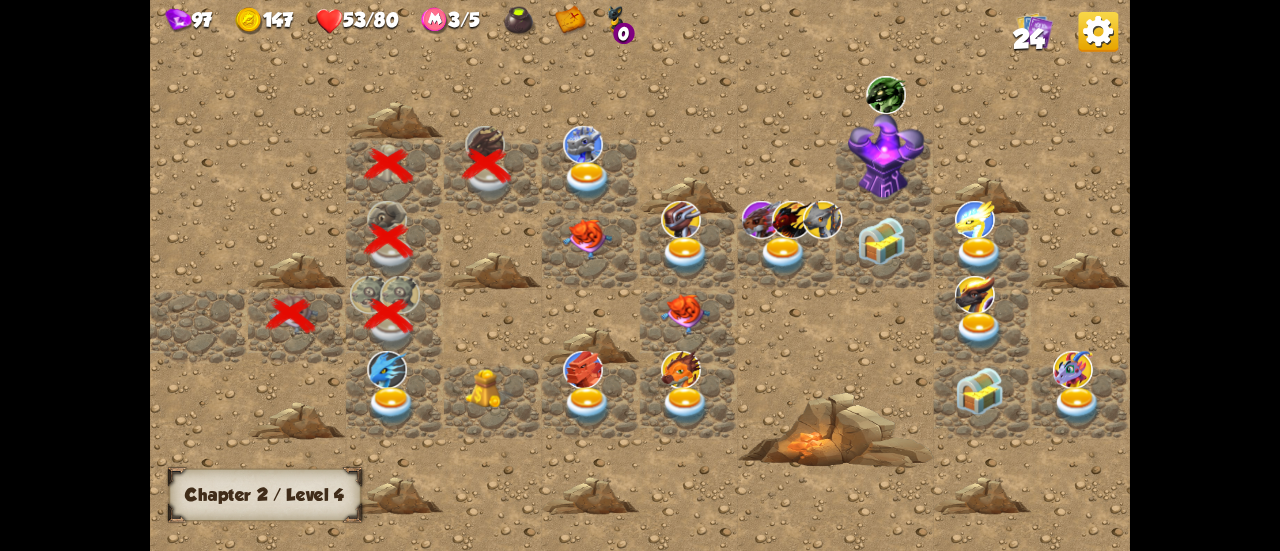 click at bounding box center (587, 181) 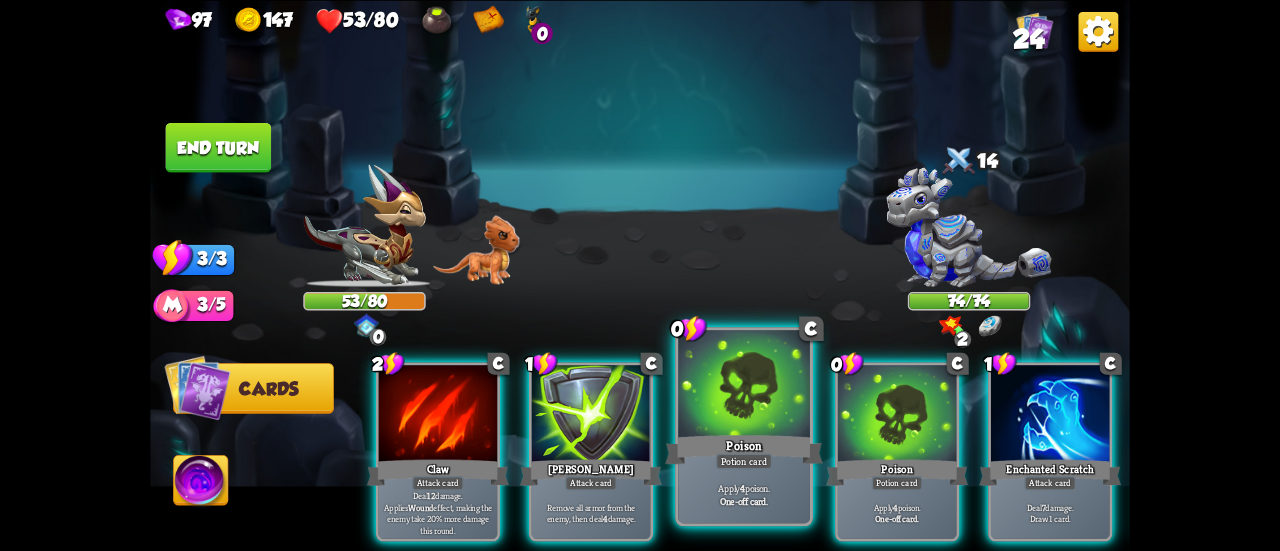 click on "Potion card" at bounding box center (744, 461) 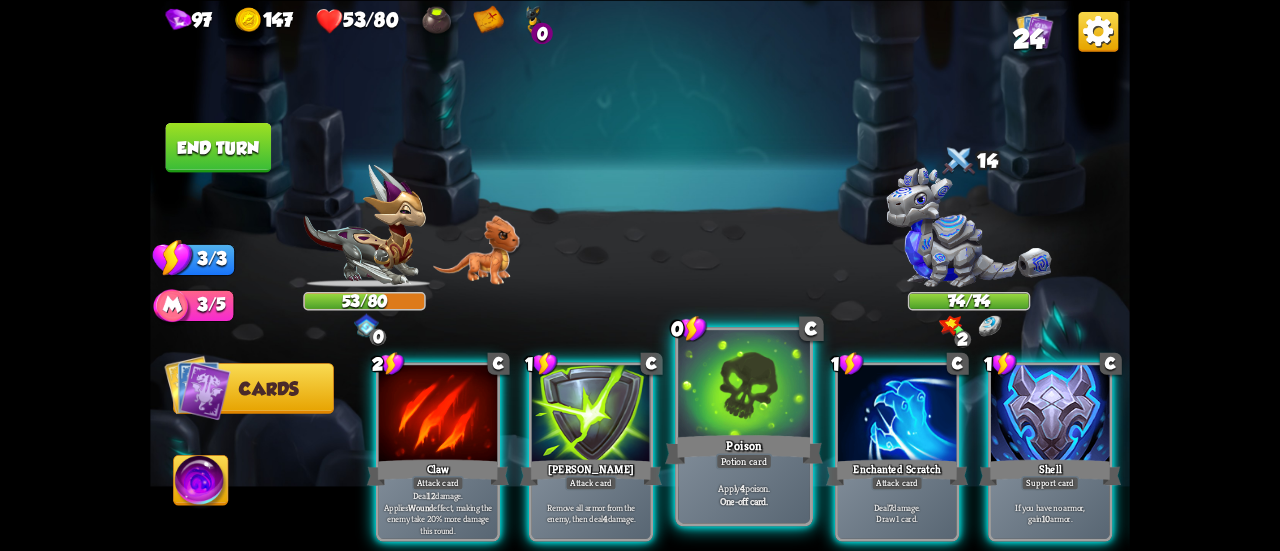 click on "Potion card" at bounding box center (744, 461) 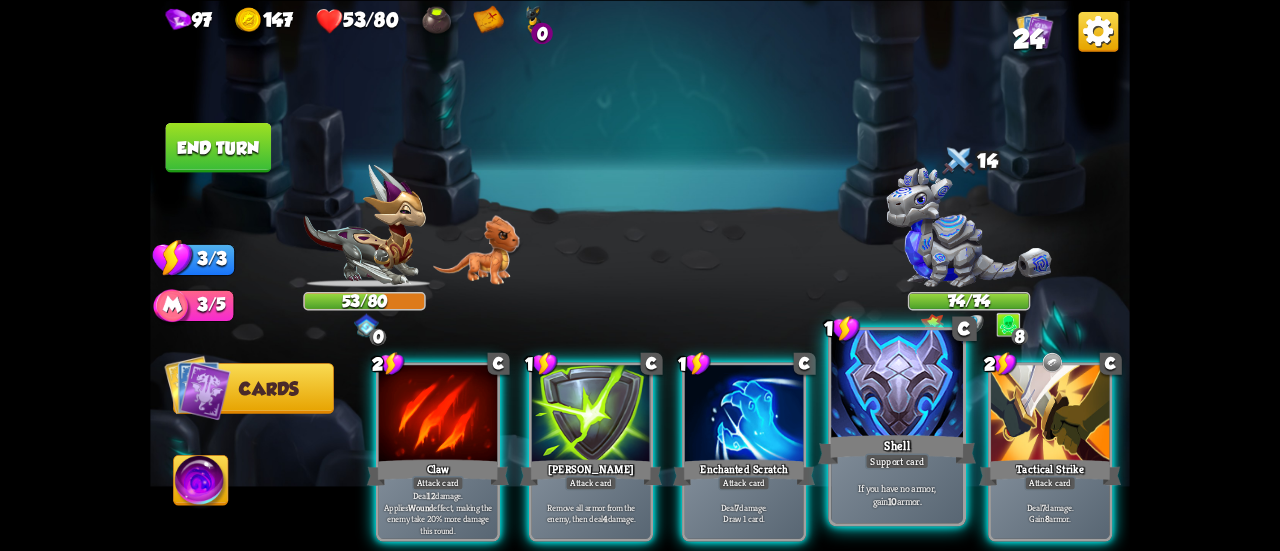 click on "Shell" at bounding box center (897, 449) 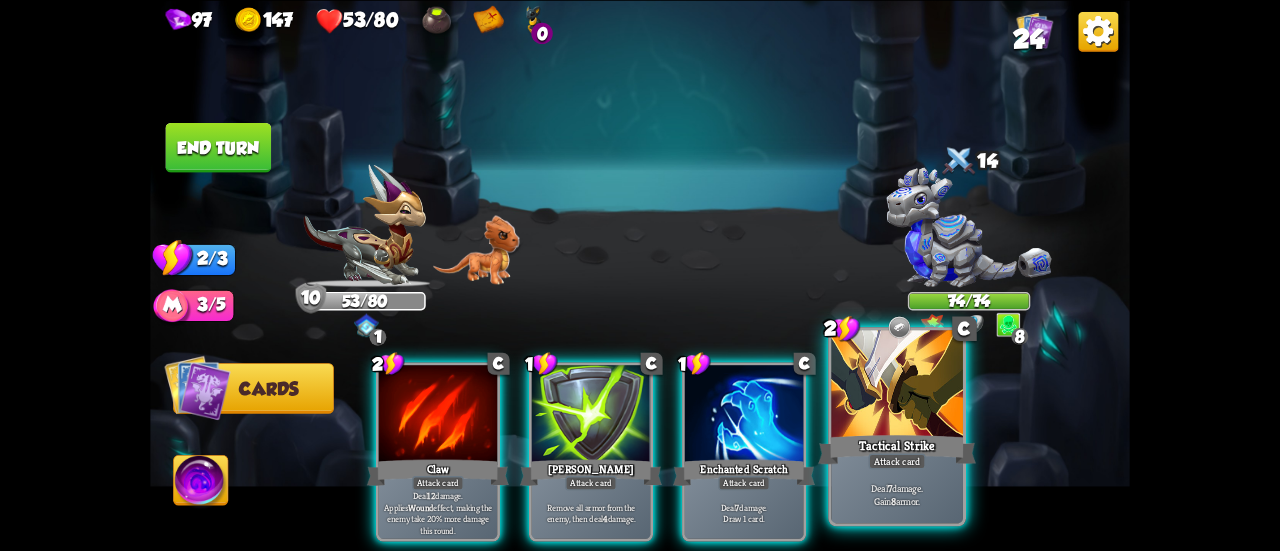 click on "Attack card" at bounding box center [896, 461] 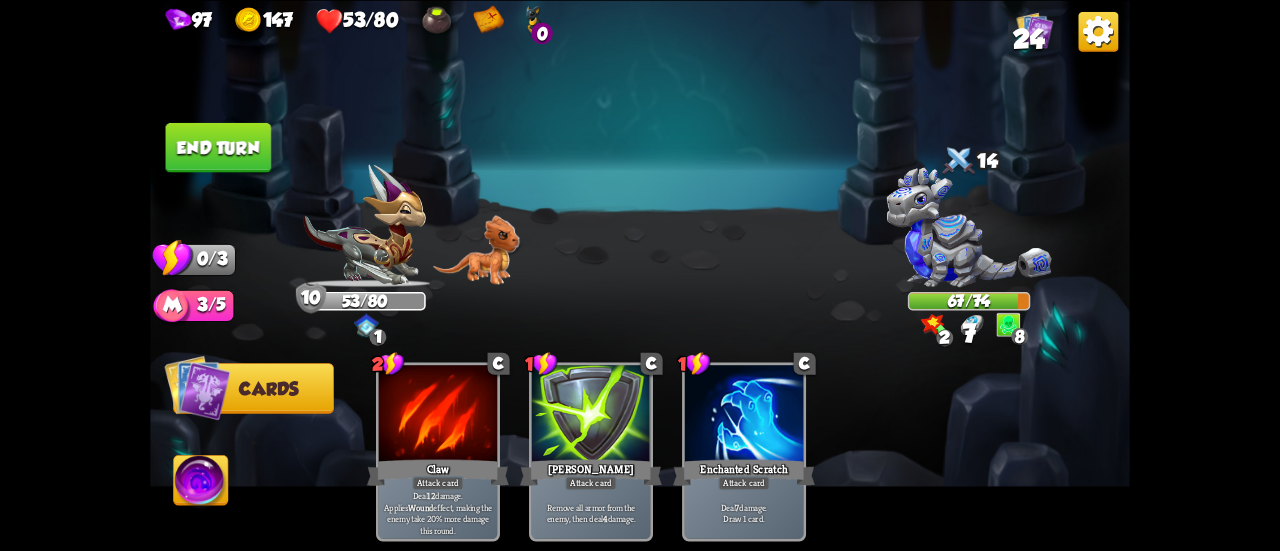 click on "End turn" at bounding box center (219, 147) 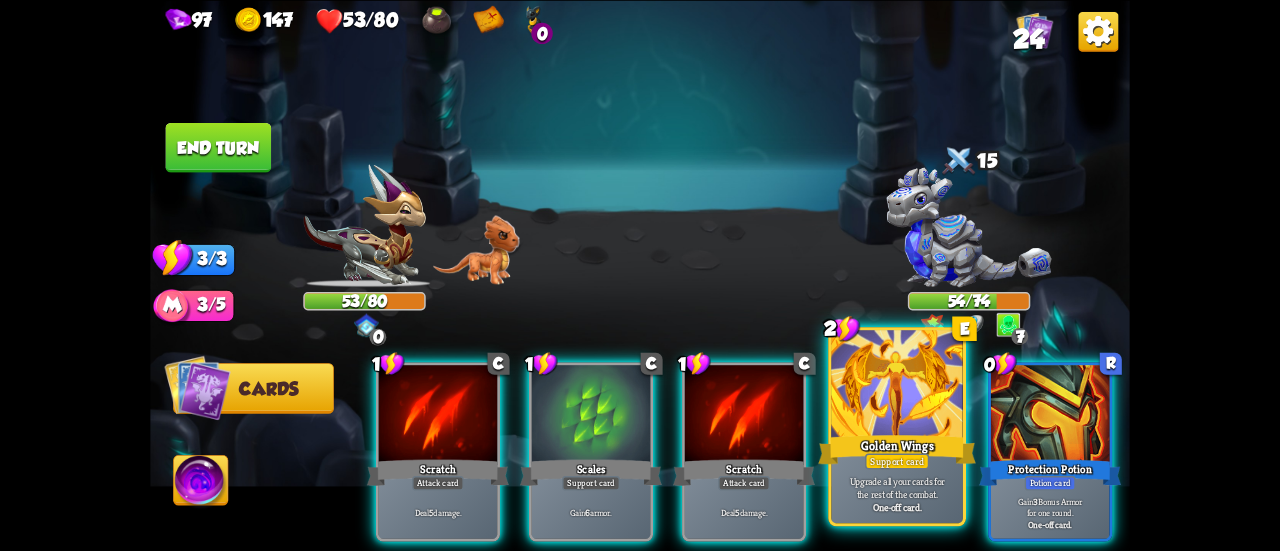 click at bounding box center [897, 385] 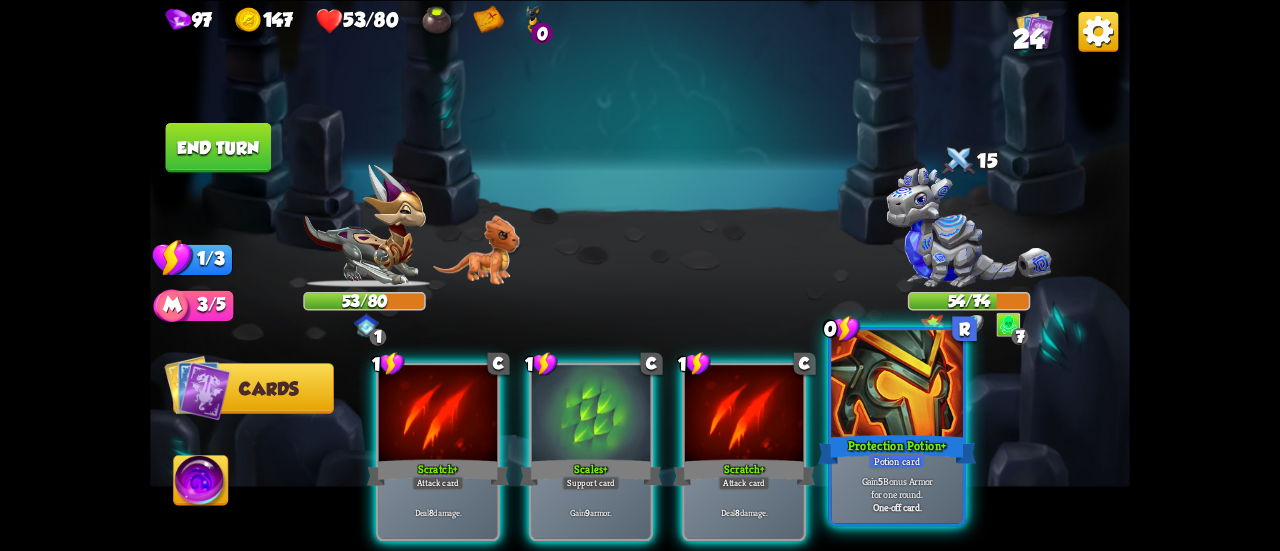 click on "Protection Potion +" at bounding box center [897, 449] 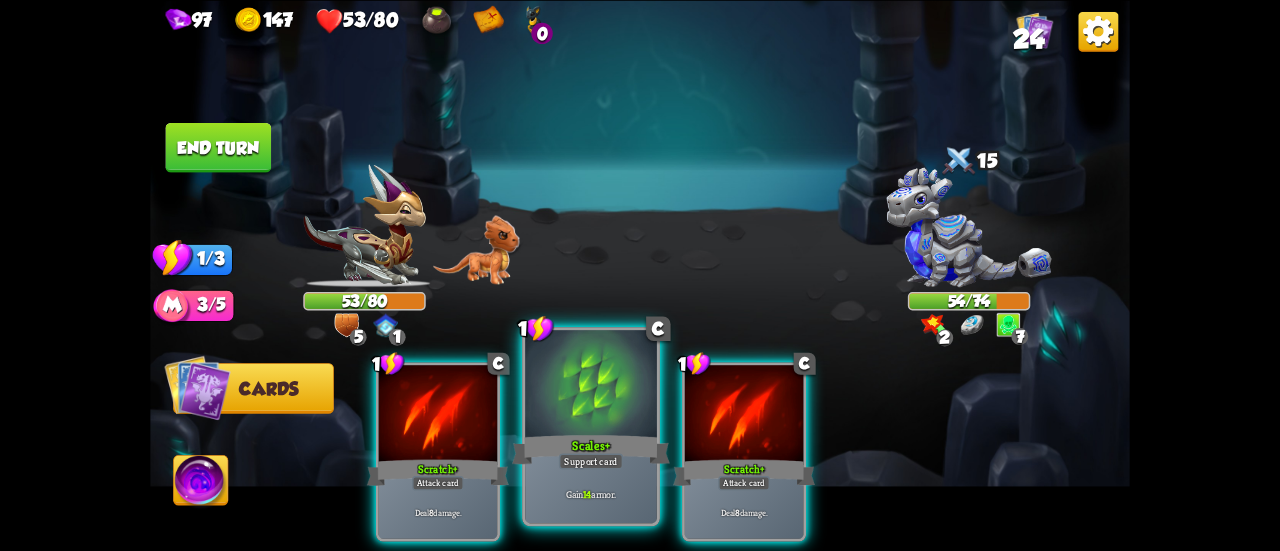 click at bounding box center (591, 385) 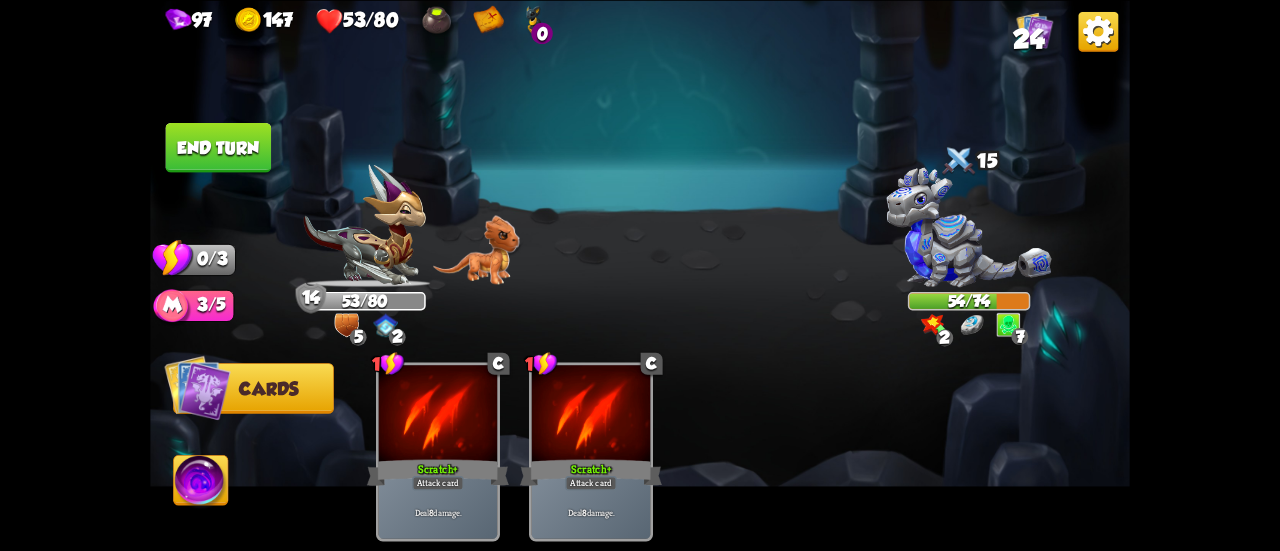 click on "End turn" at bounding box center (219, 147) 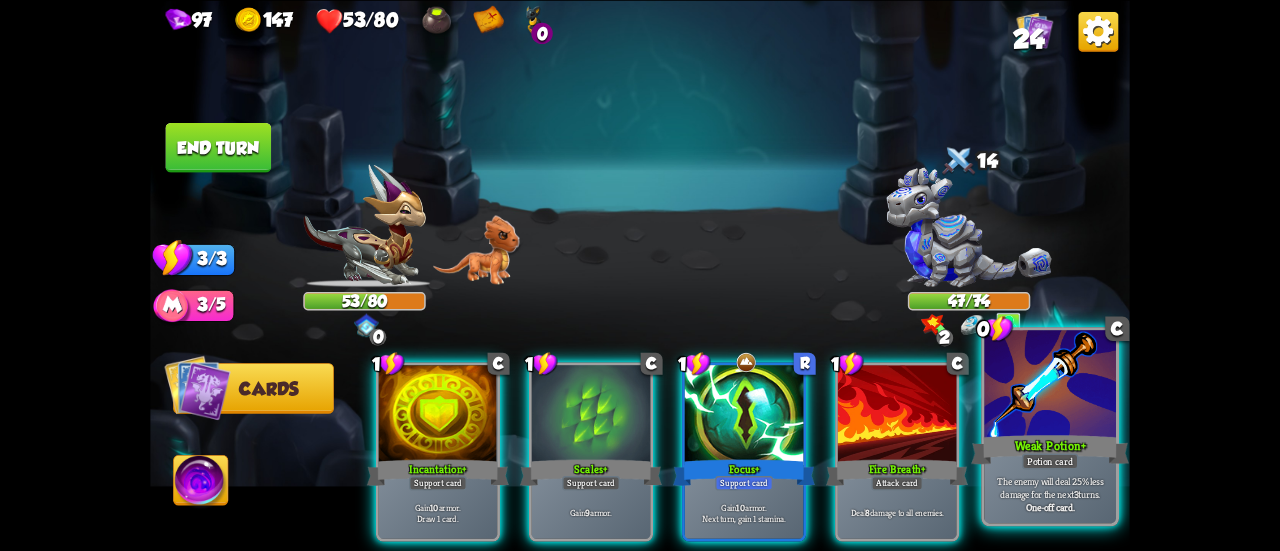 click on "Weak Potion +" at bounding box center [1050, 449] 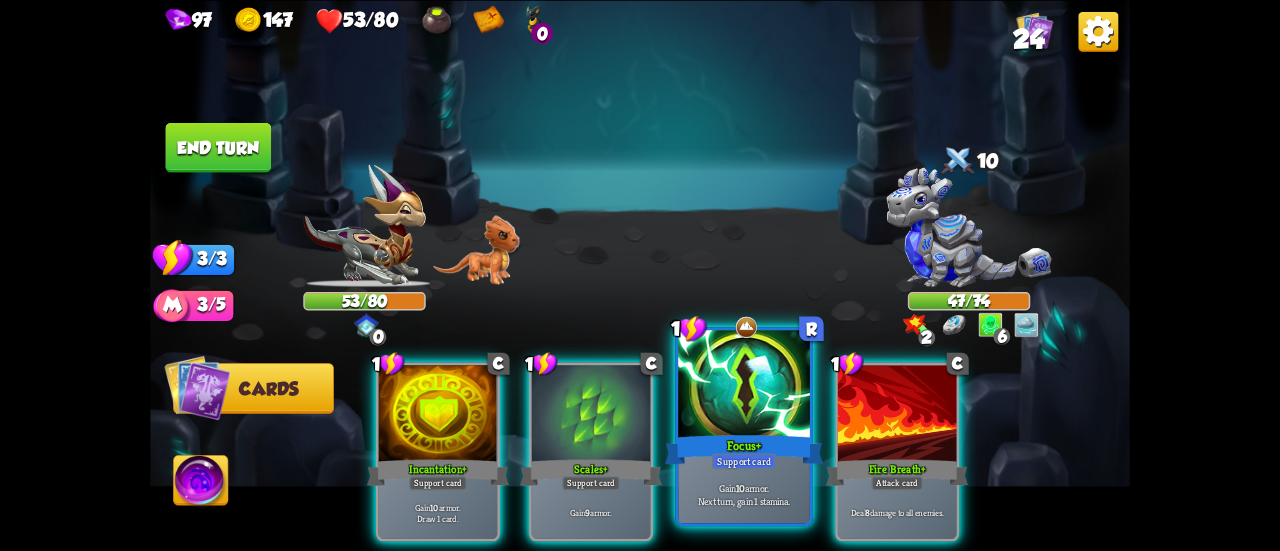 click on "Focus +" at bounding box center [744, 449] 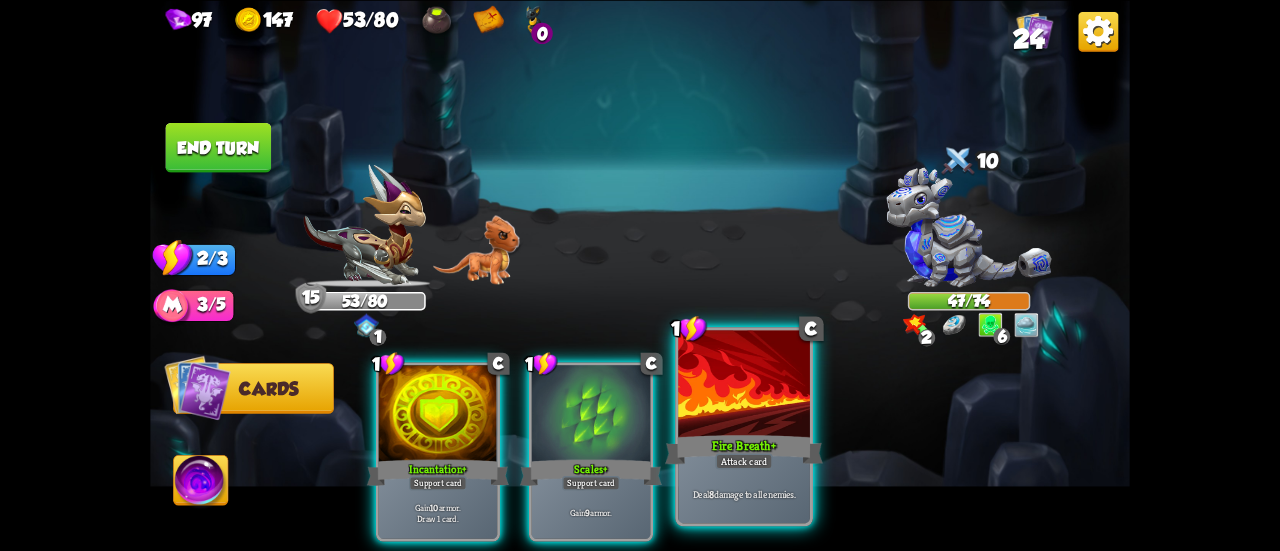 click at bounding box center (744, 385) 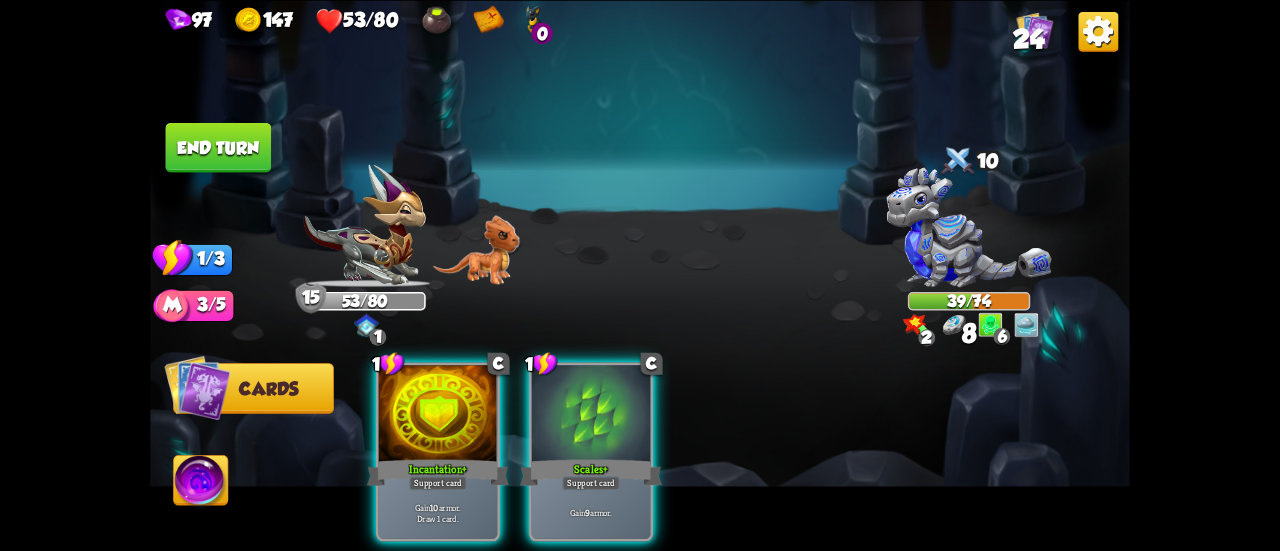 click at bounding box center [640, 275] 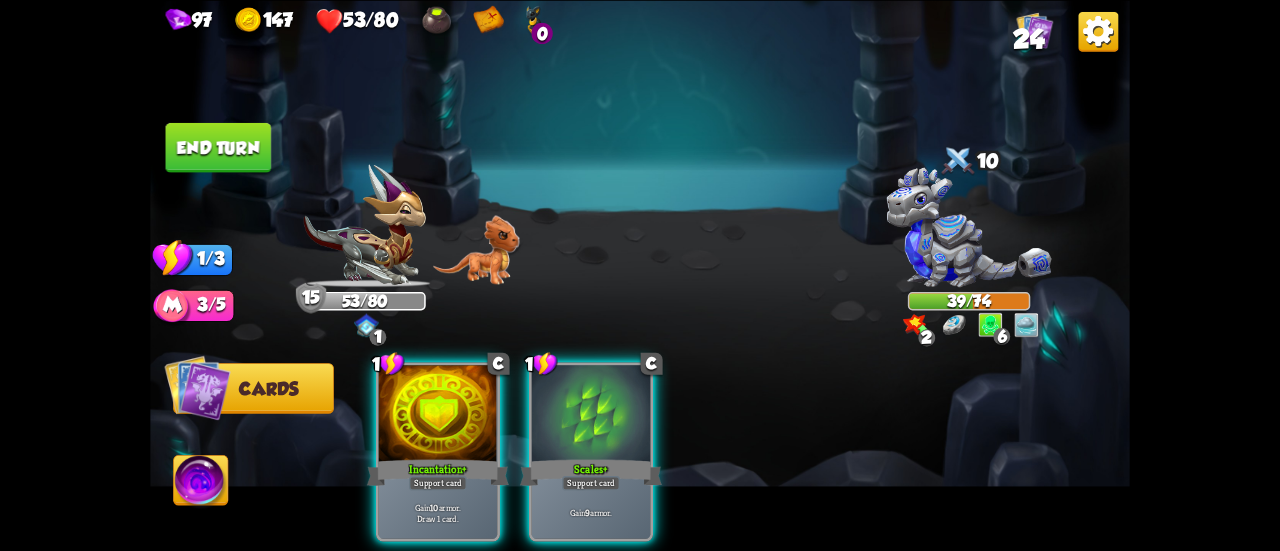 click on "End turn" at bounding box center [219, 147] 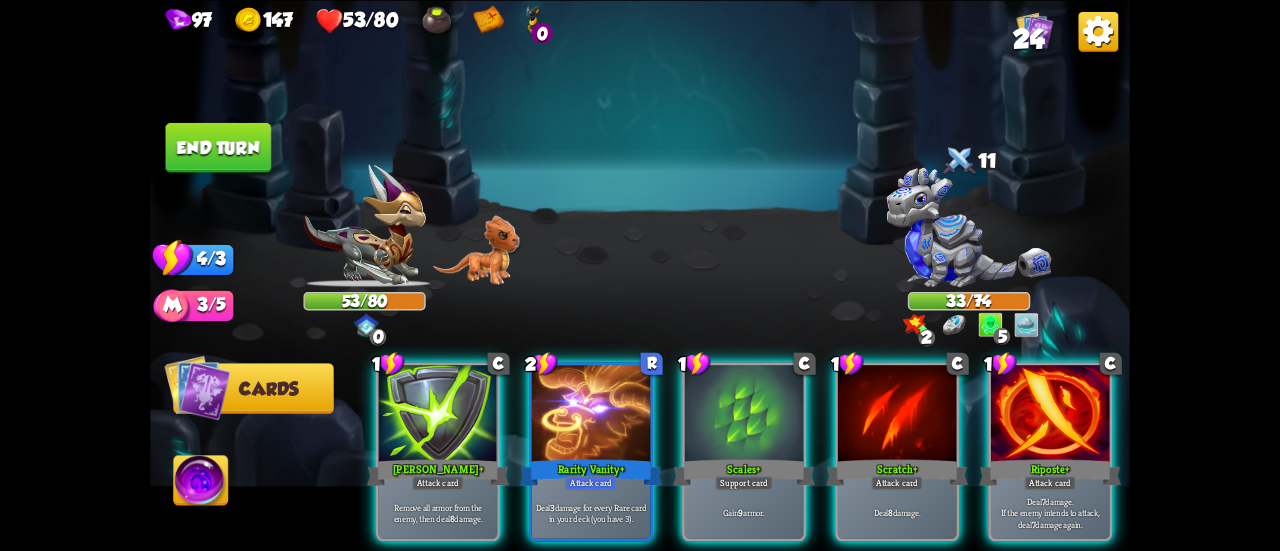 click on "Riposte +" at bounding box center [1050, 472] 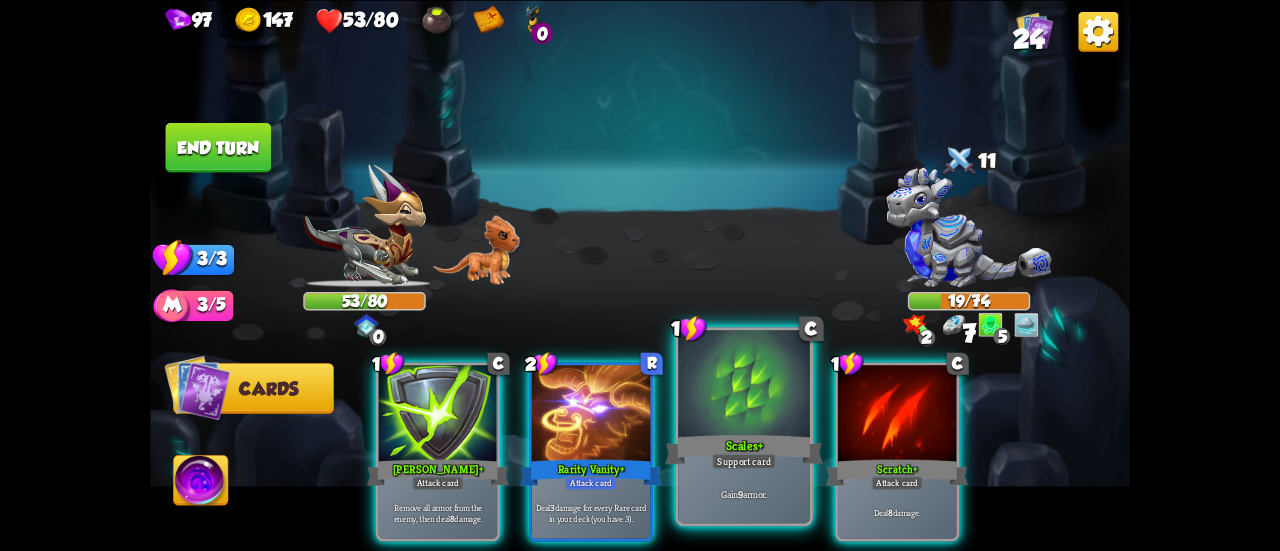 click at bounding box center (744, 385) 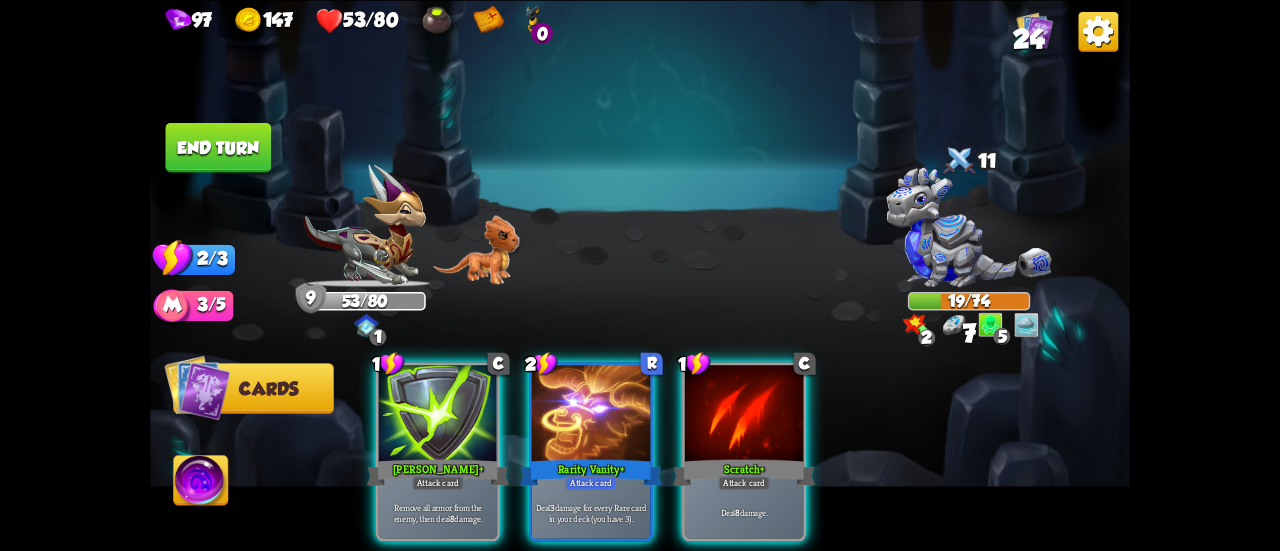 click at bounding box center (744, 415) 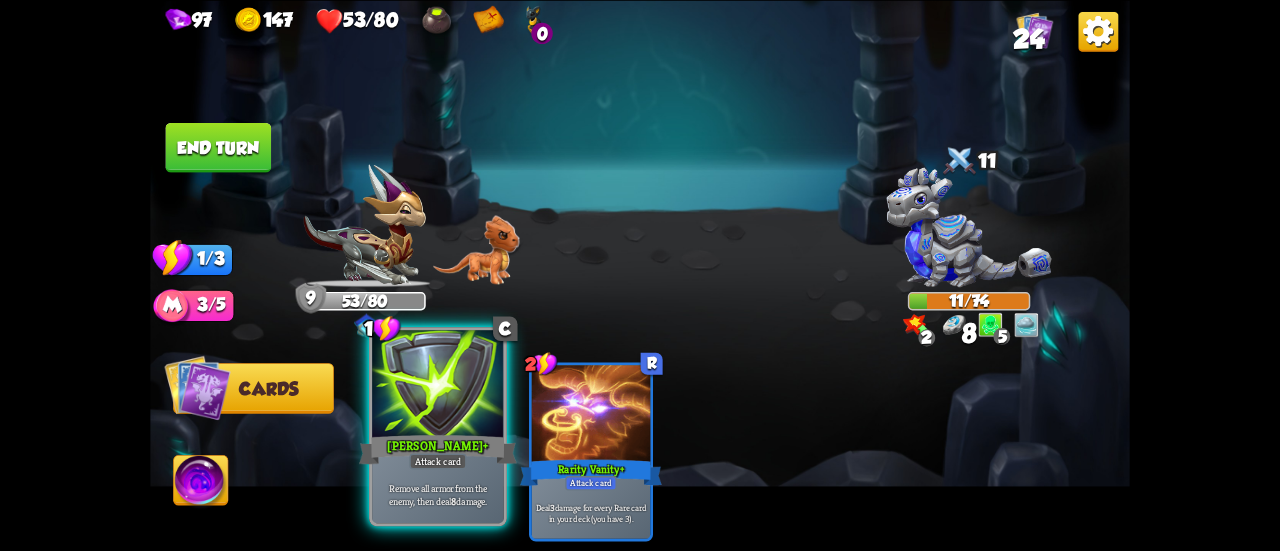 click at bounding box center (438, 385) 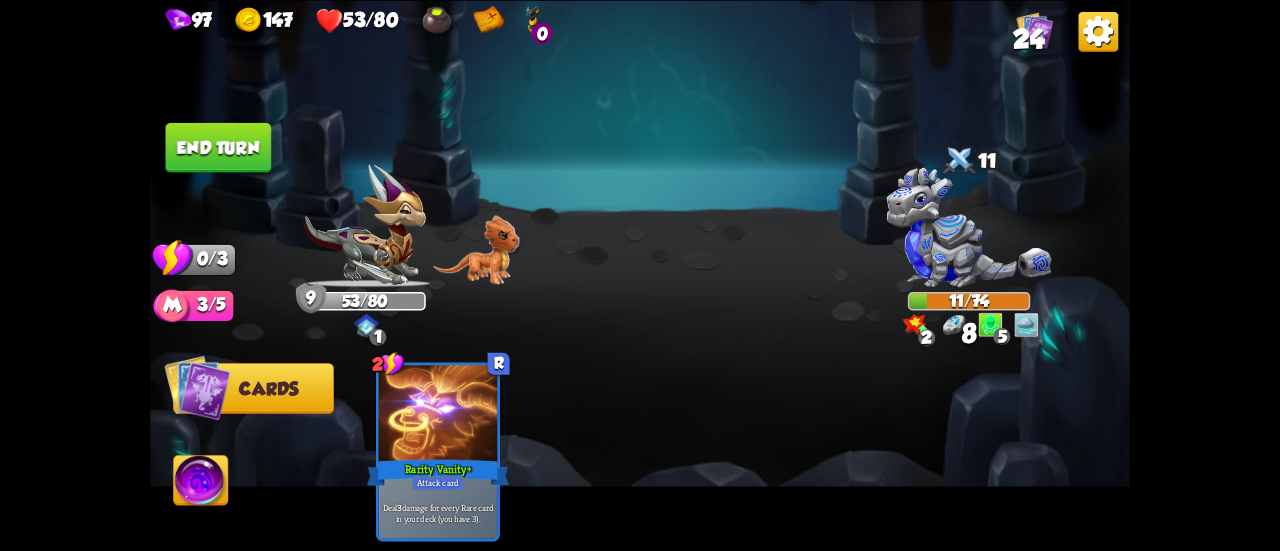 click on "End turn" at bounding box center [219, 147] 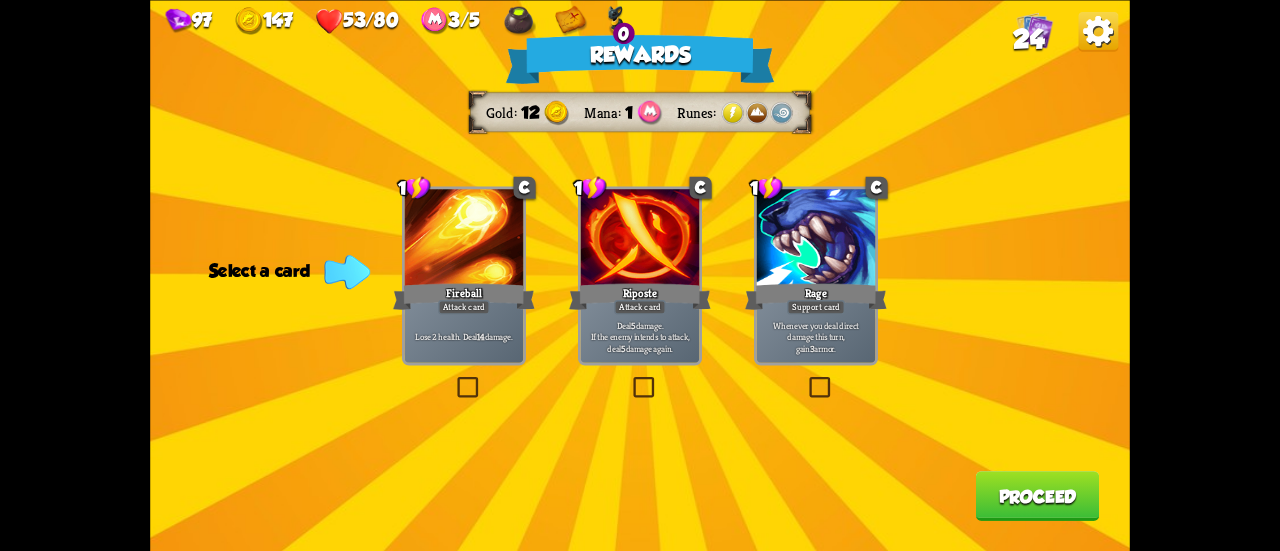 click on "Deal  5  damage. If the enemy intends to attack, deal  5  damage again." at bounding box center (640, 336) 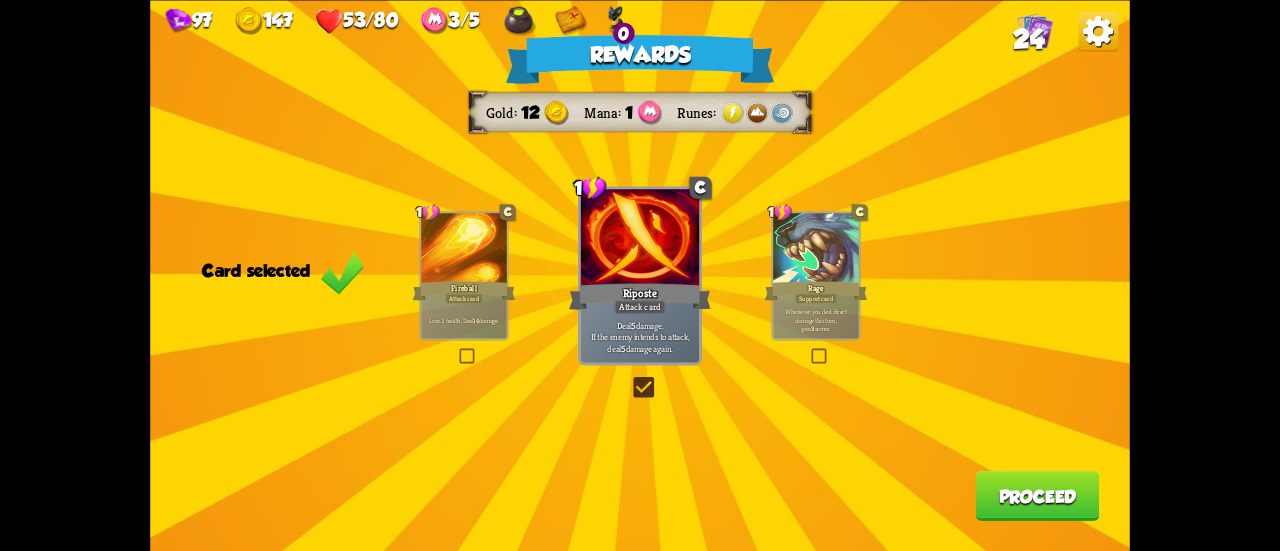click on "Whenever you deal direct damage this turn, gain  3  armor." at bounding box center (815, 319) 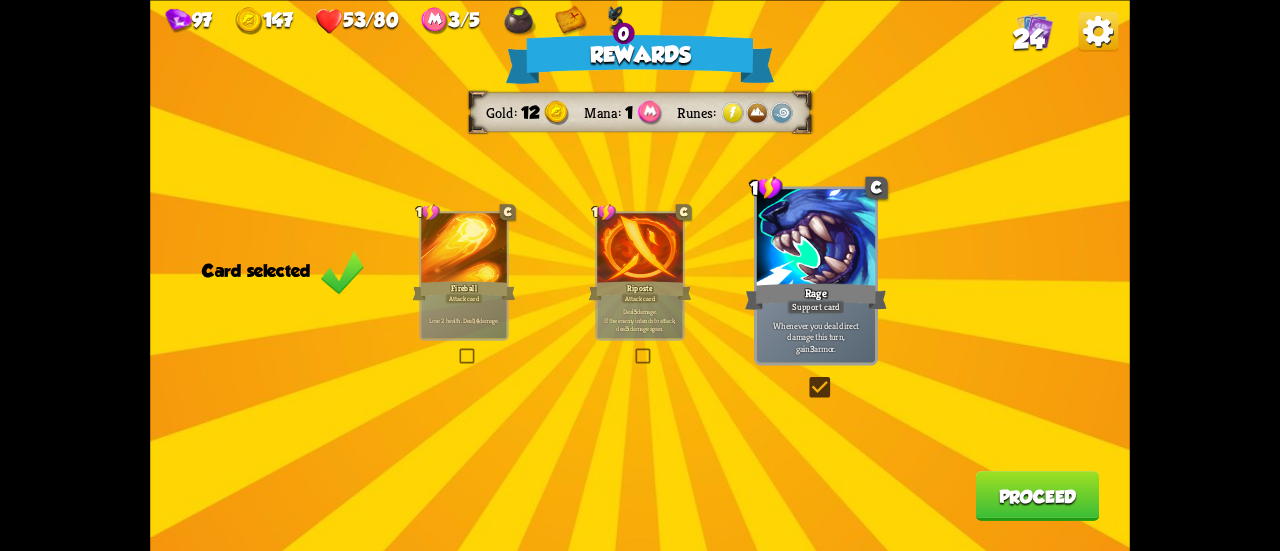 click on "Proceed" at bounding box center (1038, 496) 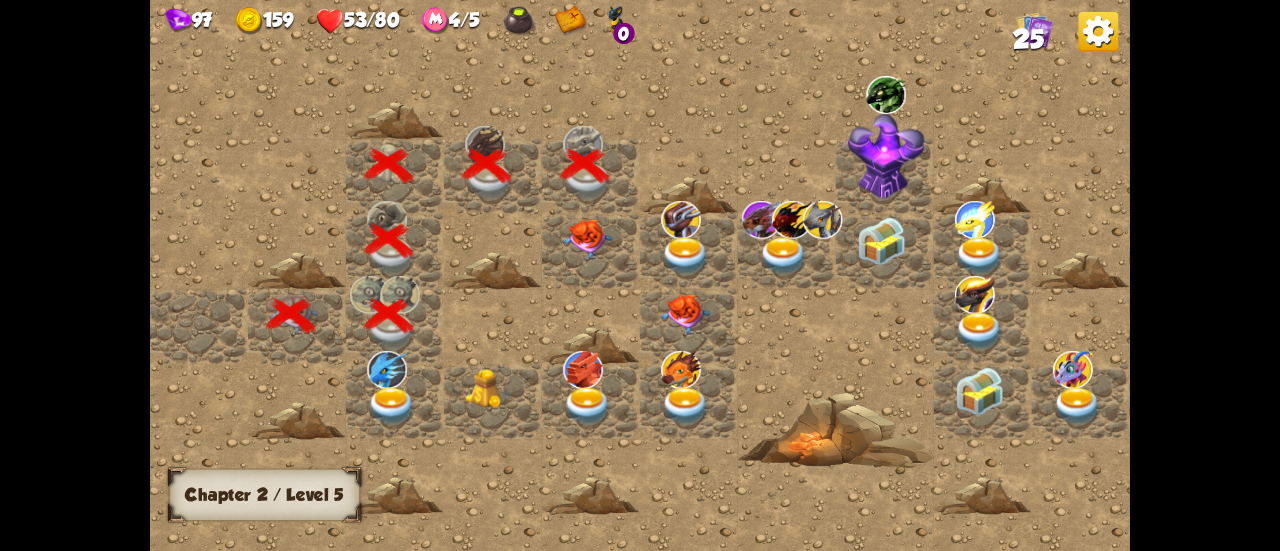 click at bounding box center [587, 239] 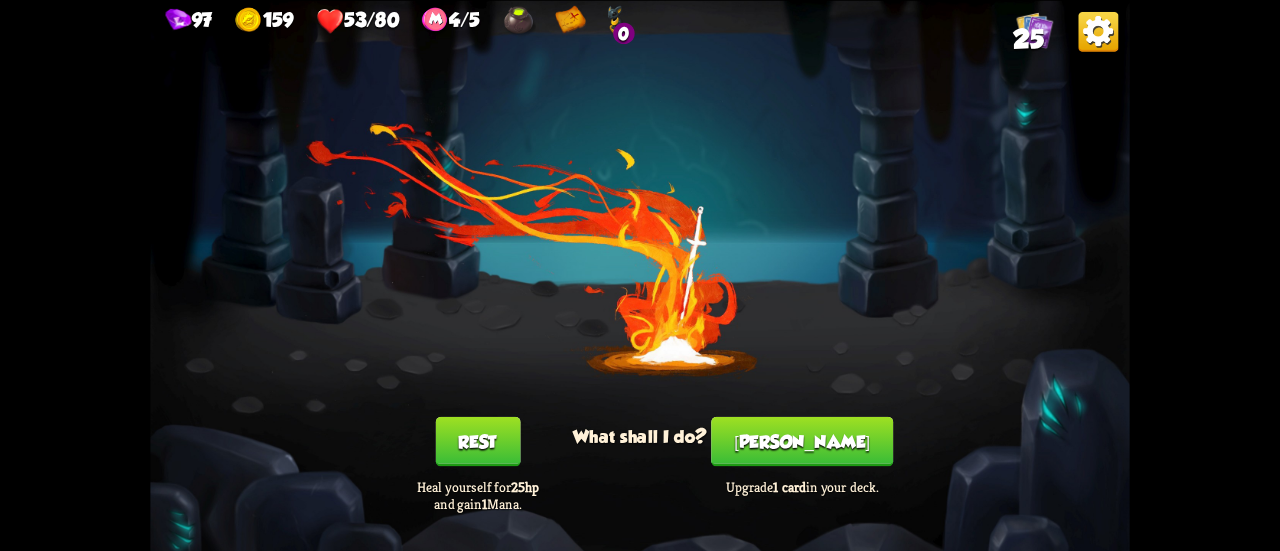 click on "[PERSON_NAME]" at bounding box center (802, 441) 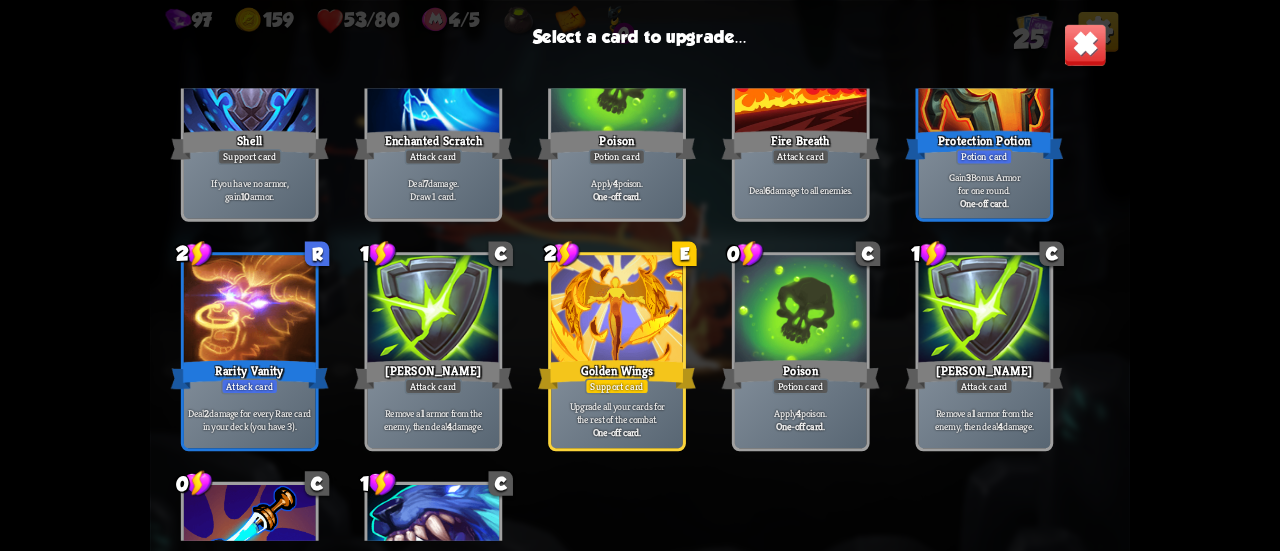 scroll, scrollTop: 750, scrollLeft: 0, axis: vertical 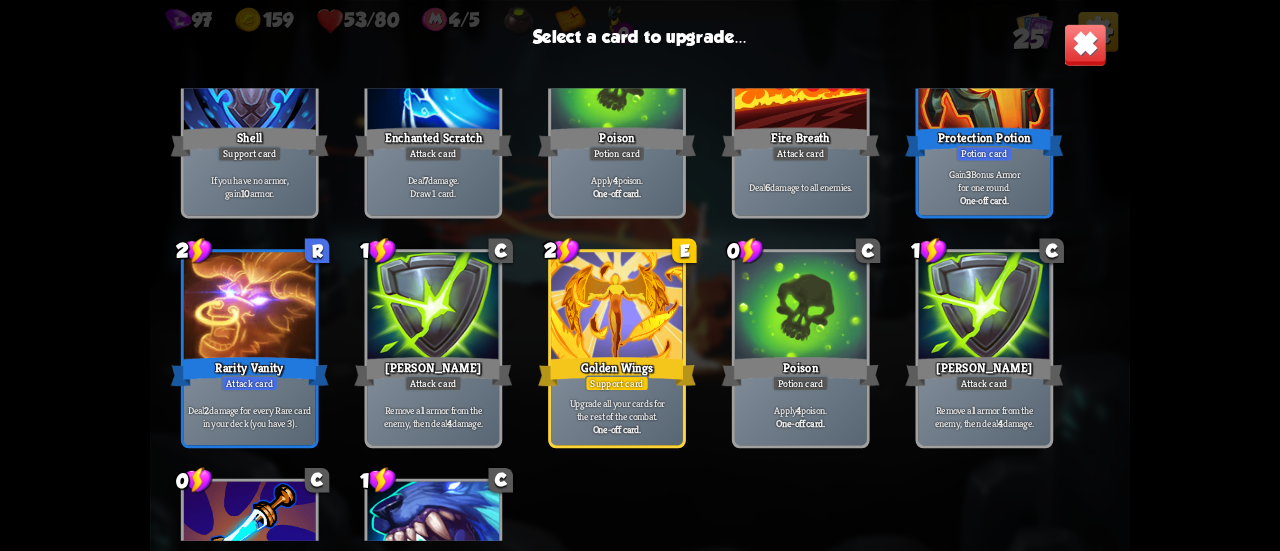 click on "Golden Wings" at bounding box center [617, 371] 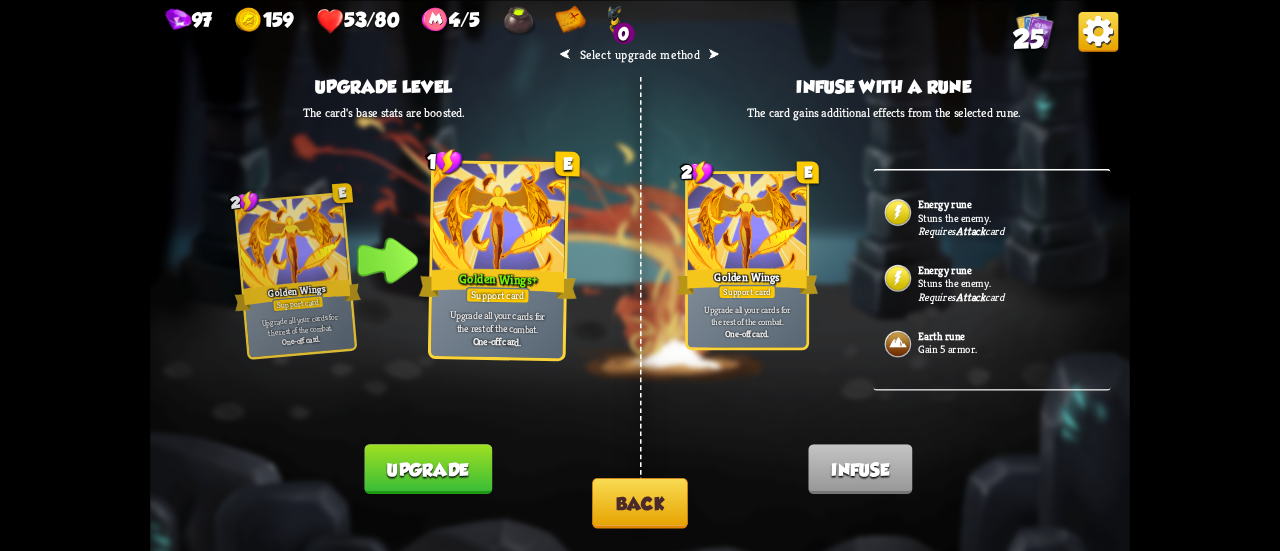 scroll, scrollTop: 274, scrollLeft: 0, axis: vertical 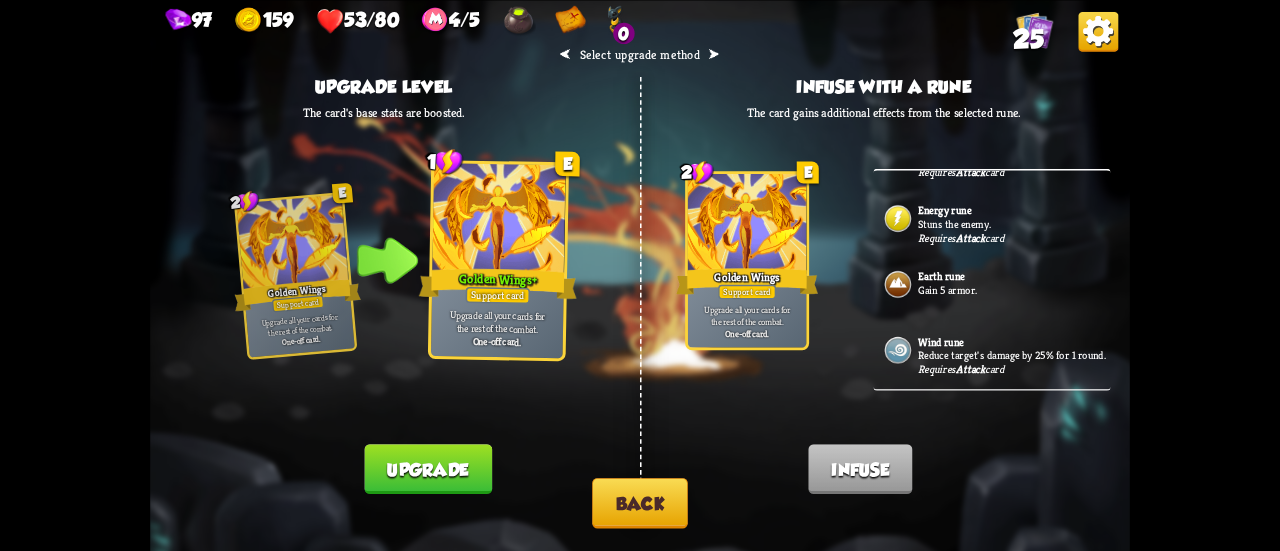 click on "Back" at bounding box center [640, 503] 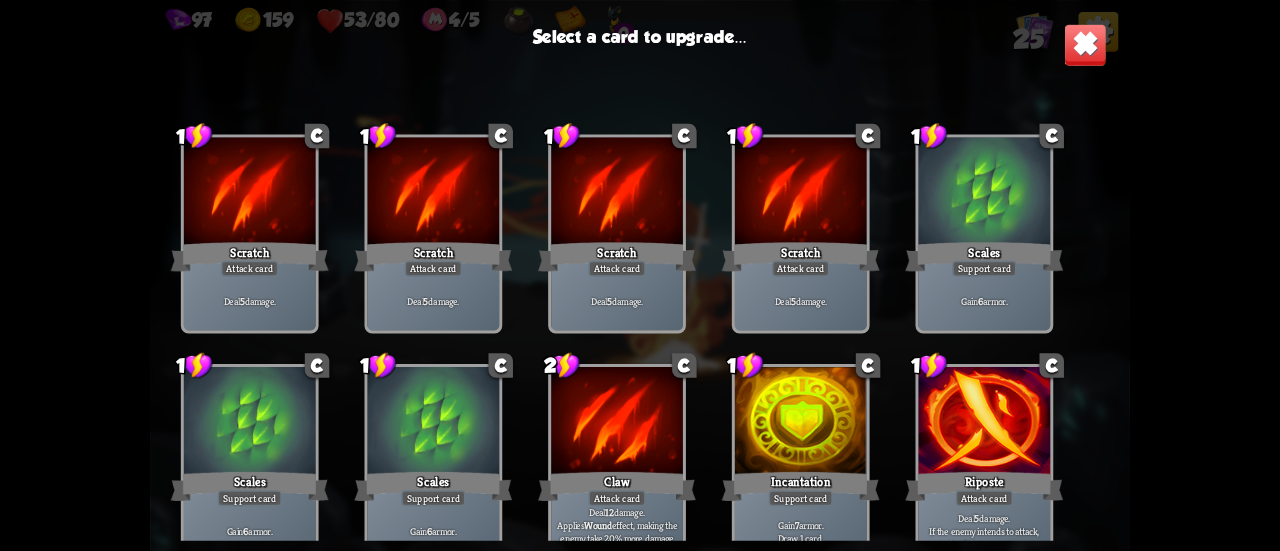 scroll, scrollTop: 750, scrollLeft: 0, axis: vertical 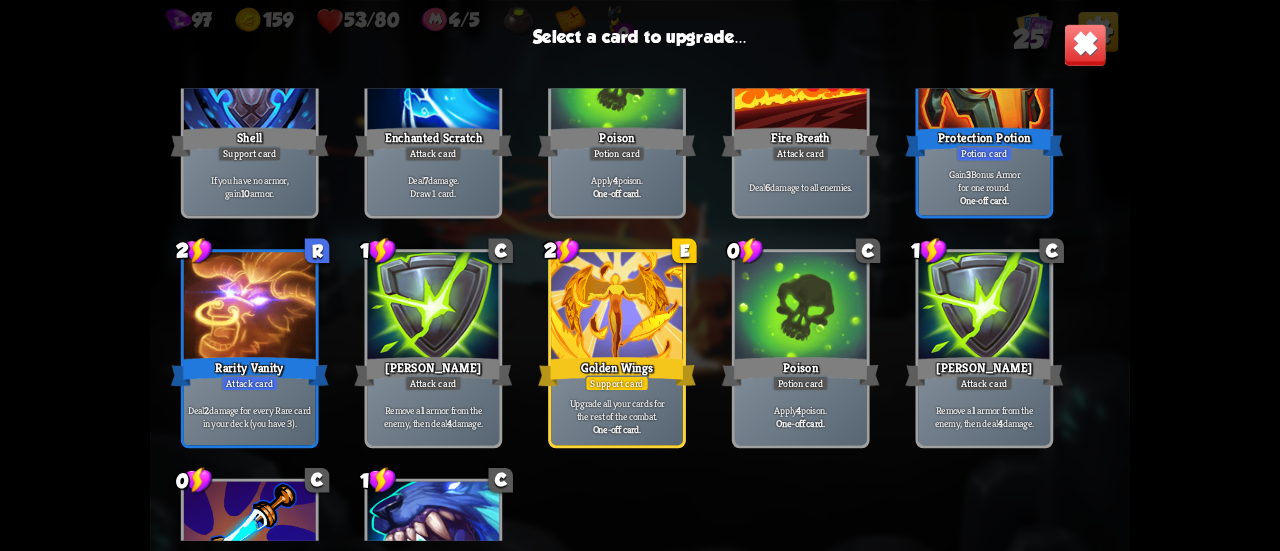 drag, startPoint x: 1112, startPoint y: 356, endPoint x: 1124, endPoint y: 314, distance: 43.68066 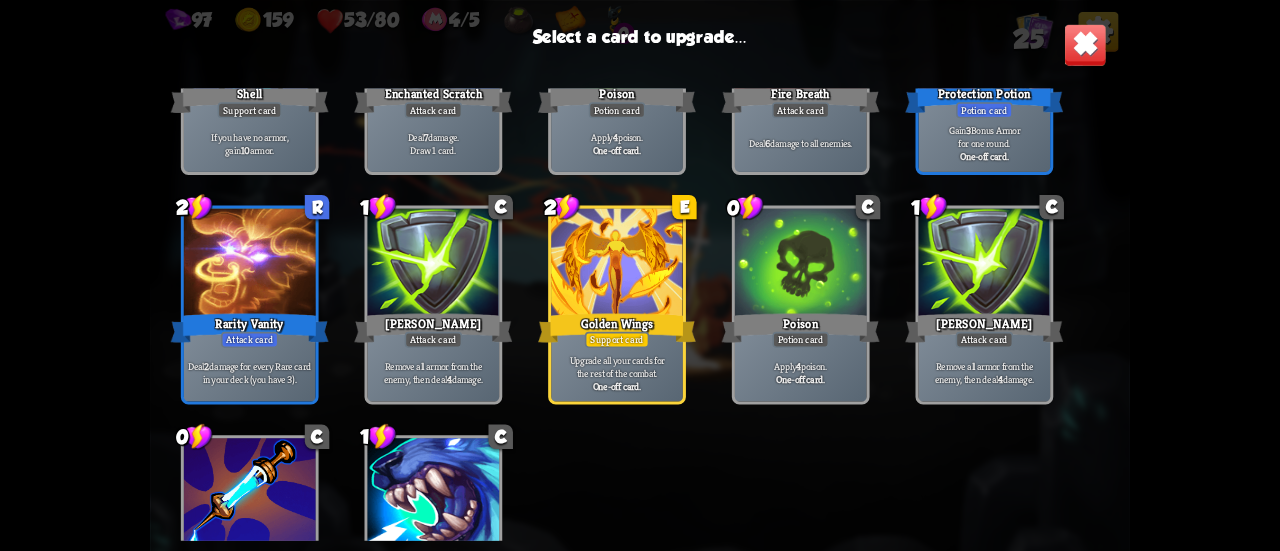 scroll, scrollTop: 817, scrollLeft: 0, axis: vertical 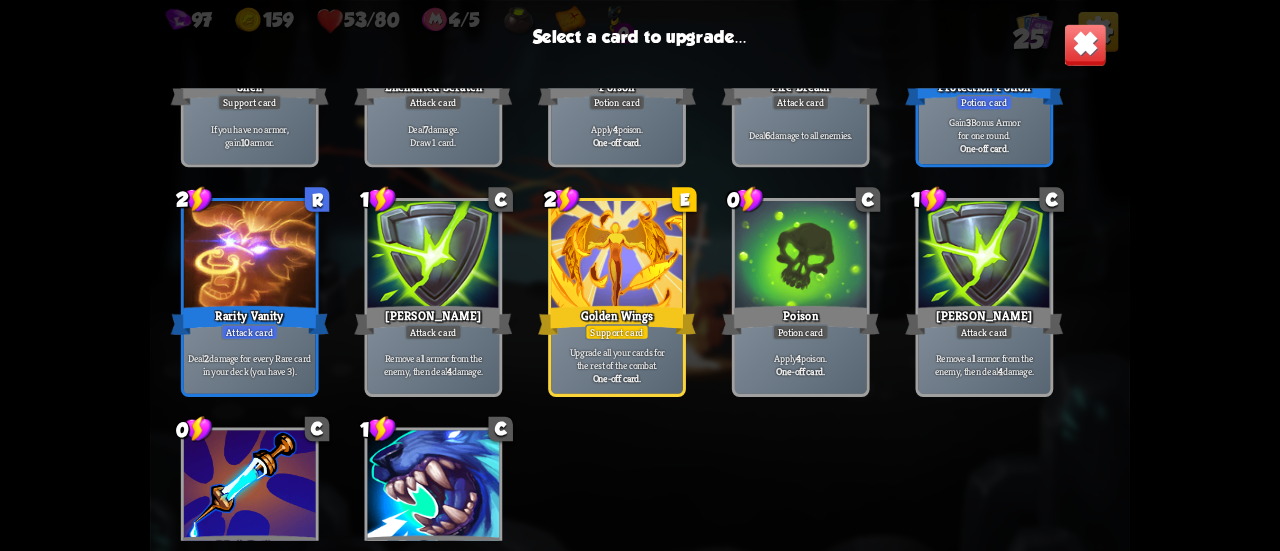 click at bounding box center (434, 256) 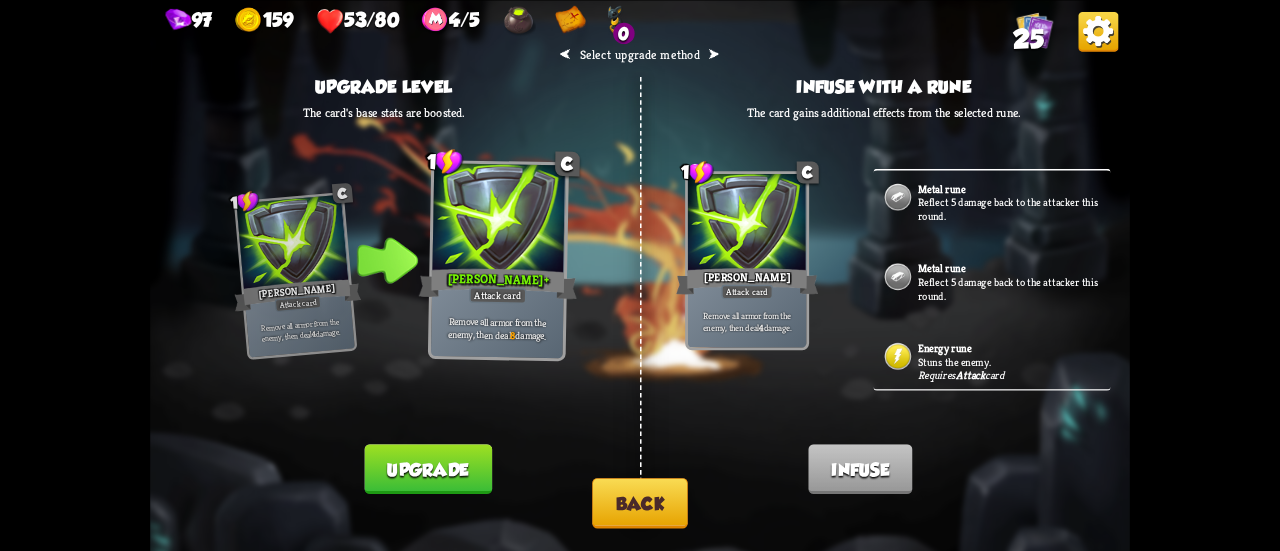 click on "Energy rune" at bounding box center [945, 348] 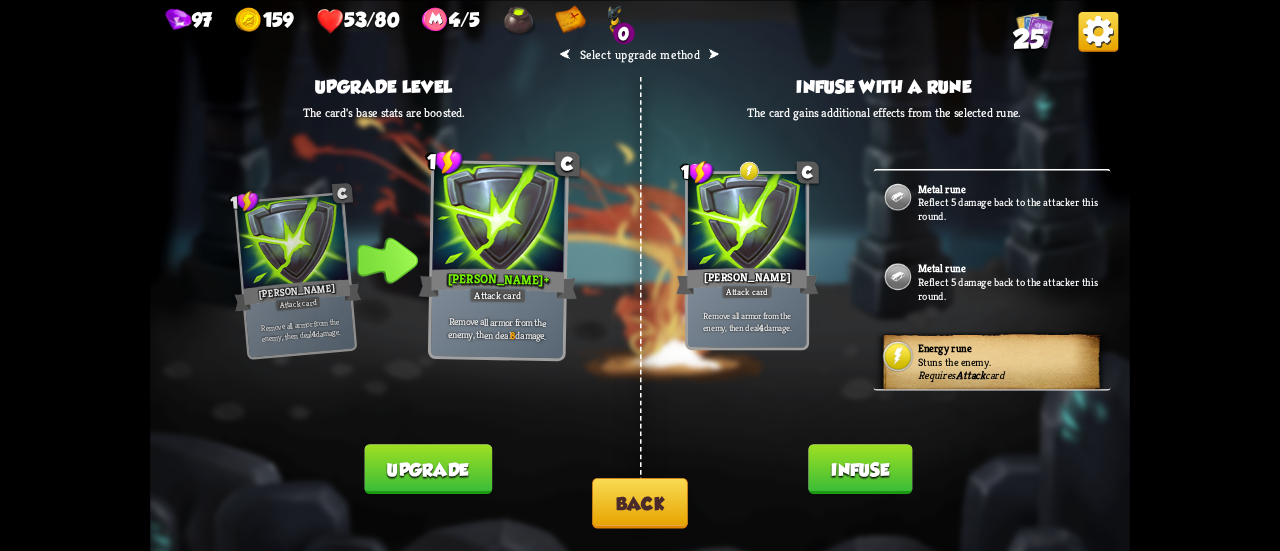 click on "Infuse" at bounding box center [860, 469] 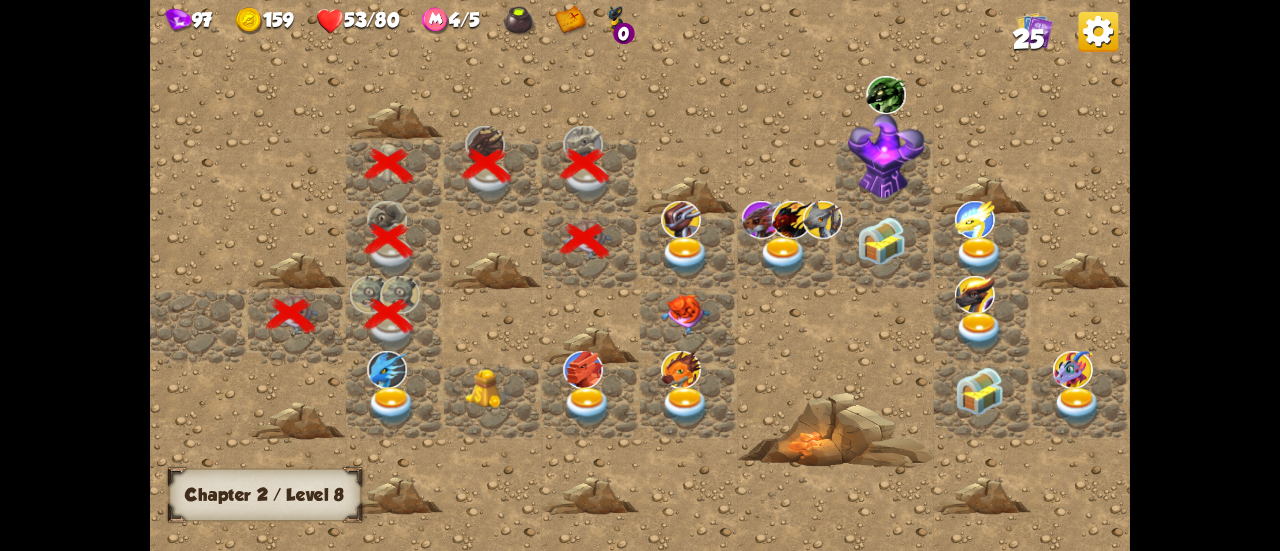 click at bounding box center [685, 256] 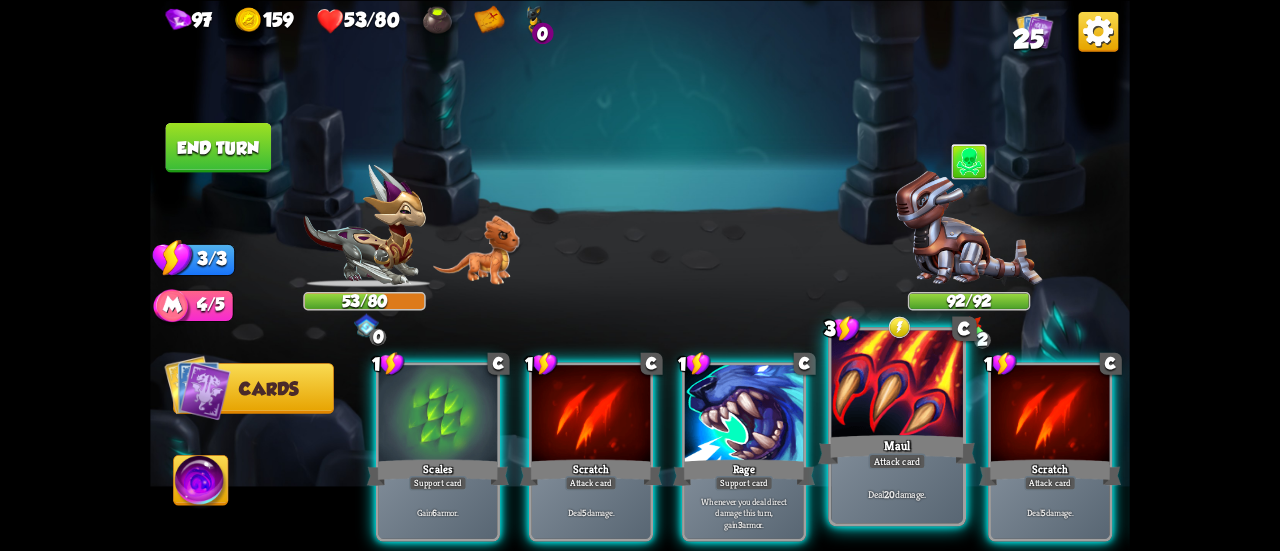 click at bounding box center [897, 385] 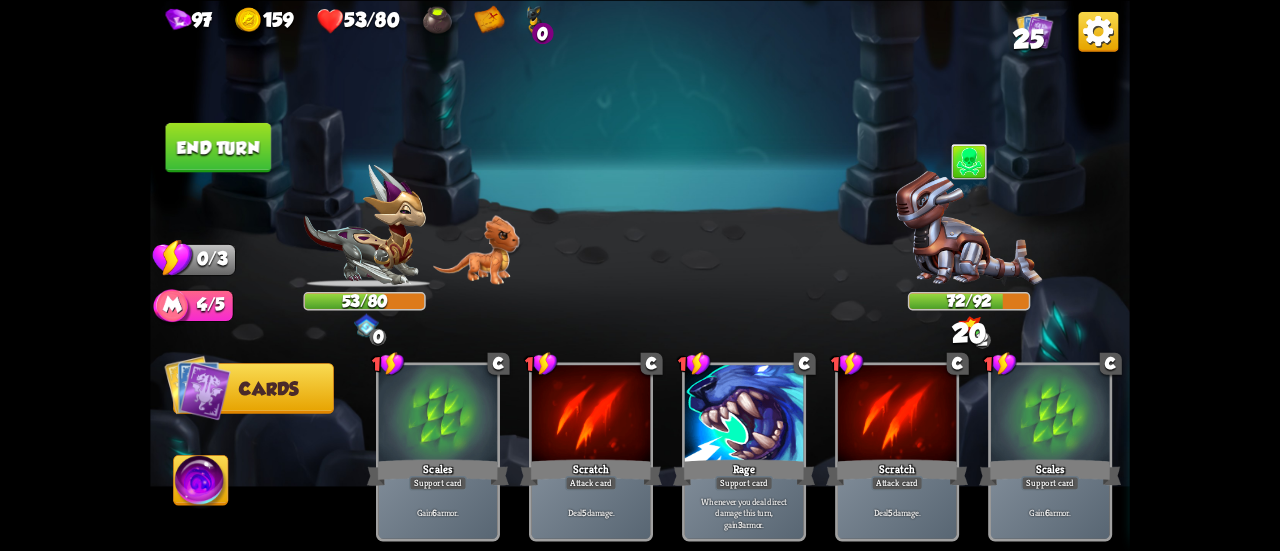click on "End turn" at bounding box center (219, 147) 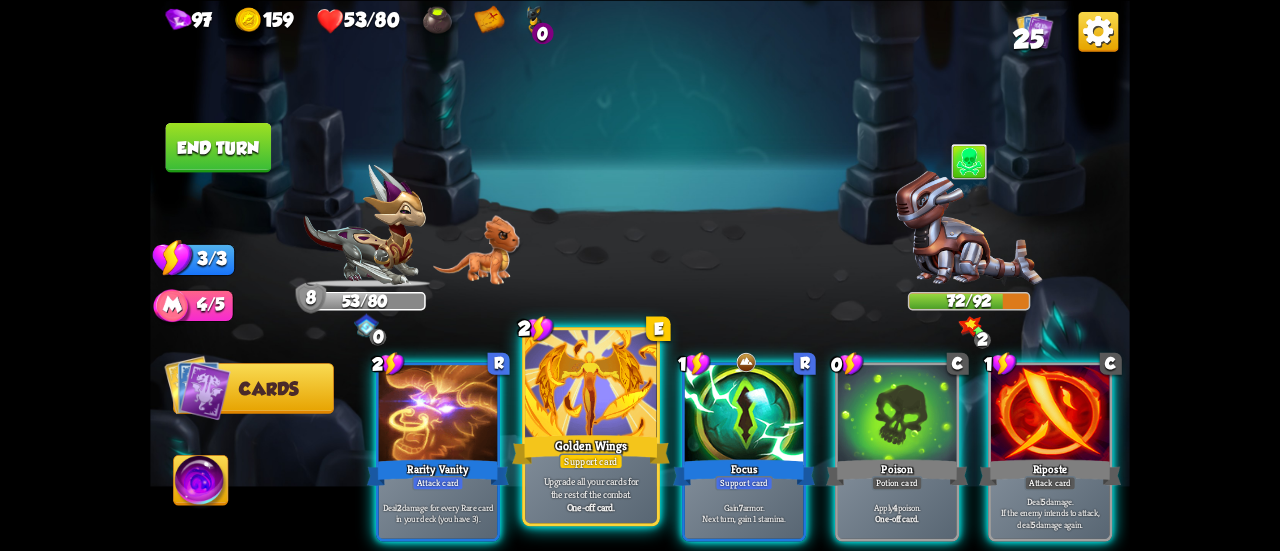 click on "Support card" at bounding box center [591, 461] 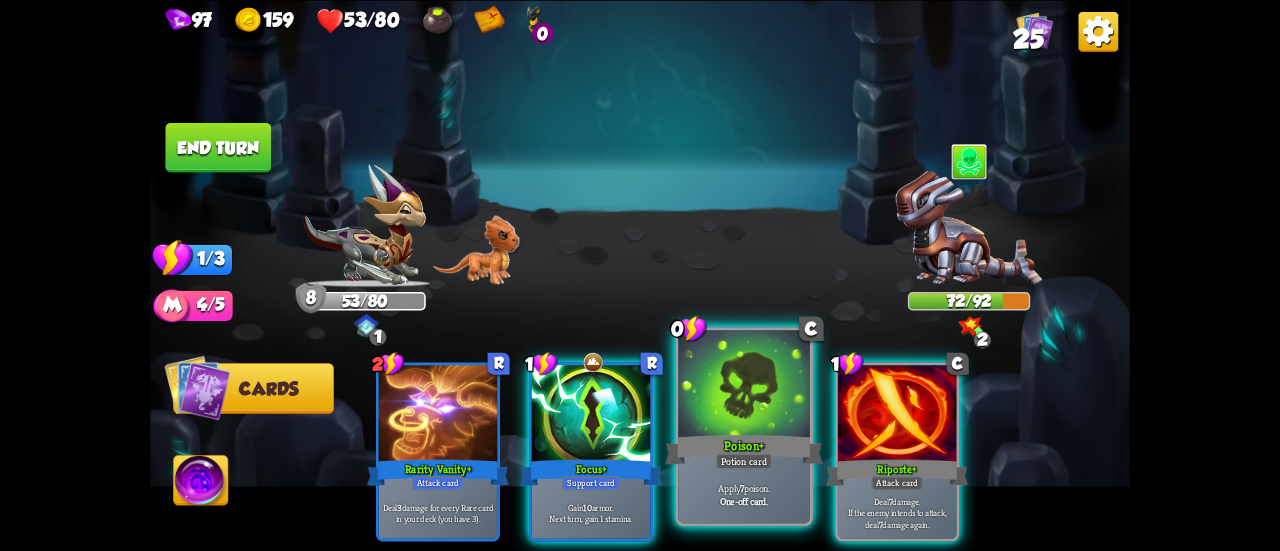 click on "Poison +" at bounding box center (744, 449) 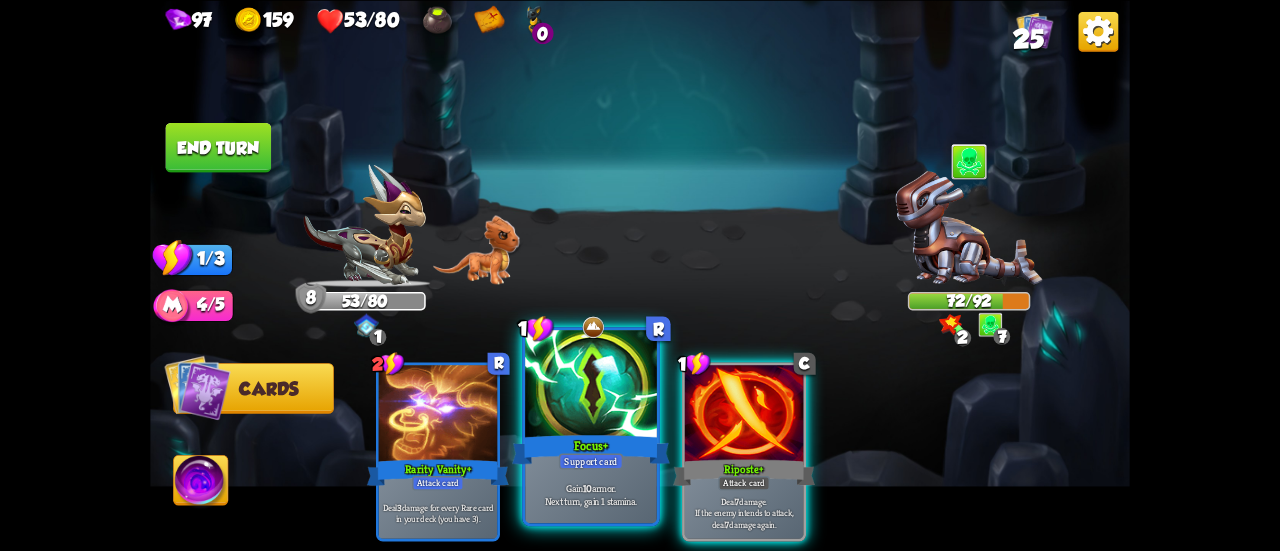 click on "Focus +" at bounding box center [591, 449] 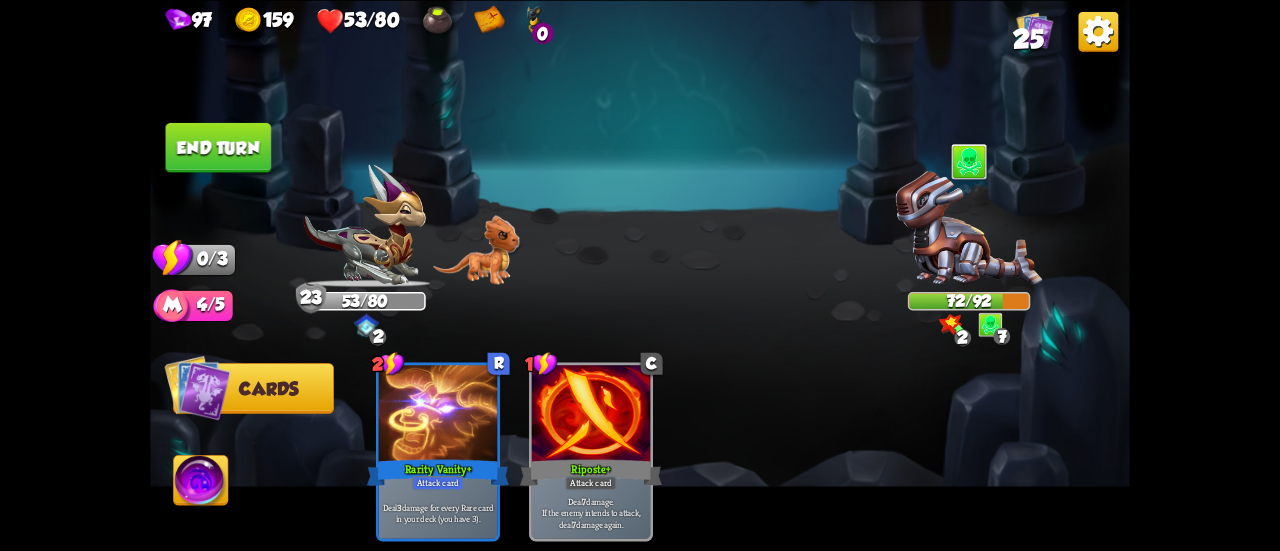 click on "End turn" at bounding box center [219, 147] 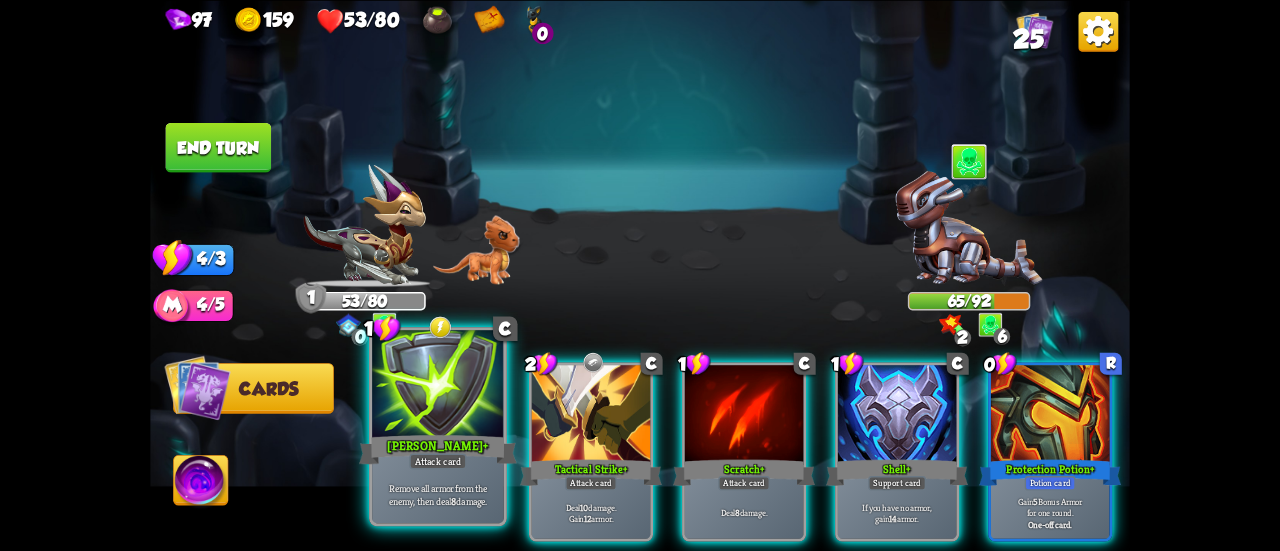 click on "Remove all armor from the enemy, then deal  8  damage." at bounding box center [438, 493] 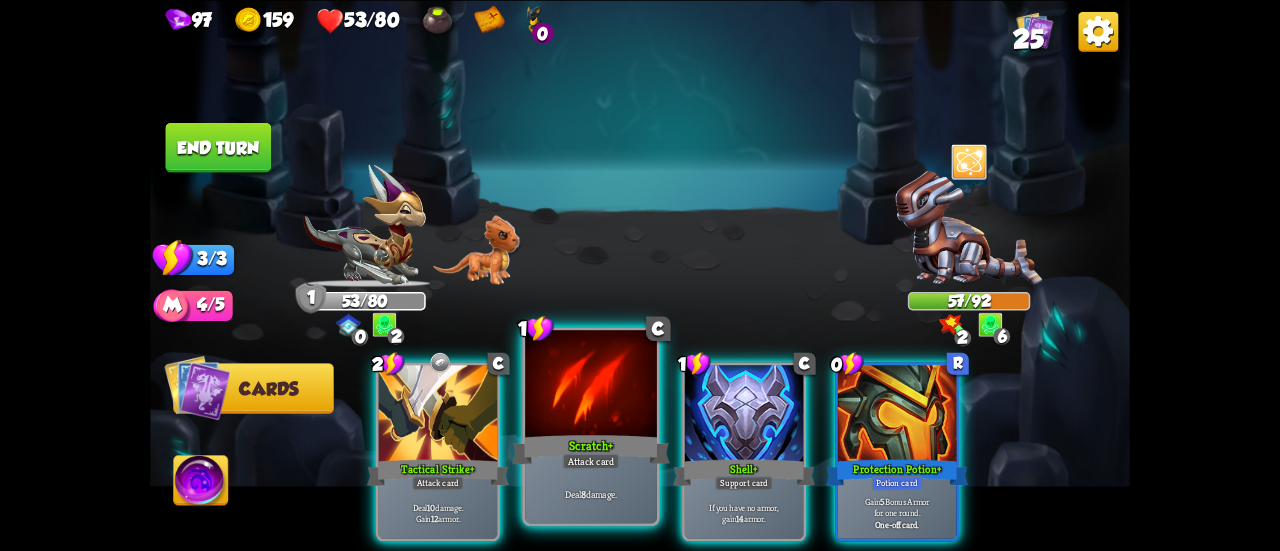 click on "Scratch +" at bounding box center (591, 449) 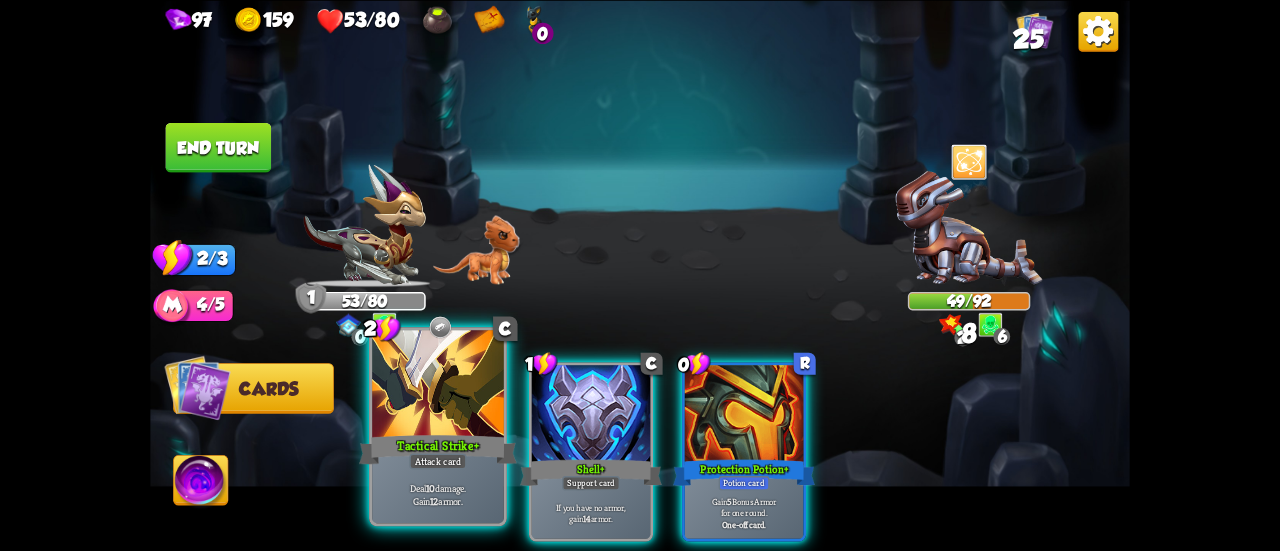 click on "Attack card" at bounding box center [437, 461] 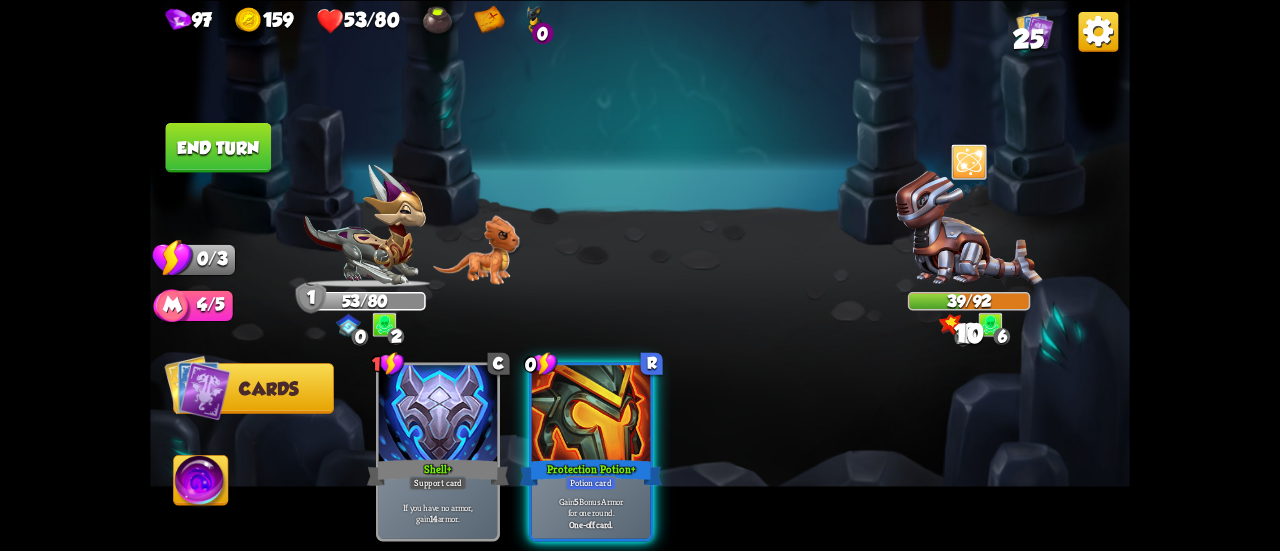 drag, startPoint x: 594, startPoint y: 433, endPoint x: 526, endPoint y: 359, distance: 100.49876 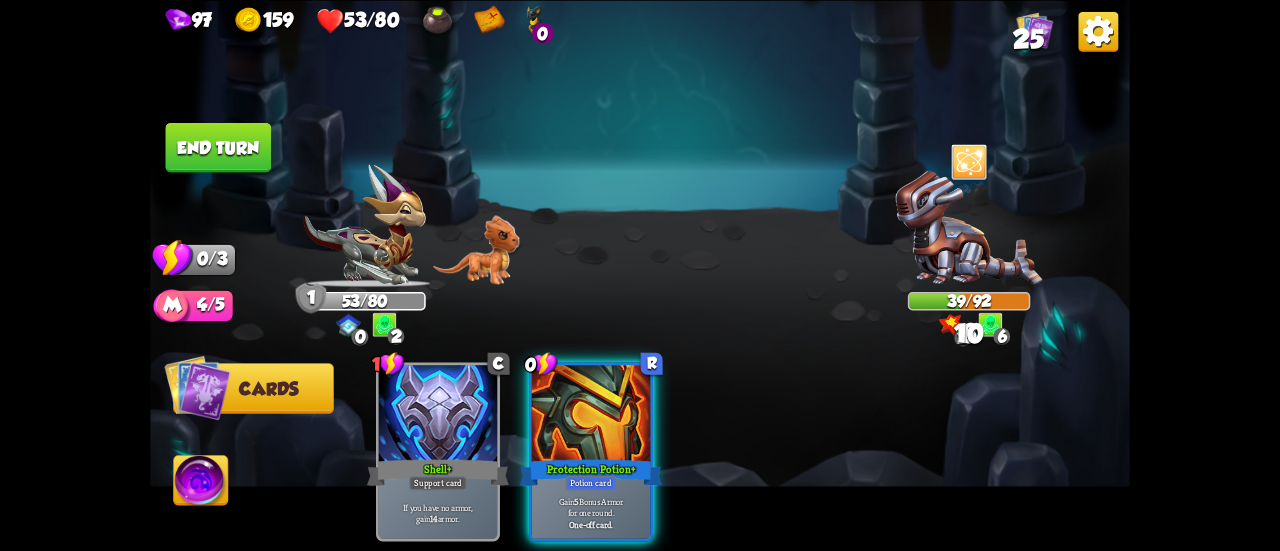 click on "0
R   Protection Potion +     Potion card   Gain  5  Bonus Armor for one round.   One-off card." at bounding box center (591, 451) 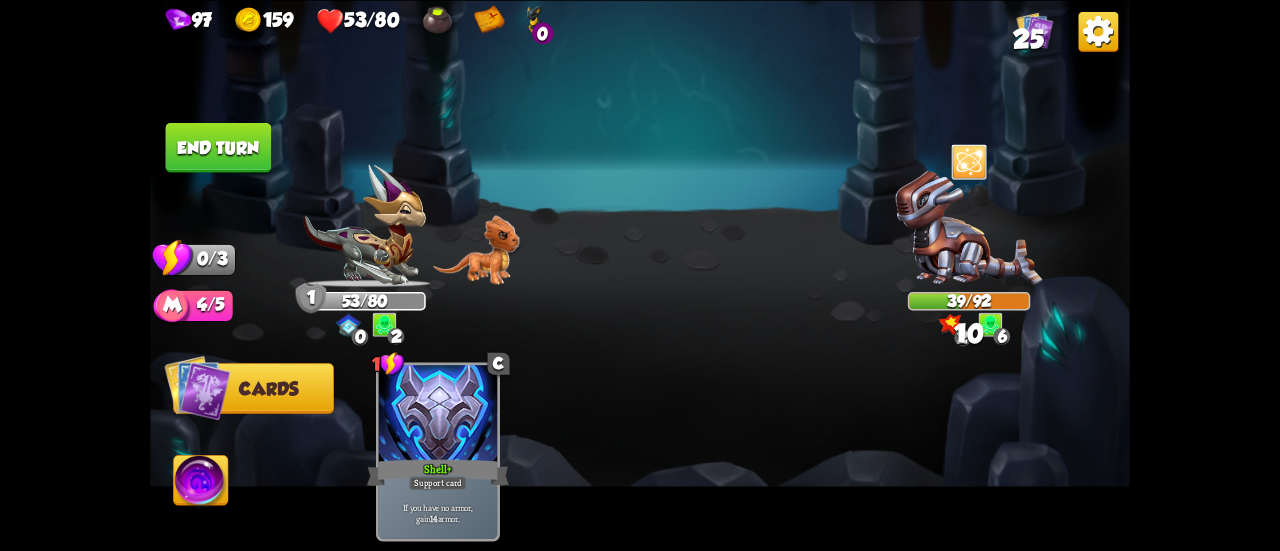 click on "End turn" at bounding box center (219, 147) 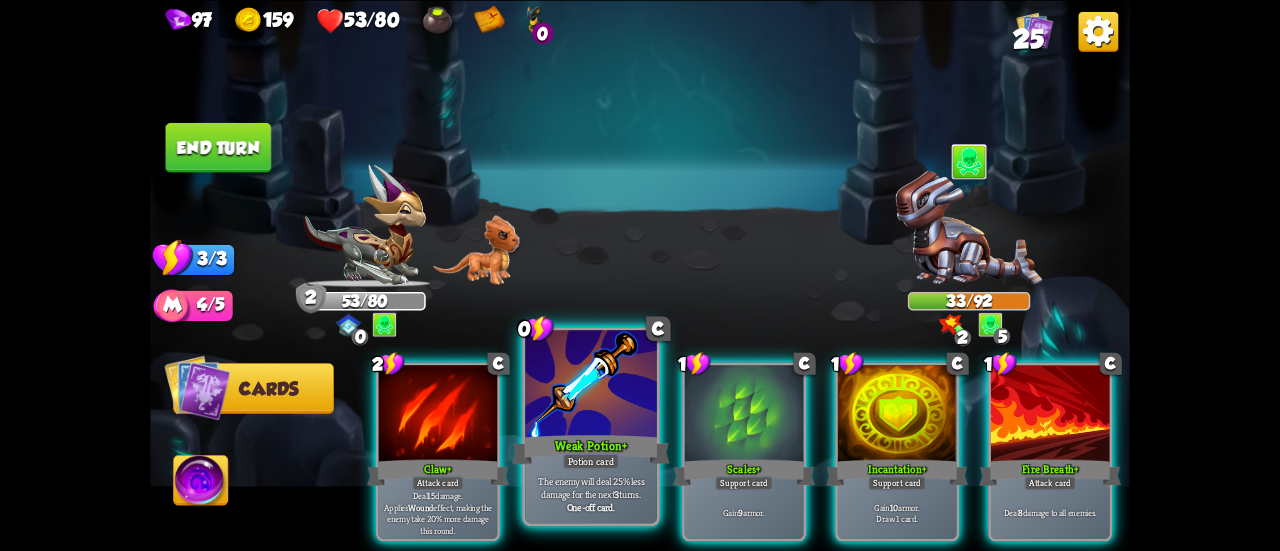 click on "Weak Potion +" at bounding box center (591, 449) 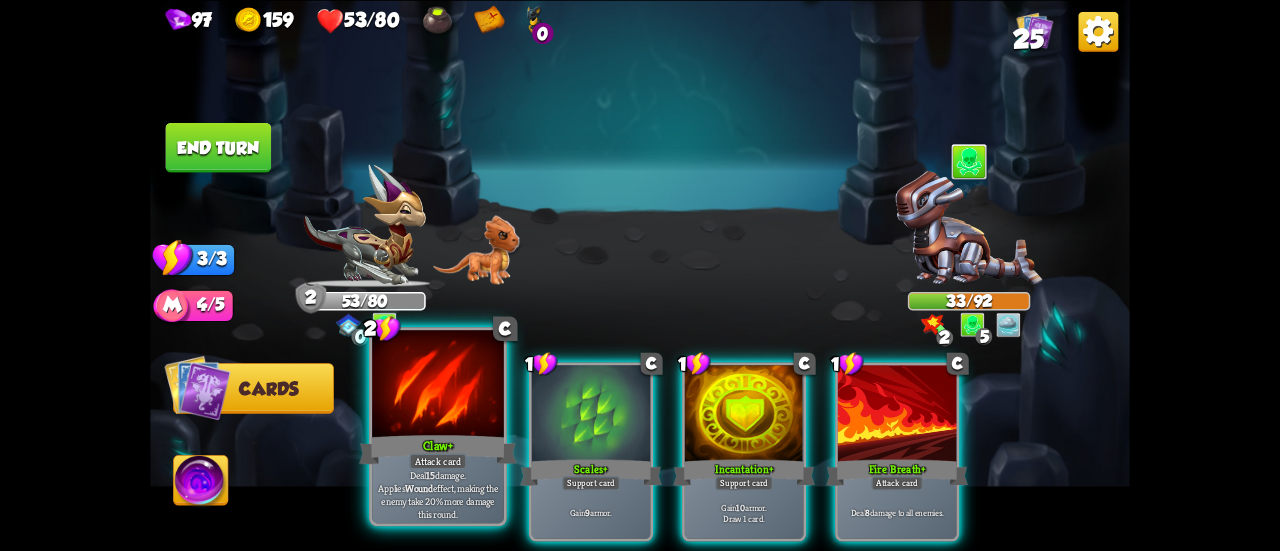 click on "Attack card" at bounding box center [437, 461] 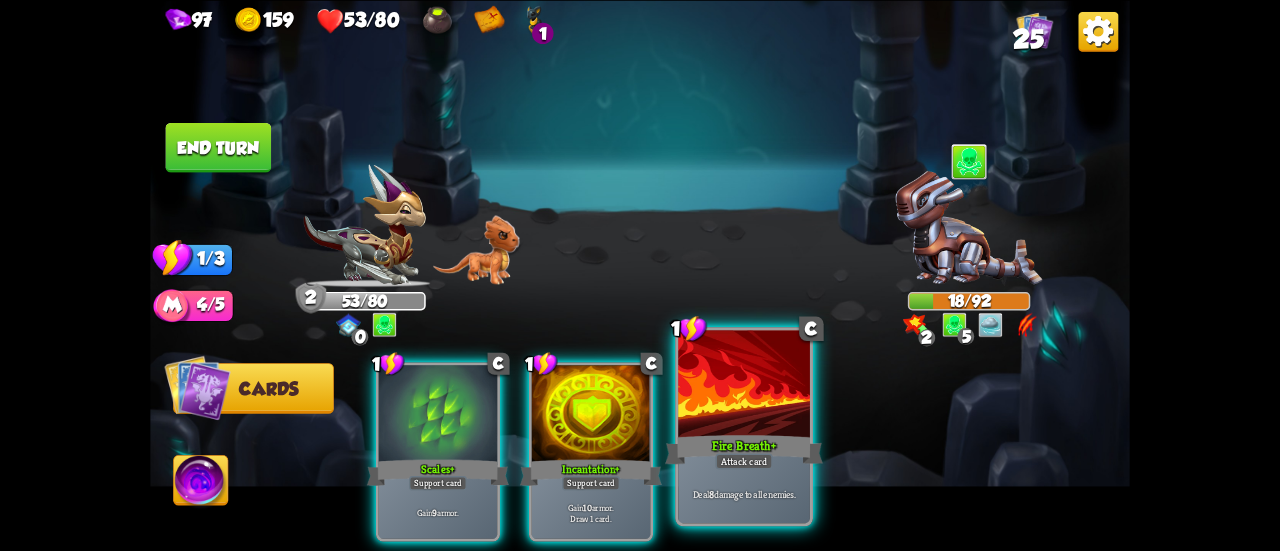 click on "Fire Breath +" at bounding box center [744, 449] 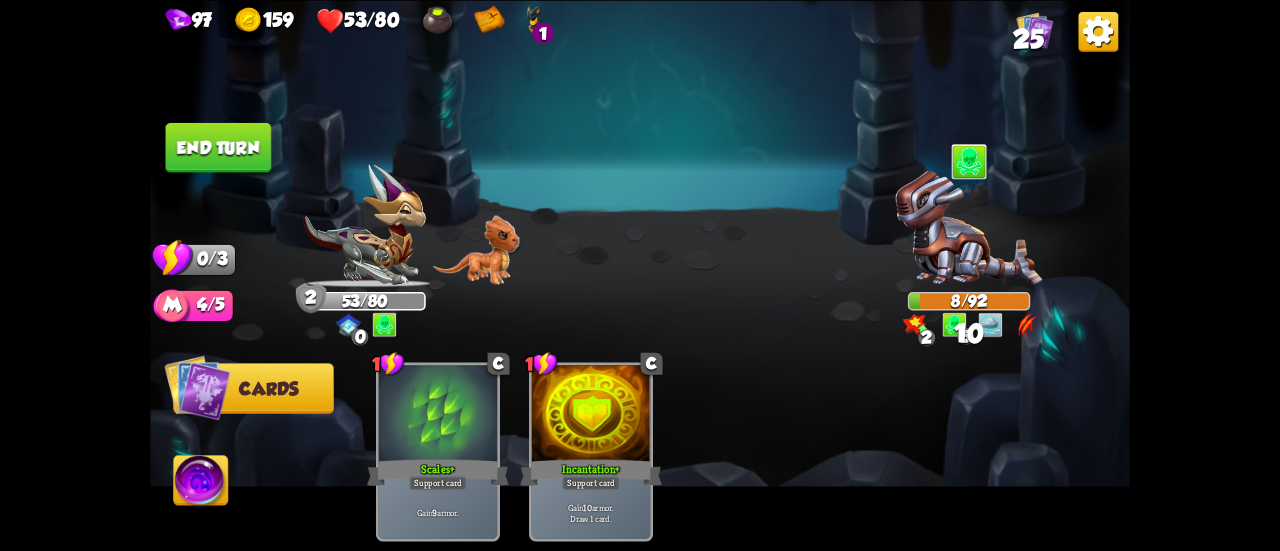 click on "End turn" at bounding box center [219, 147] 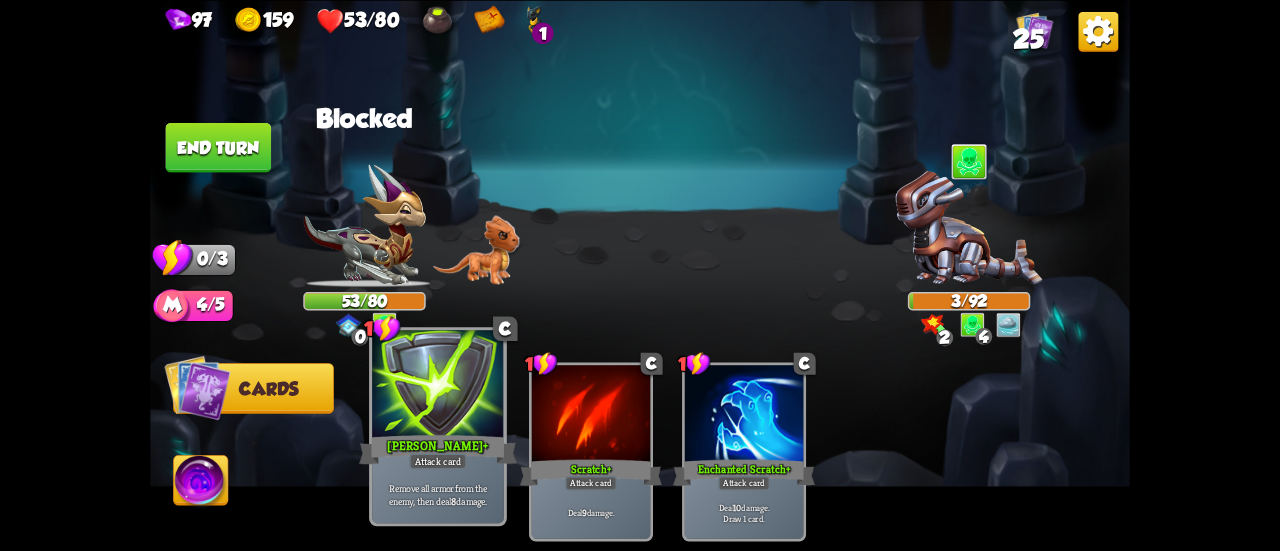 click on "Attack card" at bounding box center [437, 461] 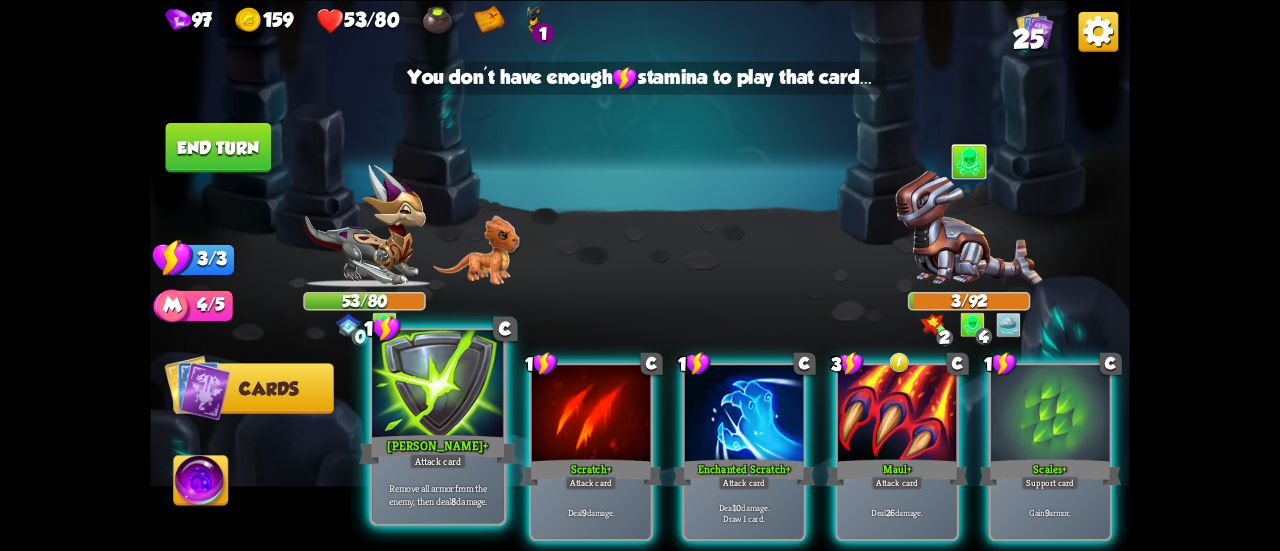 click on "Attack card" at bounding box center [437, 461] 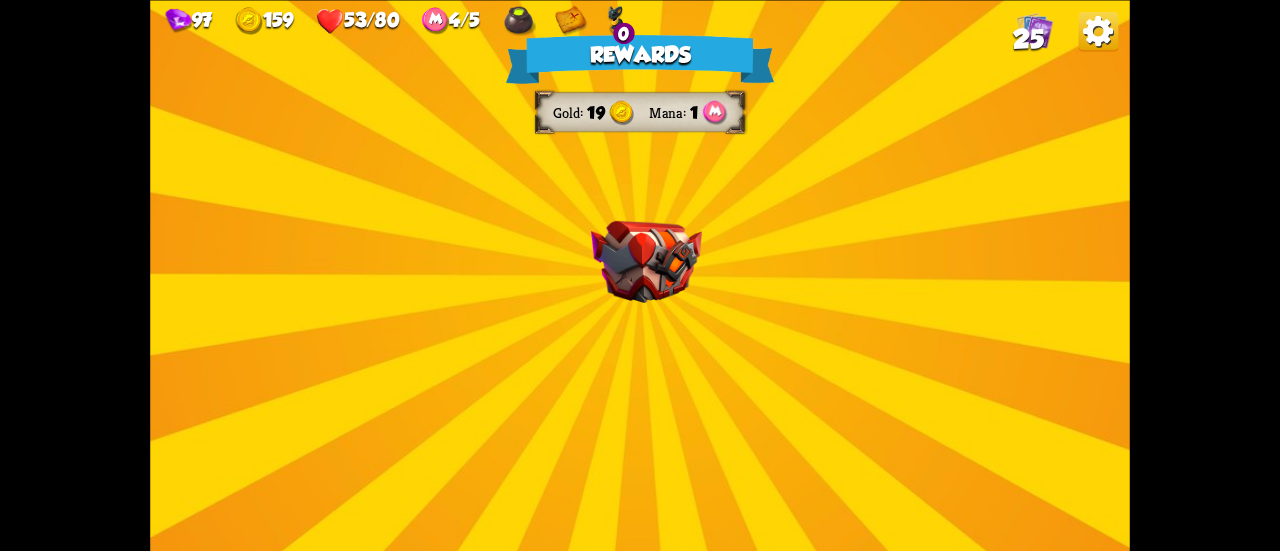 click on "Rewards           Gold   19     Mana   1
Select a card
2
C   Tactical Strike     Attack card   Deal  7  damage. Gain  8  armor.
1
C   Spot Weakness     Support card   If an enemy intends to block, gain  2  Bonus Damage.   One-off card.
0
C   Growl     Attack card   Deal  4  damage.               Proceed" at bounding box center (640, 275) 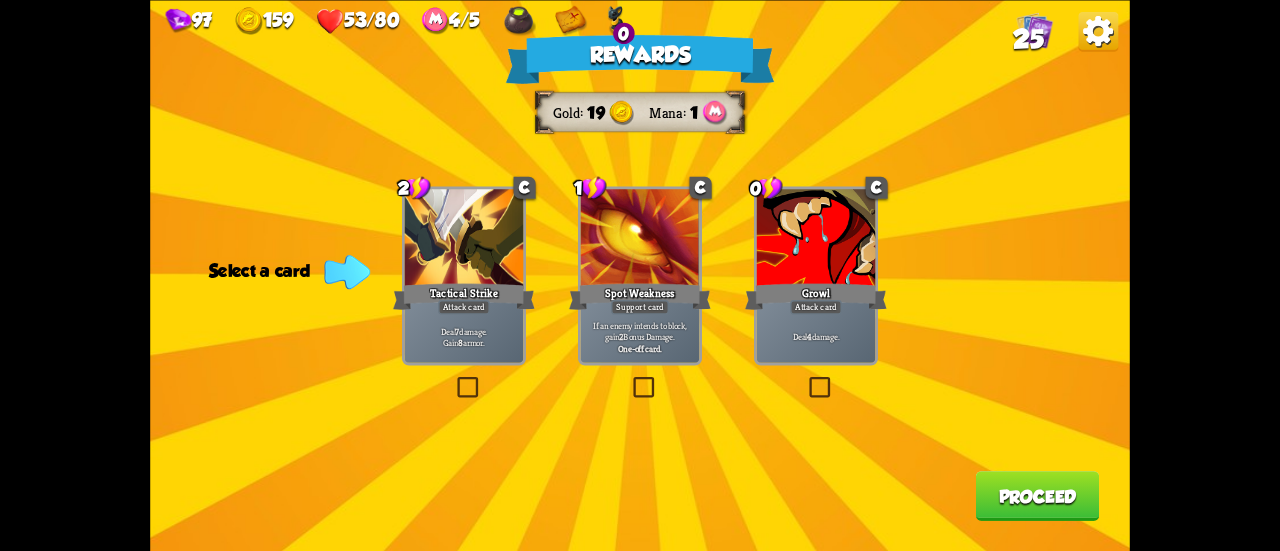 drag, startPoint x: 896, startPoint y: 315, endPoint x: 835, endPoint y: 308, distance: 61.400326 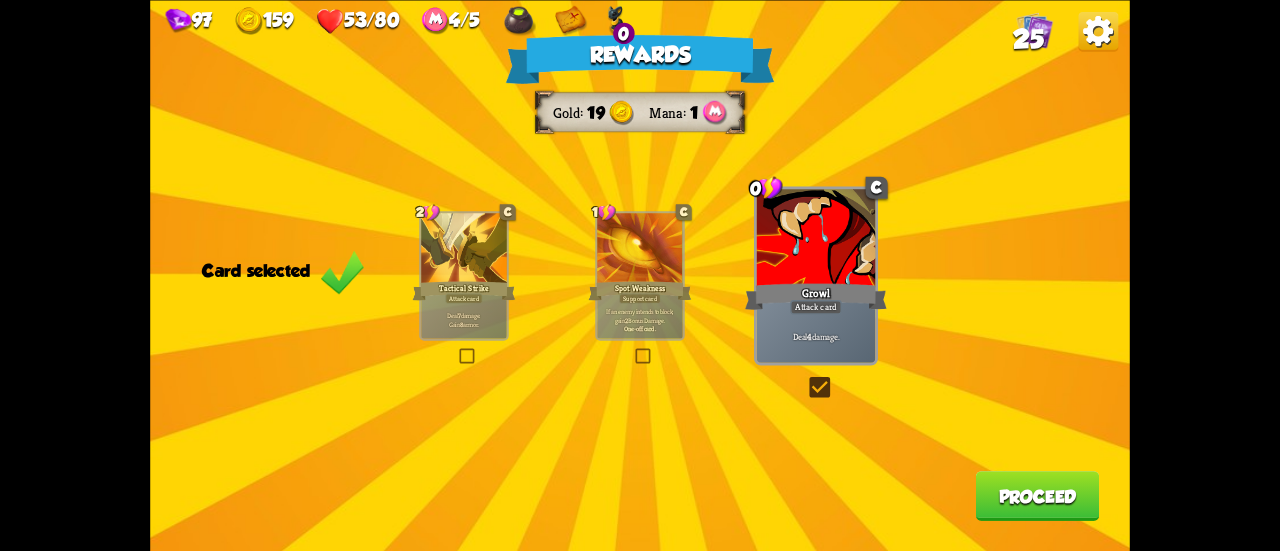 click on "Proceed" at bounding box center [1038, 496] 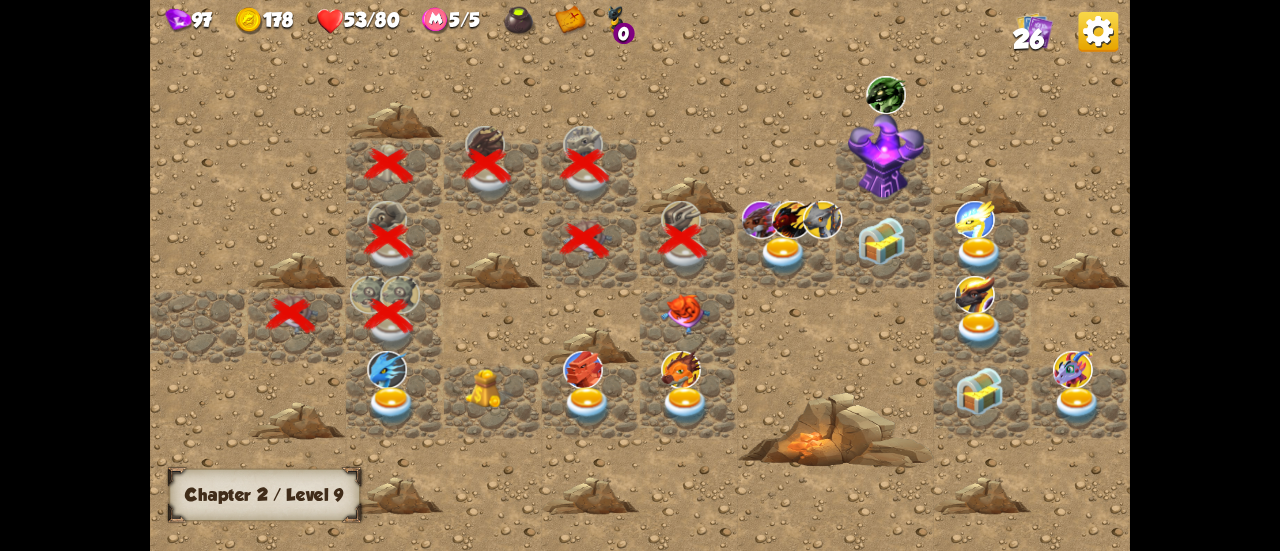 drag, startPoint x: 877, startPoint y: 299, endPoint x: 408, endPoint y: 393, distance: 478.3273 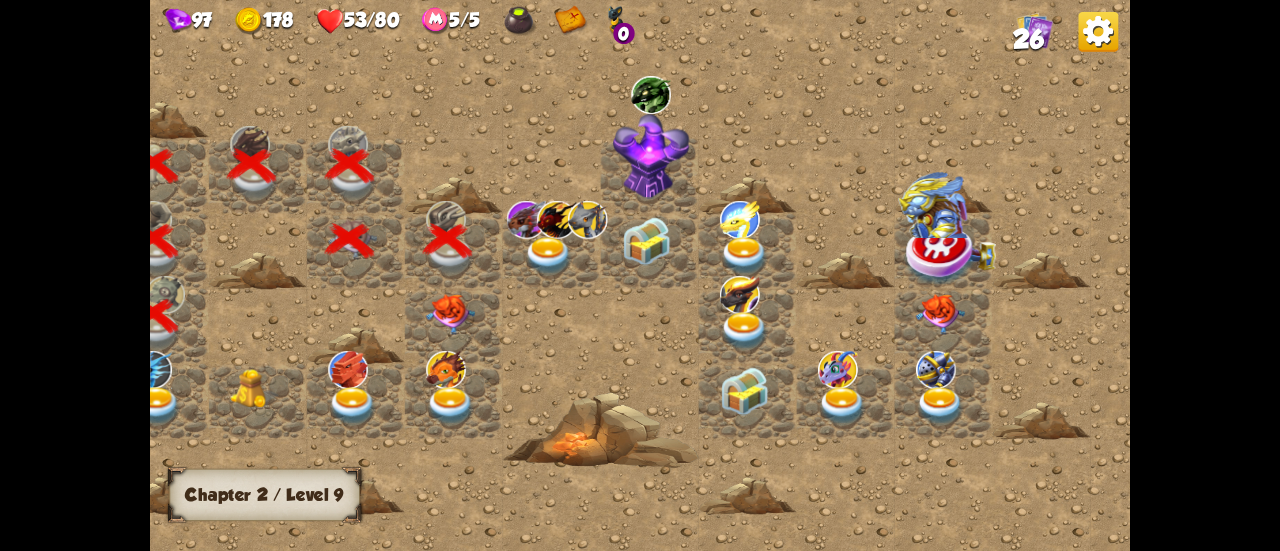 scroll, scrollTop: 0, scrollLeft: 384, axis: horizontal 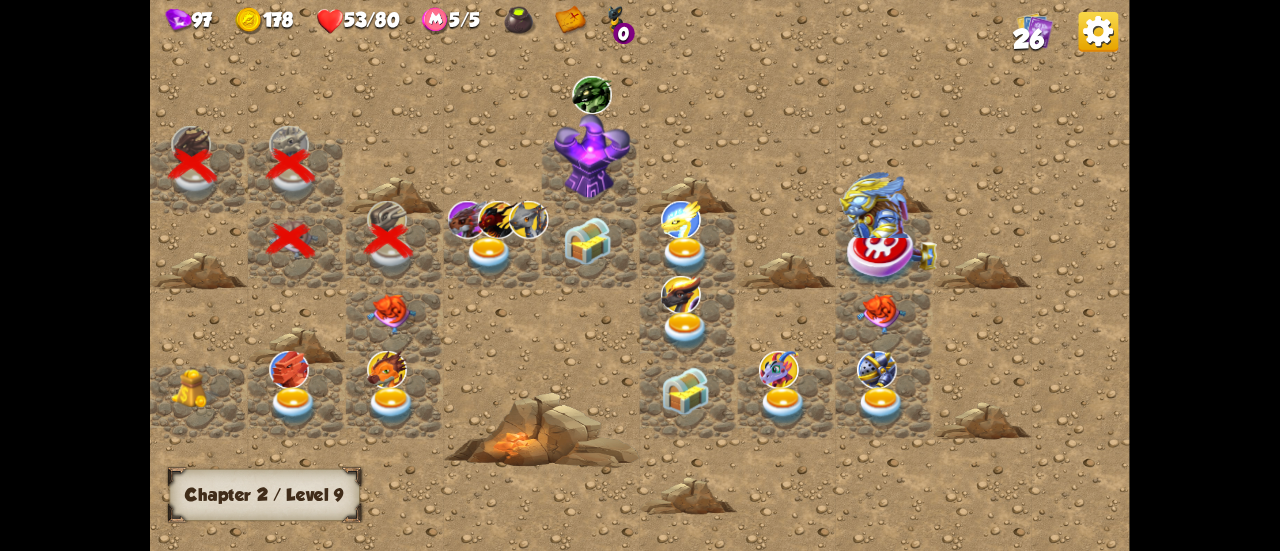 click at bounding box center (490, 256) 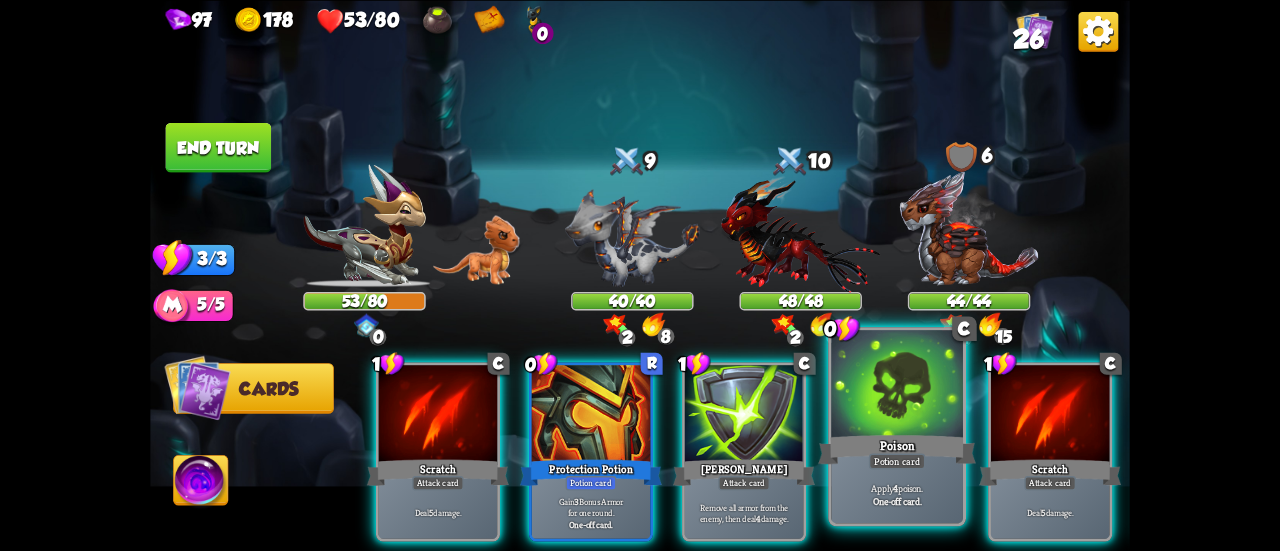click on "Poison" at bounding box center (897, 449) 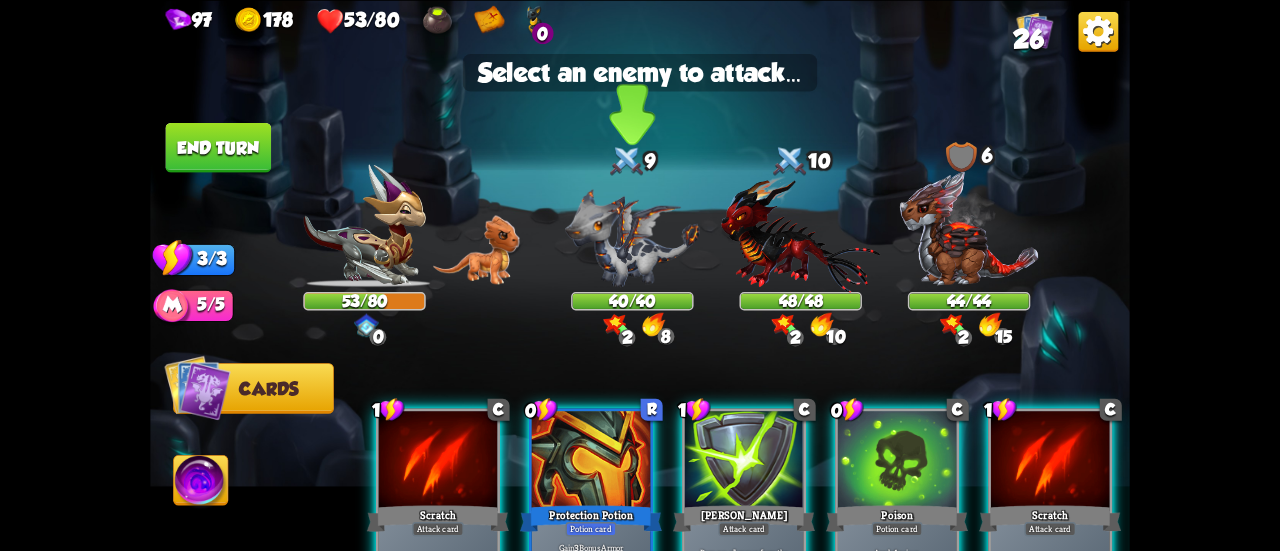 click at bounding box center (632, 237) 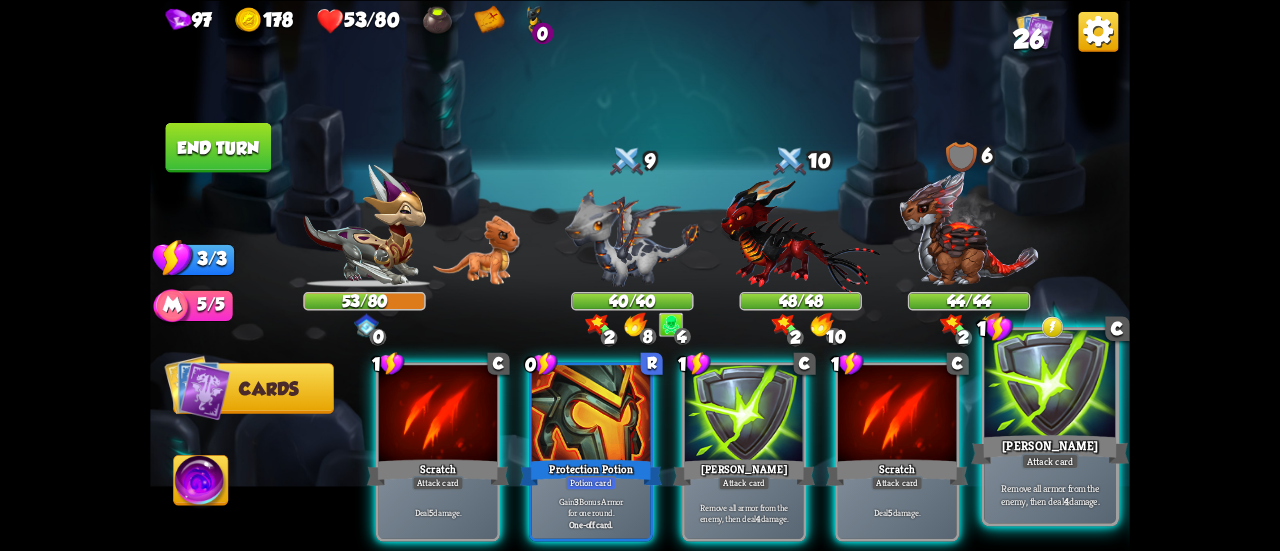 click on "[PERSON_NAME]" at bounding box center (1050, 449) 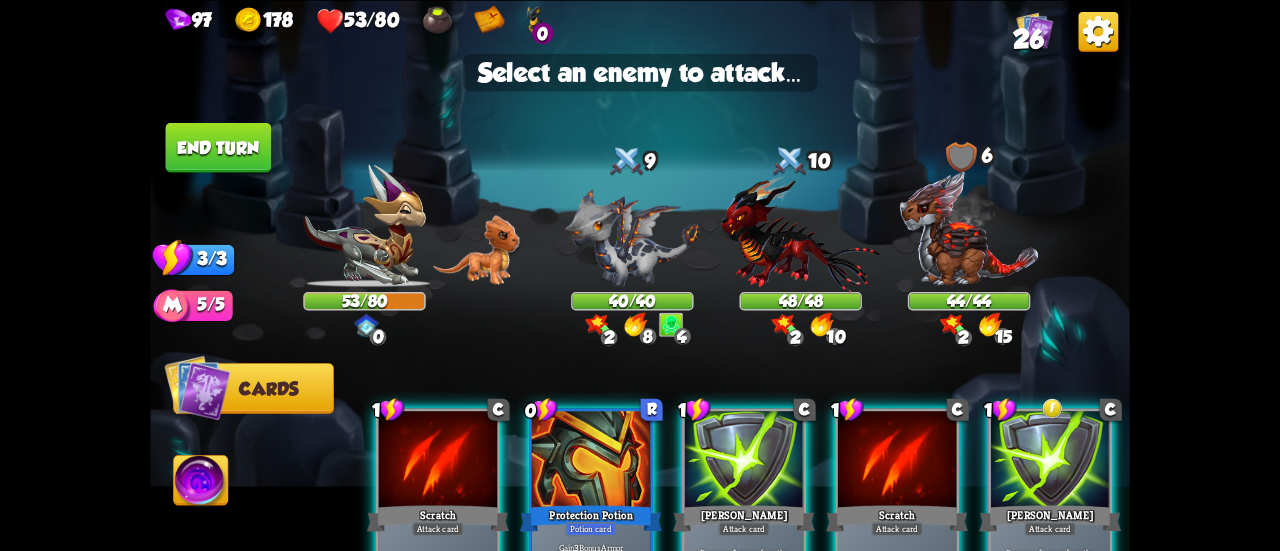 click at bounding box center (201, 482) 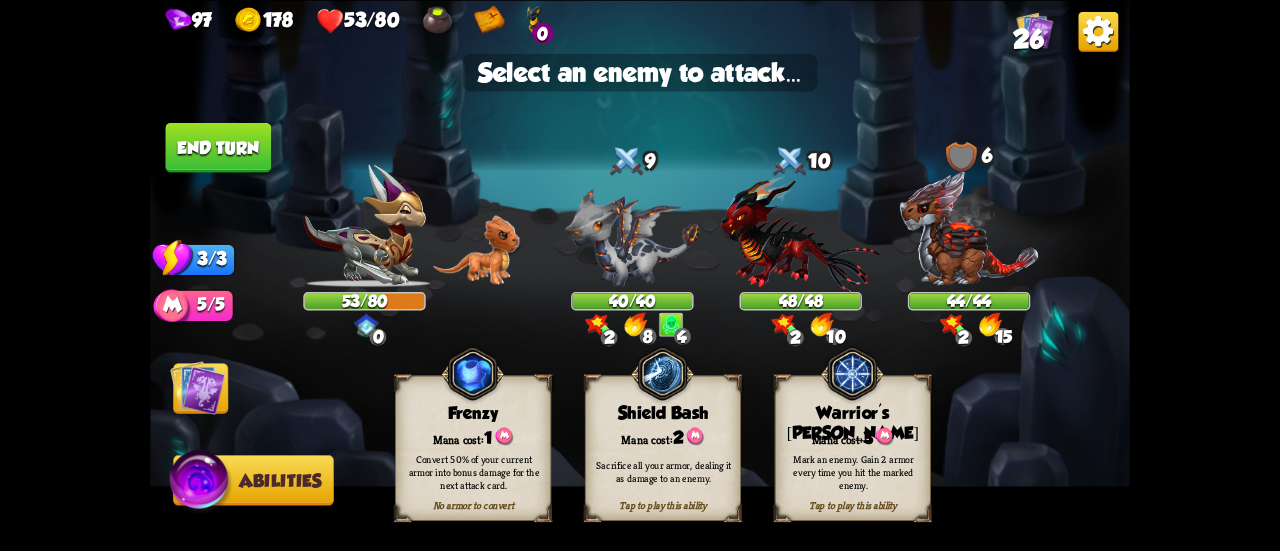 click on "Mark an enemy. Gain 2 armor every time you hit the marked enemy." at bounding box center (853, 471) 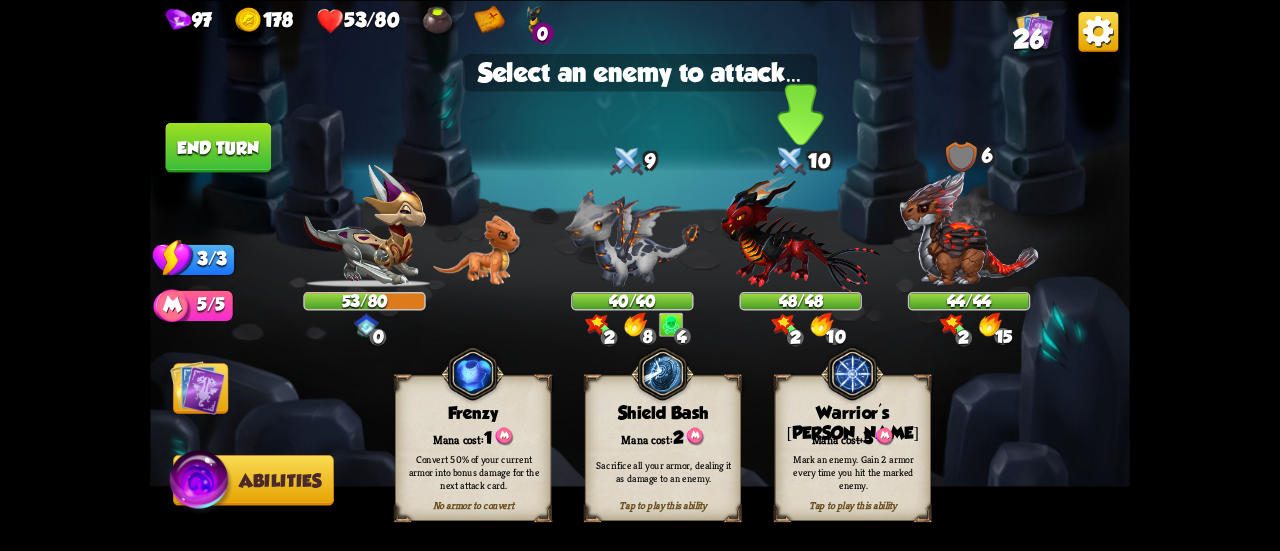 click at bounding box center (800, 233) 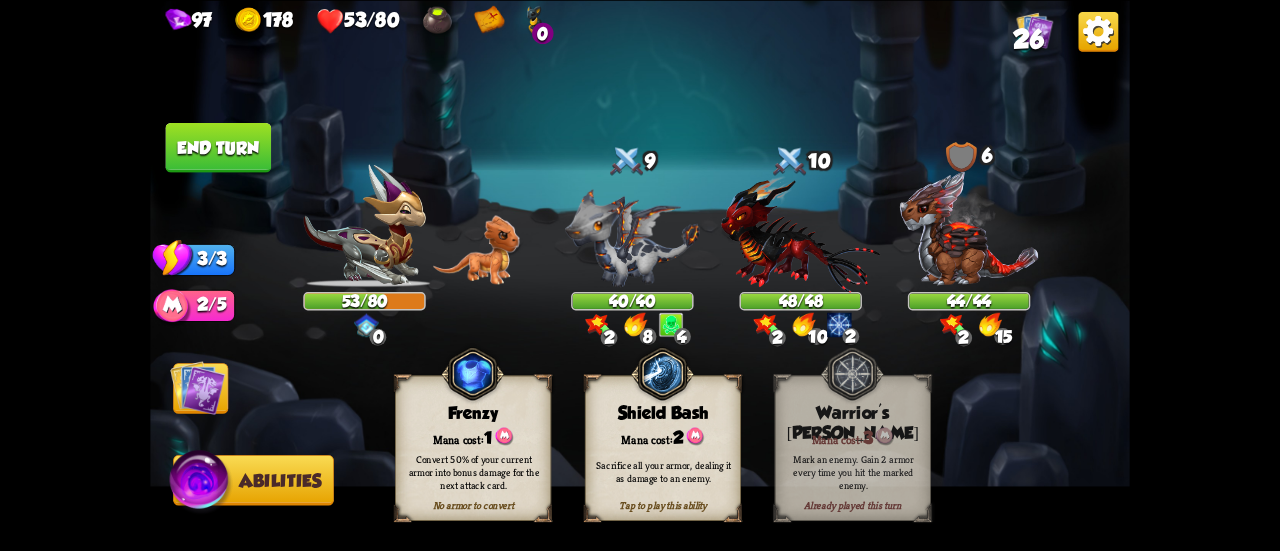 click at bounding box center [197, 387] 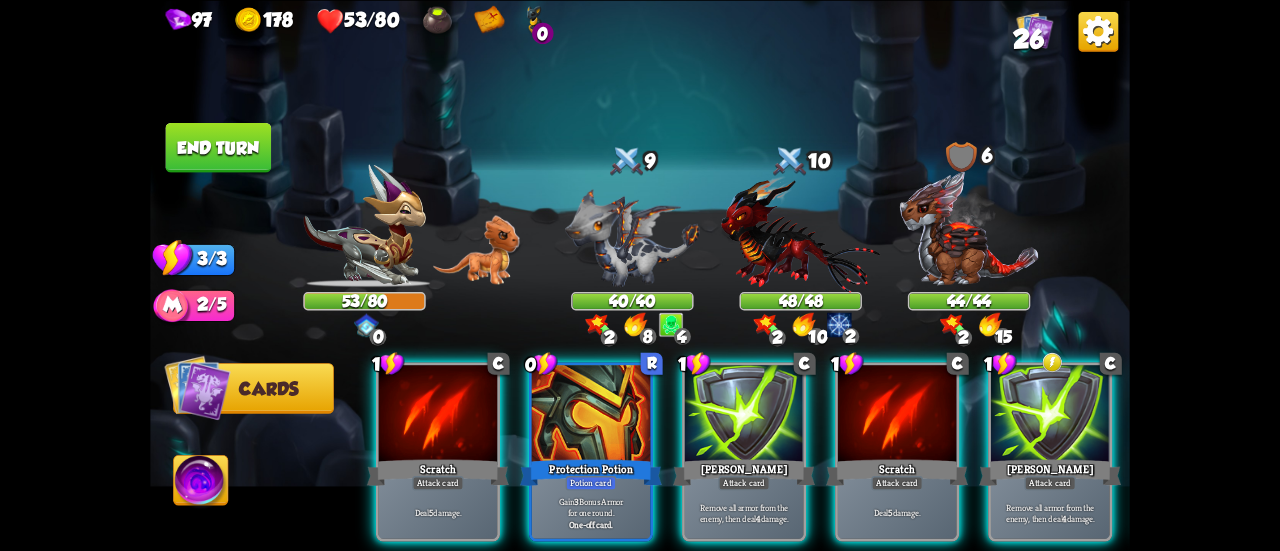 click at bounding box center (1050, 415) 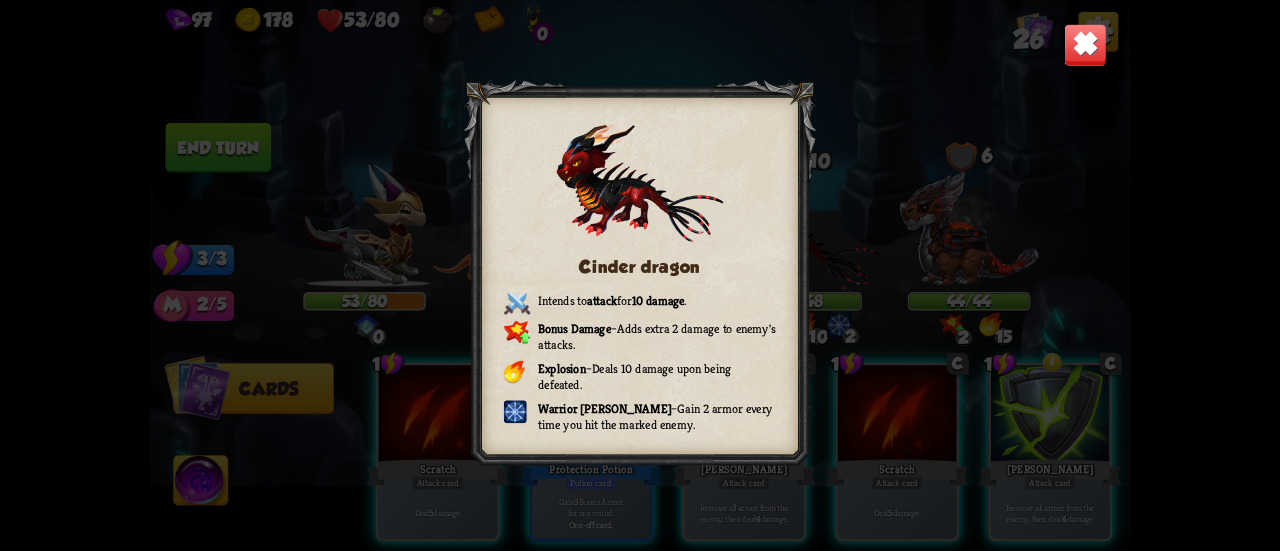 drag, startPoint x: 1077, startPoint y: 46, endPoint x: 1056, endPoint y: 81, distance: 40.81666 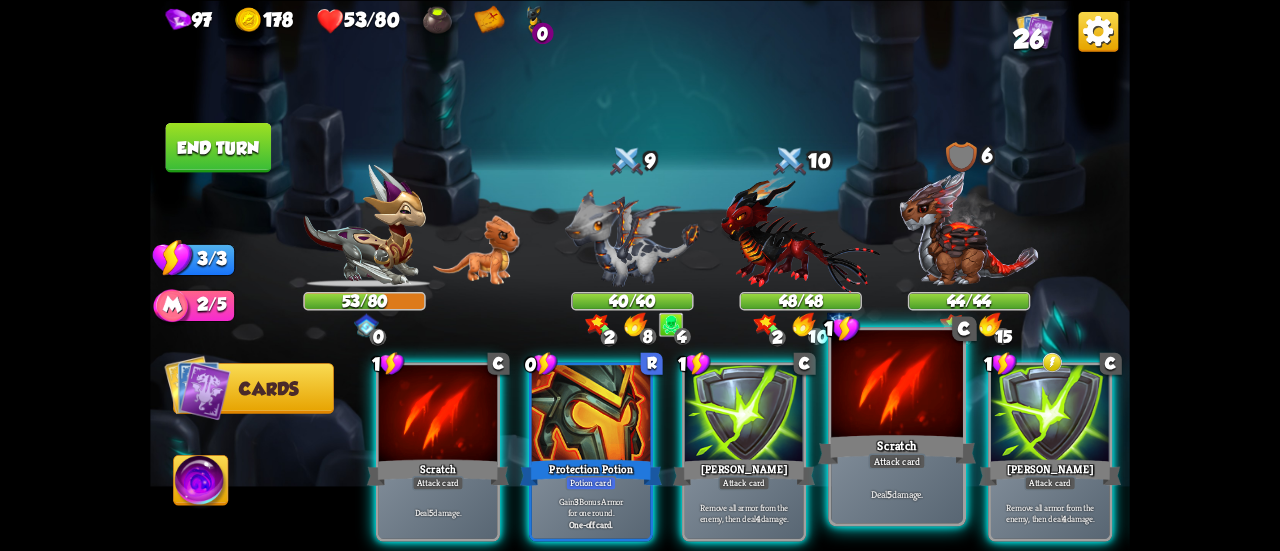 click on "Deal  5  damage." at bounding box center [897, 493] 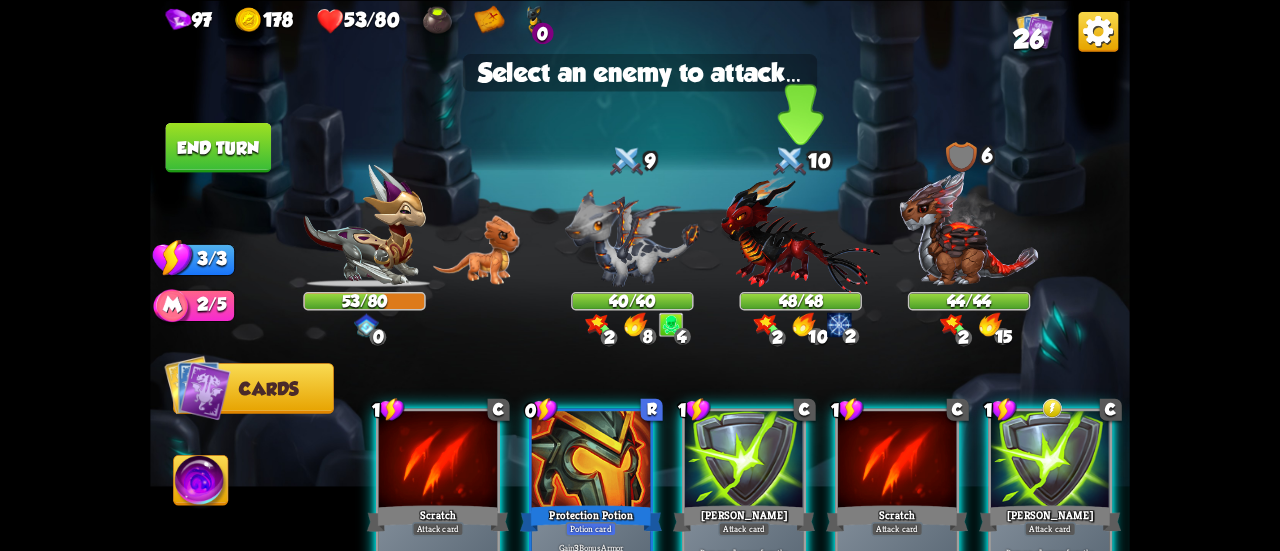 click at bounding box center (800, 233) 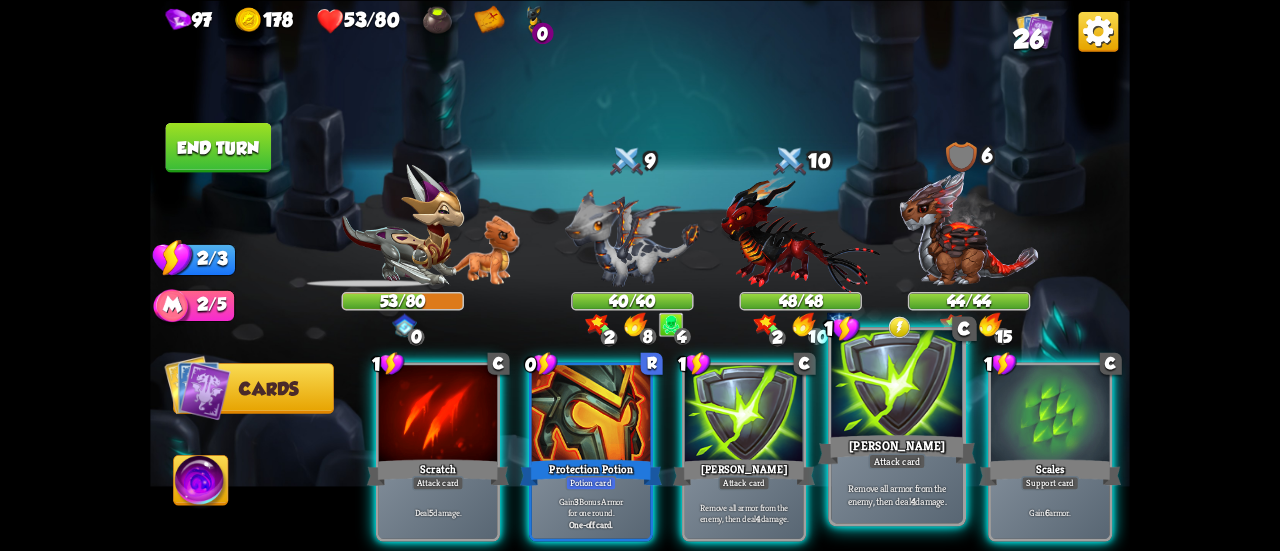 click at bounding box center (897, 385) 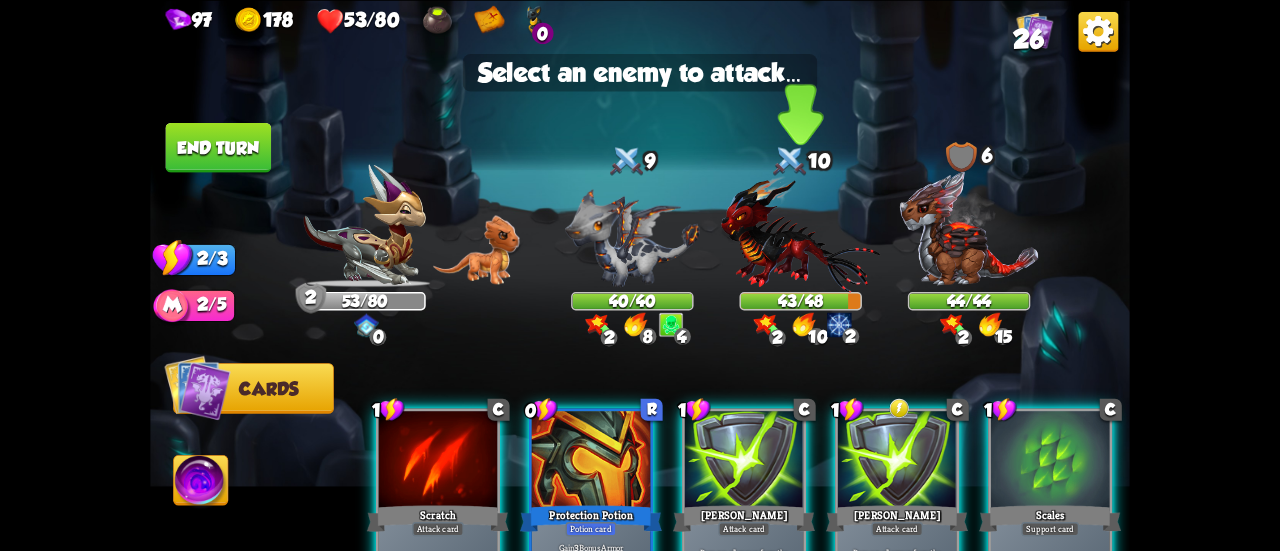 click at bounding box center (800, 233) 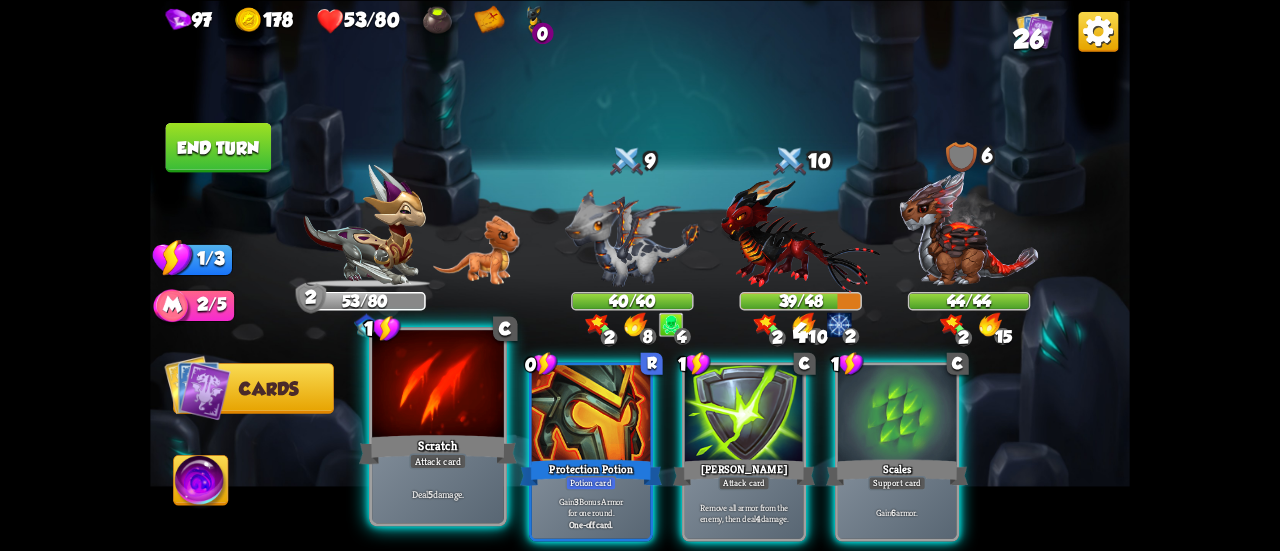 click on "Scratch" at bounding box center (438, 449) 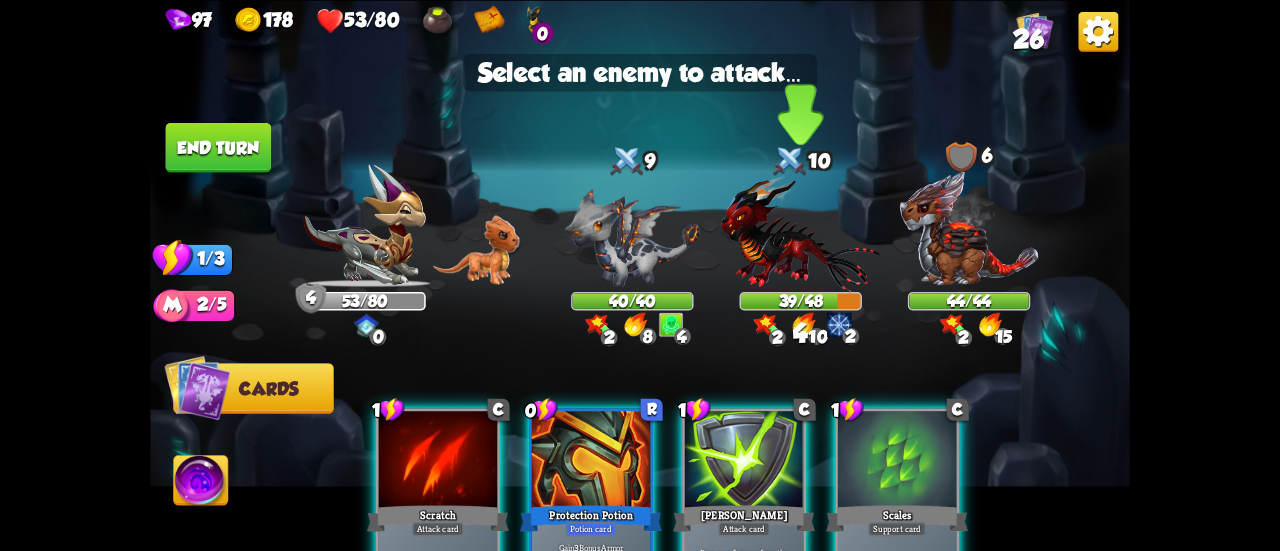 click at bounding box center (800, 233) 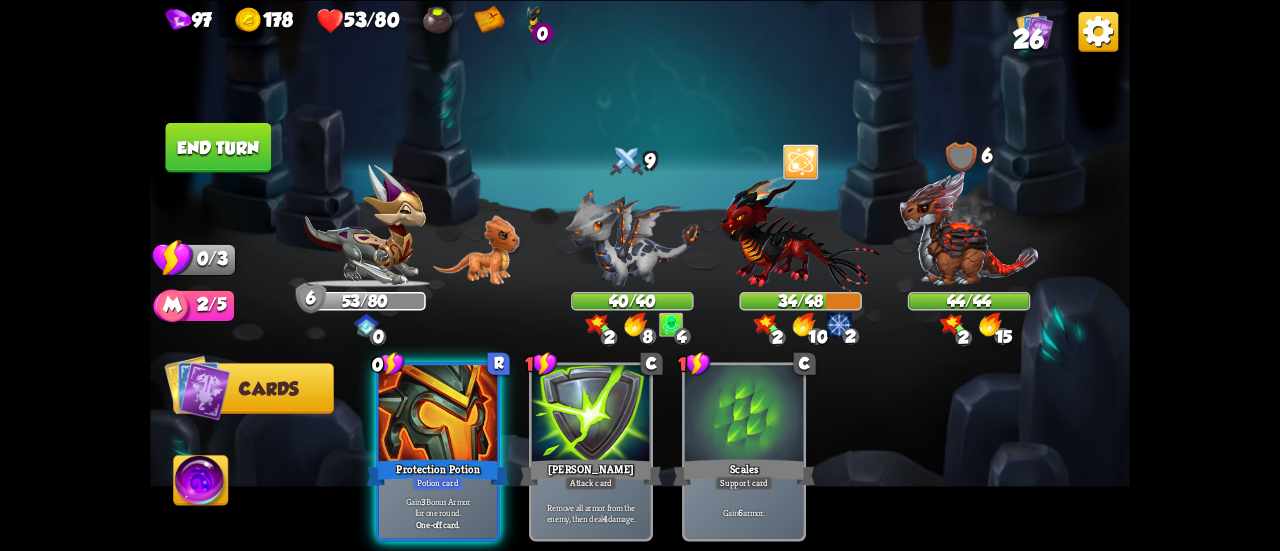 click on "End turn" at bounding box center (219, 147) 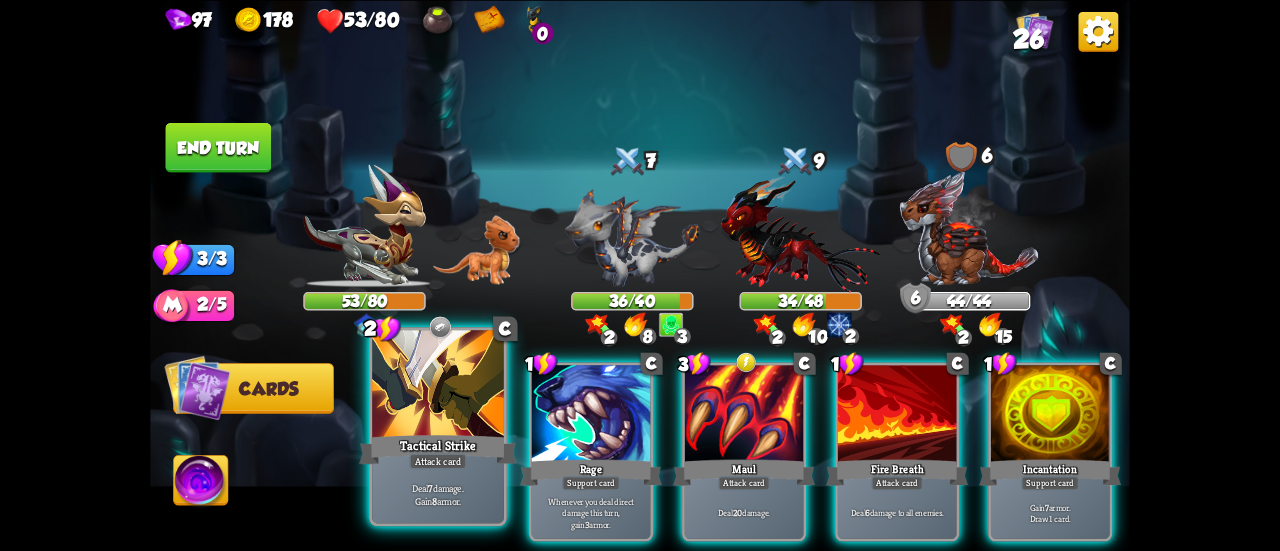 click on "Attack card" at bounding box center (437, 461) 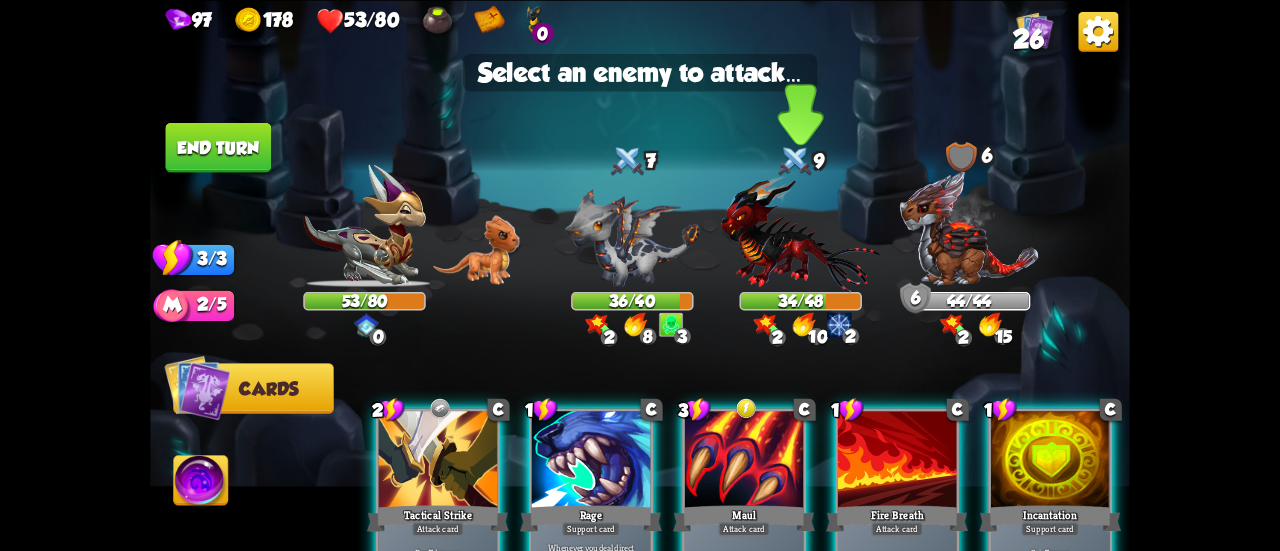 click at bounding box center (800, 233) 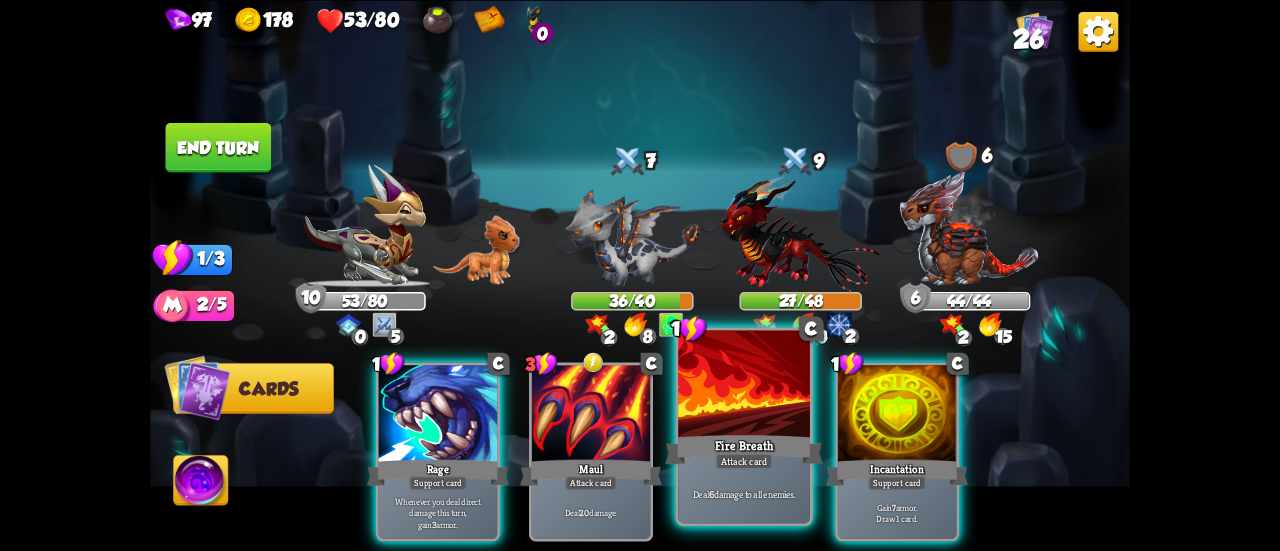 click on "Fire Breath" at bounding box center [744, 449] 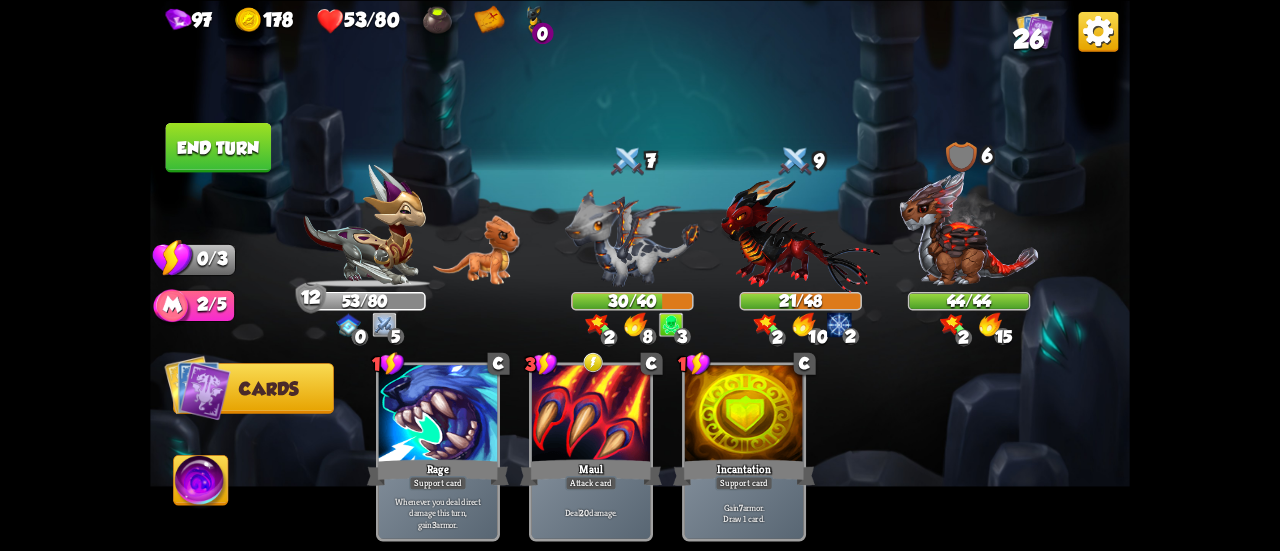 click on "End turn" at bounding box center (219, 147) 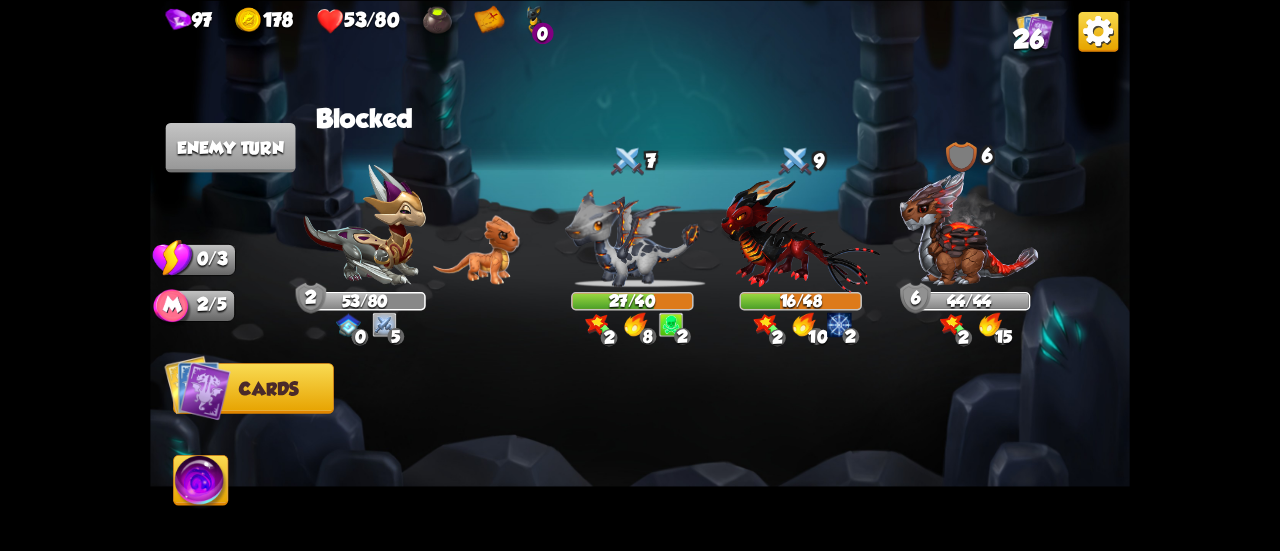 click at bounding box center [738, 428] 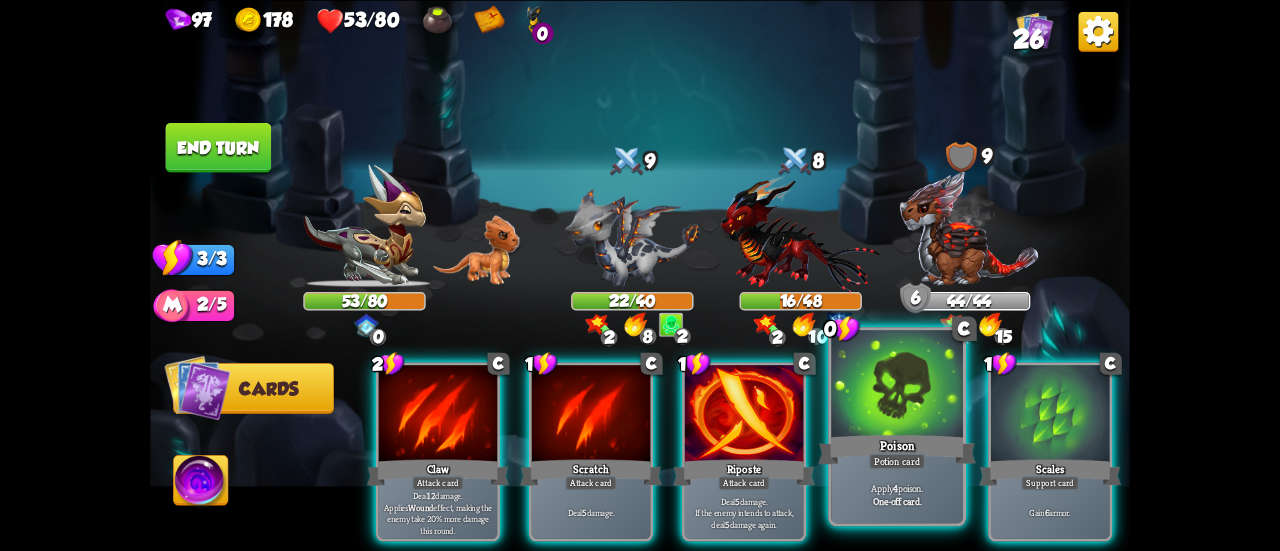 click on "Poison" at bounding box center [897, 449] 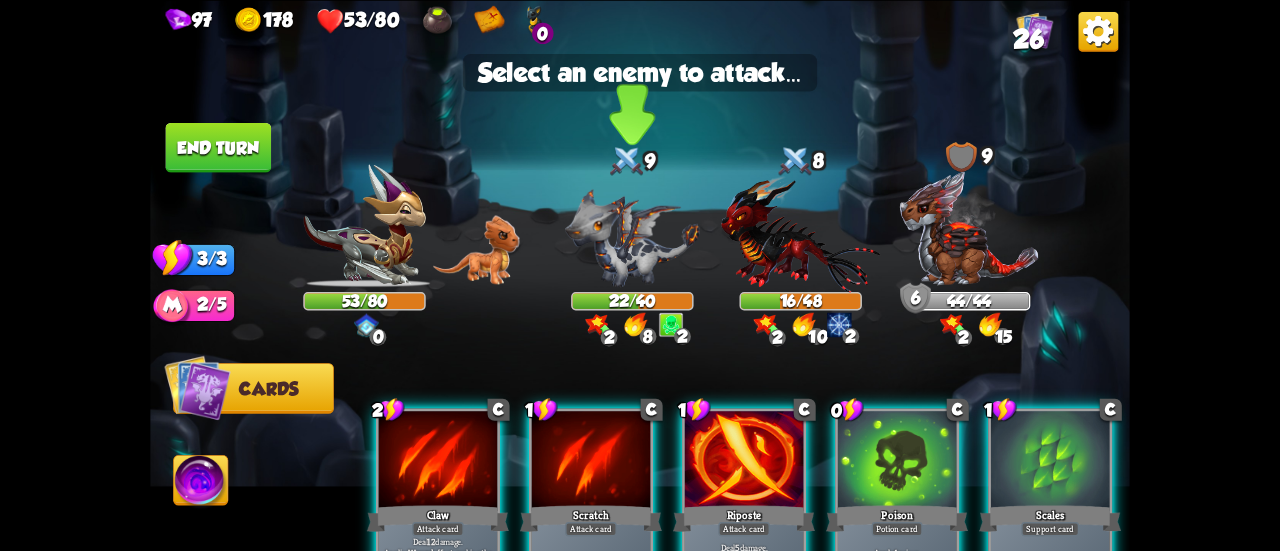 click at bounding box center [632, 237] 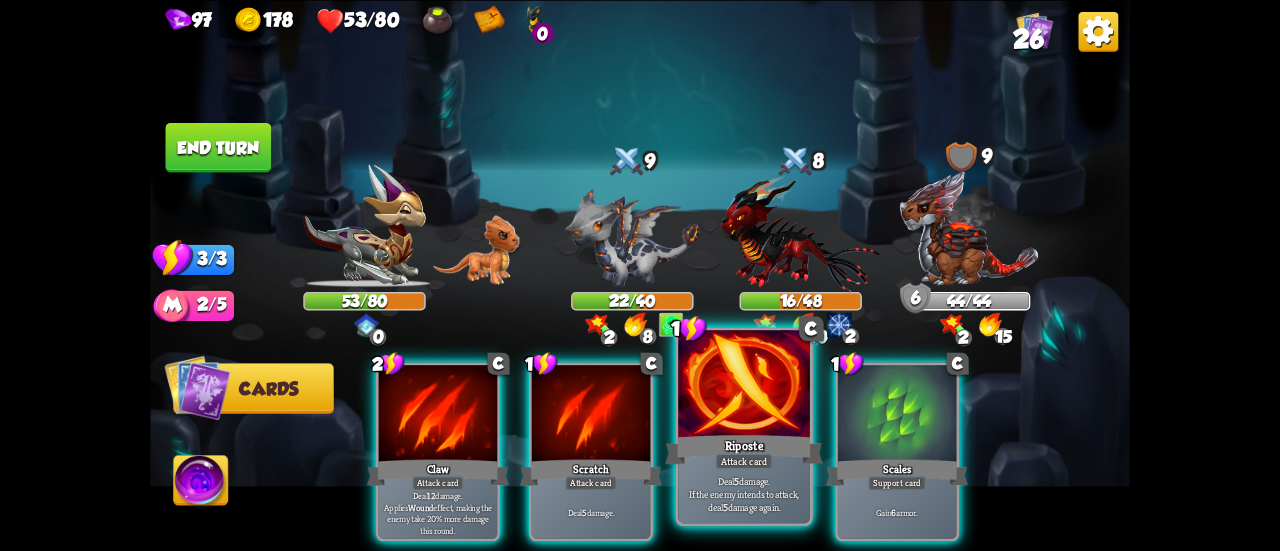 click at bounding box center (744, 385) 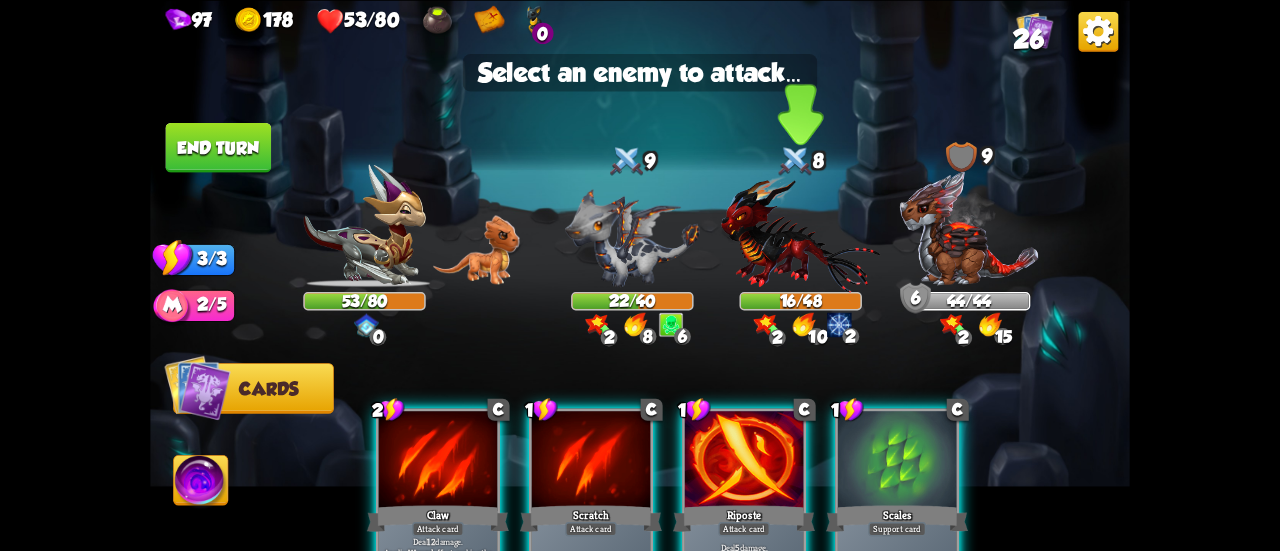click at bounding box center [800, 233] 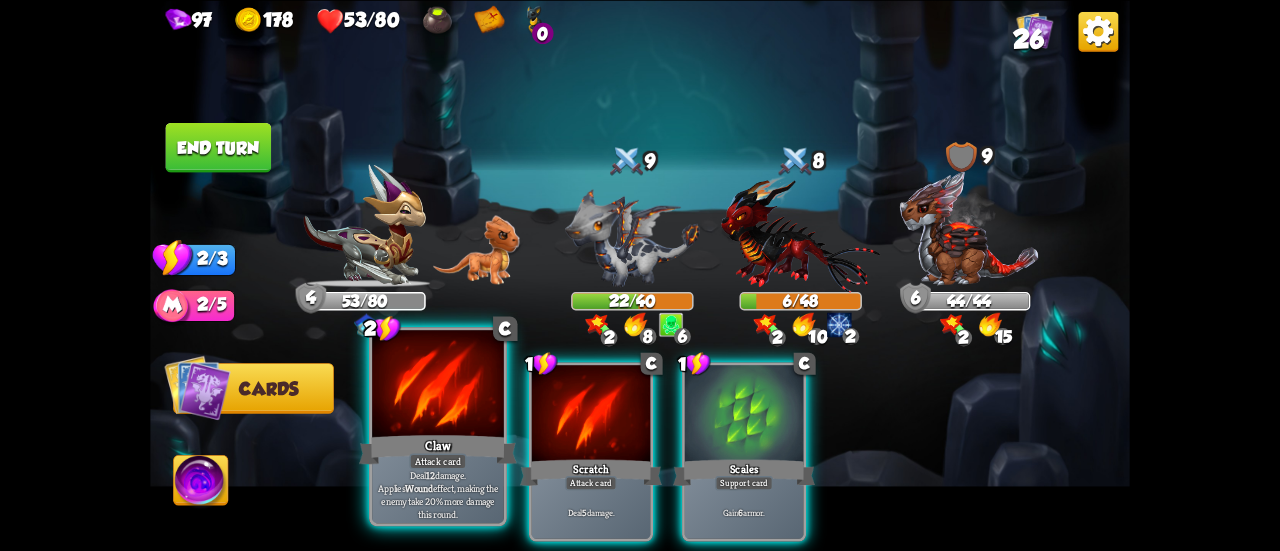 click on "2
C   Claw     Attack card   Deal  12  damage. Applies  Wound  effect, making the enemy take 20% more damage this round." at bounding box center (438, 426) 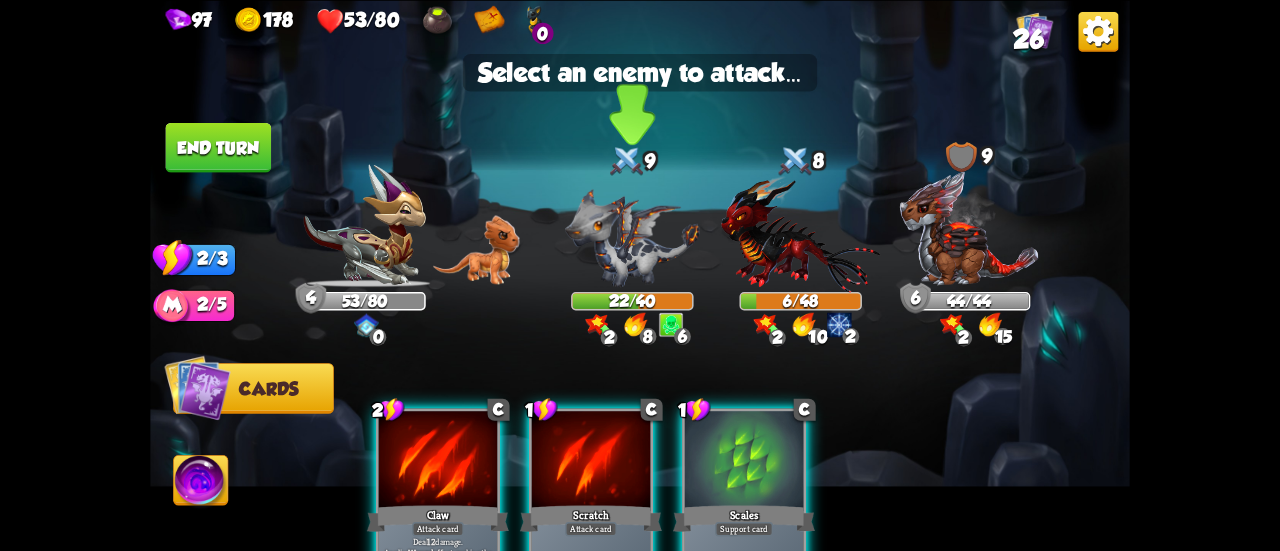 click at bounding box center (632, 237) 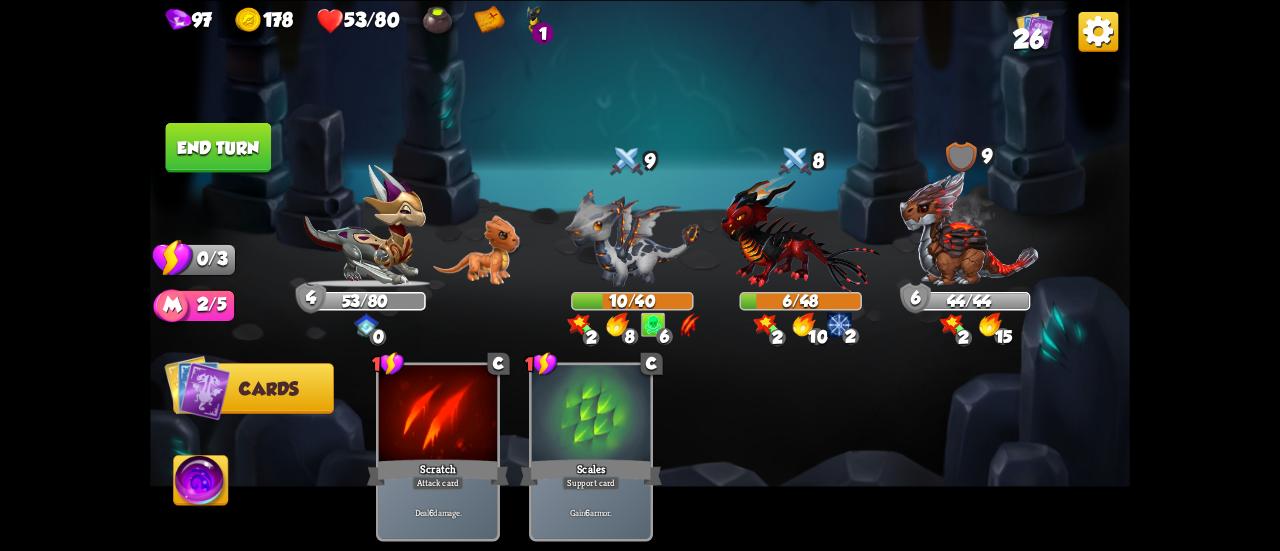 click on "End turn" at bounding box center (219, 147) 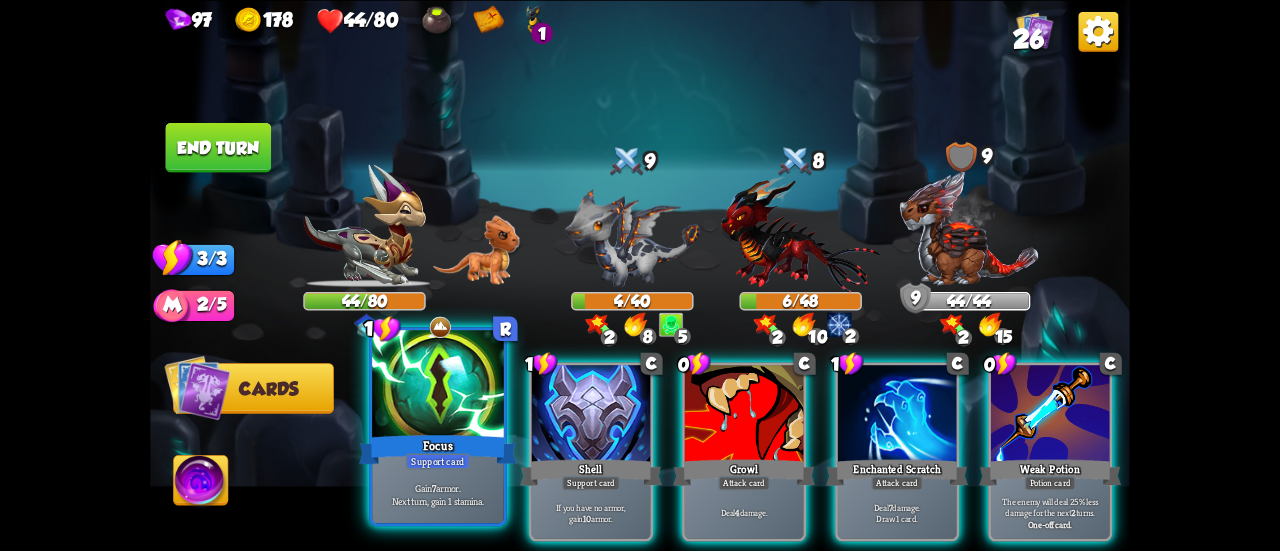 click at bounding box center (438, 385) 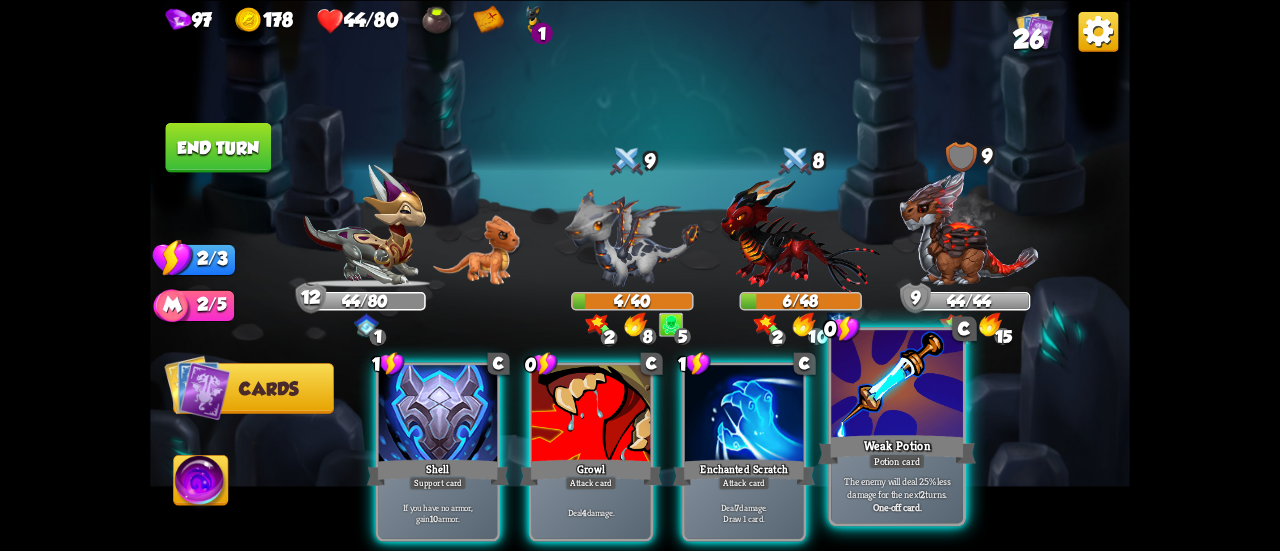 click on "Weak Potion" at bounding box center (897, 449) 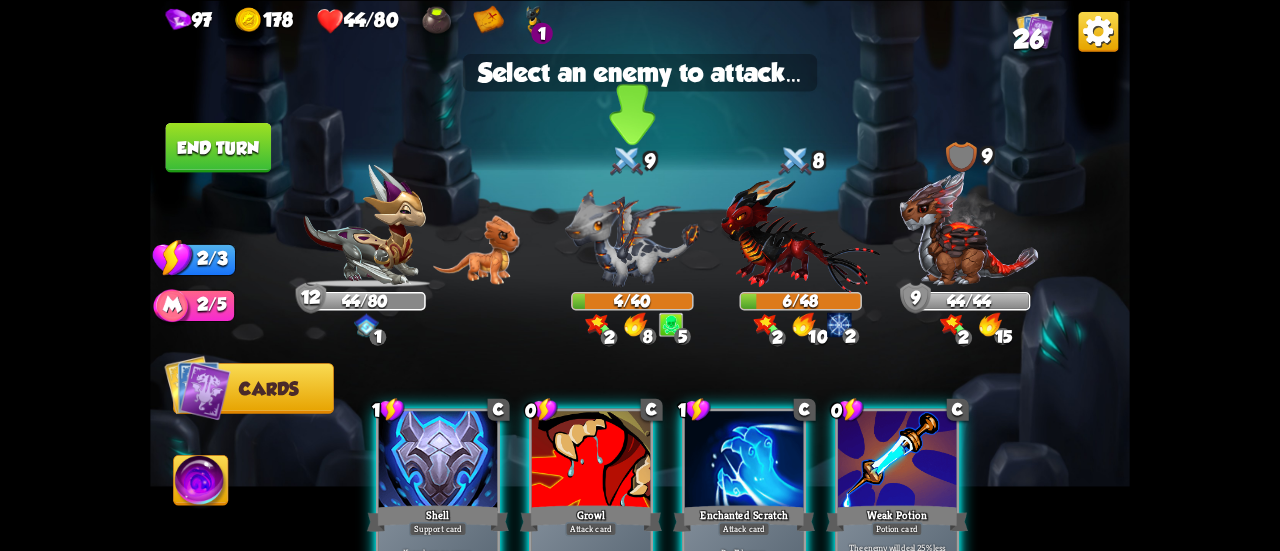 click at bounding box center [632, 237] 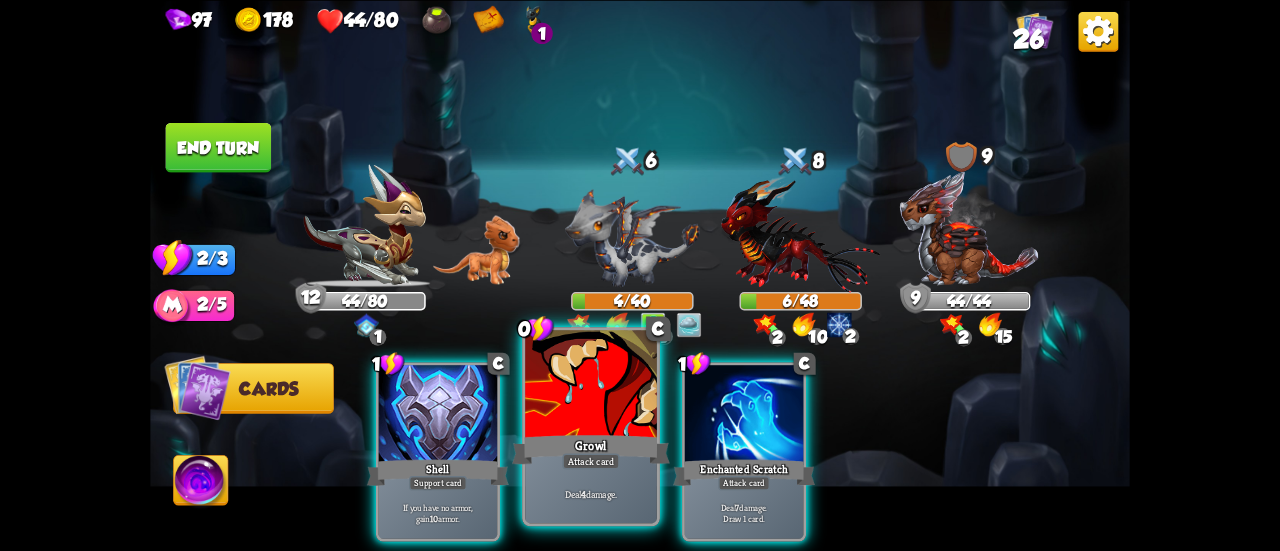 click at bounding box center [591, 385] 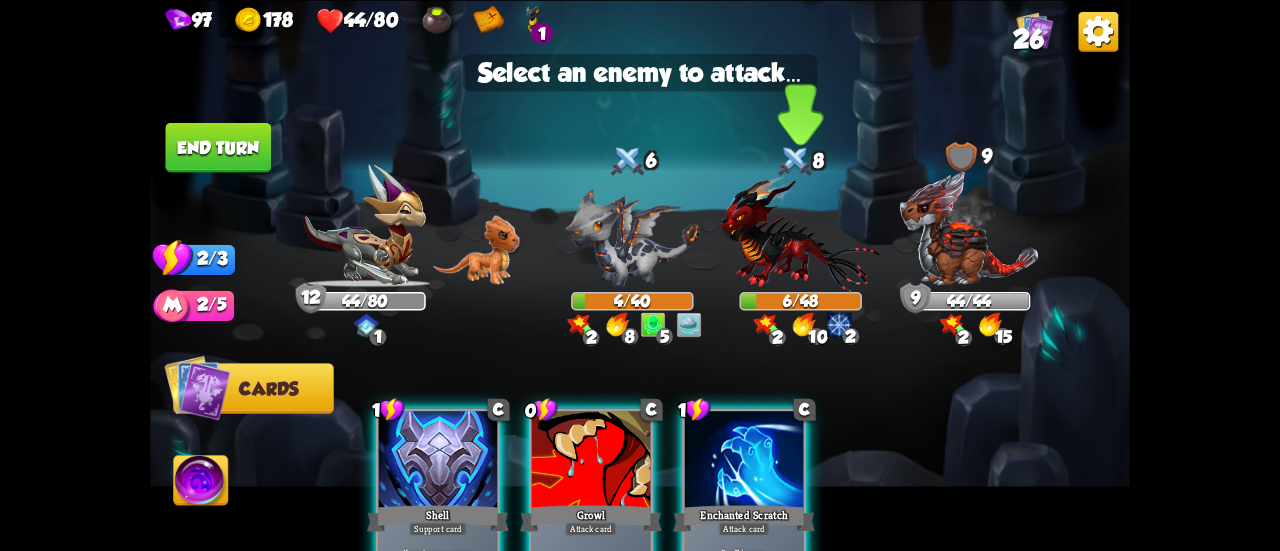 click at bounding box center (800, 233) 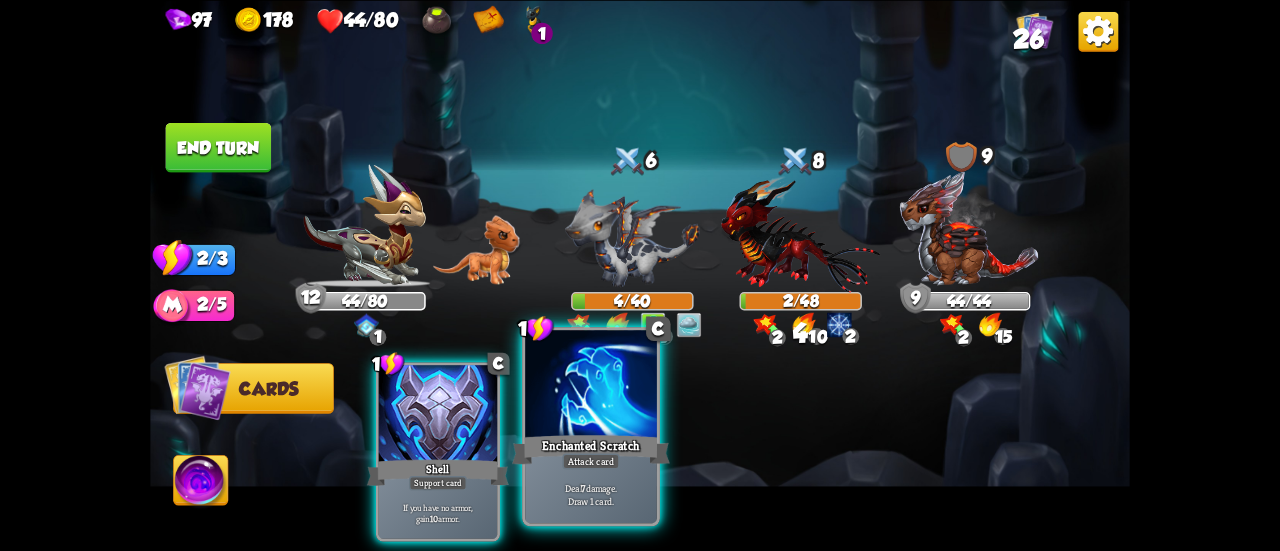 click at bounding box center [591, 385] 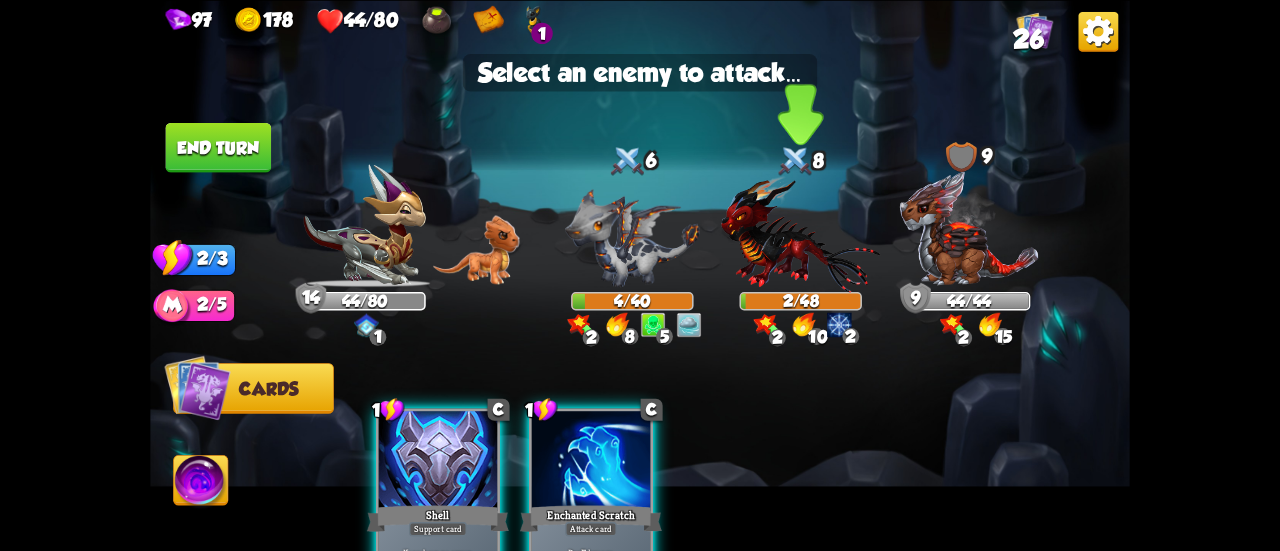 click at bounding box center (800, 233) 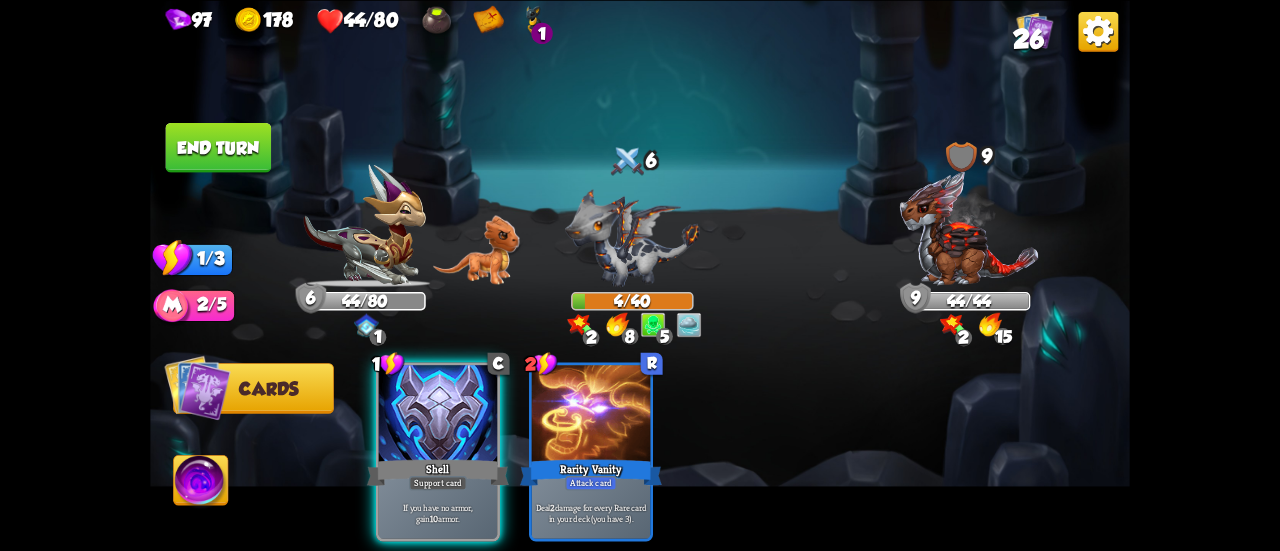 click at bounding box center (640, 275) 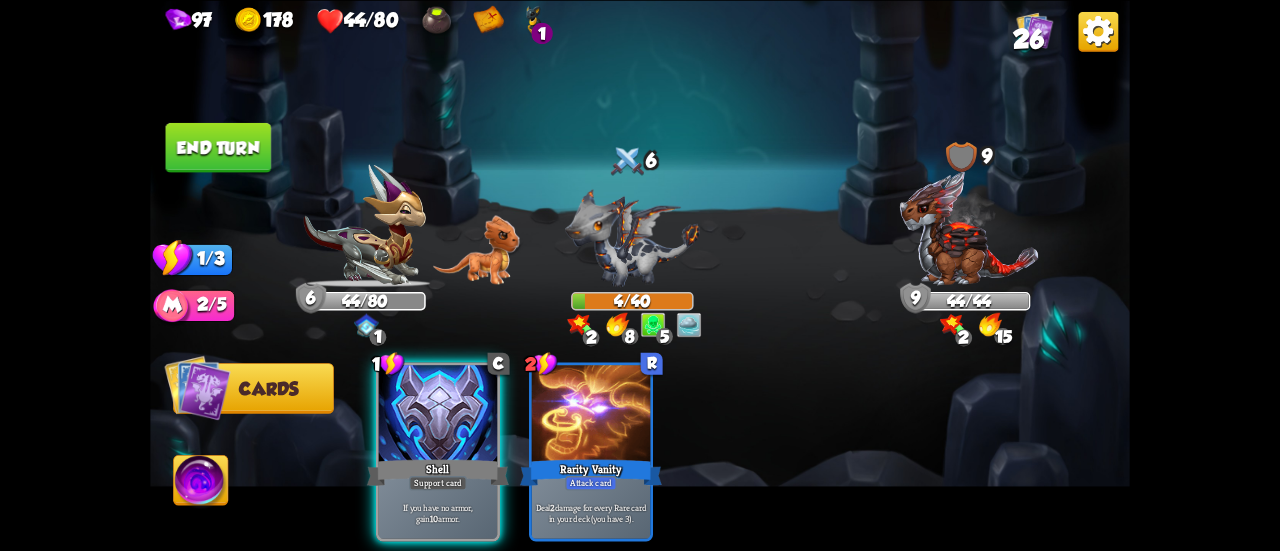 click on "End turn" at bounding box center [219, 147] 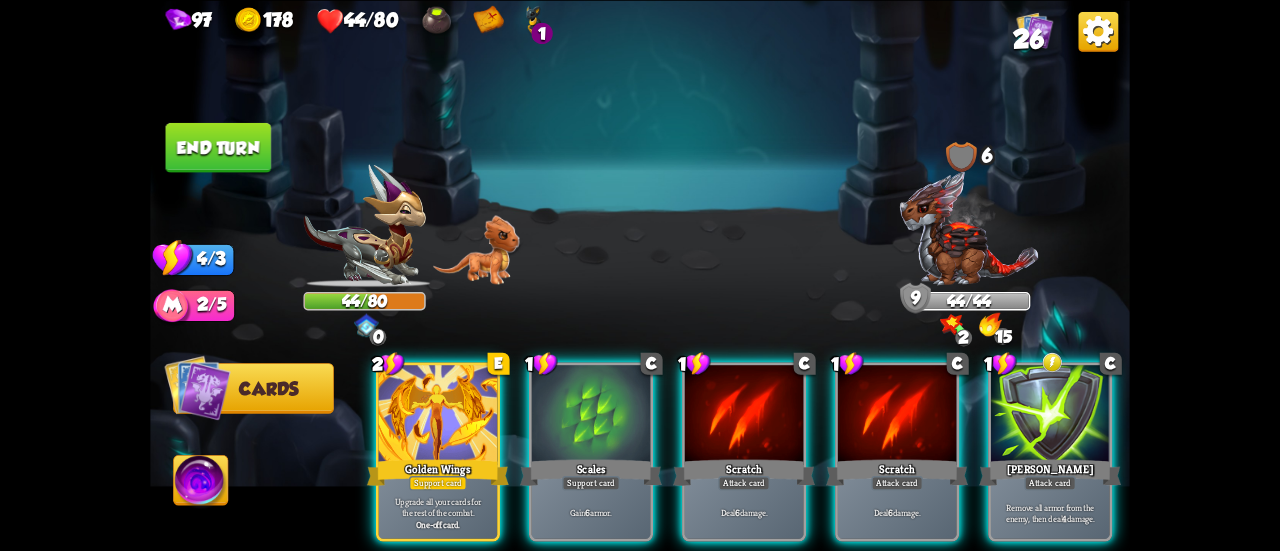 click on "[PERSON_NAME]" at bounding box center (1050, 472) 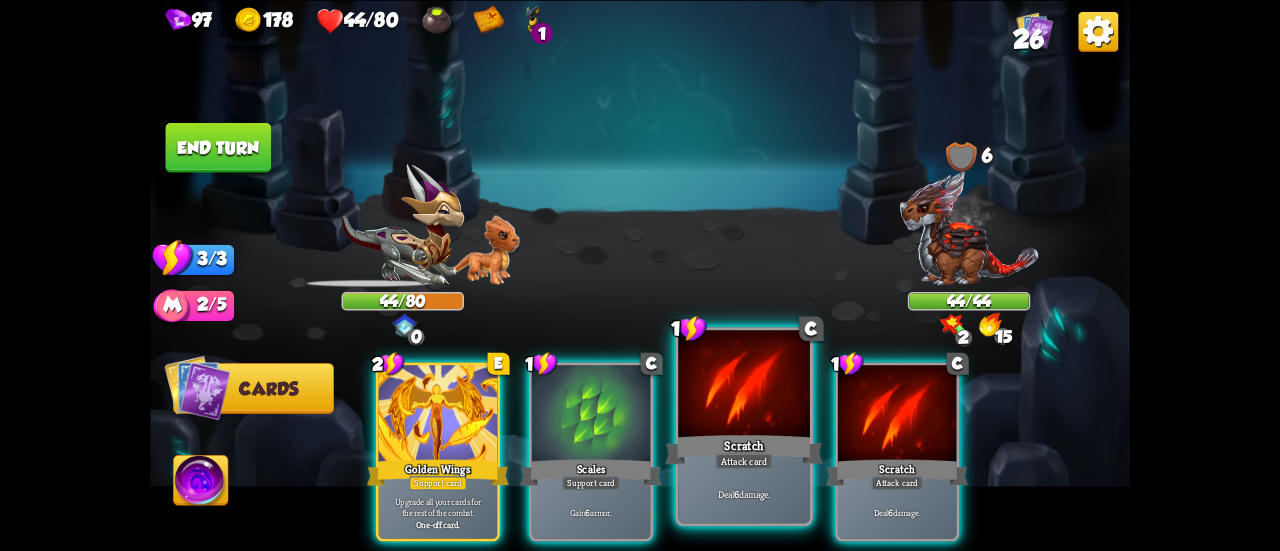 click on "Scratch" at bounding box center (744, 449) 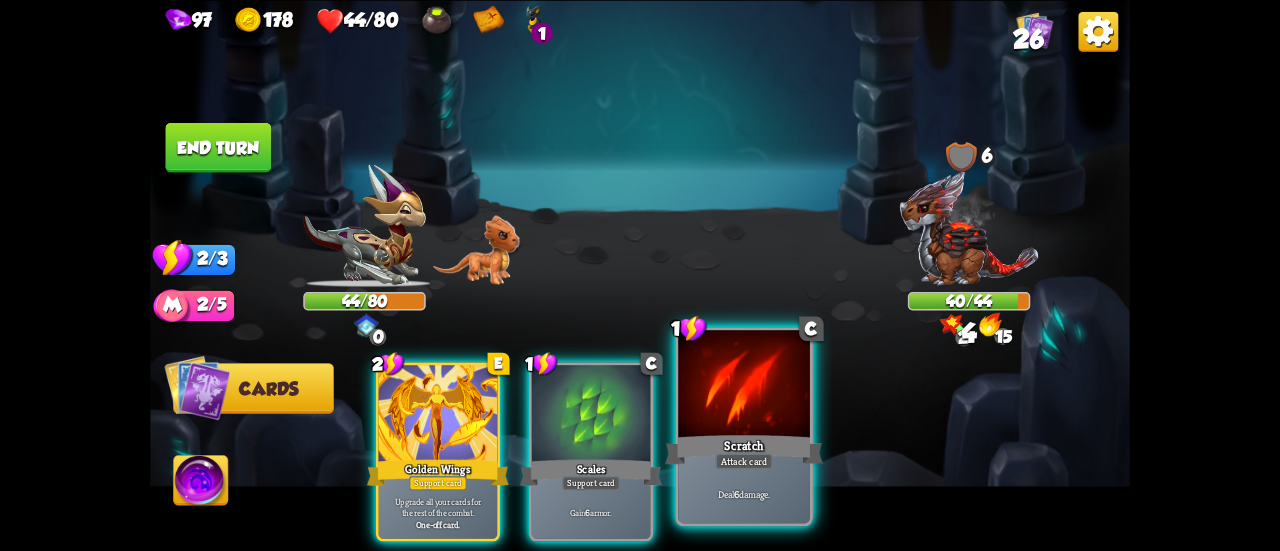 click on "Scratch" at bounding box center (744, 449) 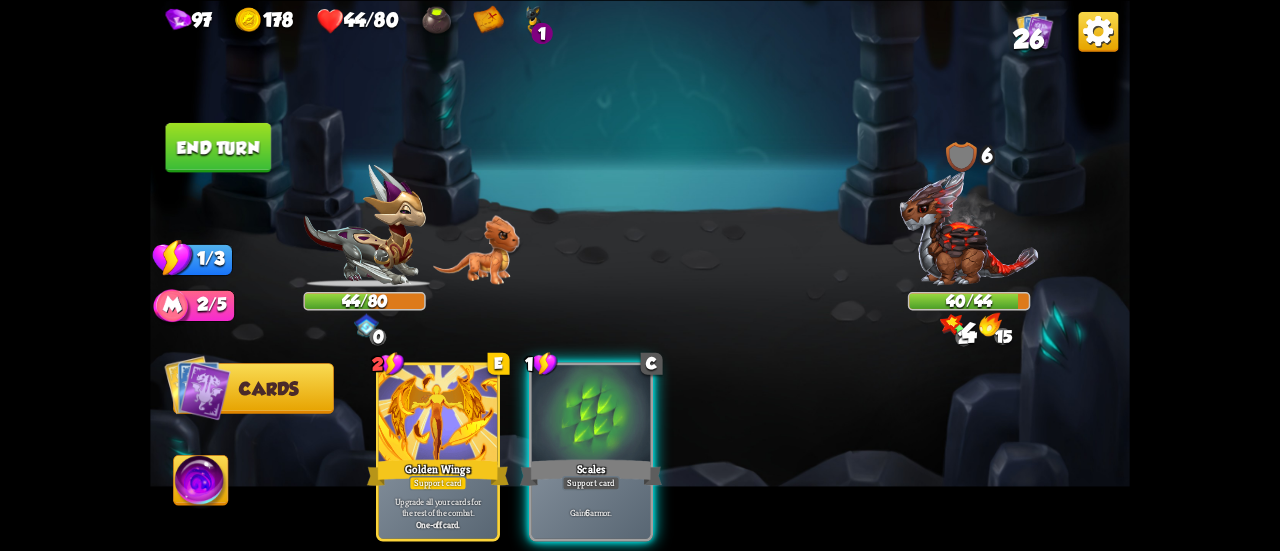 click on "End turn" at bounding box center [219, 147] 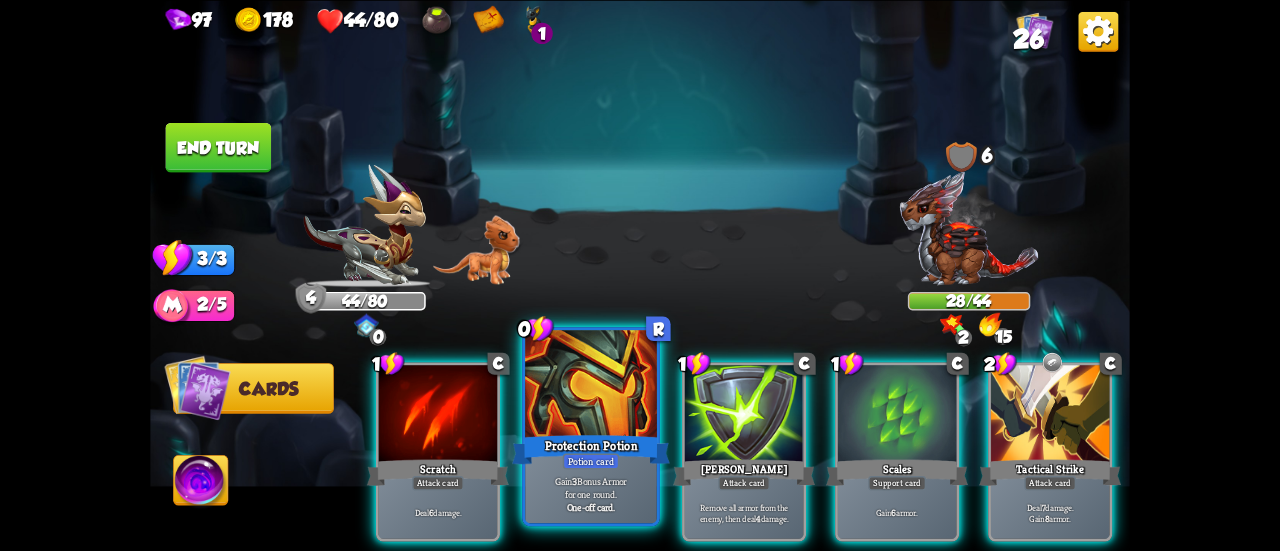 click on "Protection Potion" at bounding box center (591, 449) 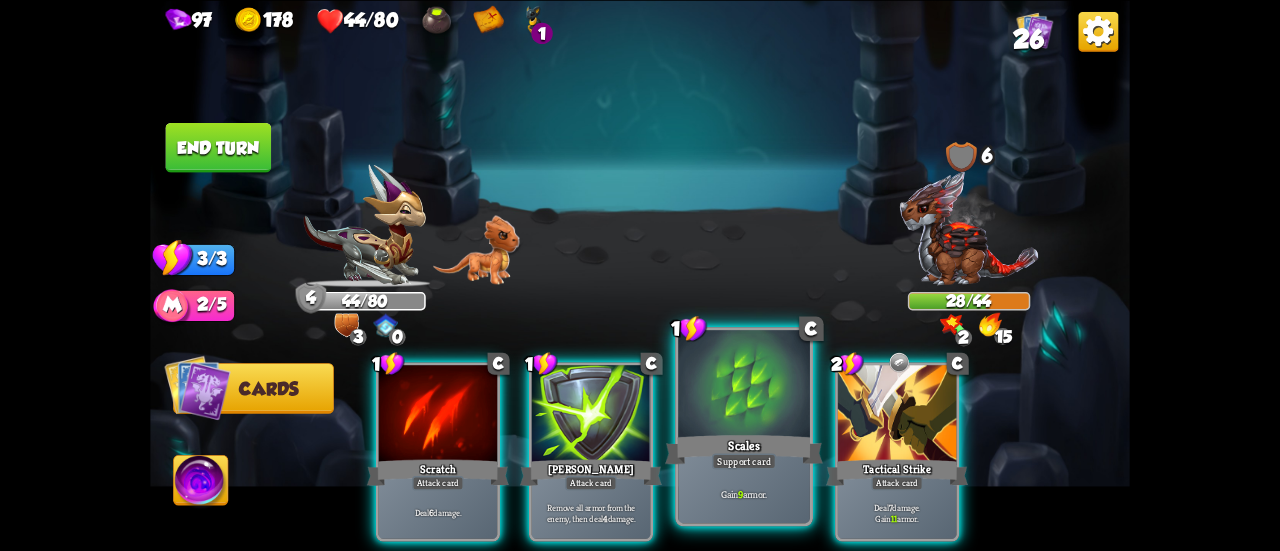 click on "Scales" at bounding box center (744, 449) 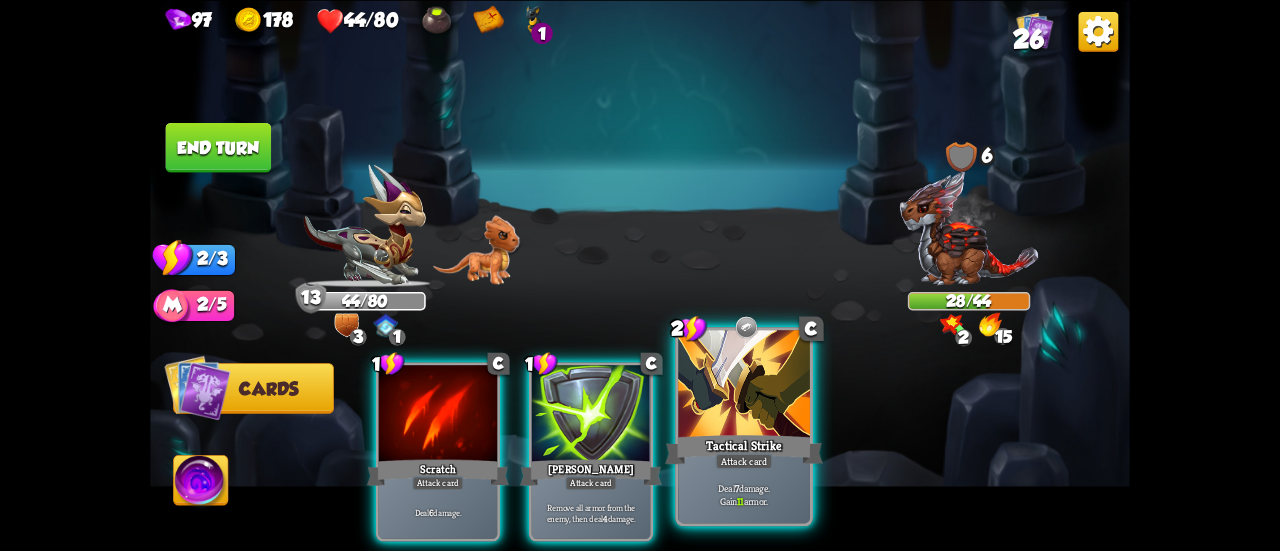 click on "Tactical Strike" at bounding box center [744, 449] 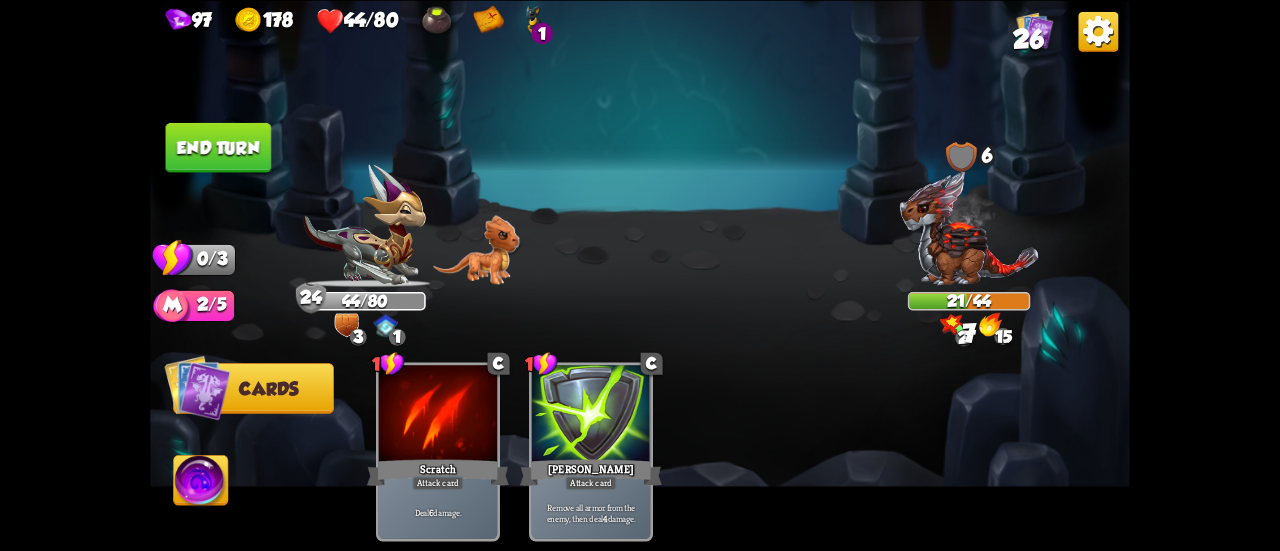 click on "End turn" at bounding box center [219, 147] 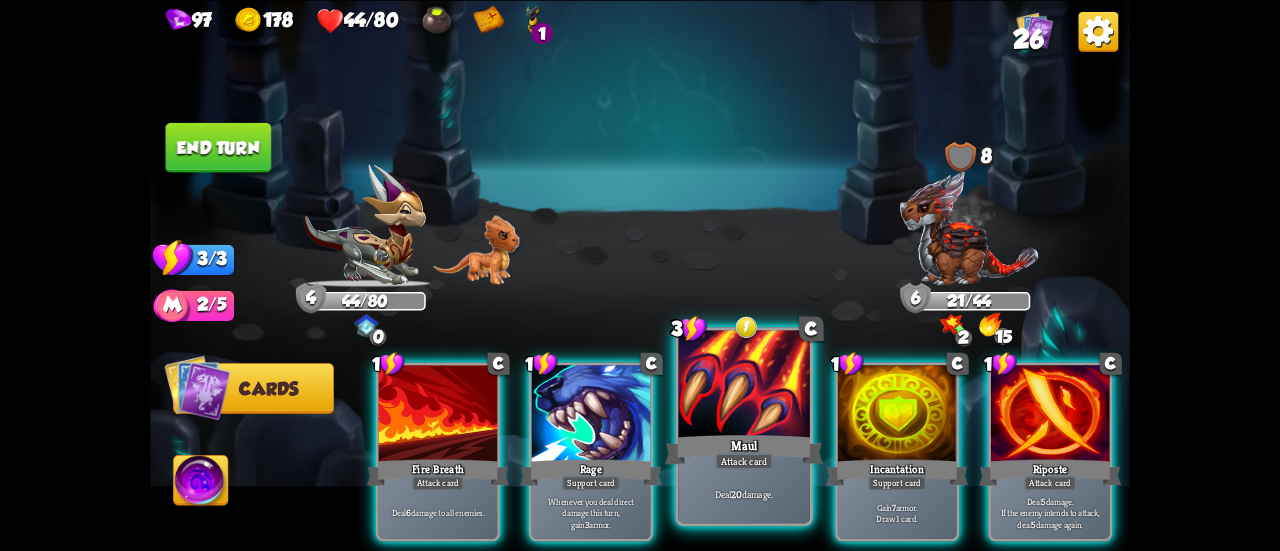 click on "Maul" at bounding box center [744, 449] 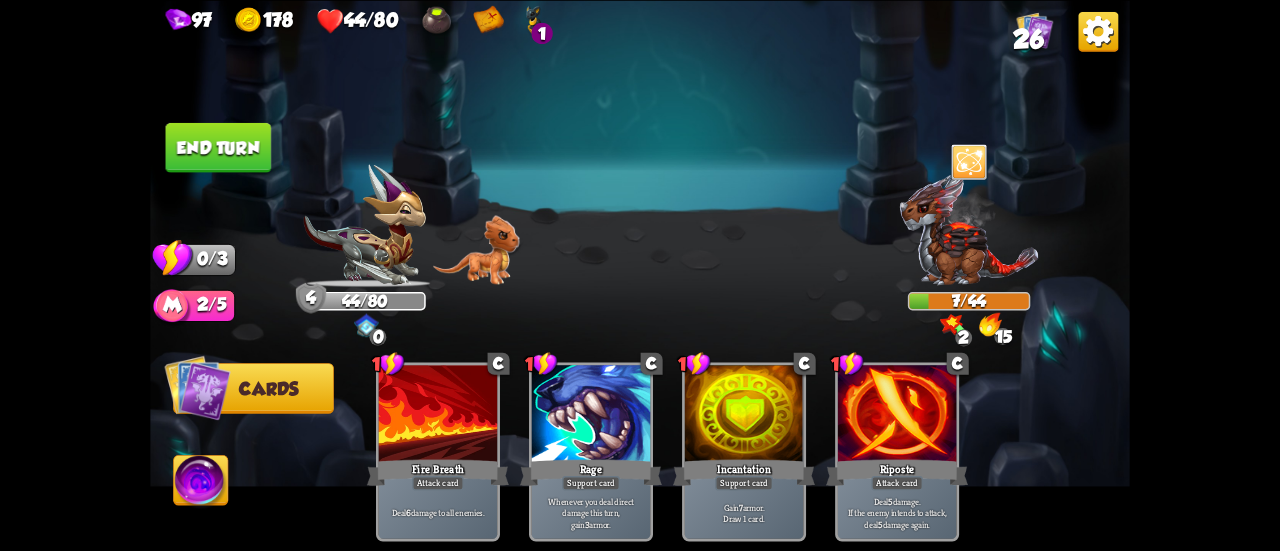 click on "End turn" at bounding box center (219, 147) 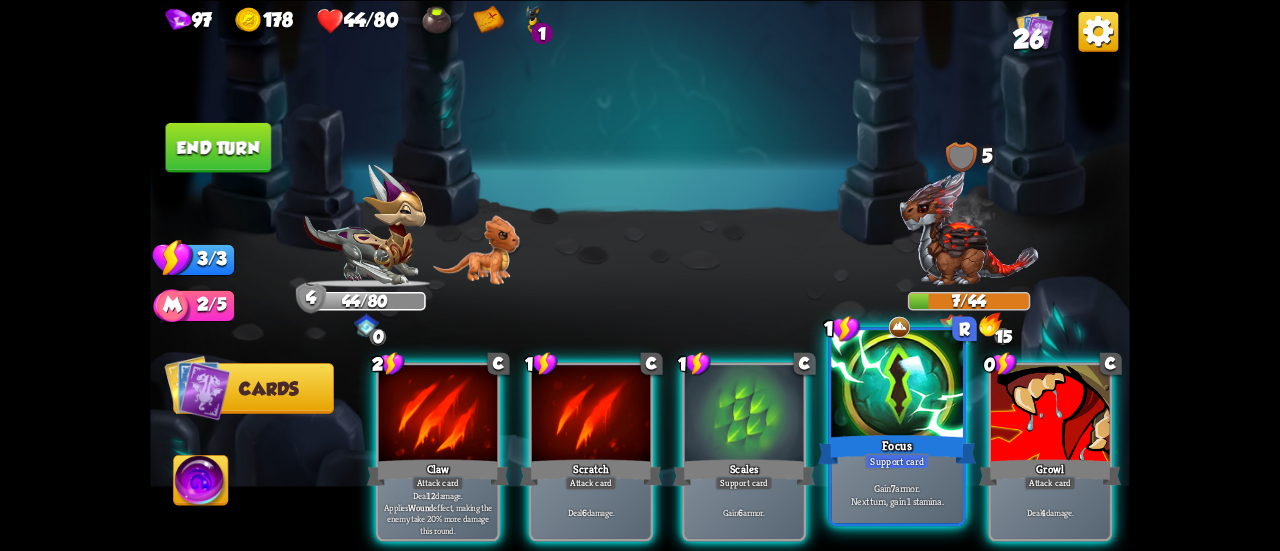 click on "Focus" at bounding box center (897, 449) 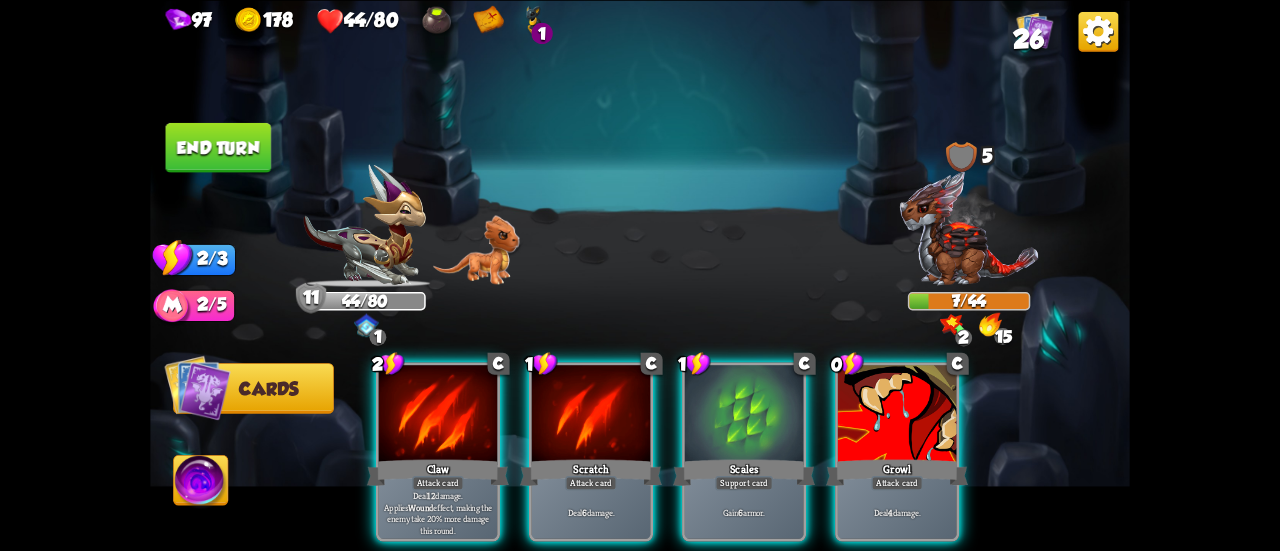 click on "Growl" at bounding box center [897, 472] 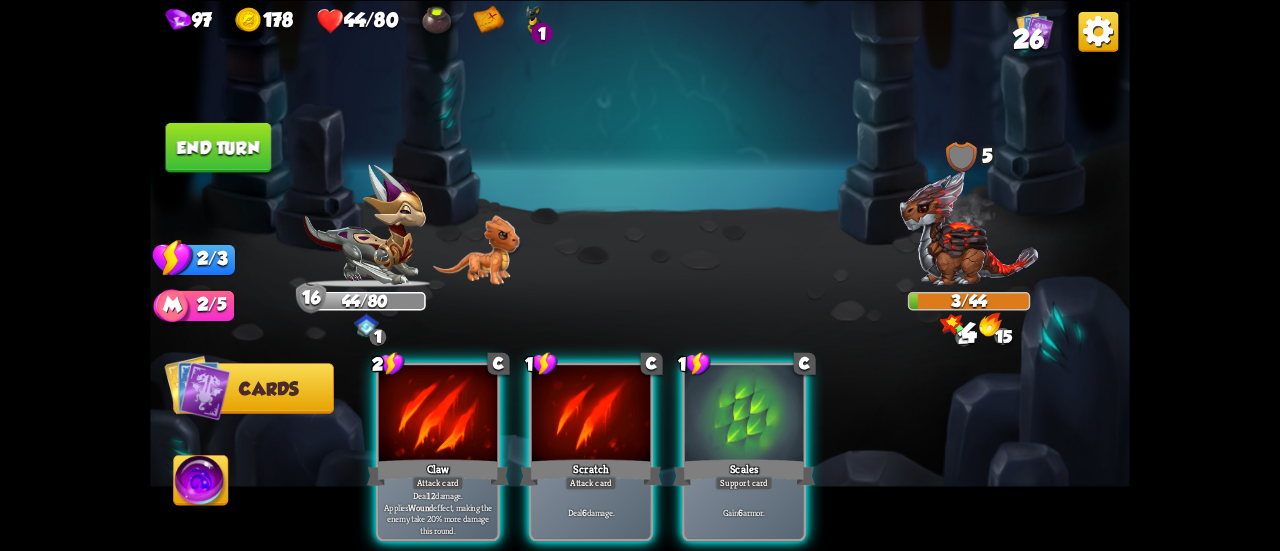 drag, startPoint x: 750, startPoint y: 445, endPoint x: 710, endPoint y: 438, distance: 40.60788 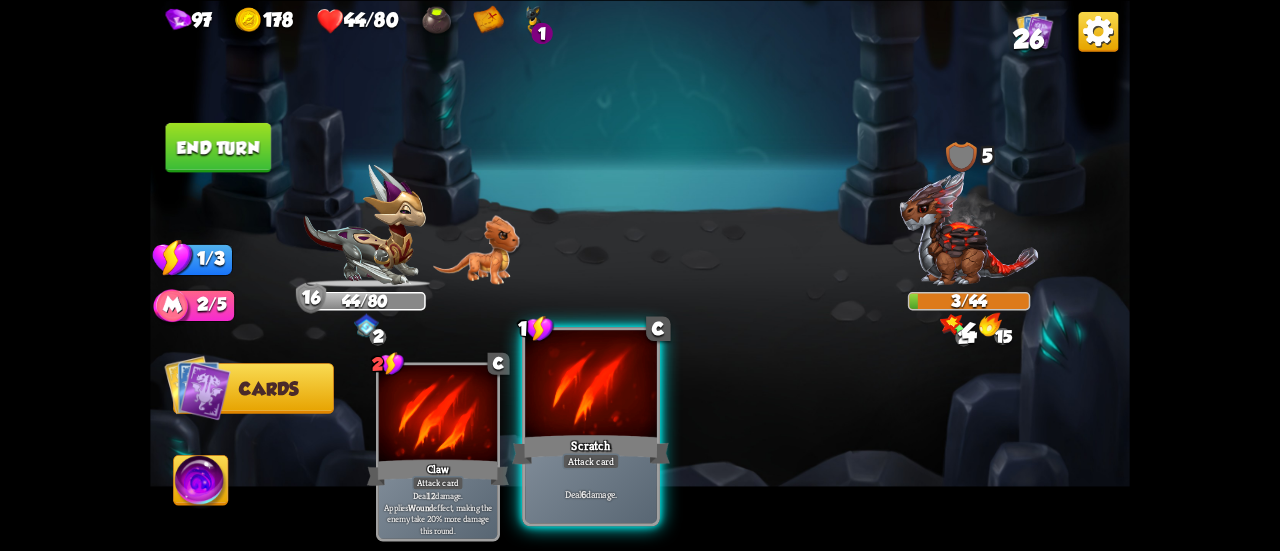 click on "Scratch" at bounding box center (591, 449) 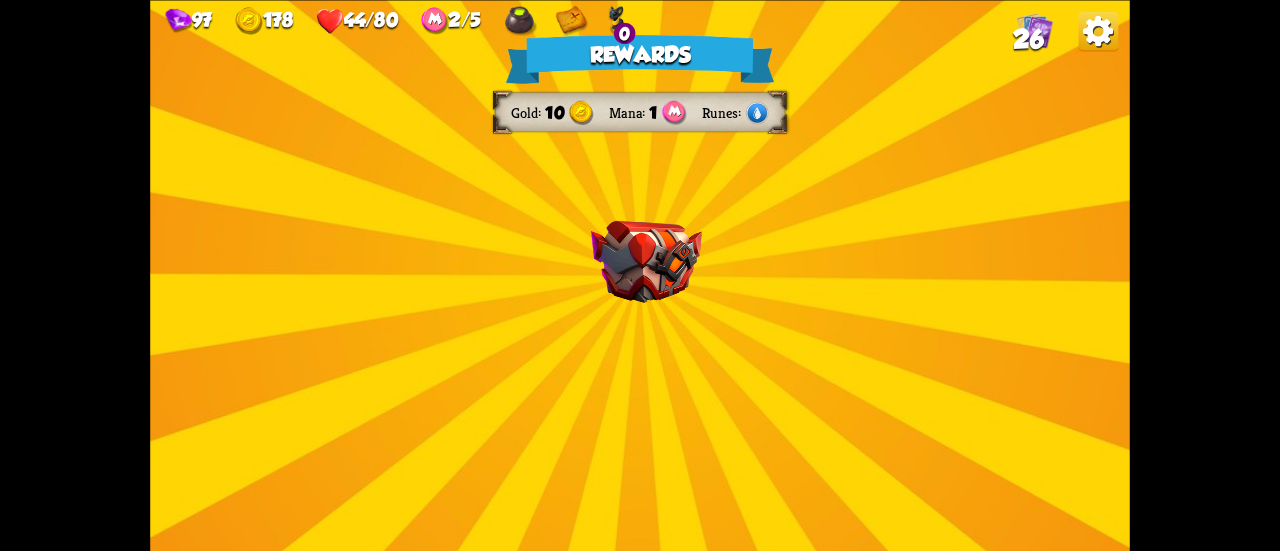 click at bounding box center [646, 261] 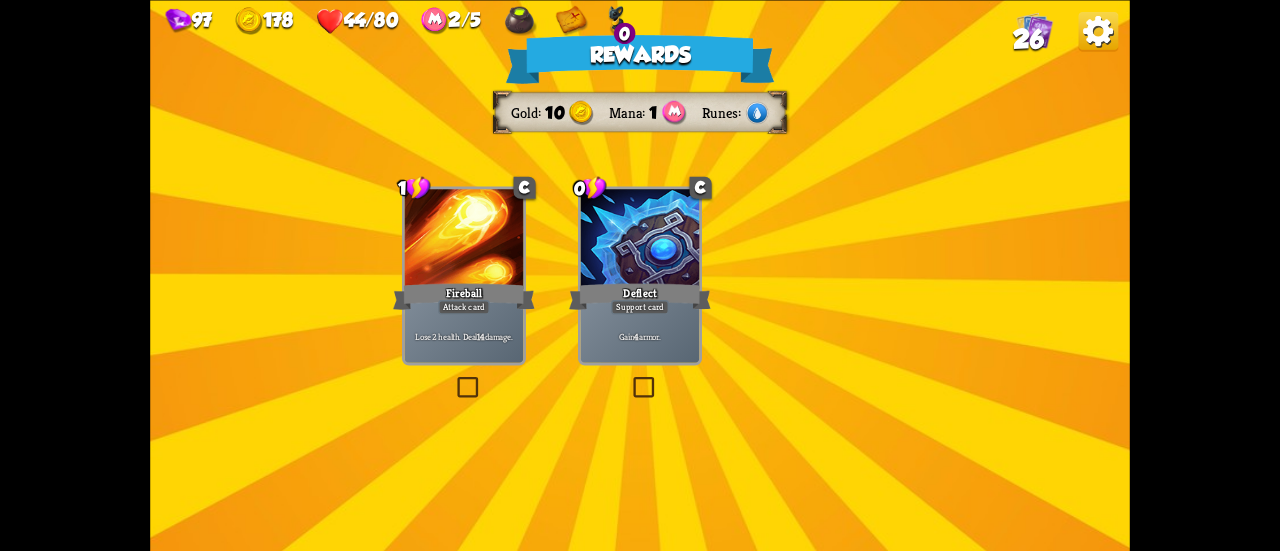 click on "Rewards           Gold   10     Mana   1     Runes
Select a card
1
C   Fireball     Attack card   Lose 2 health. Deal  14  damage.
0
C   Deflect     Support card   Gain  4  armor.
0
C   Poison     Potion card   Apply  4  poison.   One-off card.             Proceed" at bounding box center [640, 275] 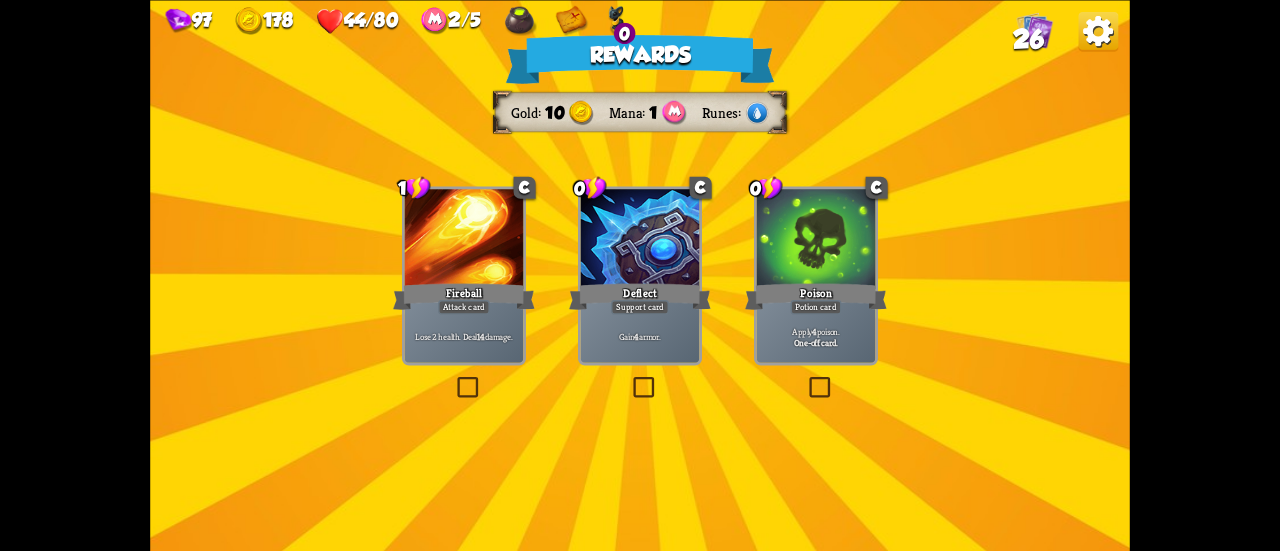 click on "Gain  4  armor." at bounding box center [640, 337] 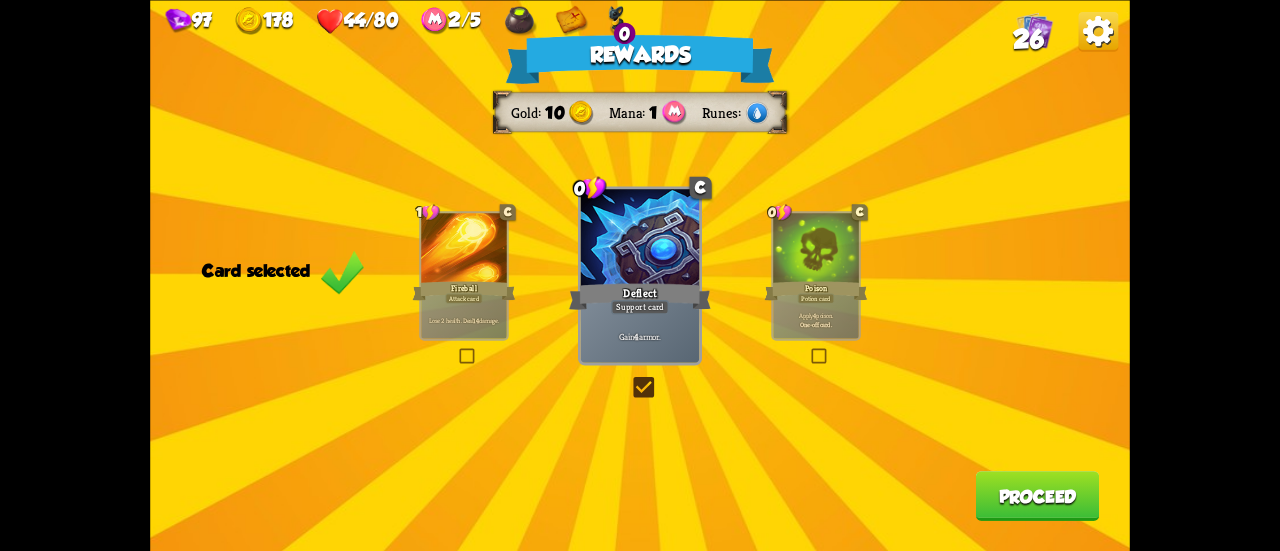 click on "Proceed" at bounding box center [1038, 496] 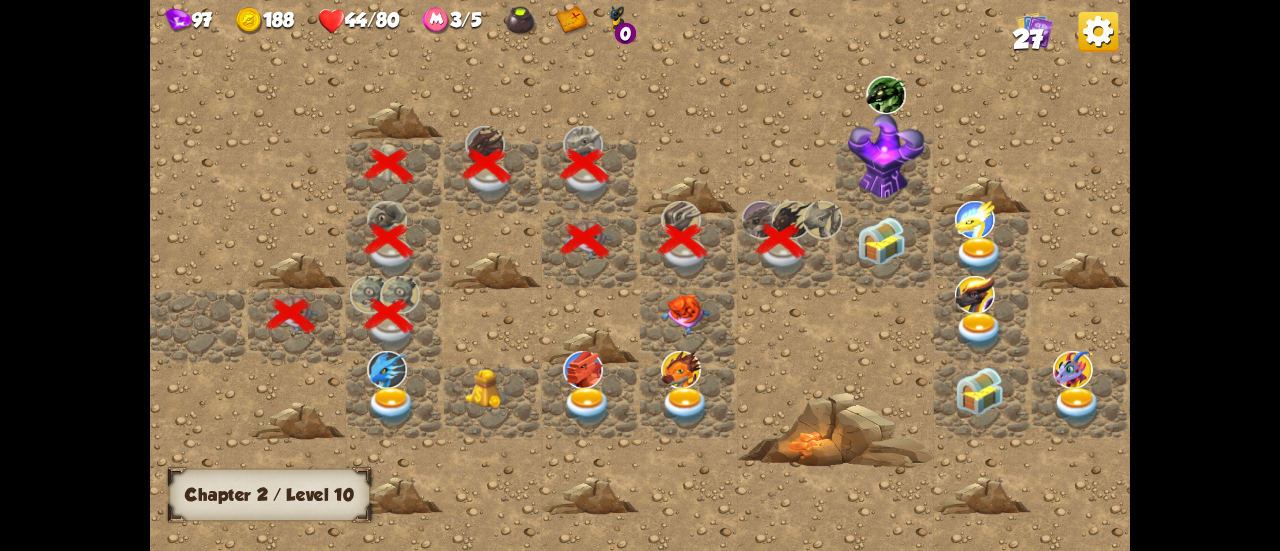 click at bounding box center (1099, 31) 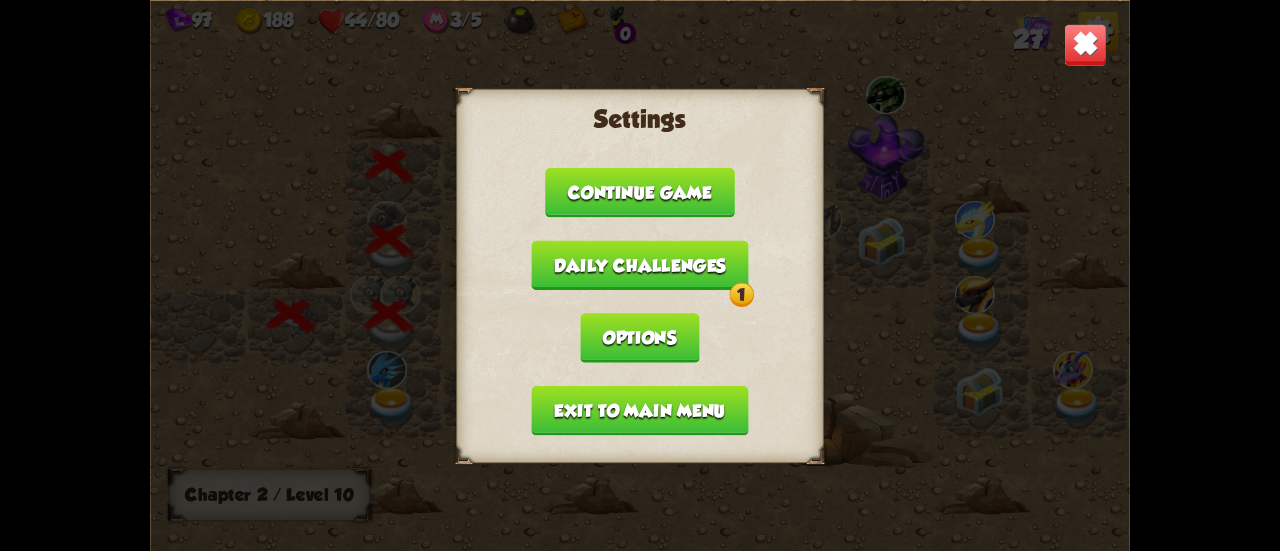 click on "Daily challenges
1" at bounding box center (639, 265) 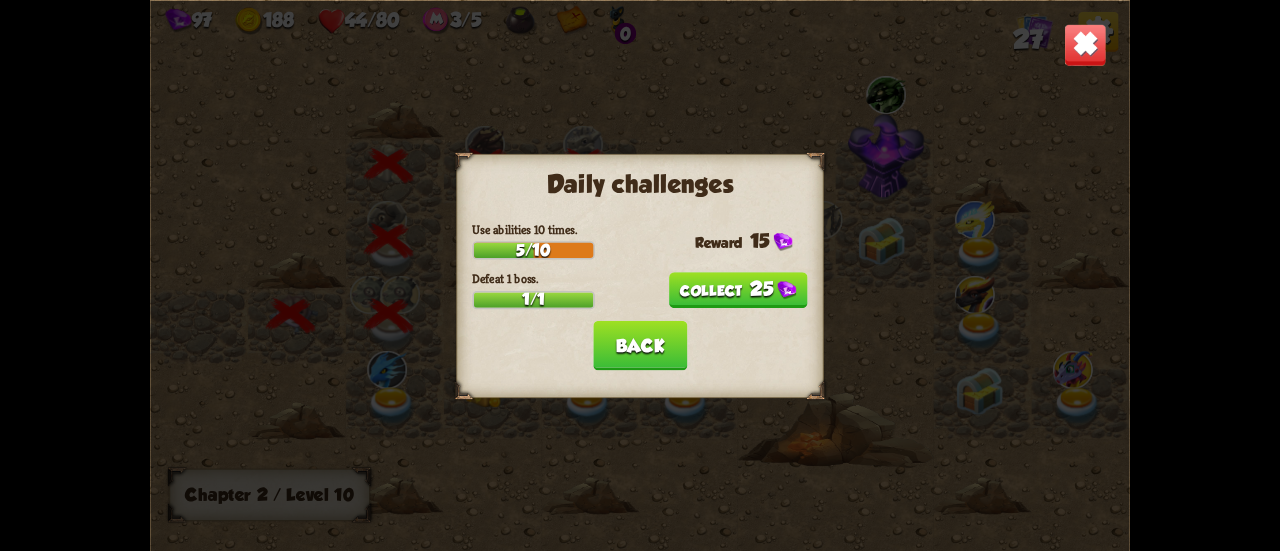 click on "25" at bounding box center [738, 290] 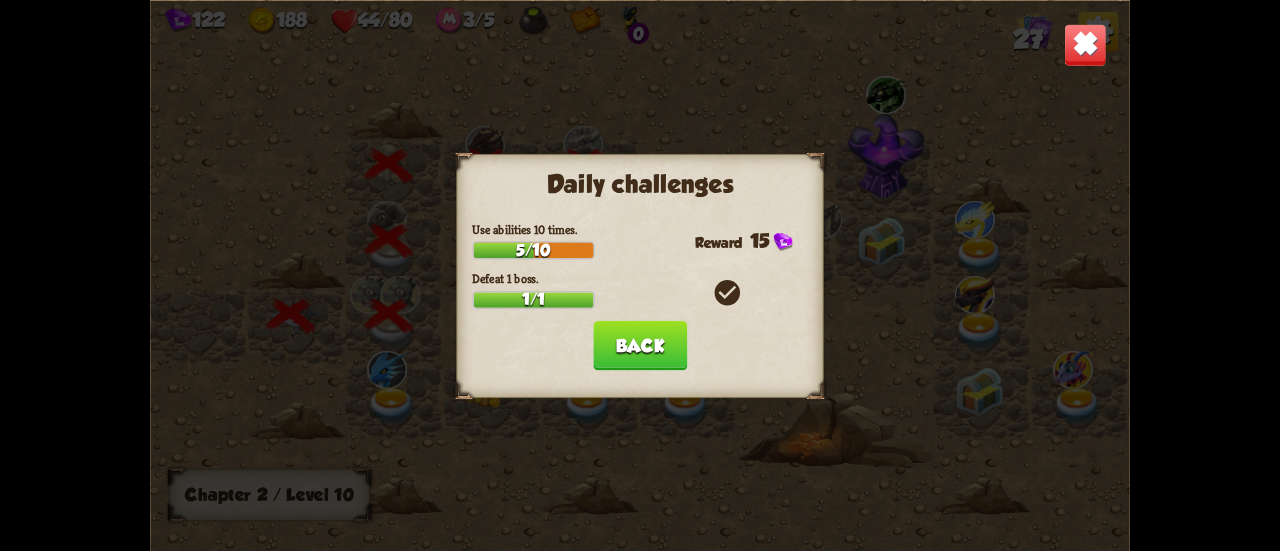 click on "Back" at bounding box center (640, 345) 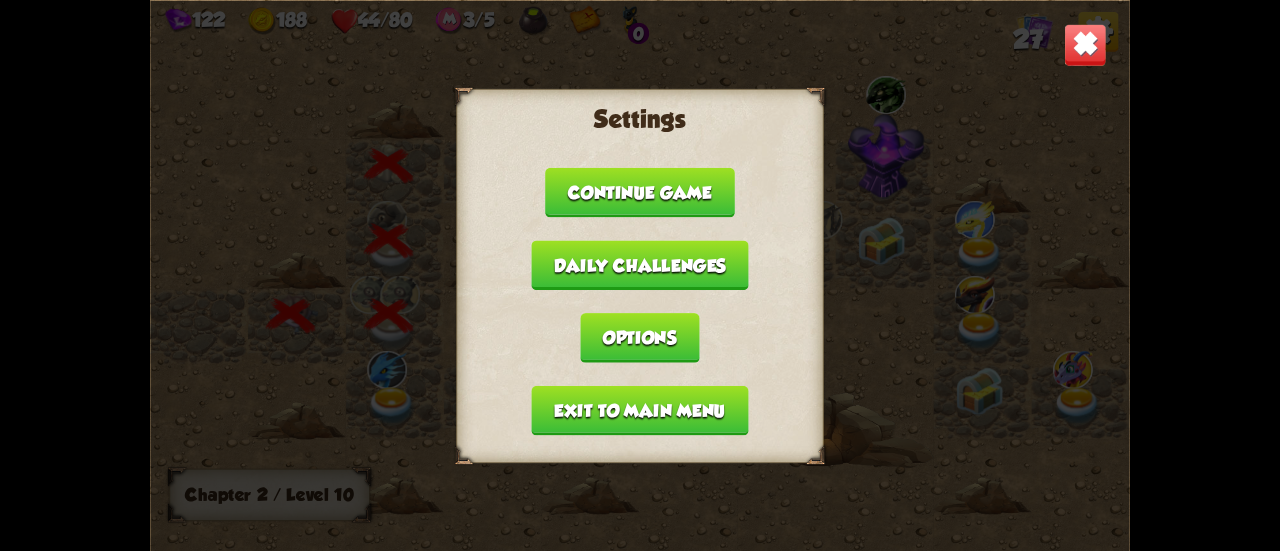 click on "Exit to main menu" at bounding box center (640, 410) 